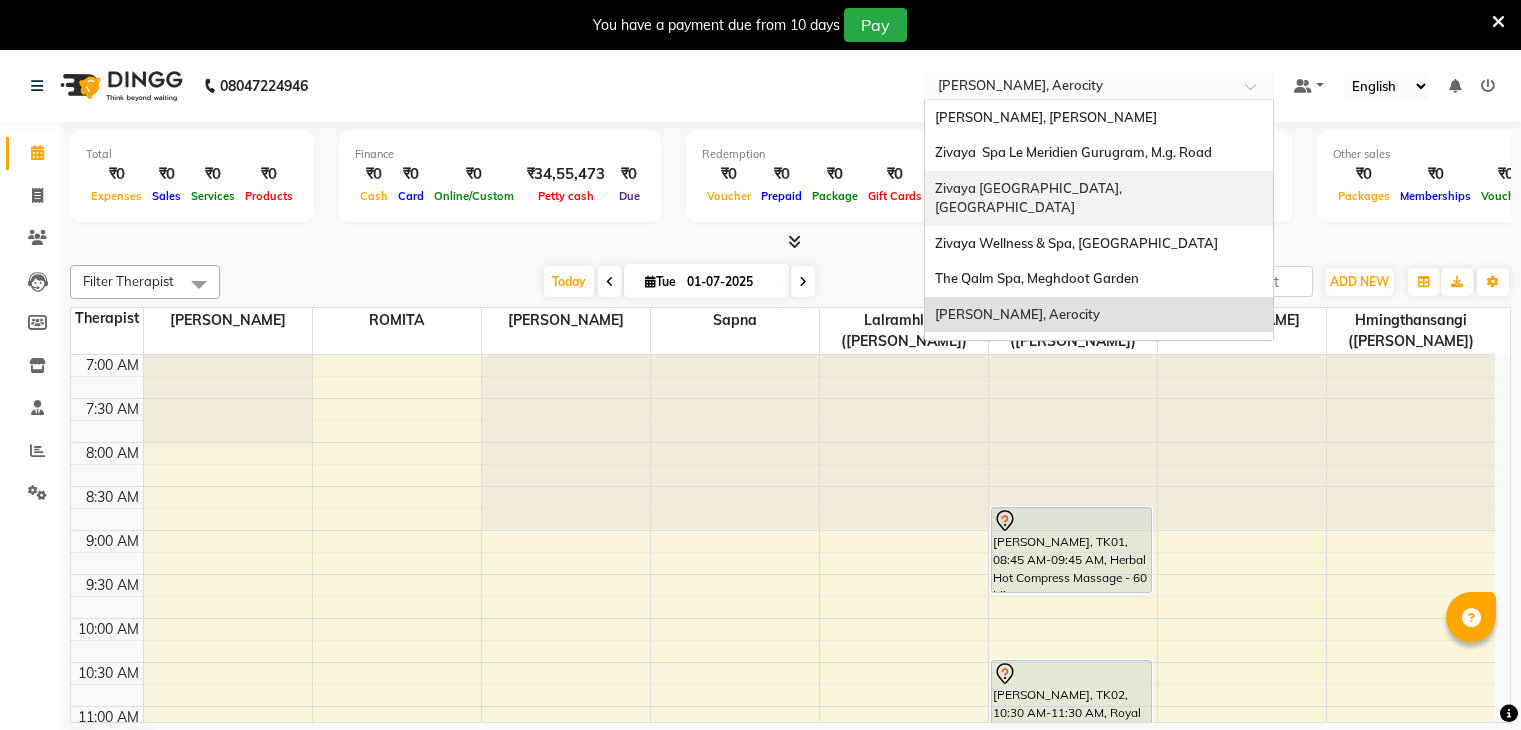 scroll, scrollTop: 0, scrollLeft: 0, axis: both 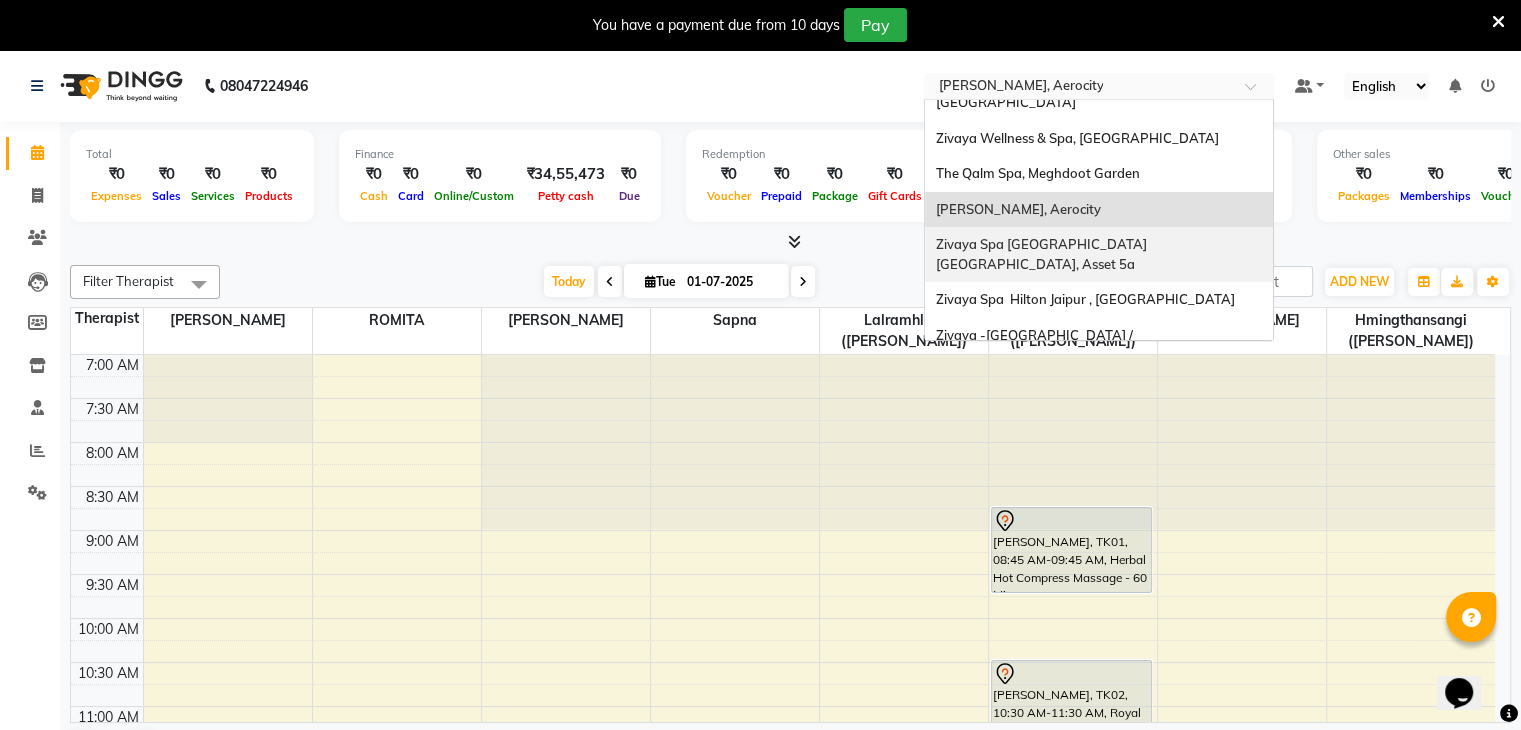 click on "Zivaya Spa [GEOGRAPHIC_DATA] [GEOGRAPHIC_DATA], Asset 5a" at bounding box center [1042, 254] 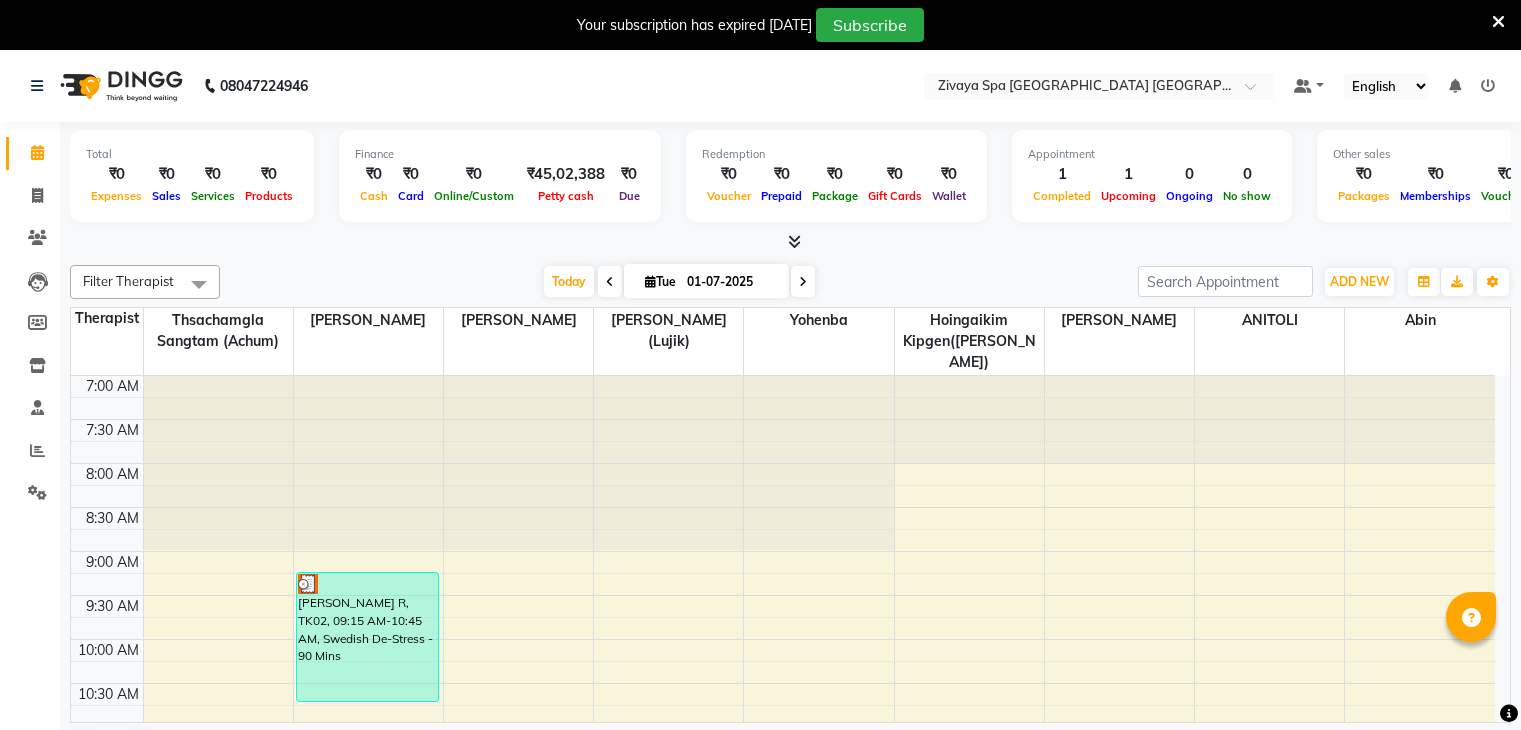 scroll, scrollTop: 0, scrollLeft: 0, axis: both 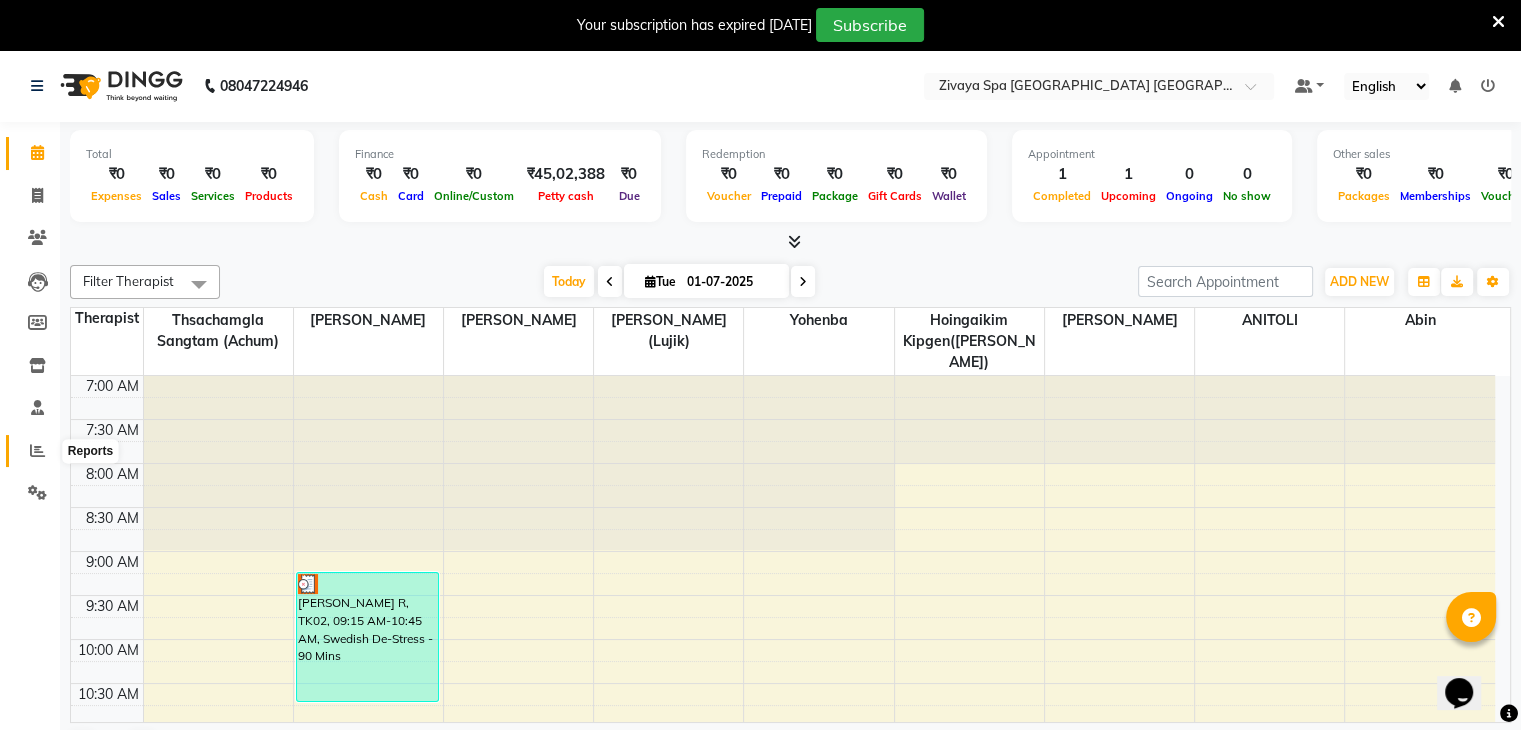 click 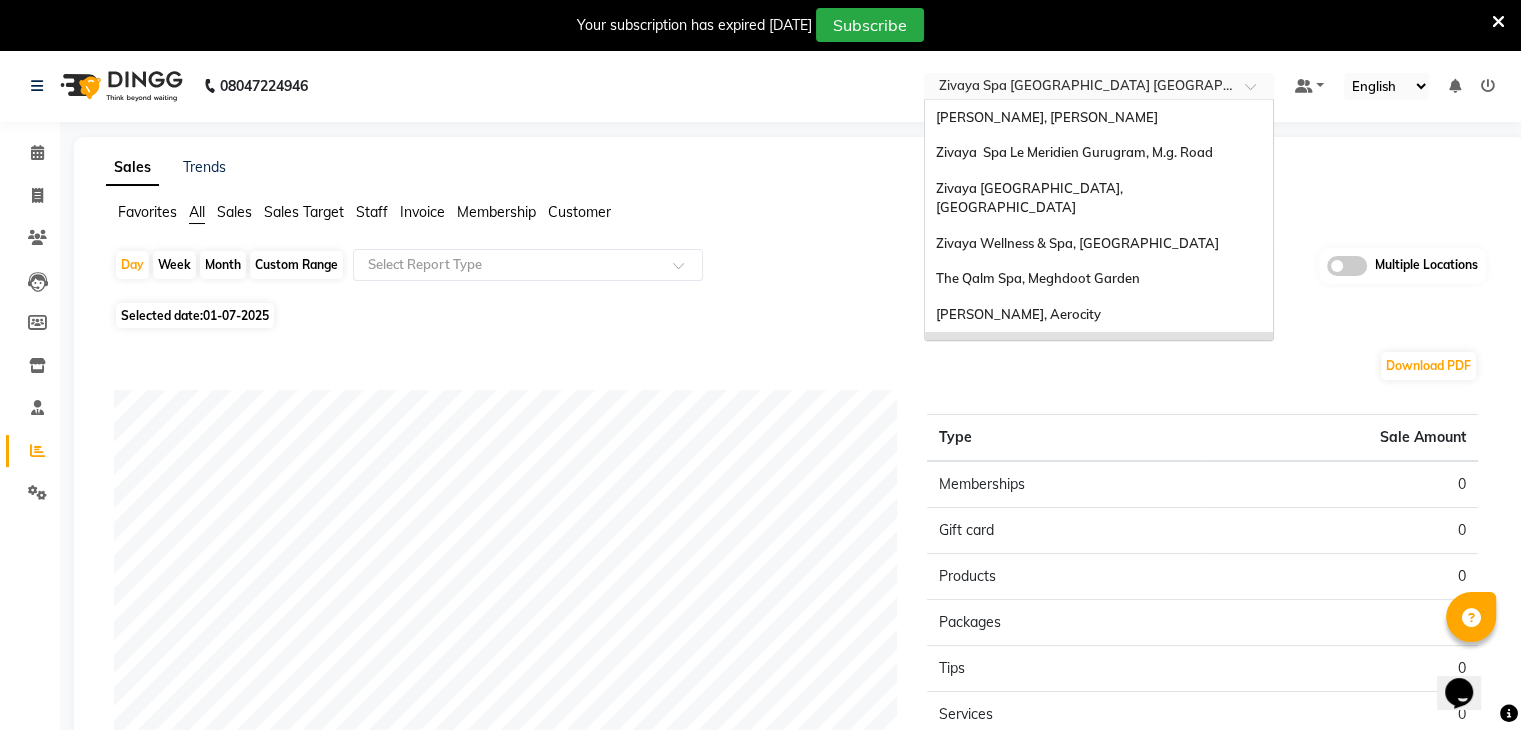 click on "Select Location × Zivaya Spa Pride Plaza New Delhi, Asset 5a" at bounding box center [1099, 86] 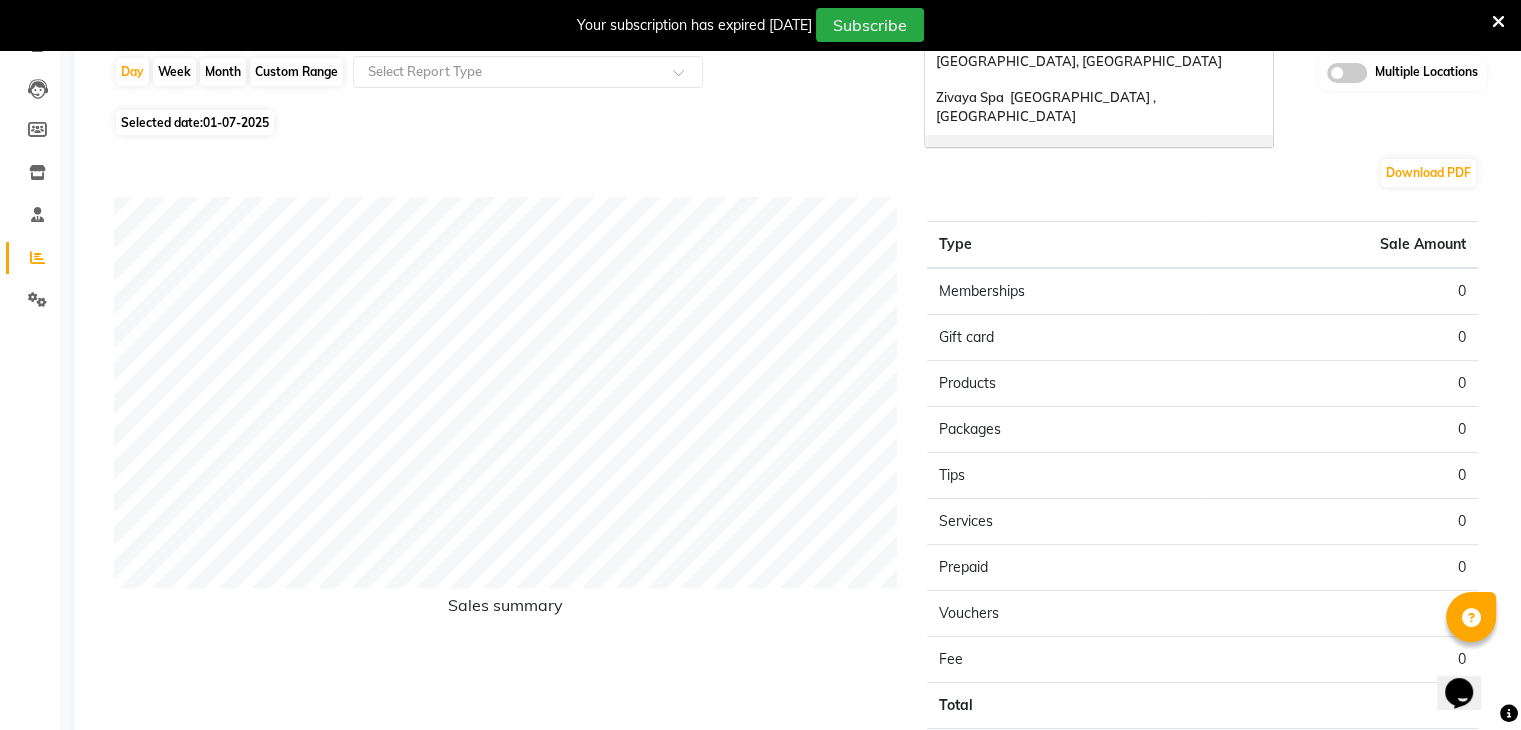 scroll, scrollTop: 0, scrollLeft: 0, axis: both 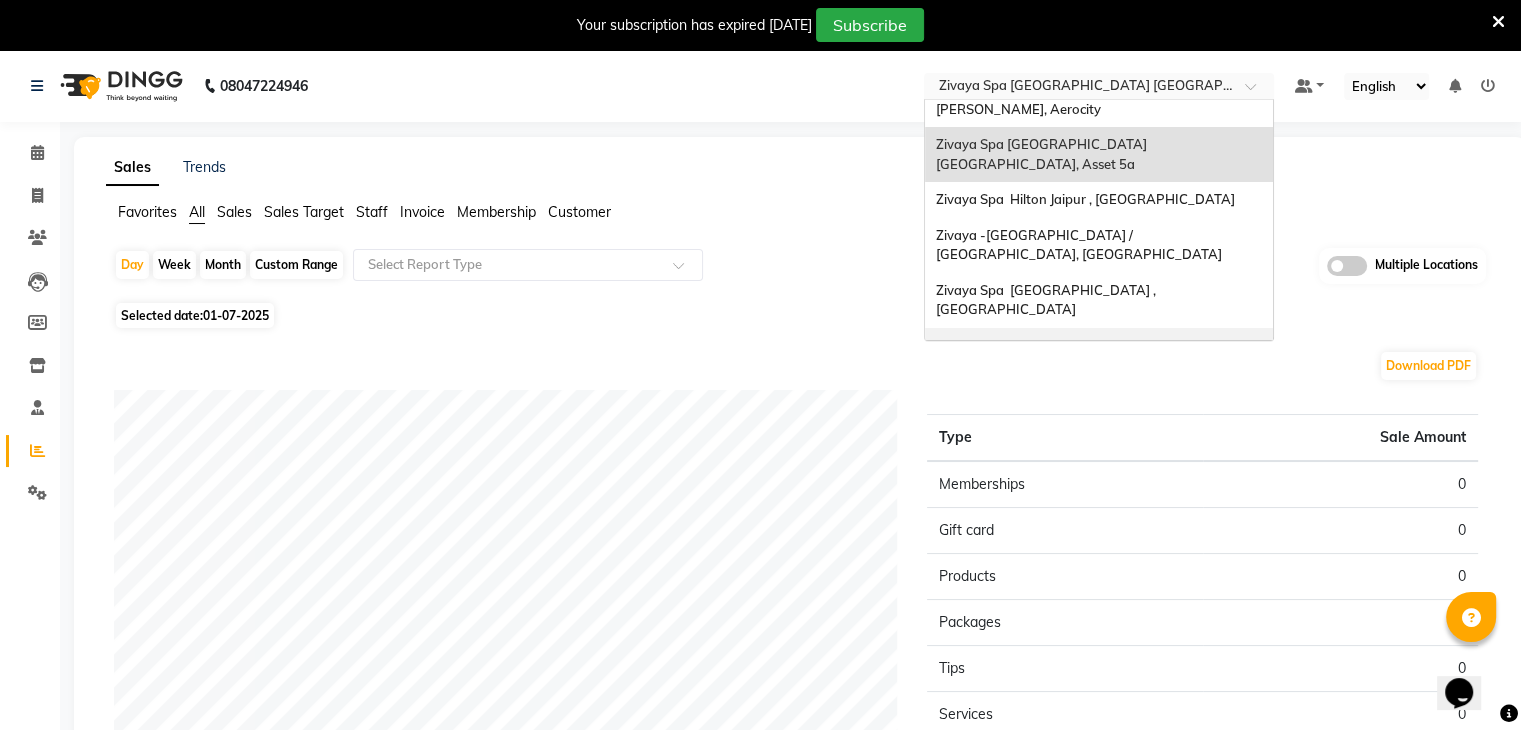 click on "Zivaya-panghat Spa [GEOGRAPHIC_DATA], [GEOGRAPHIC_DATA]" at bounding box center (1073, 355) 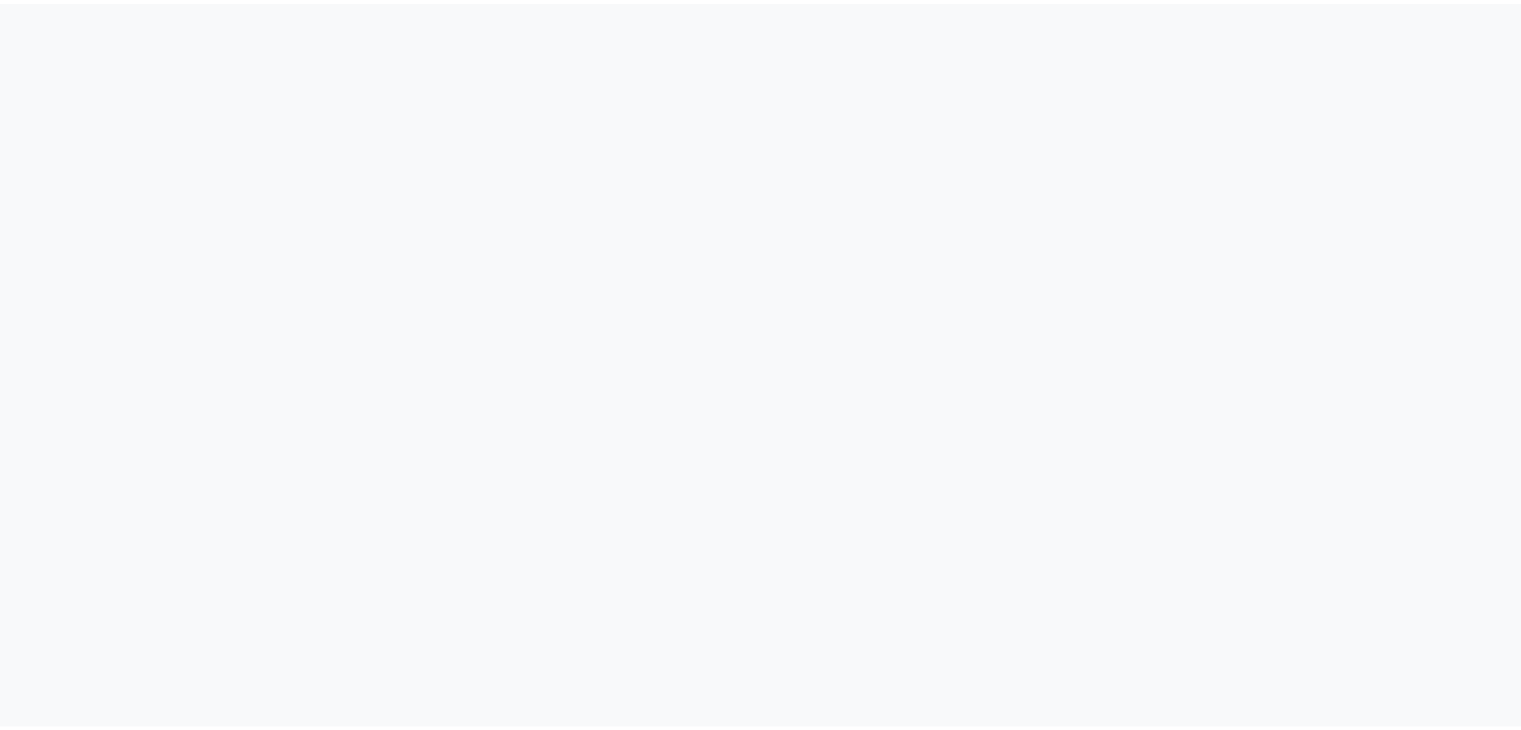 scroll, scrollTop: 0, scrollLeft: 0, axis: both 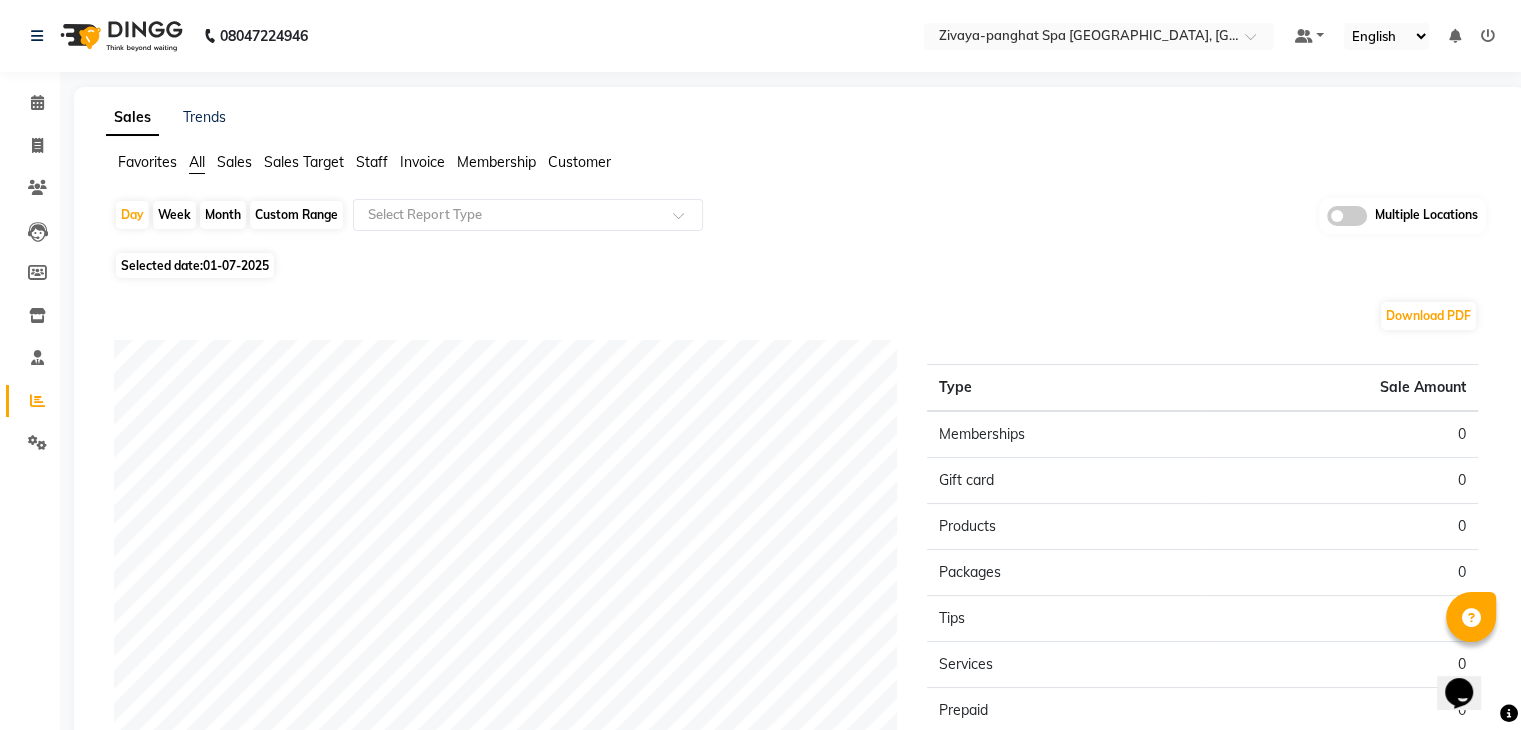 click on "Selected date:  [DATE]" 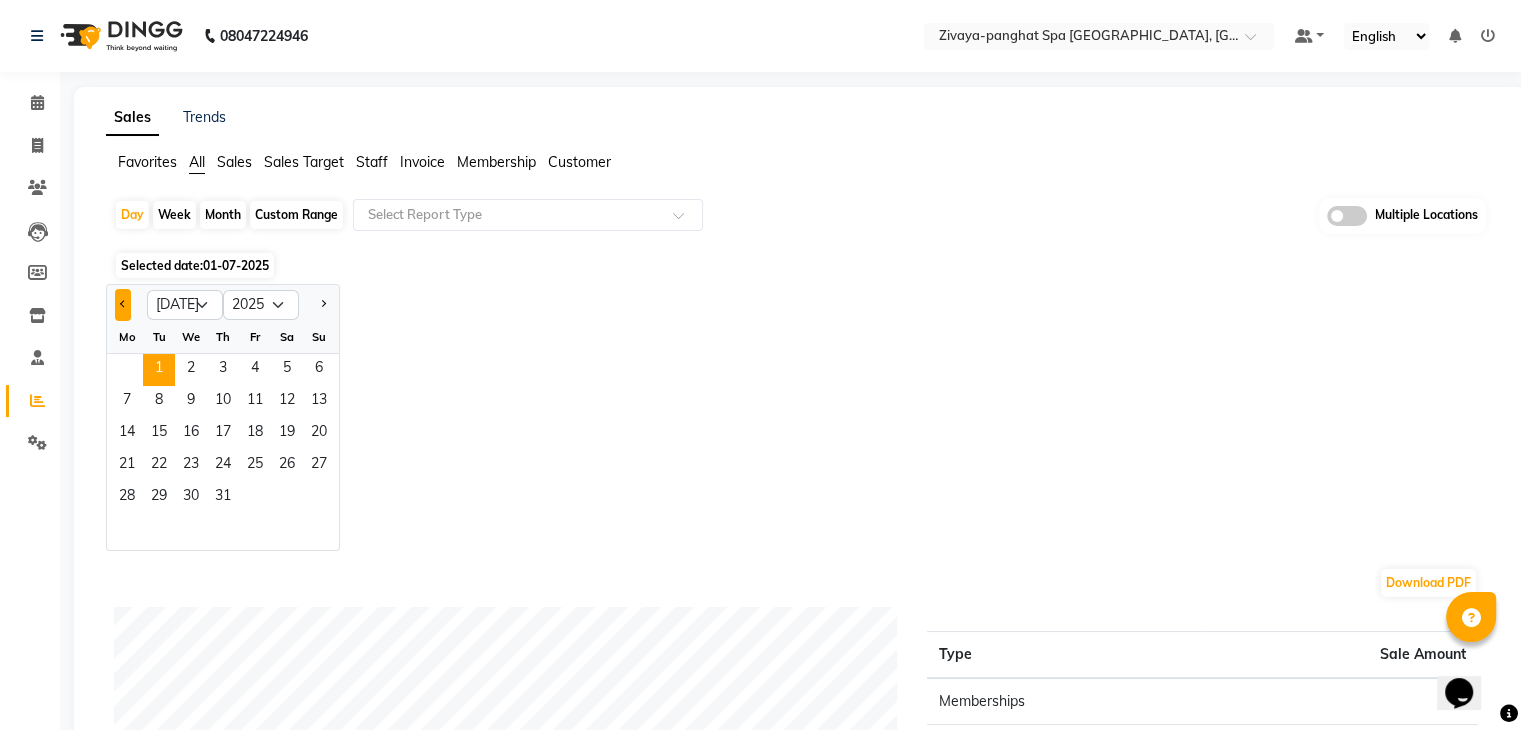 click 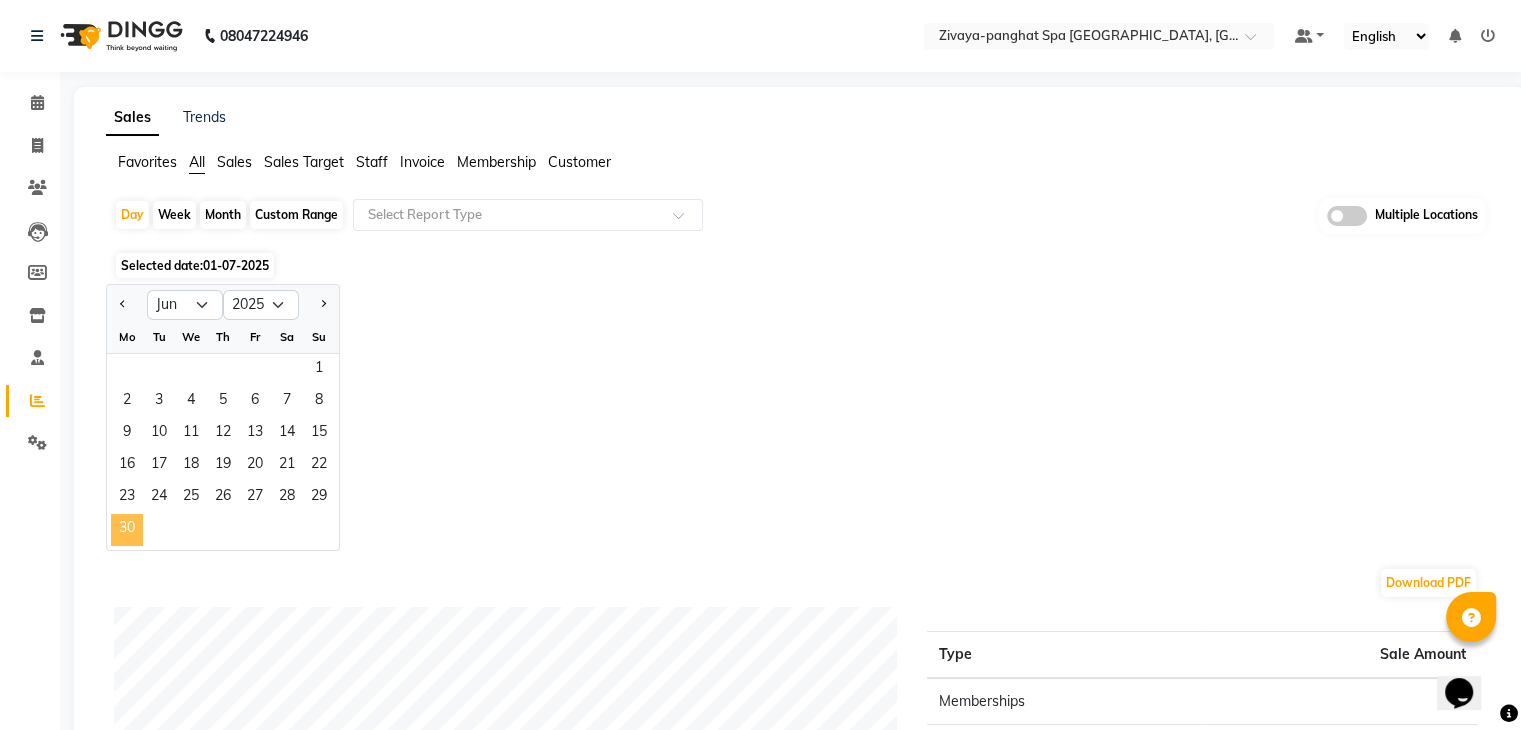 click on "30" 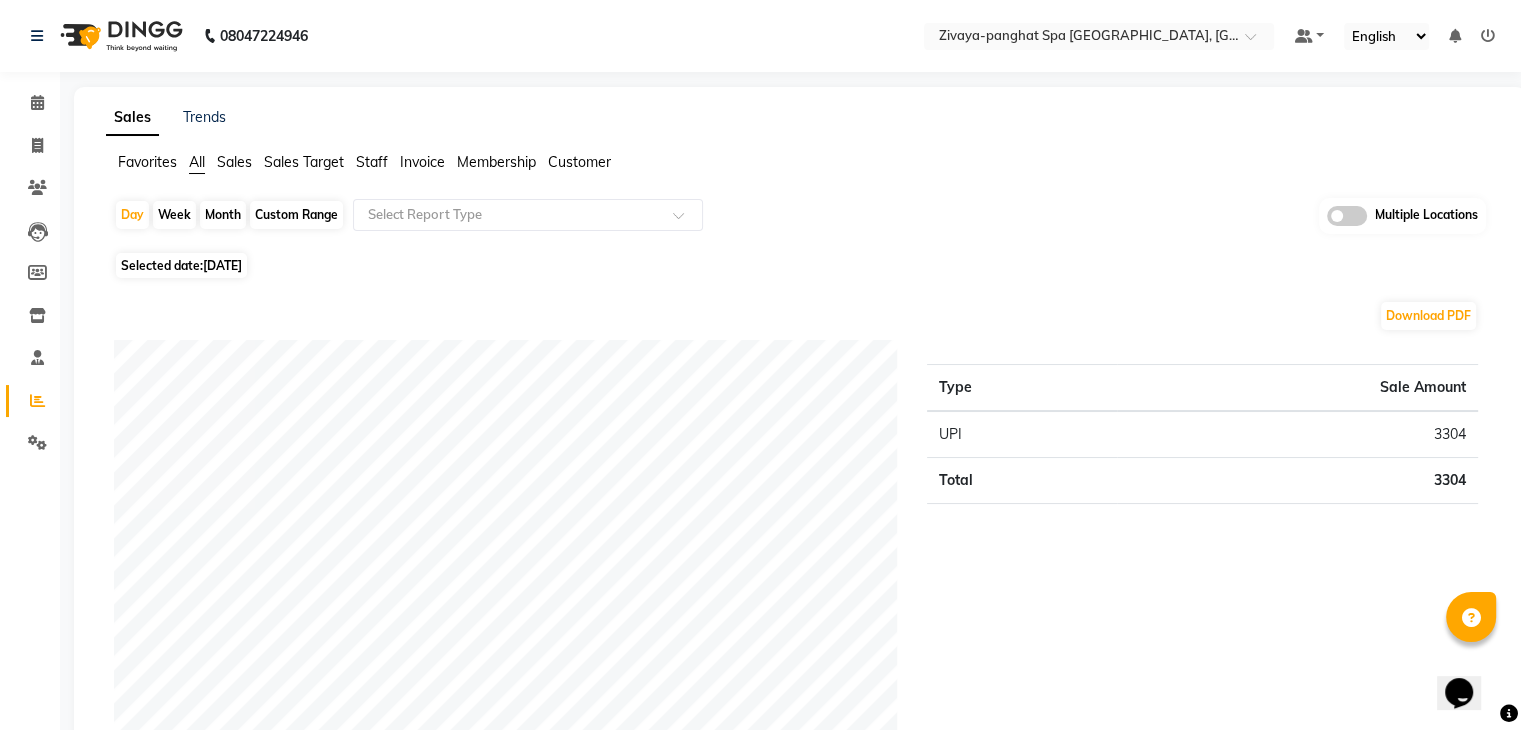 click on "Month" 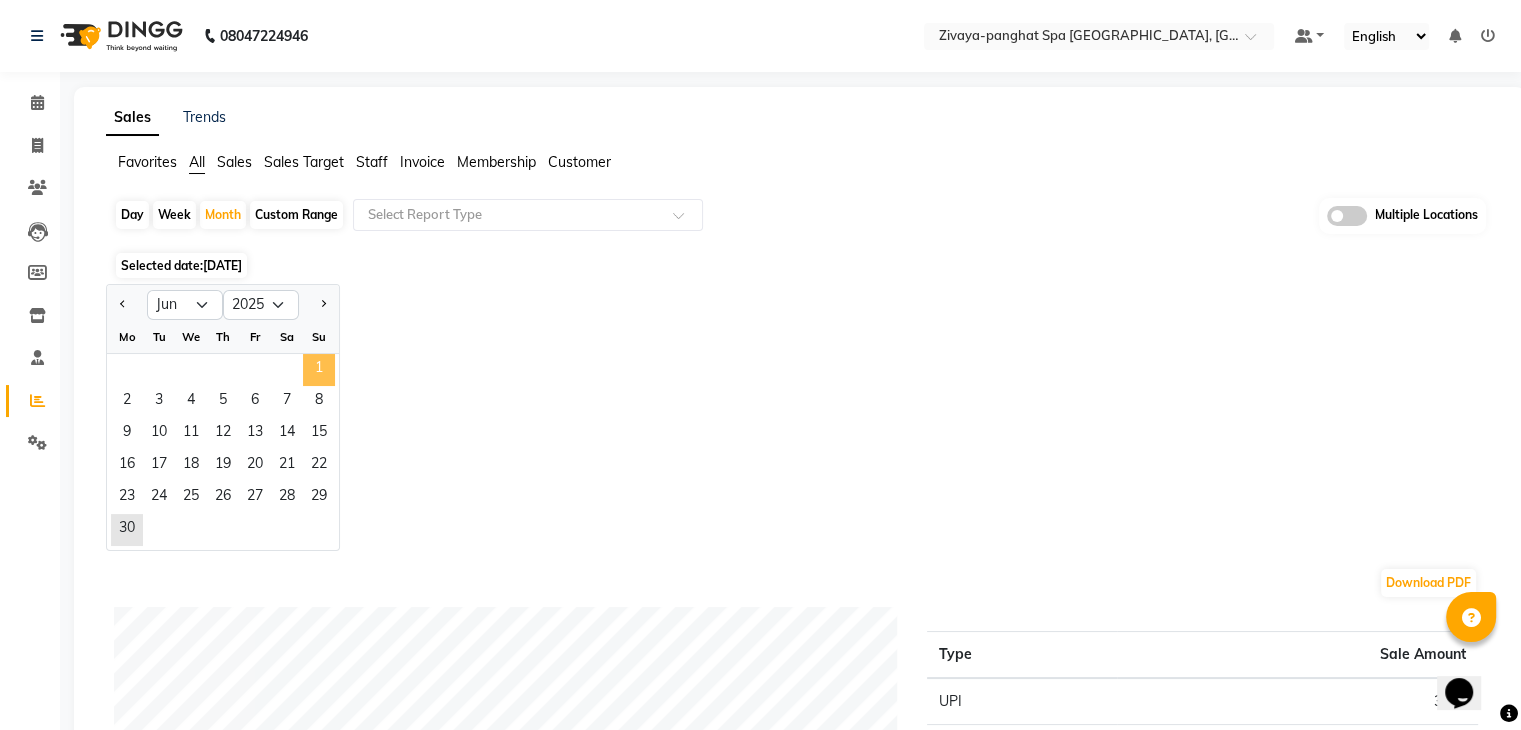 click on "1" 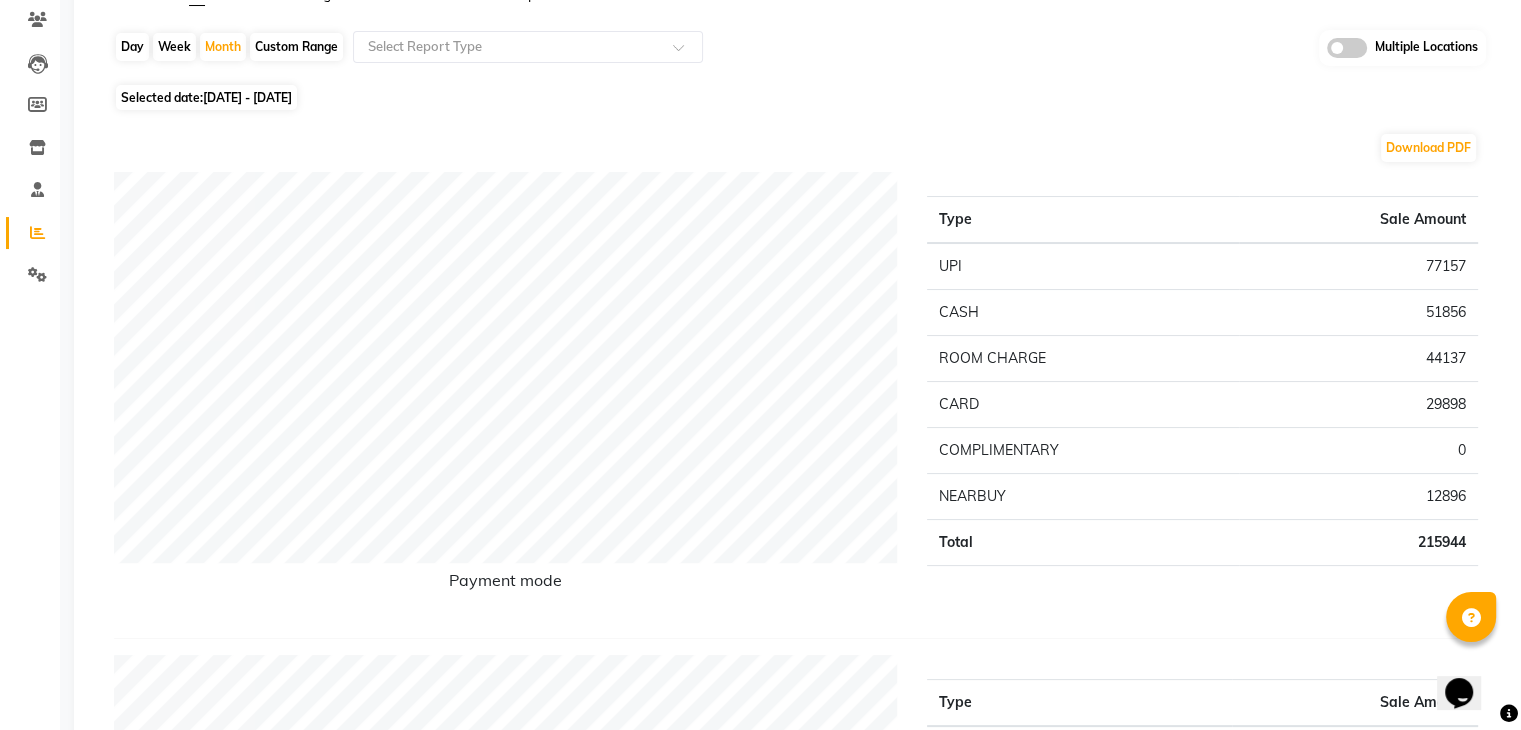 scroll, scrollTop: 0, scrollLeft: 0, axis: both 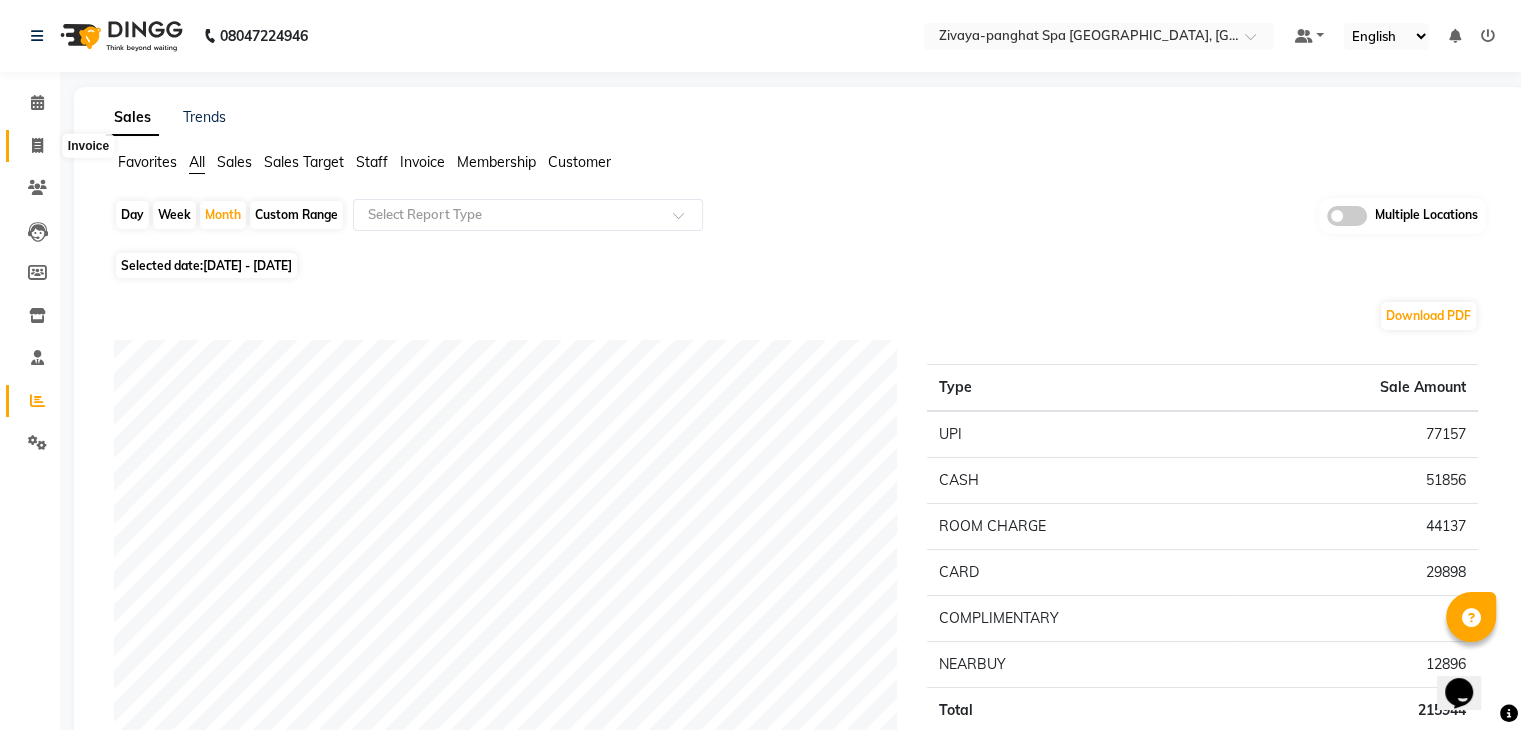 click 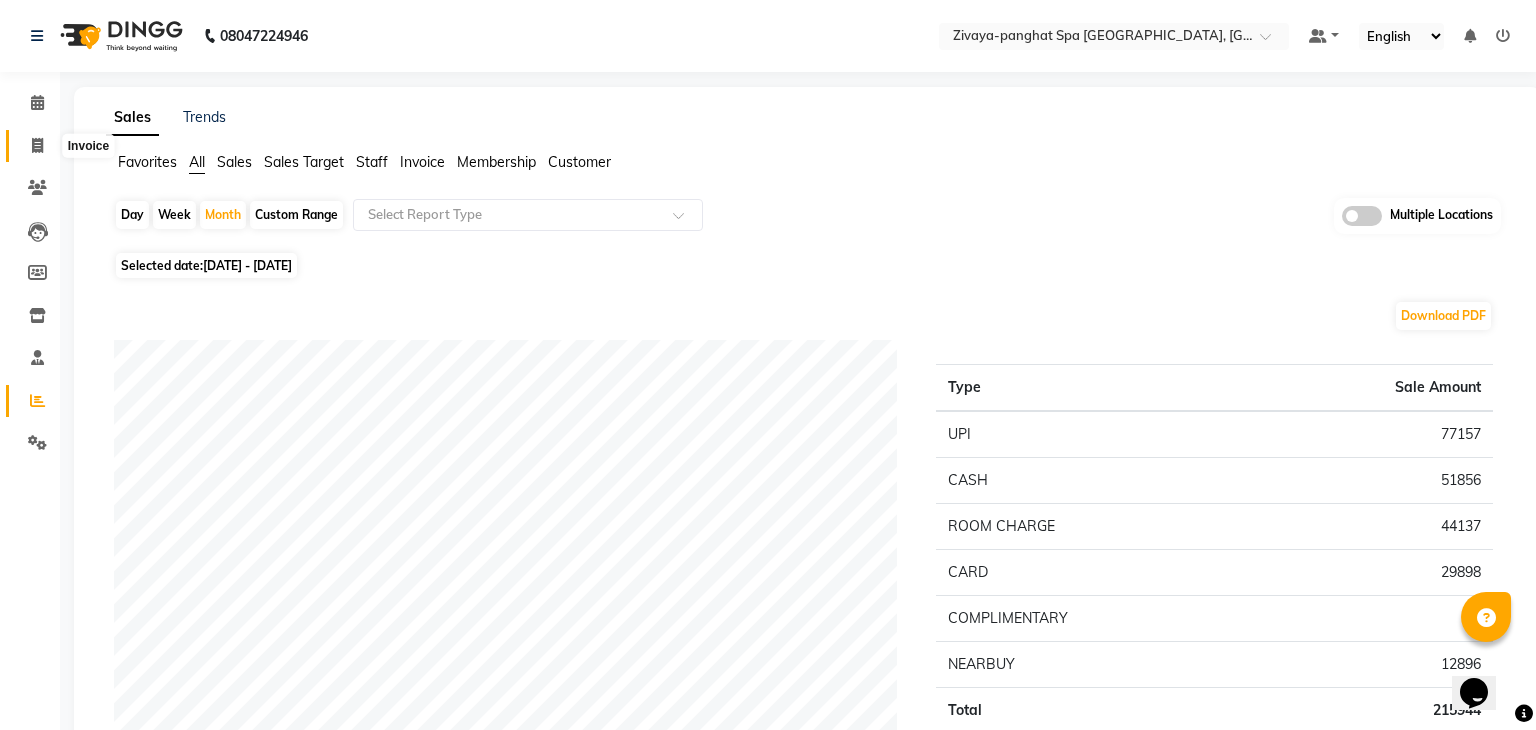 select on "service" 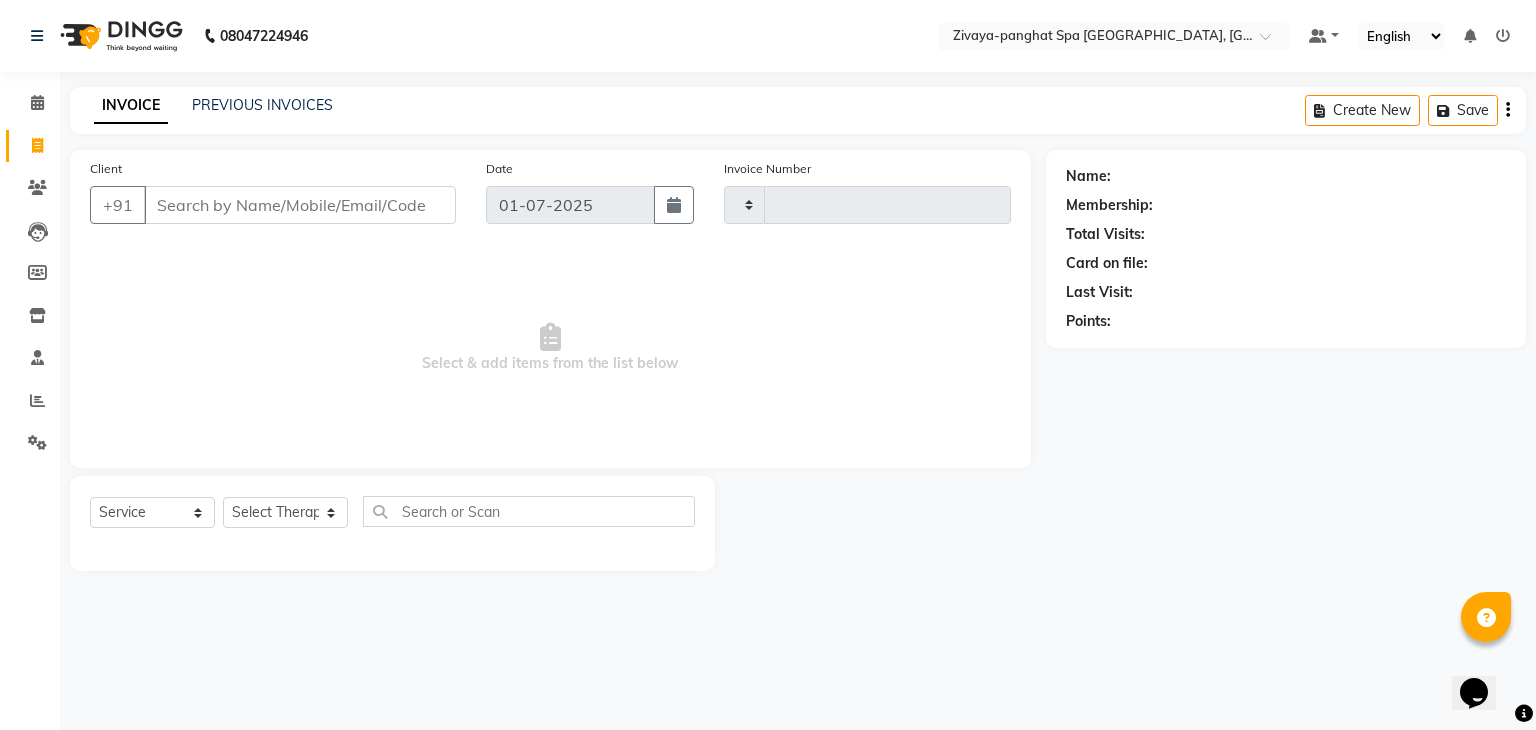type on "0144" 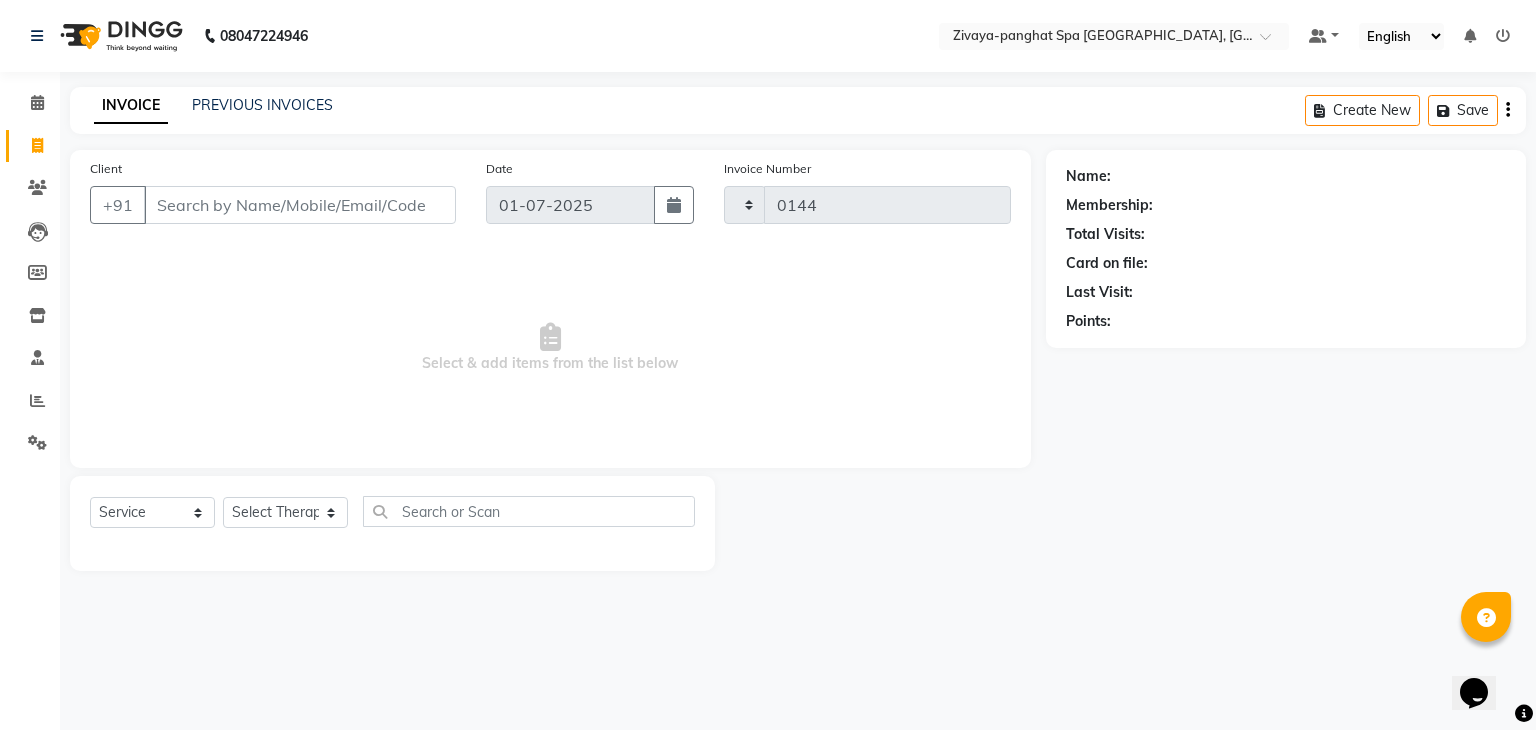 select on "6945" 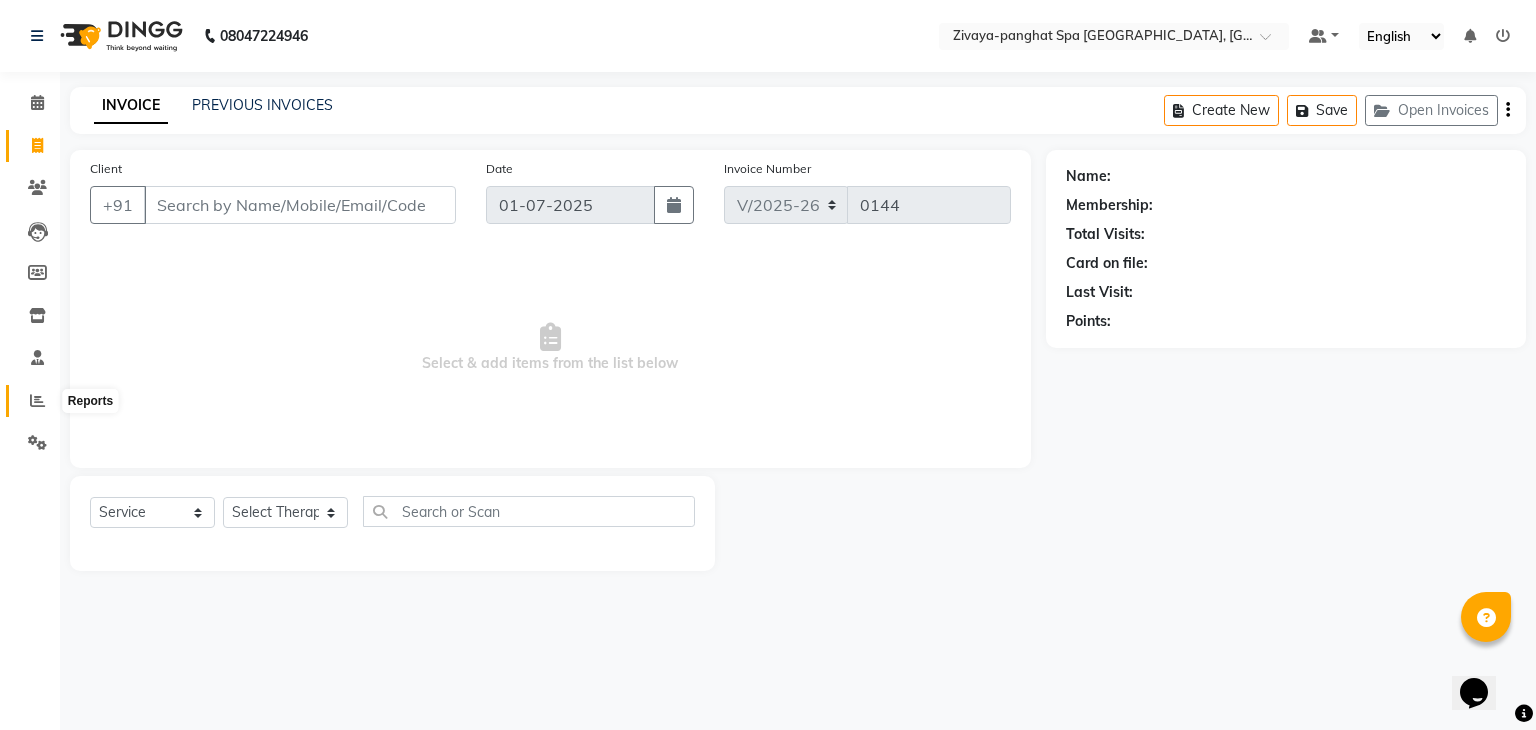 click 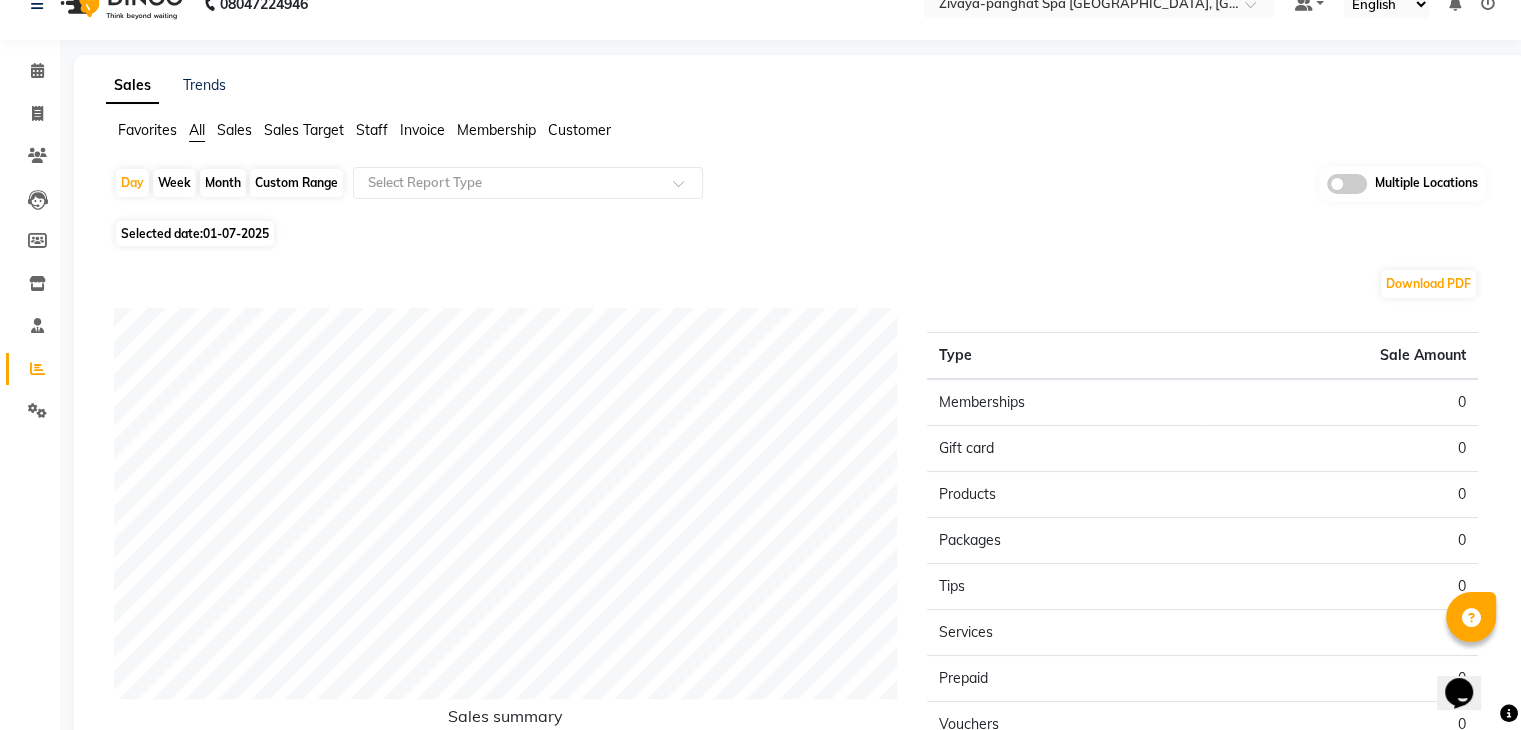 scroll, scrollTop: 0, scrollLeft: 0, axis: both 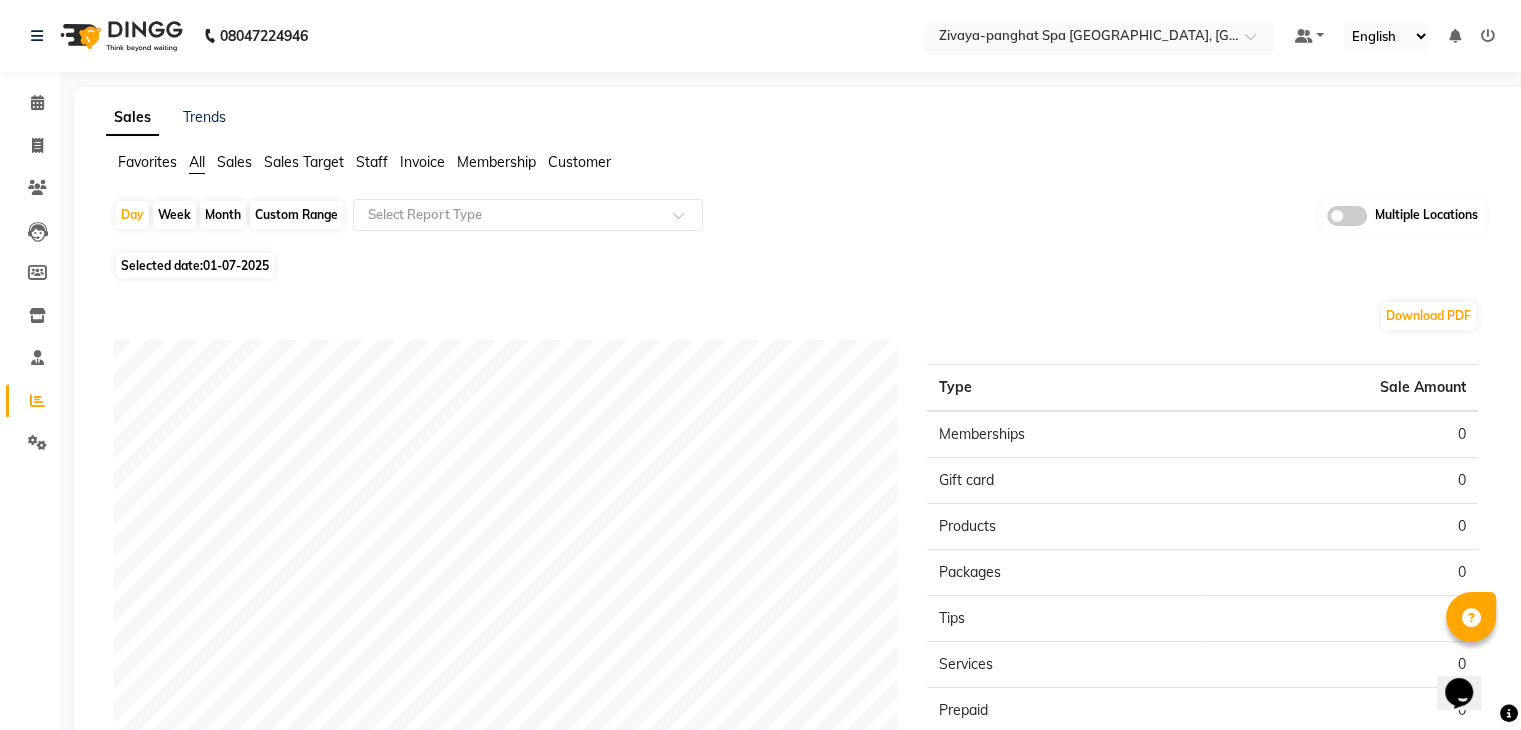 click at bounding box center (1079, 38) 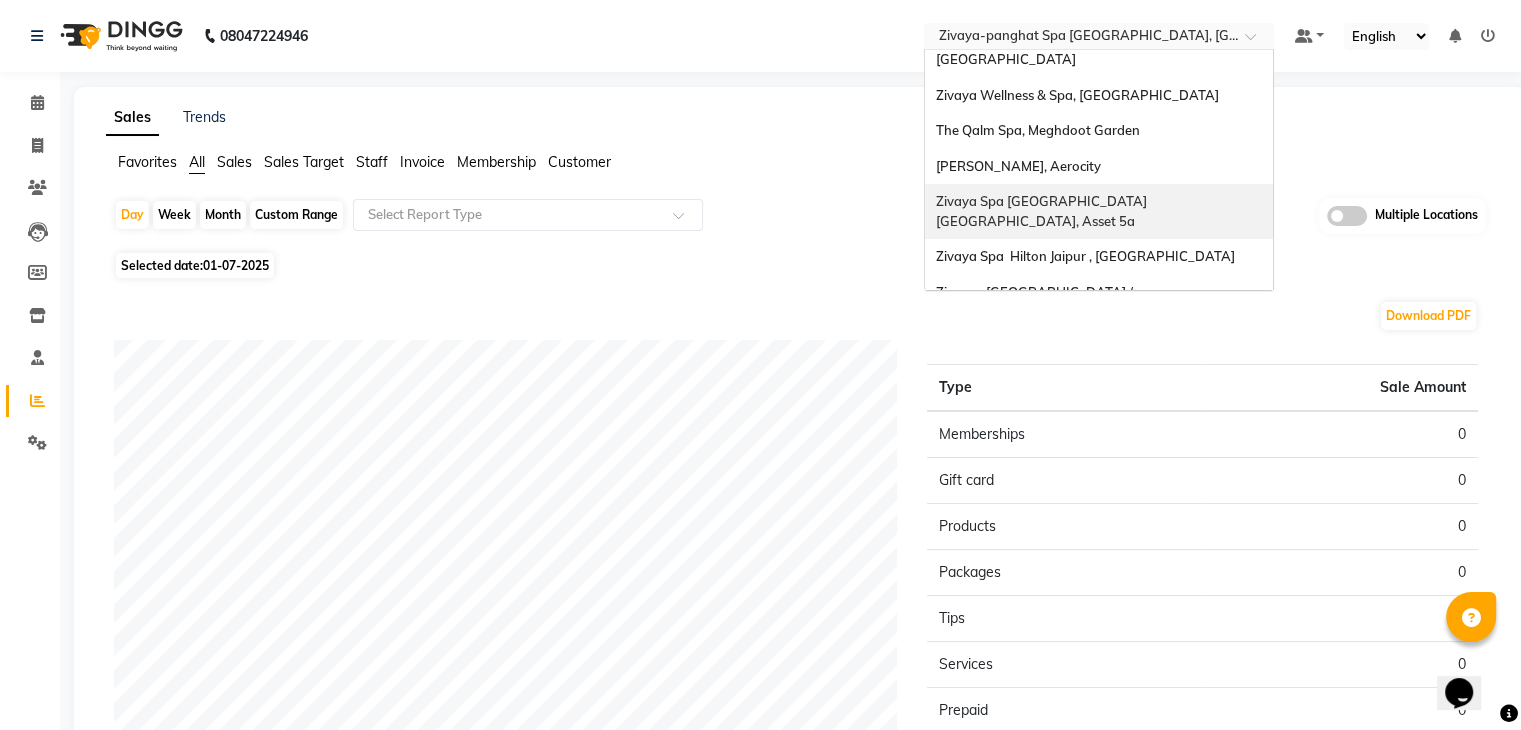 scroll, scrollTop: 0, scrollLeft: 0, axis: both 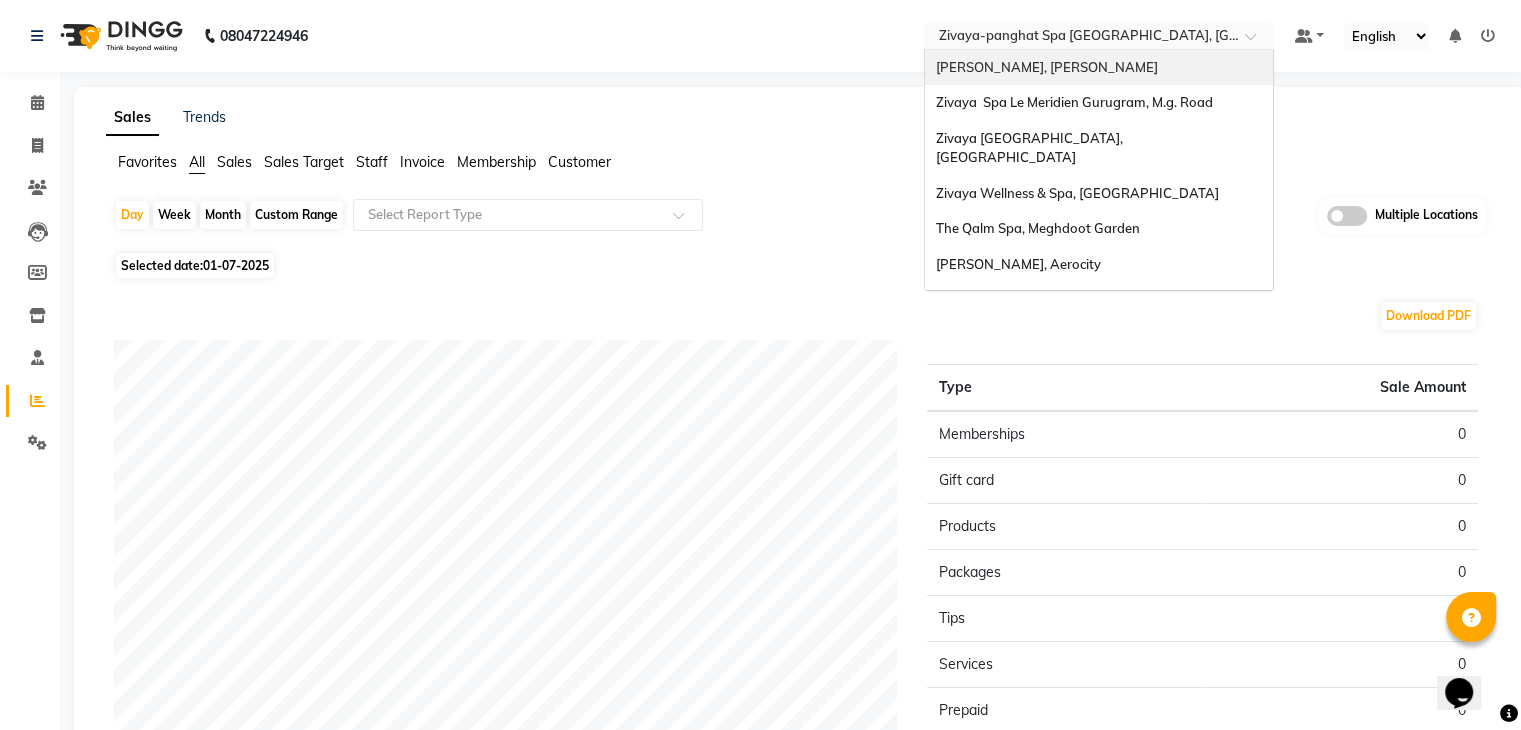 click on "[PERSON_NAME], [PERSON_NAME]" at bounding box center (1046, 67) 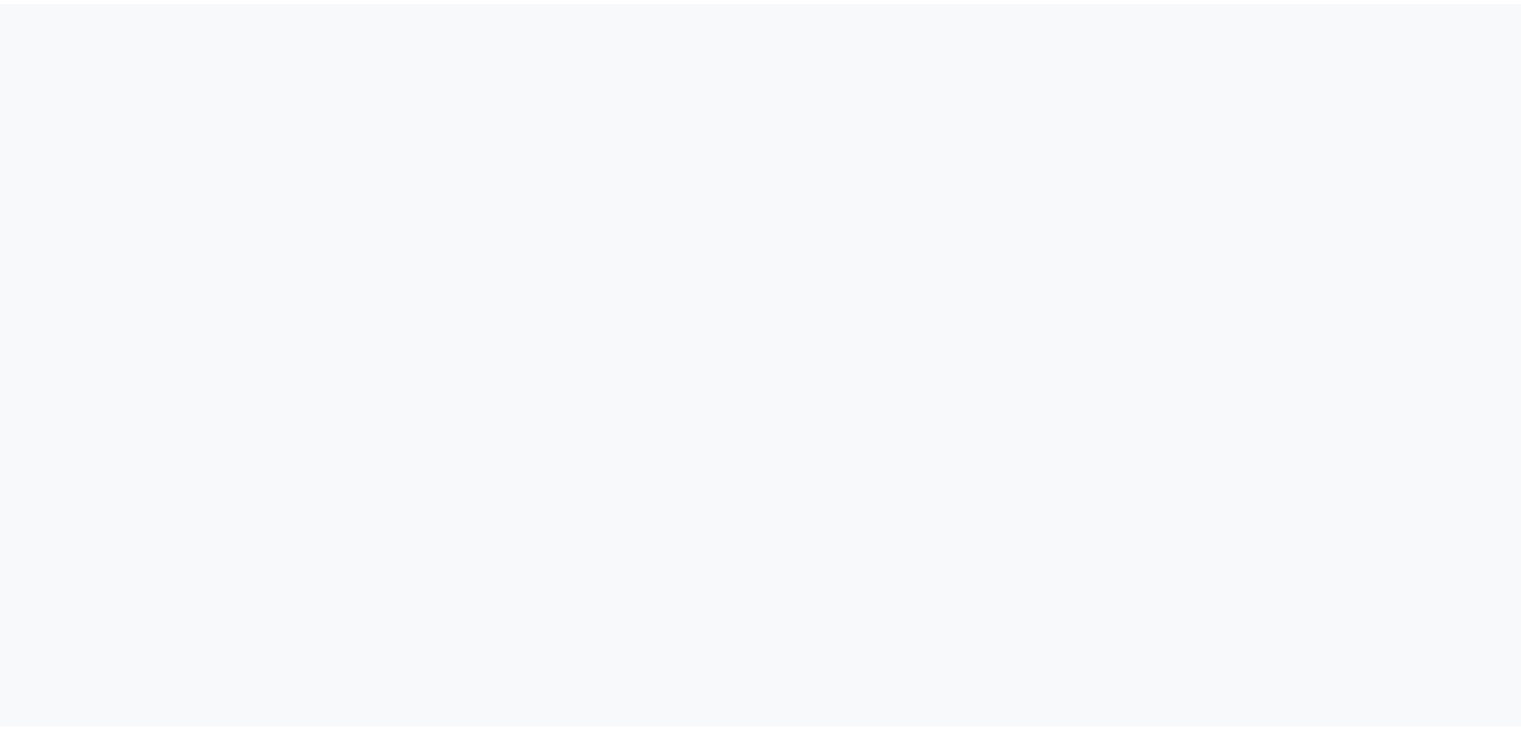 scroll, scrollTop: 0, scrollLeft: 0, axis: both 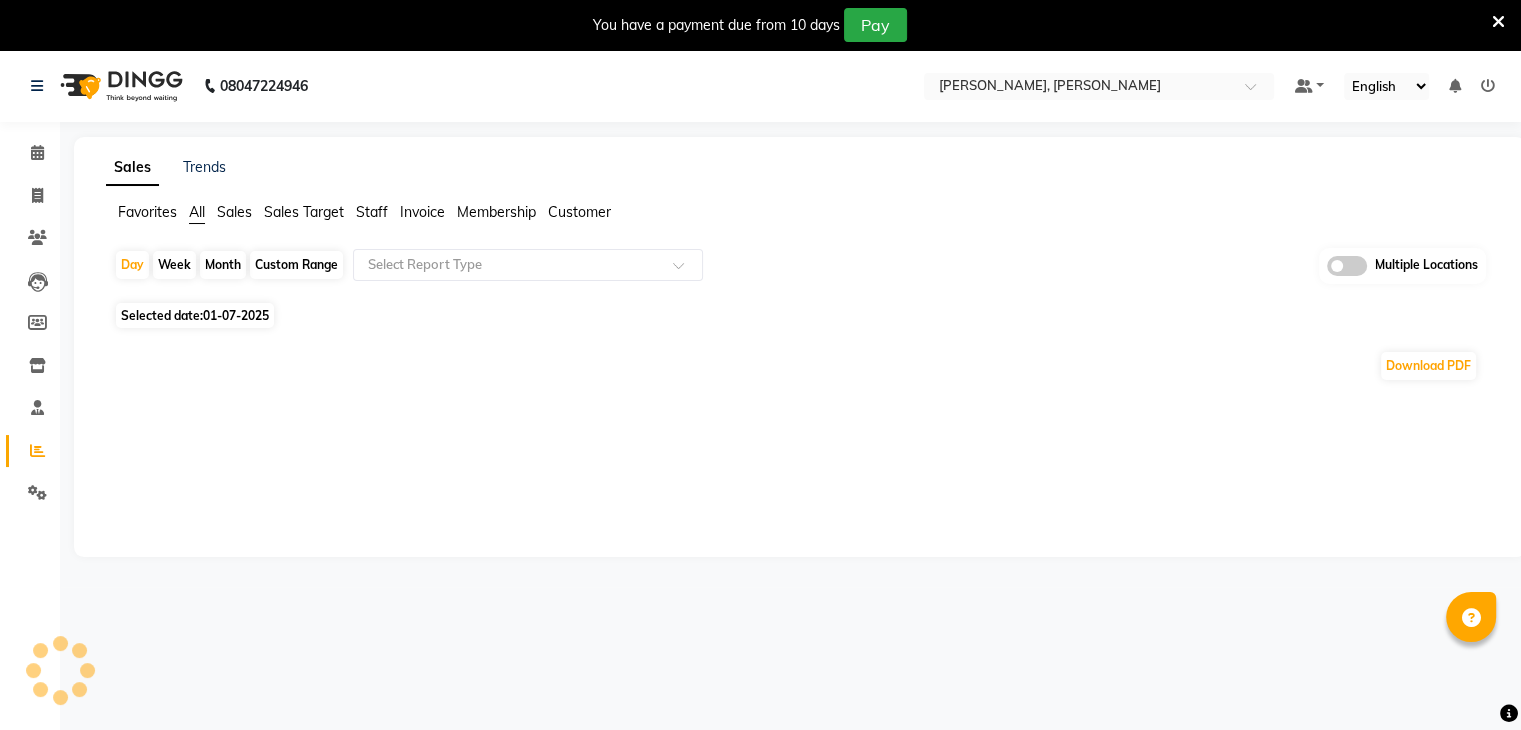select on "en" 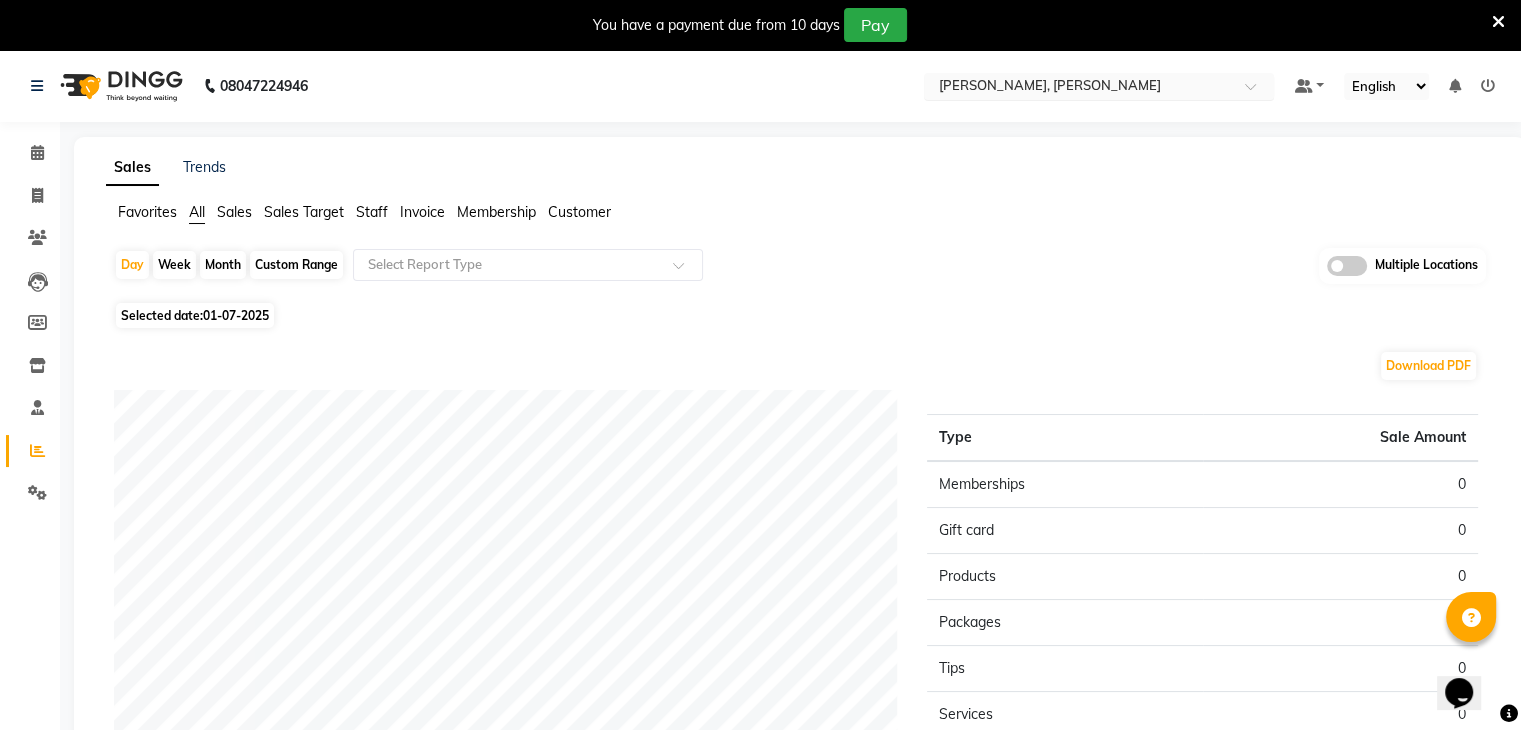 scroll, scrollTop: 0, scrollLeft: 0, axis: both 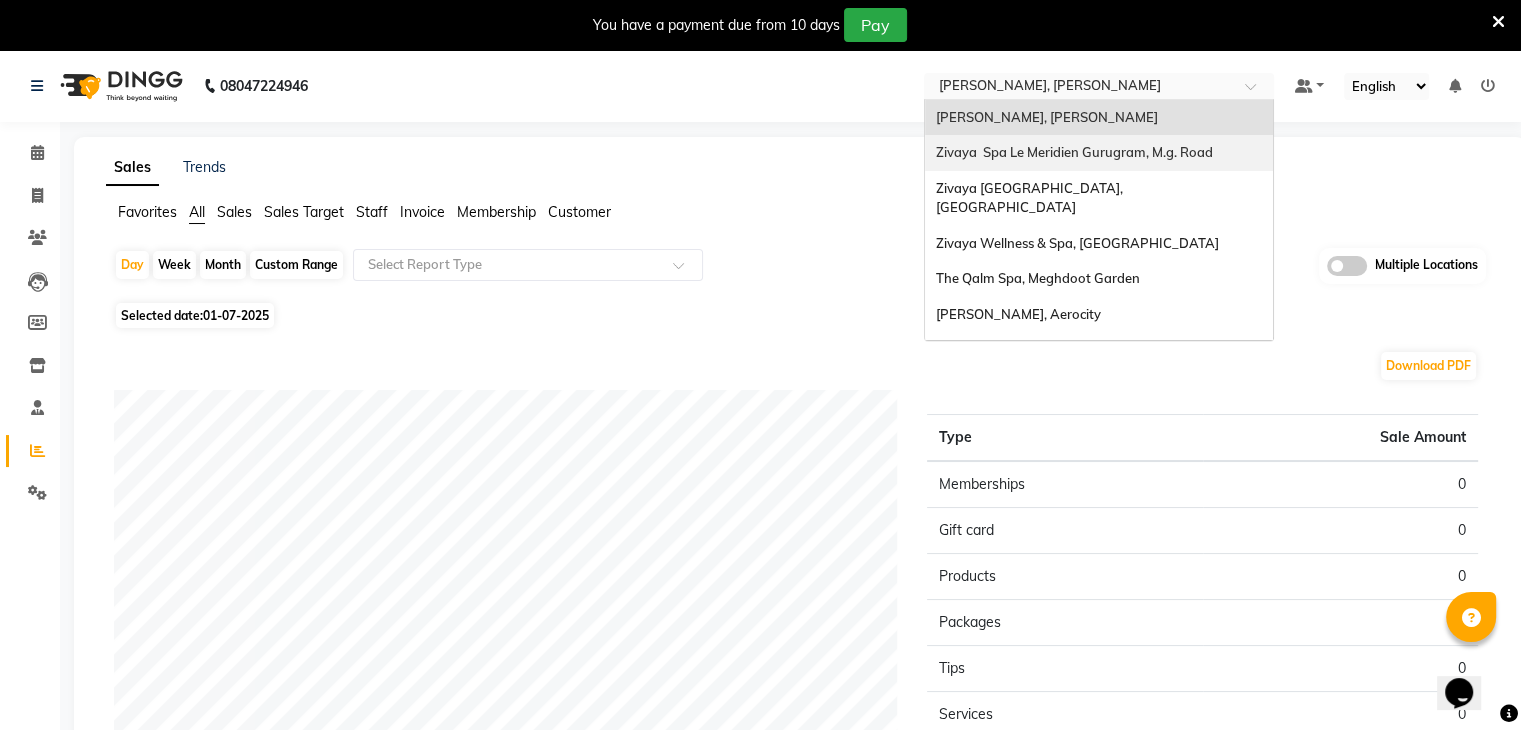 click on "Zivaya  Spa Le Meridien Gurugram, M.g. Road" at bounding box center [1073, 152] 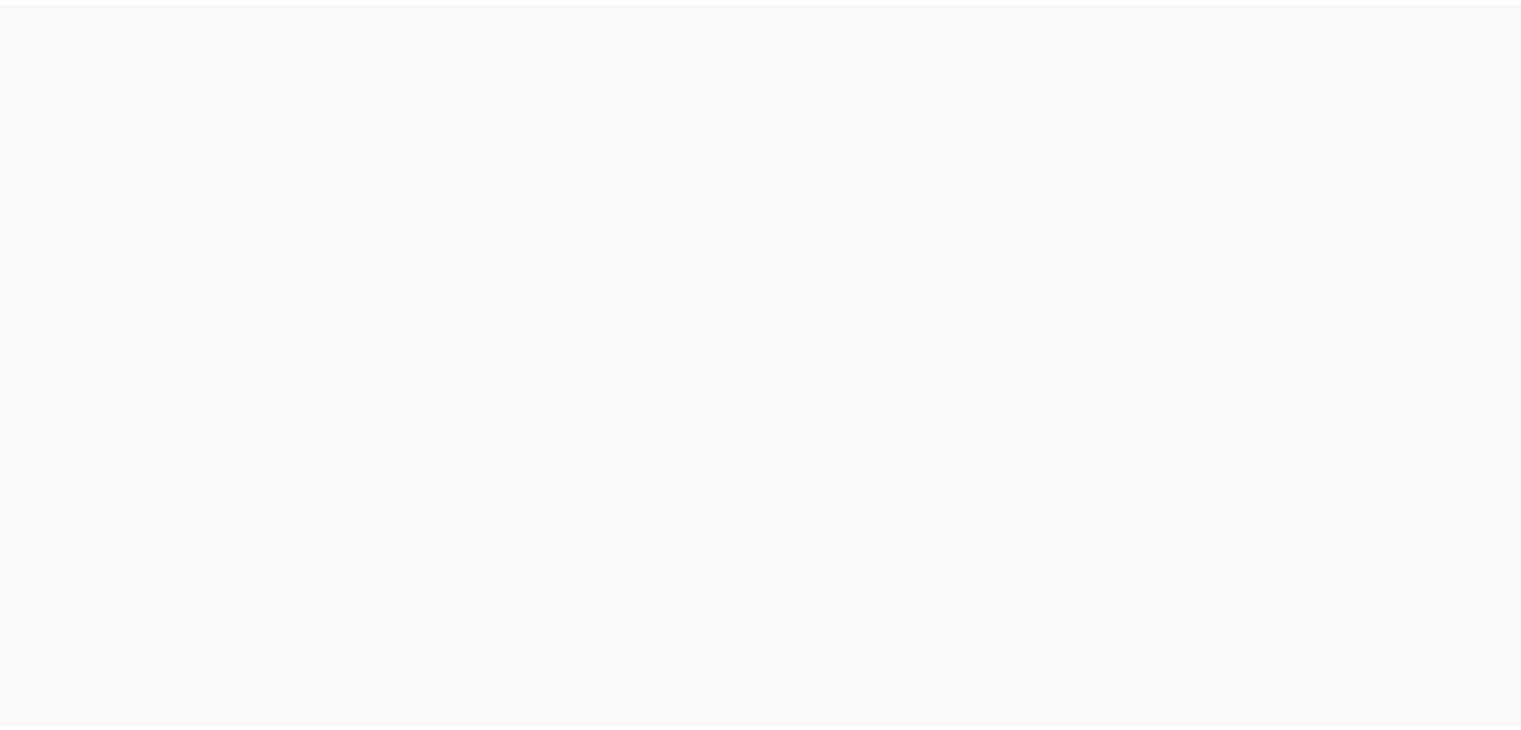 scroll, scrollTop: 0, scrollLeft: 0, axis: both 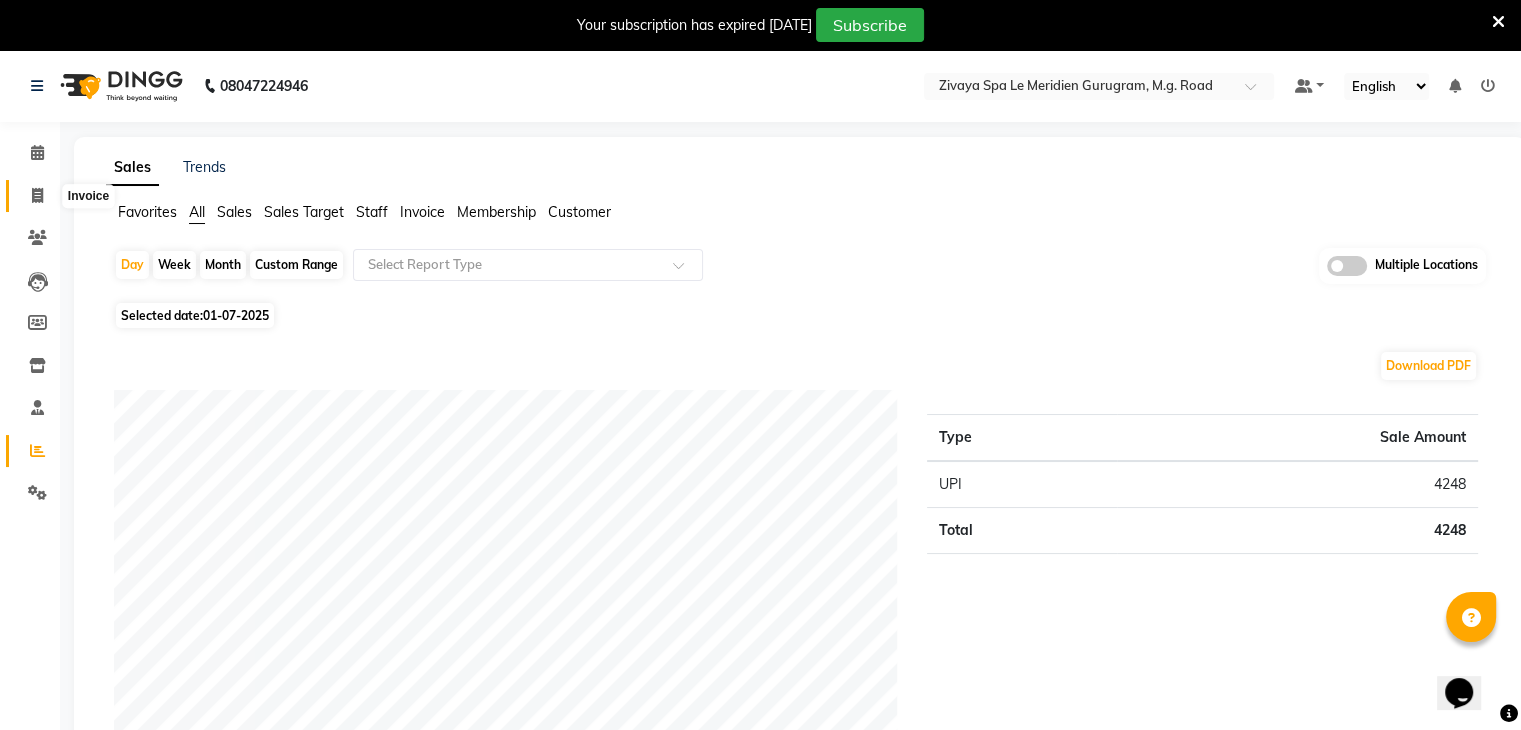 click 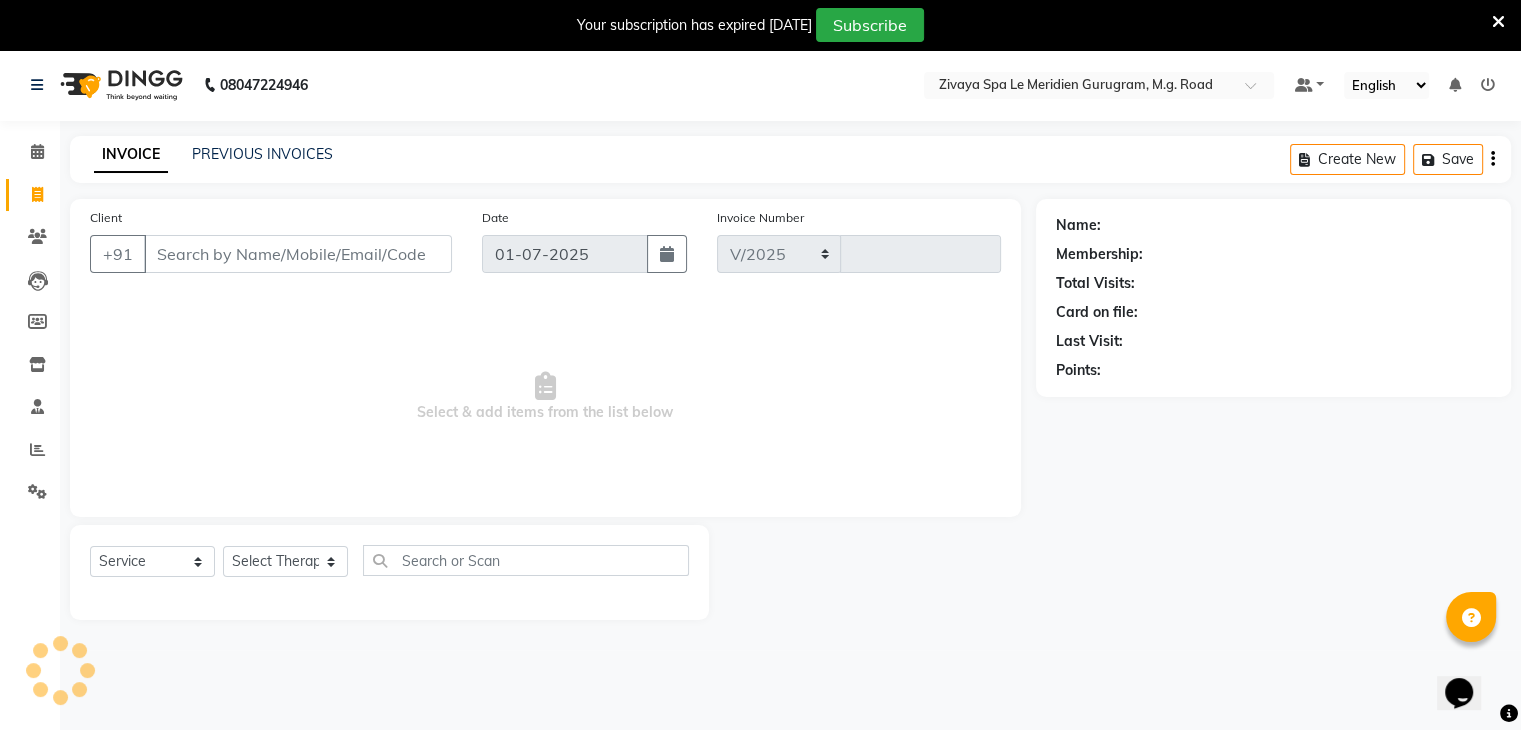select on "6503" 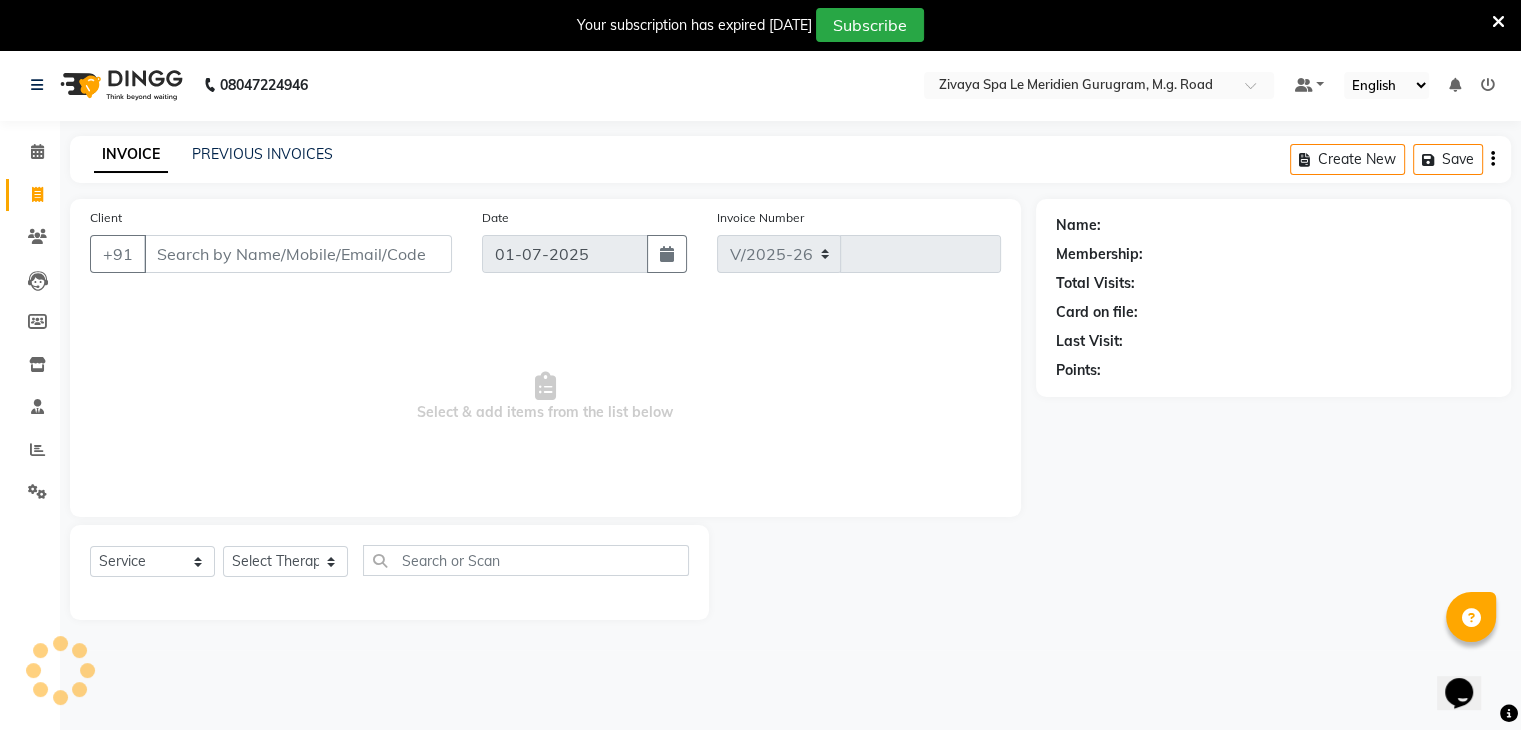 type on "1079" 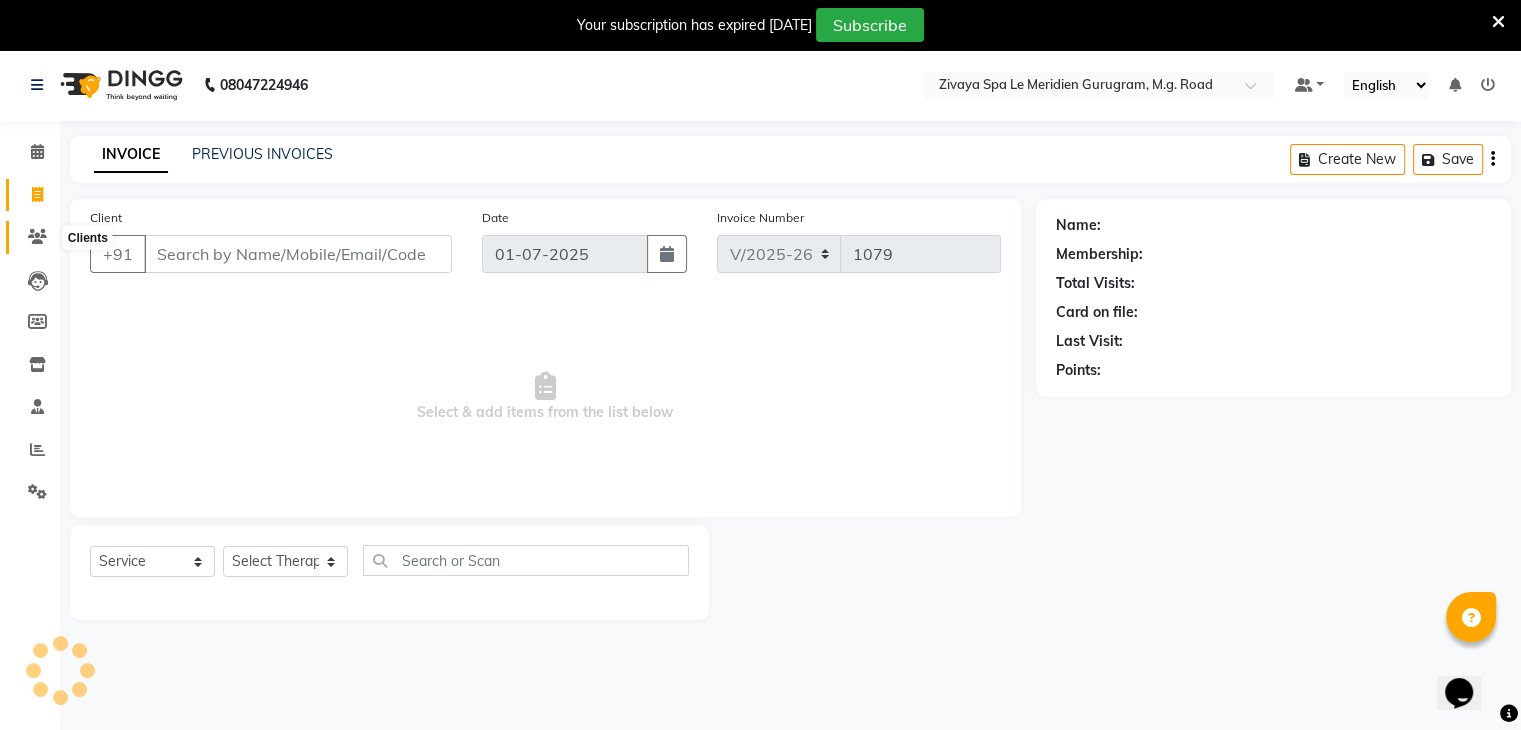 scroll, scrollTop: 50, scrollLeft: 0, axis: vertical 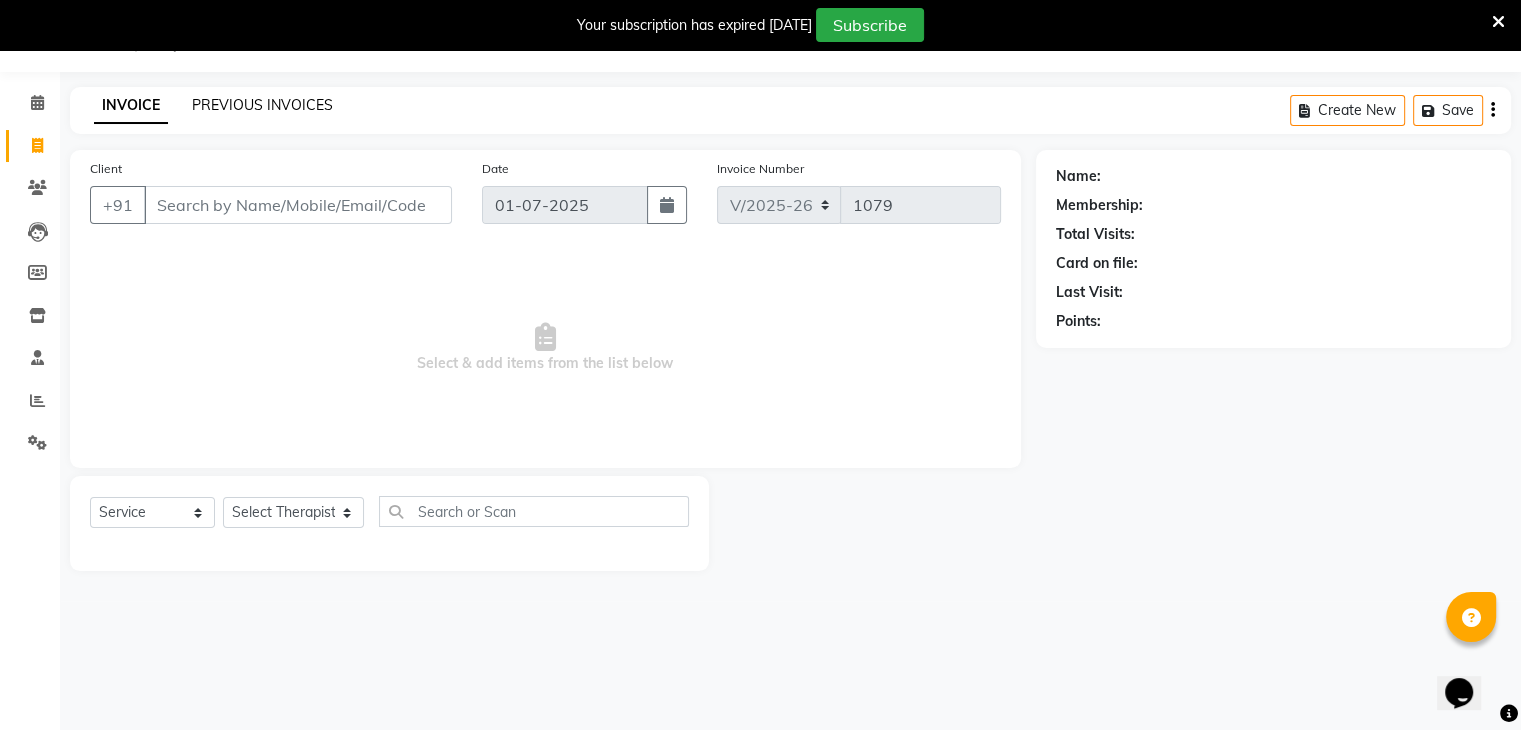 click on "PREVIOUS INVOICES" 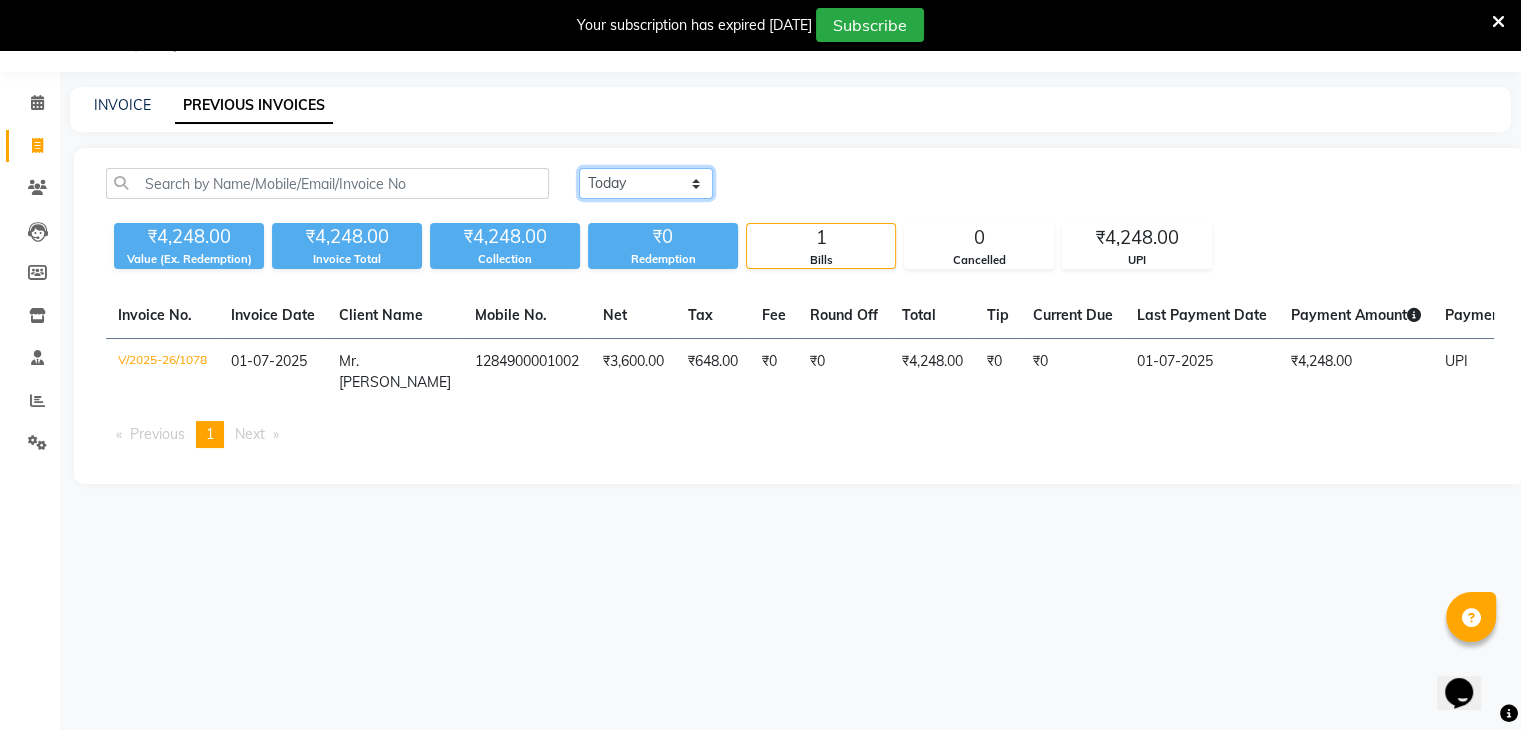 click on "[DATE] [DATE] Custom Range" 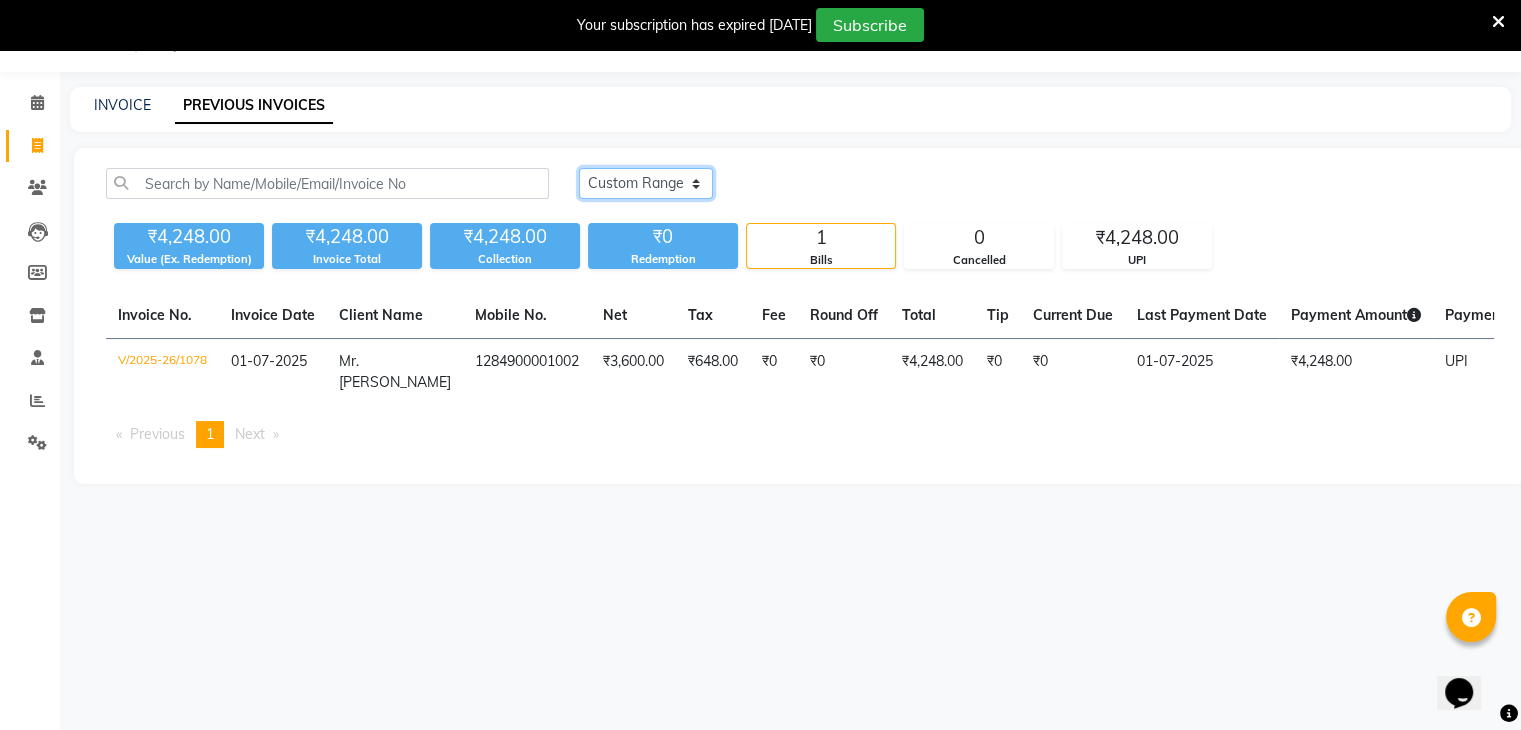 click on "[DATE] [DATE] Custom Range" 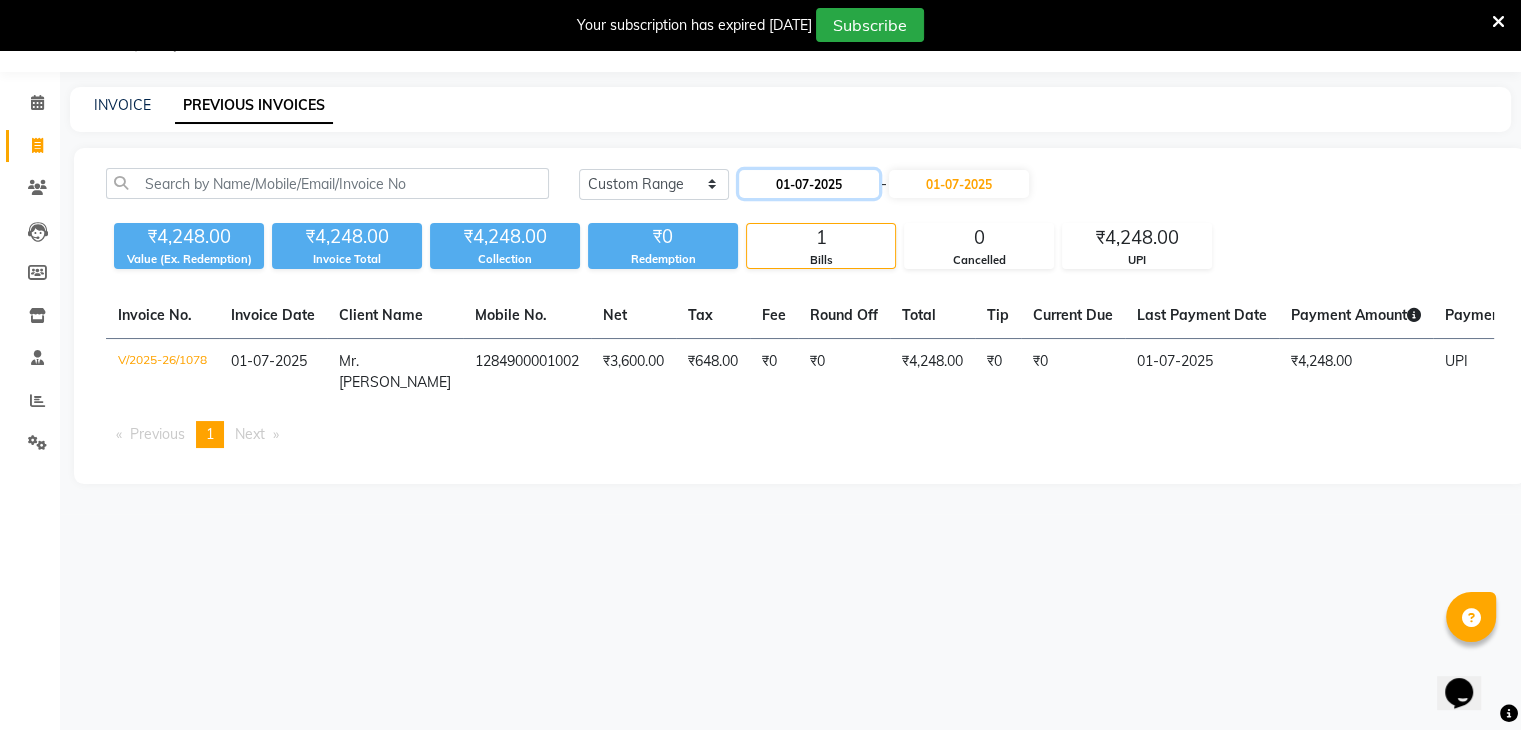 click on "01-07-2025" 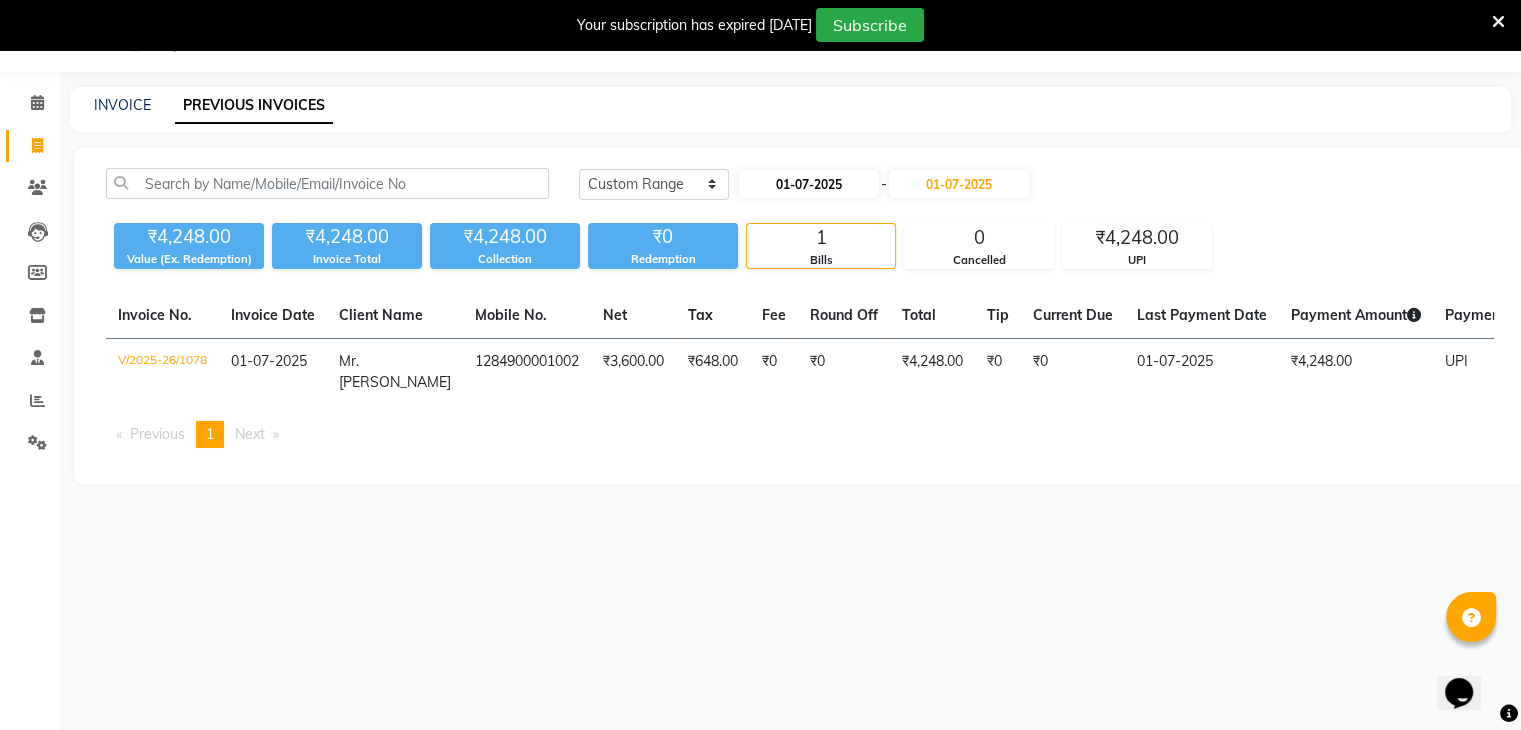 select on "7" 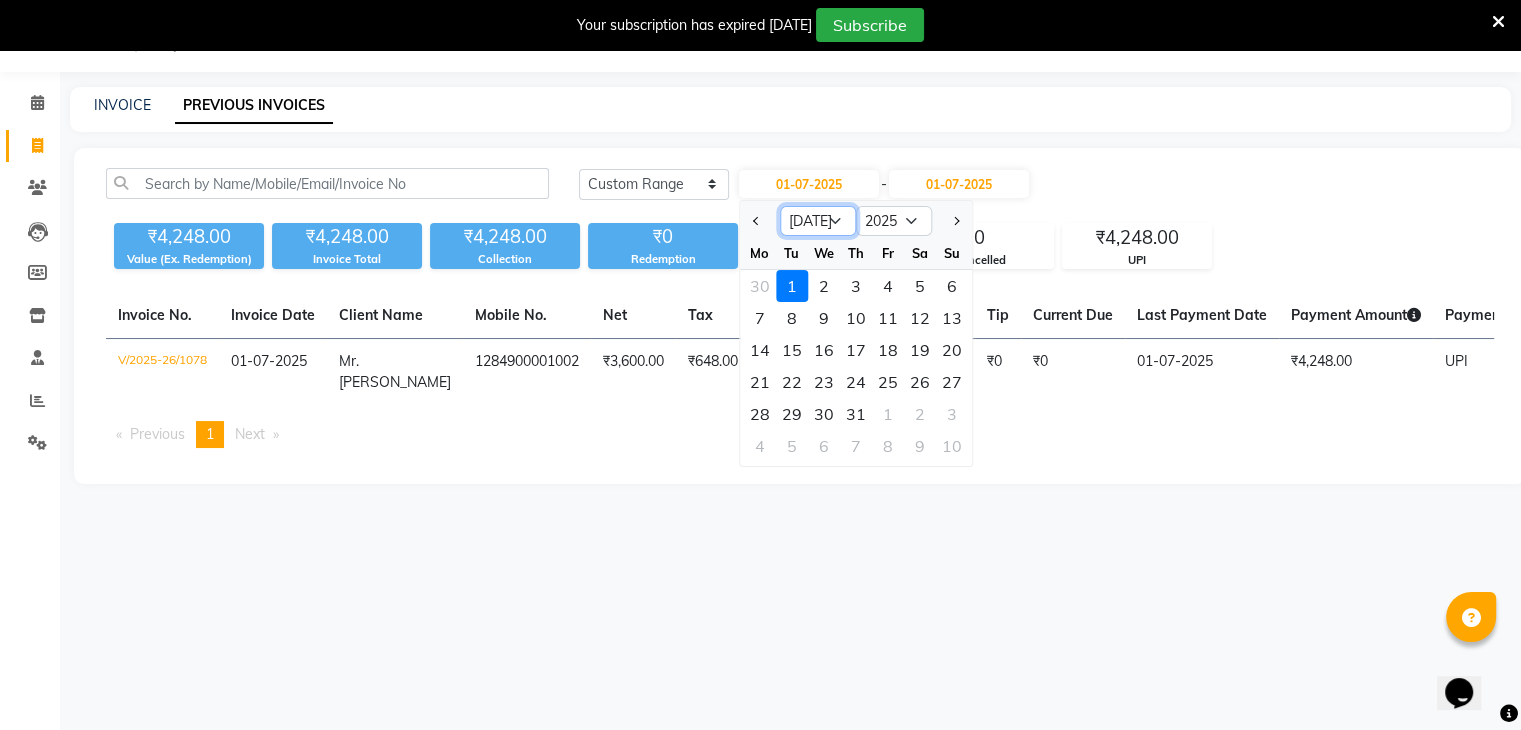 click on "Jan Feb Mar Apr May Jun [DATE] Aug Sep Oct Nov Dec" 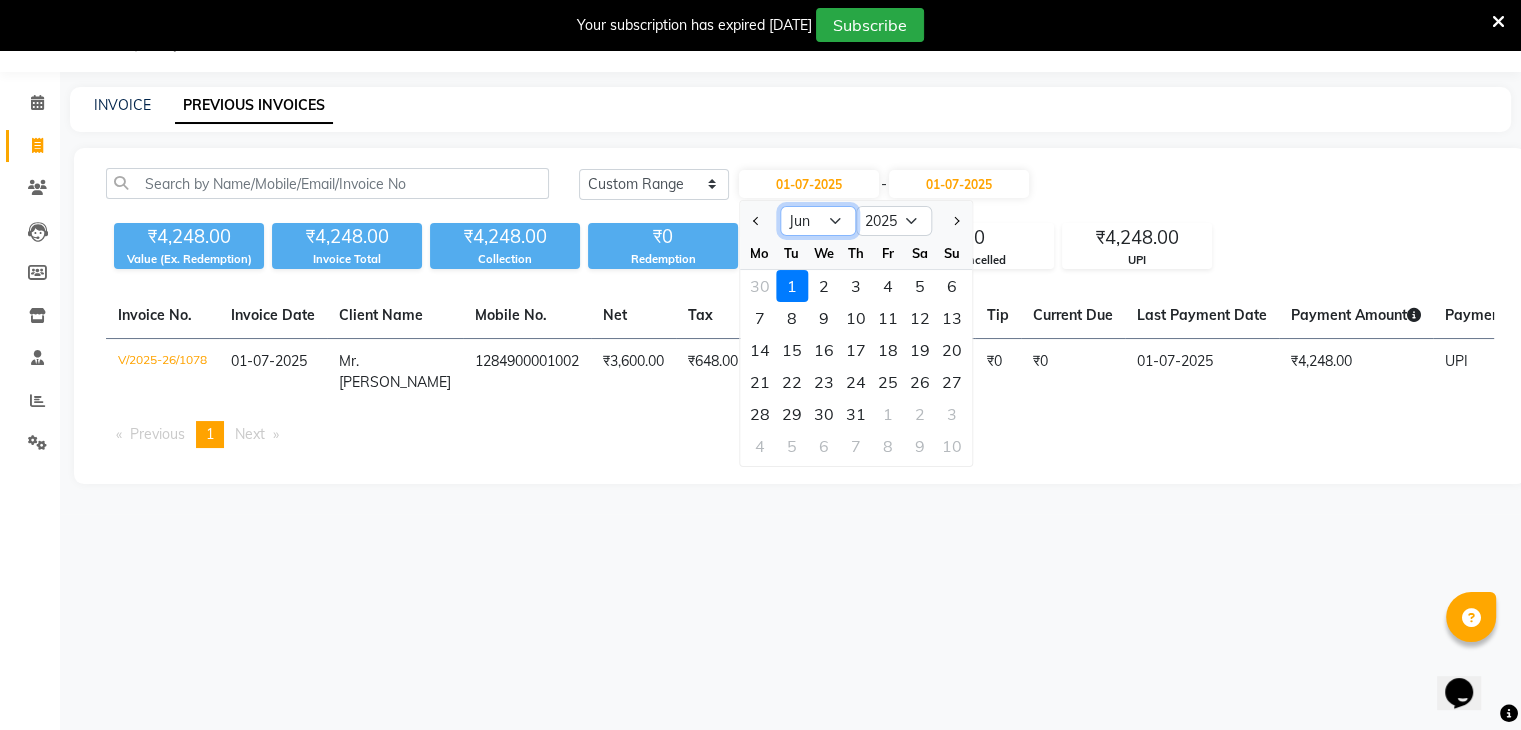 click on "Jan Feb Mar Apr May Jun [DATE] Aug Sep Oct Nov Dec" 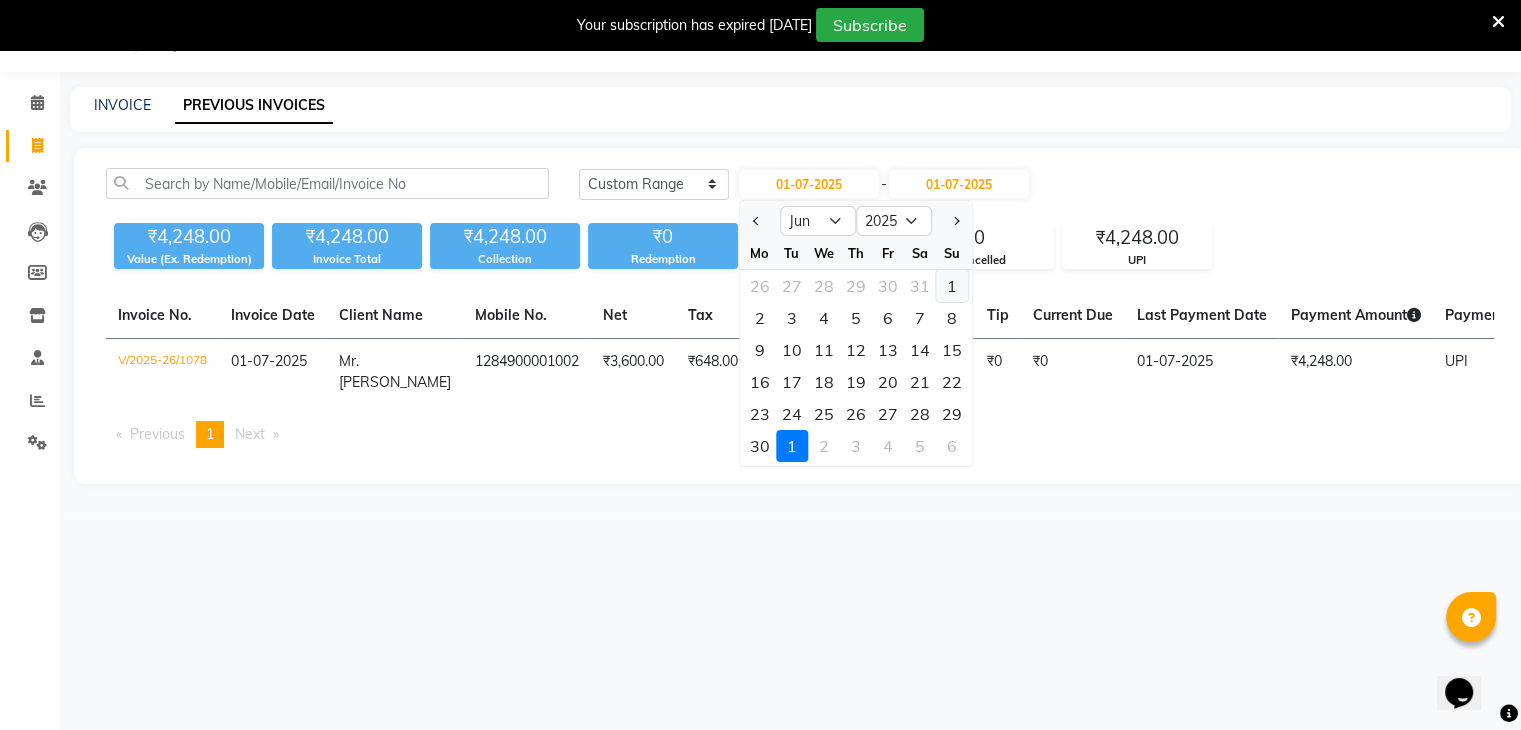 click on "1" 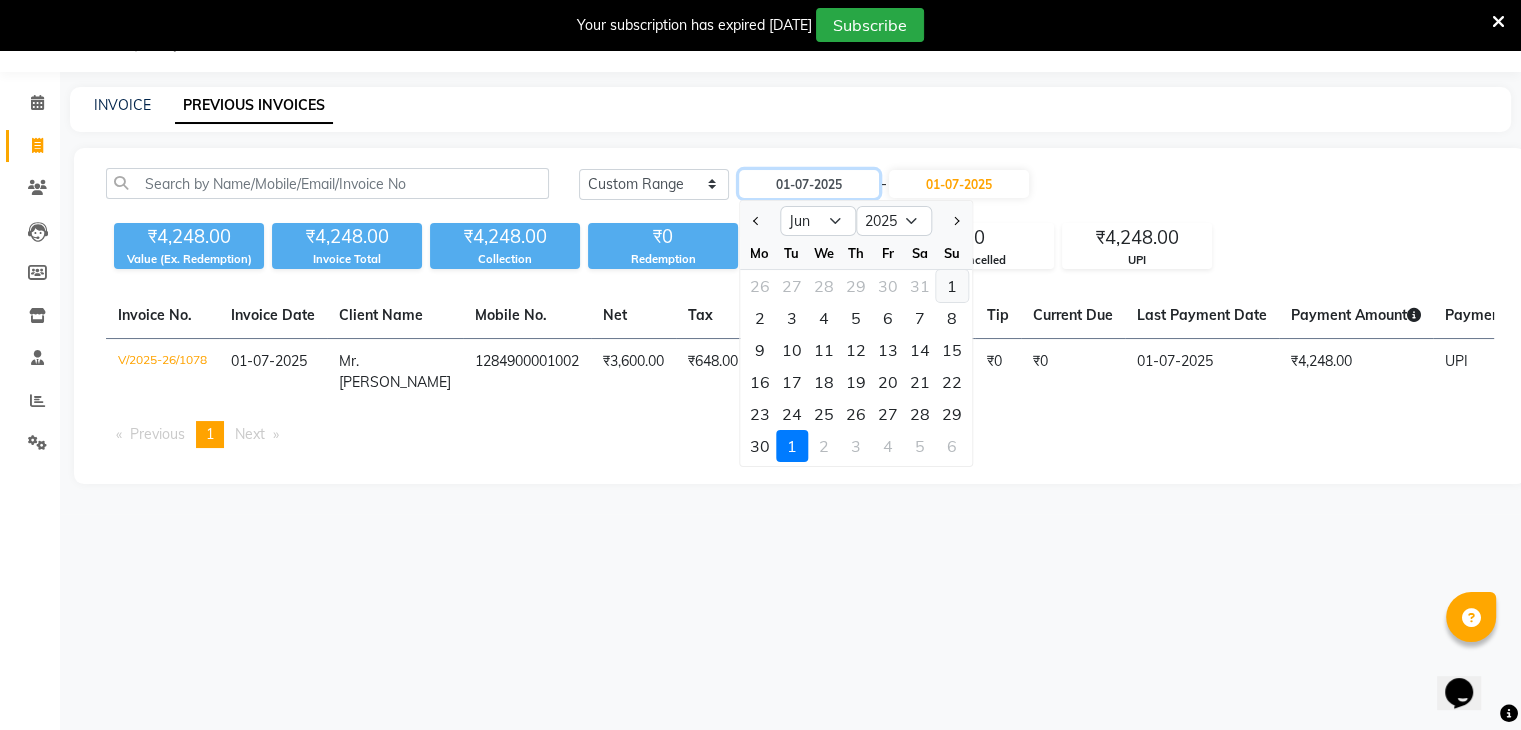 type on "[DATE]" 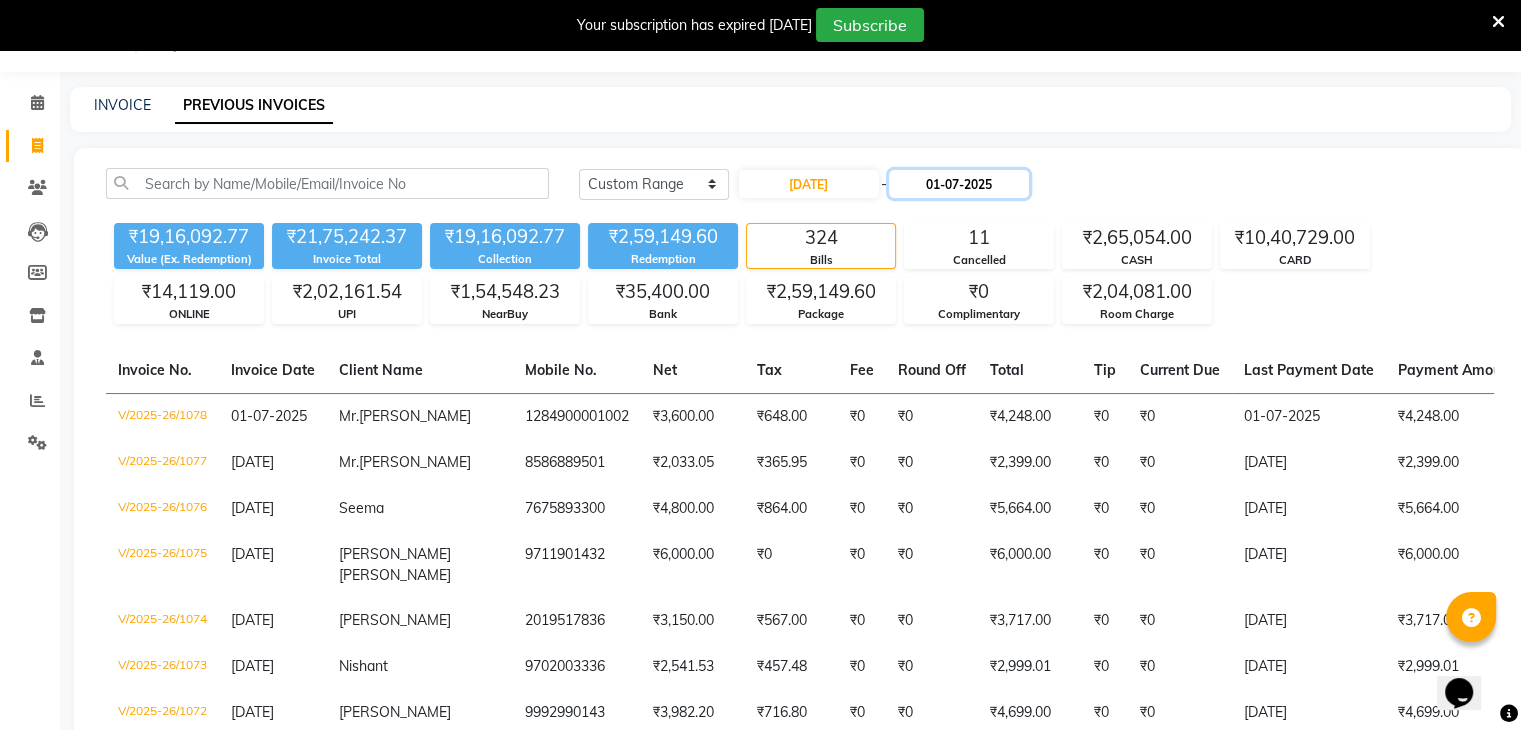 click on "01-07-2025" 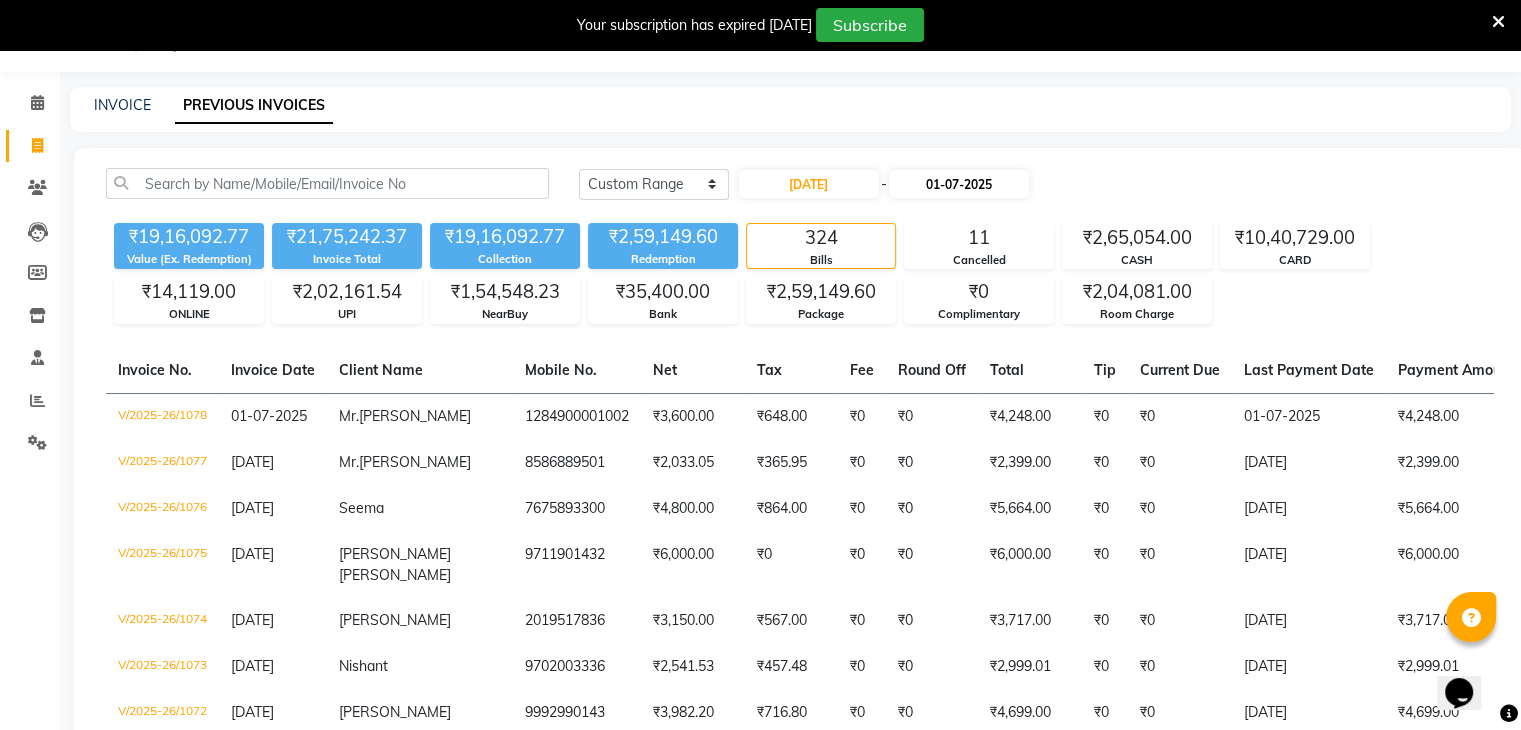 select on "7" 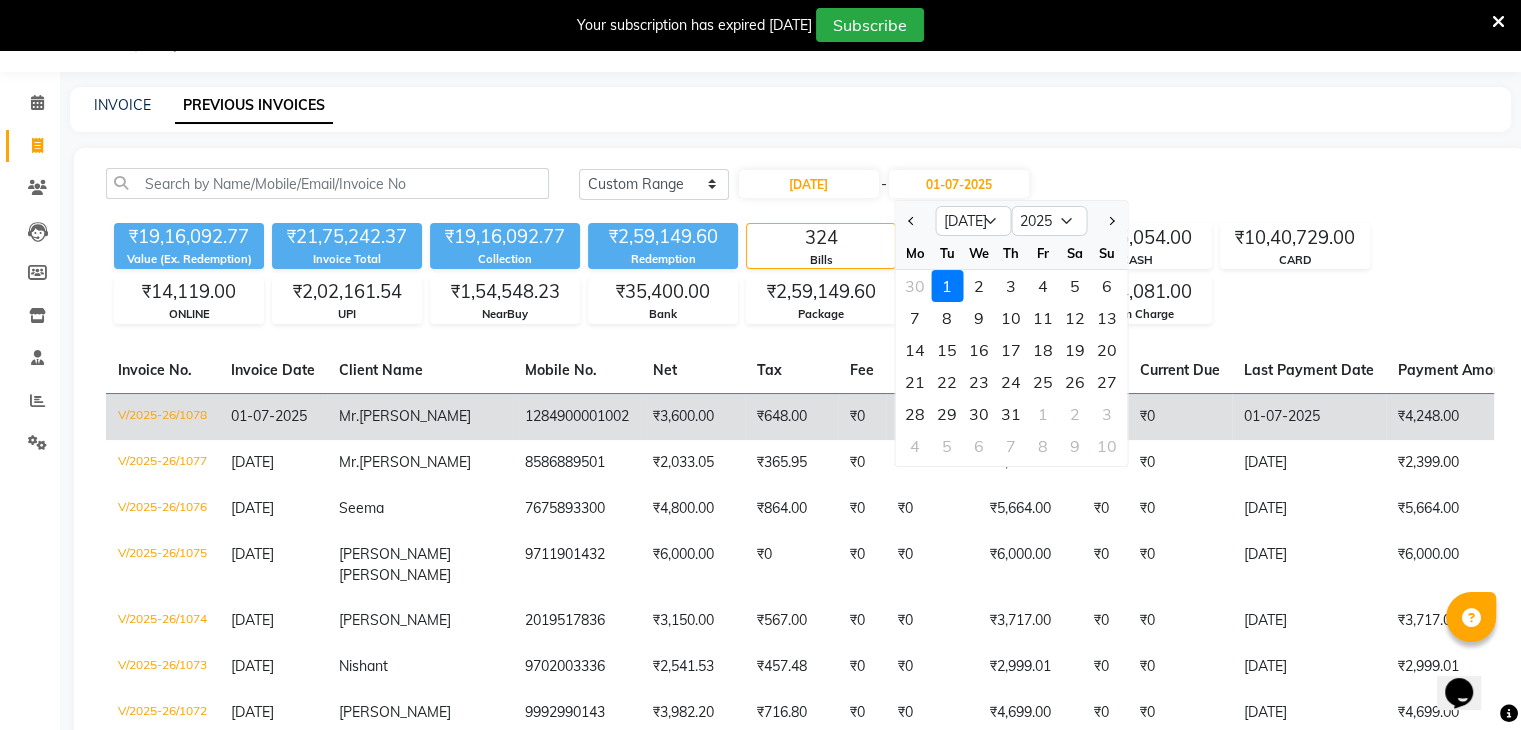 click on "30" 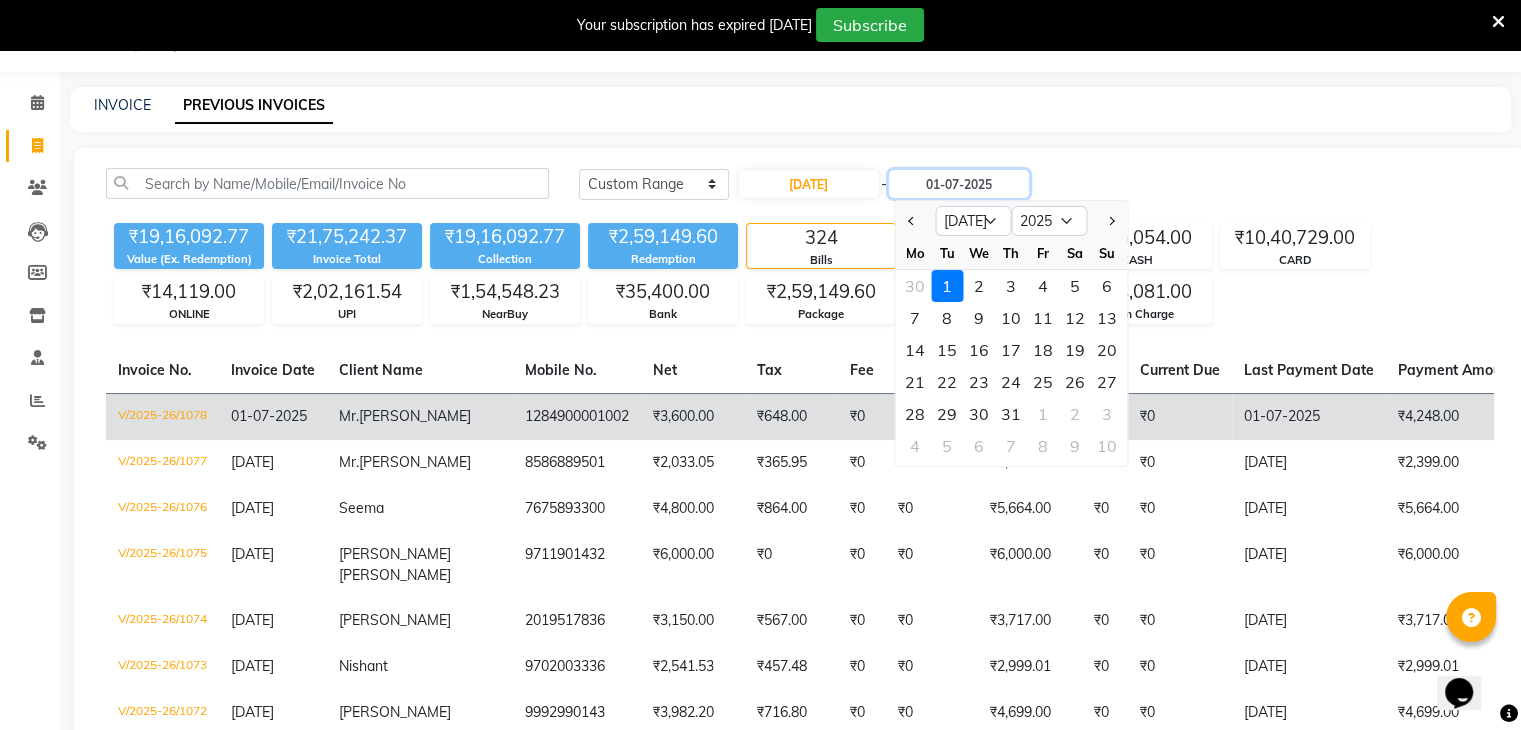 type on "30-07-2025" 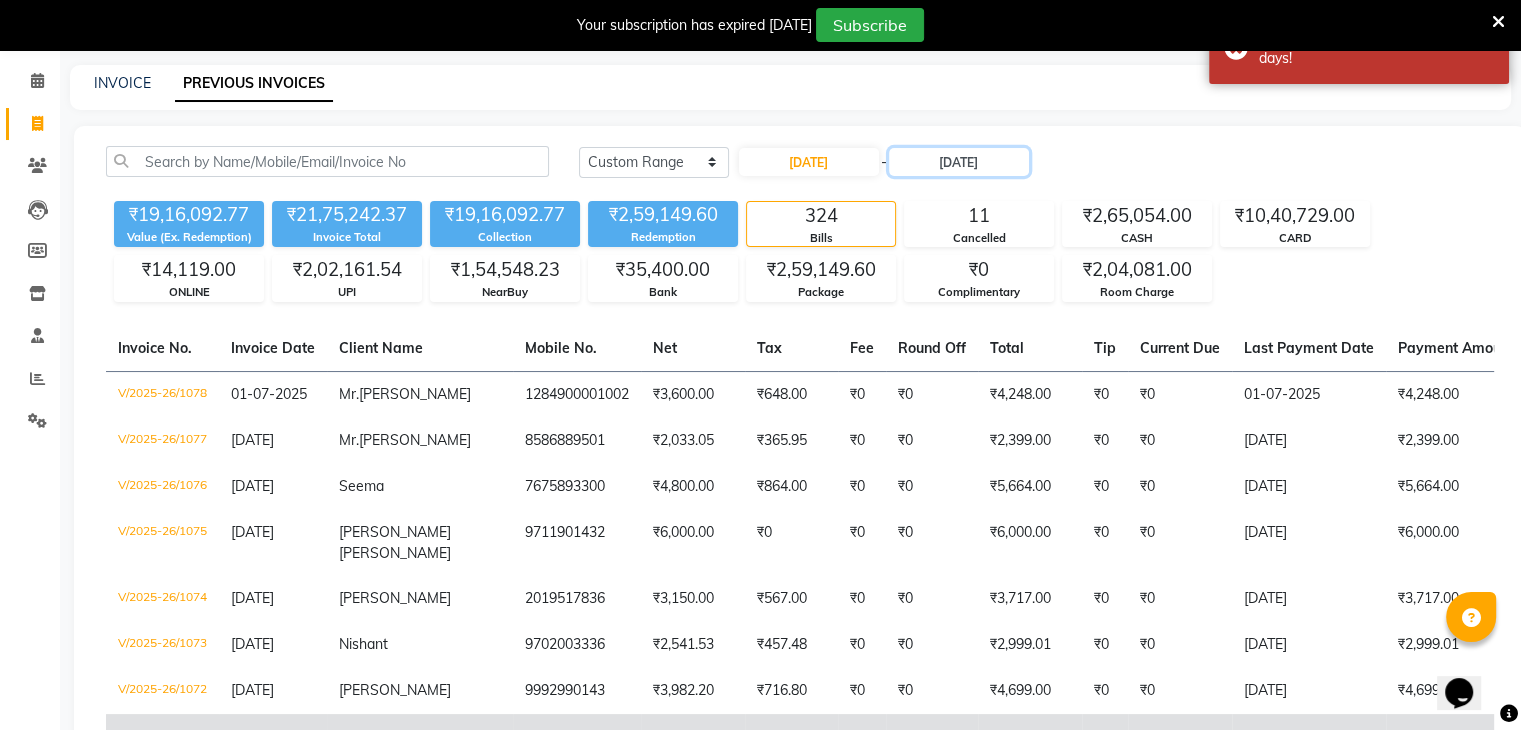 scroll, scrollTop: 0, scrollLeft: 0, axis: both 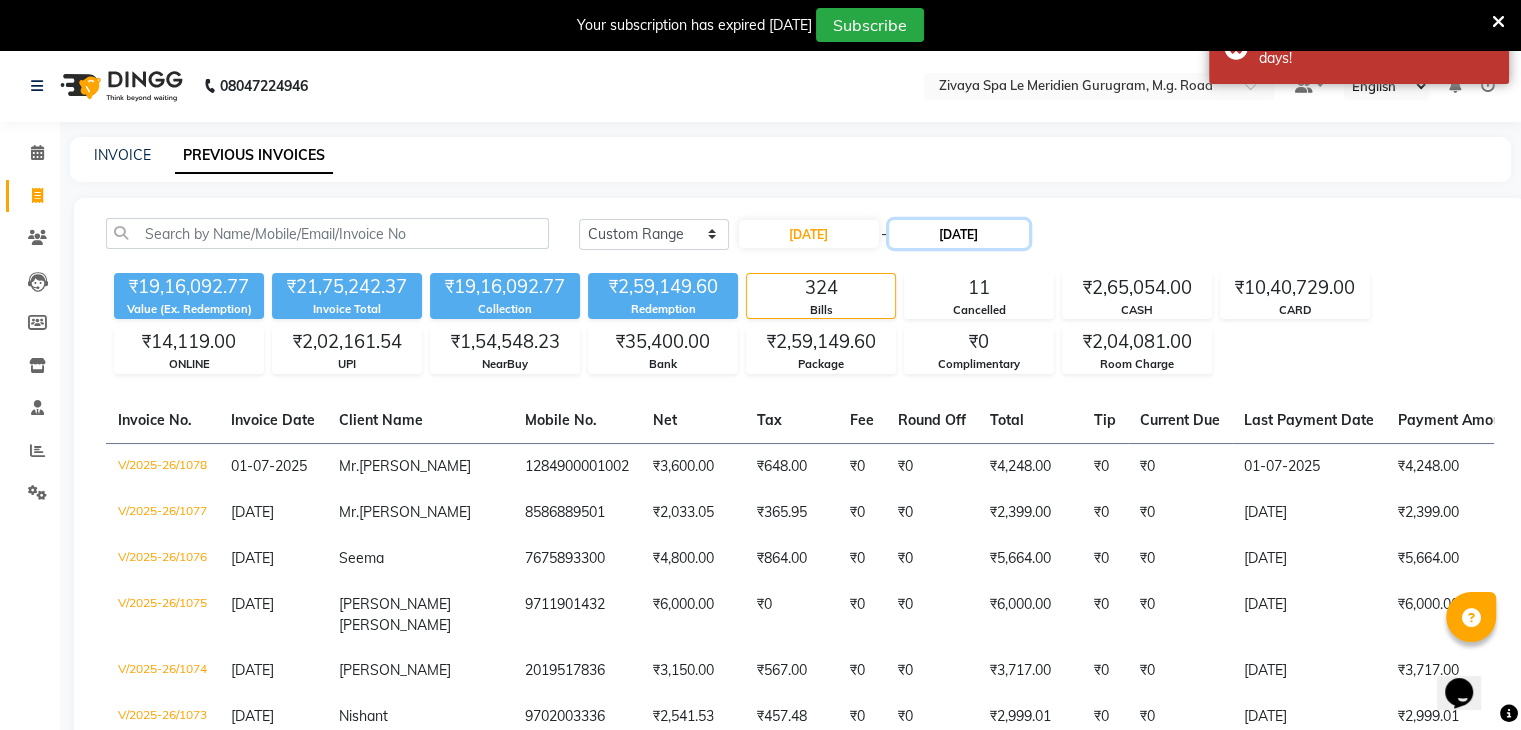 click on "30-07-2025" 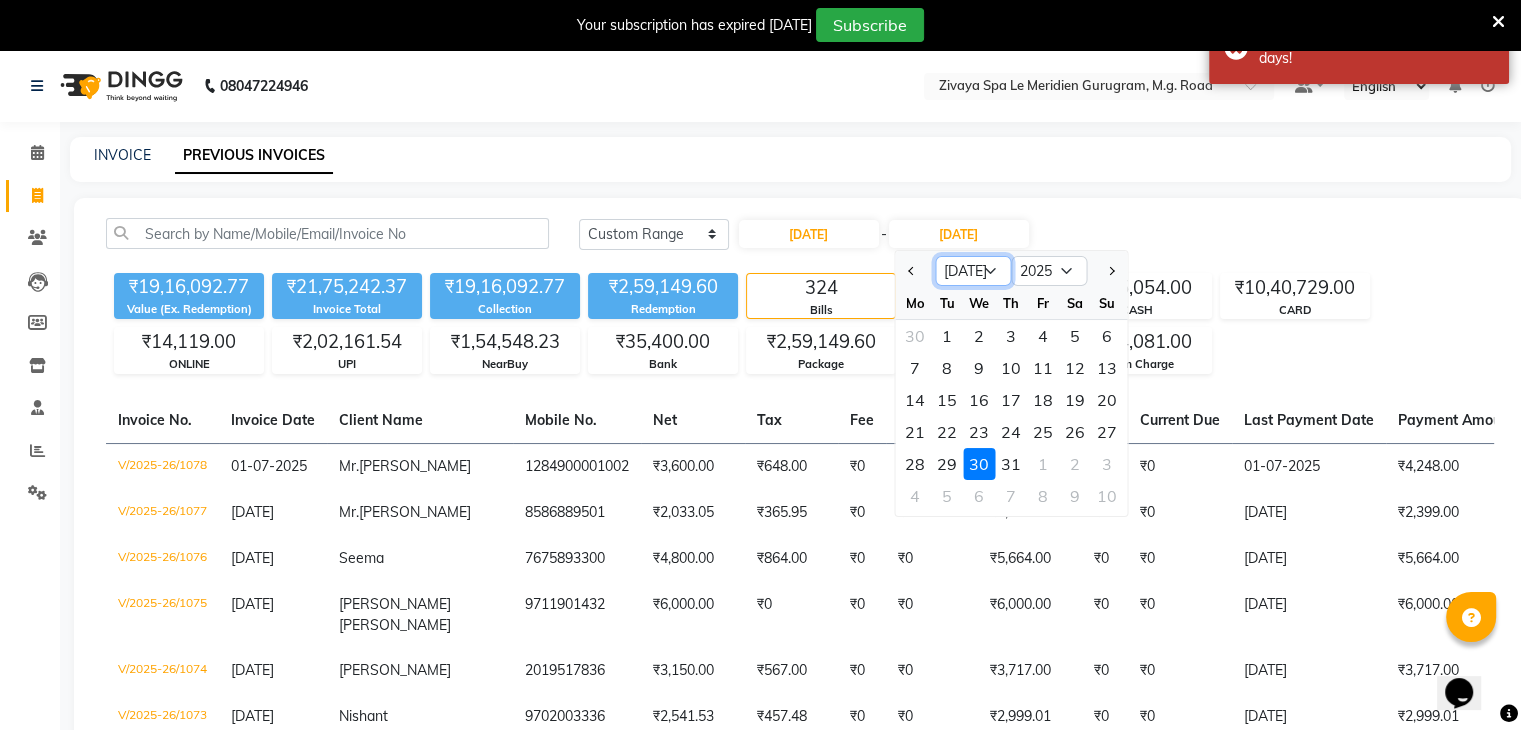 click on "Jun [DATE] Aug Sep Oct Nov Dec" 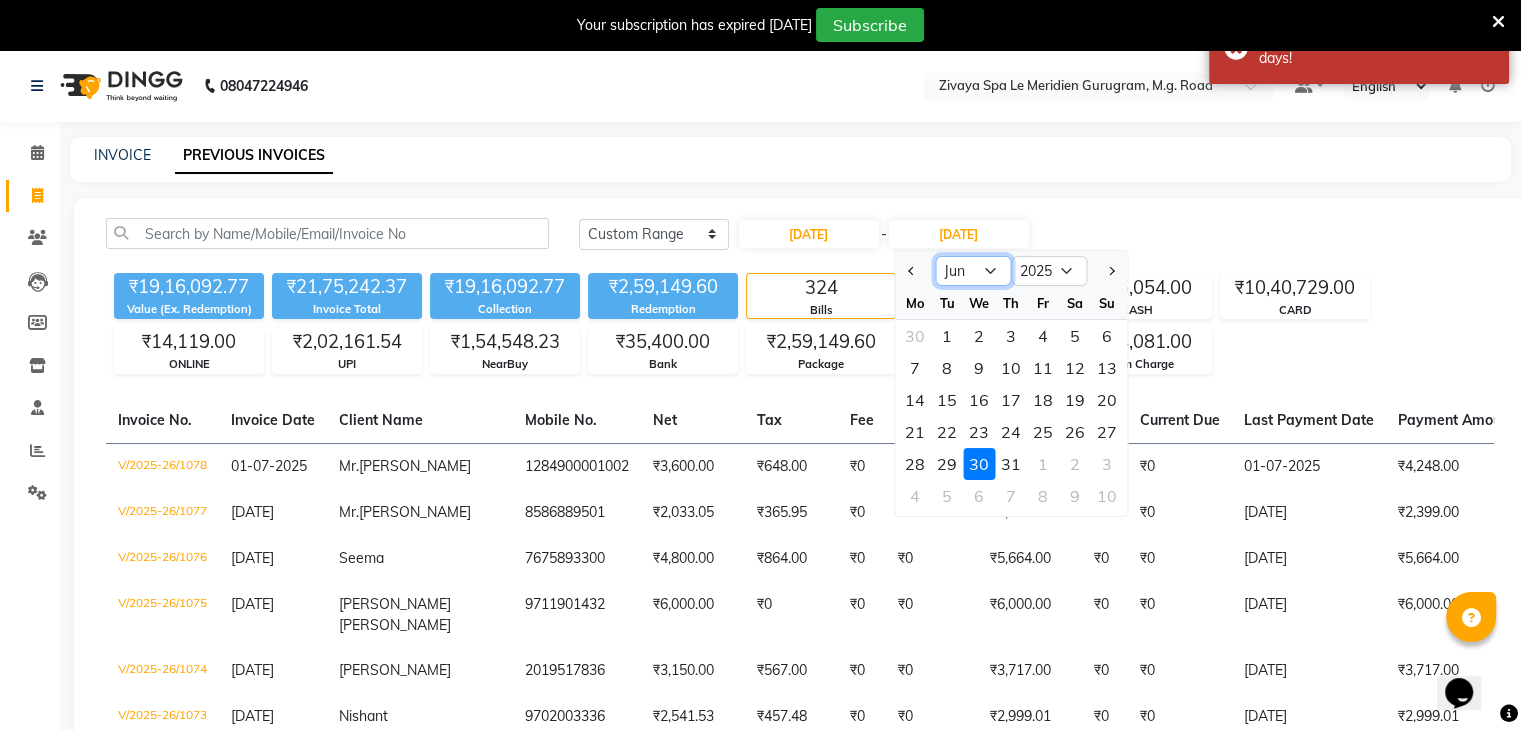 click on "Jun Jul Aug Sep Oct Nov Dec" 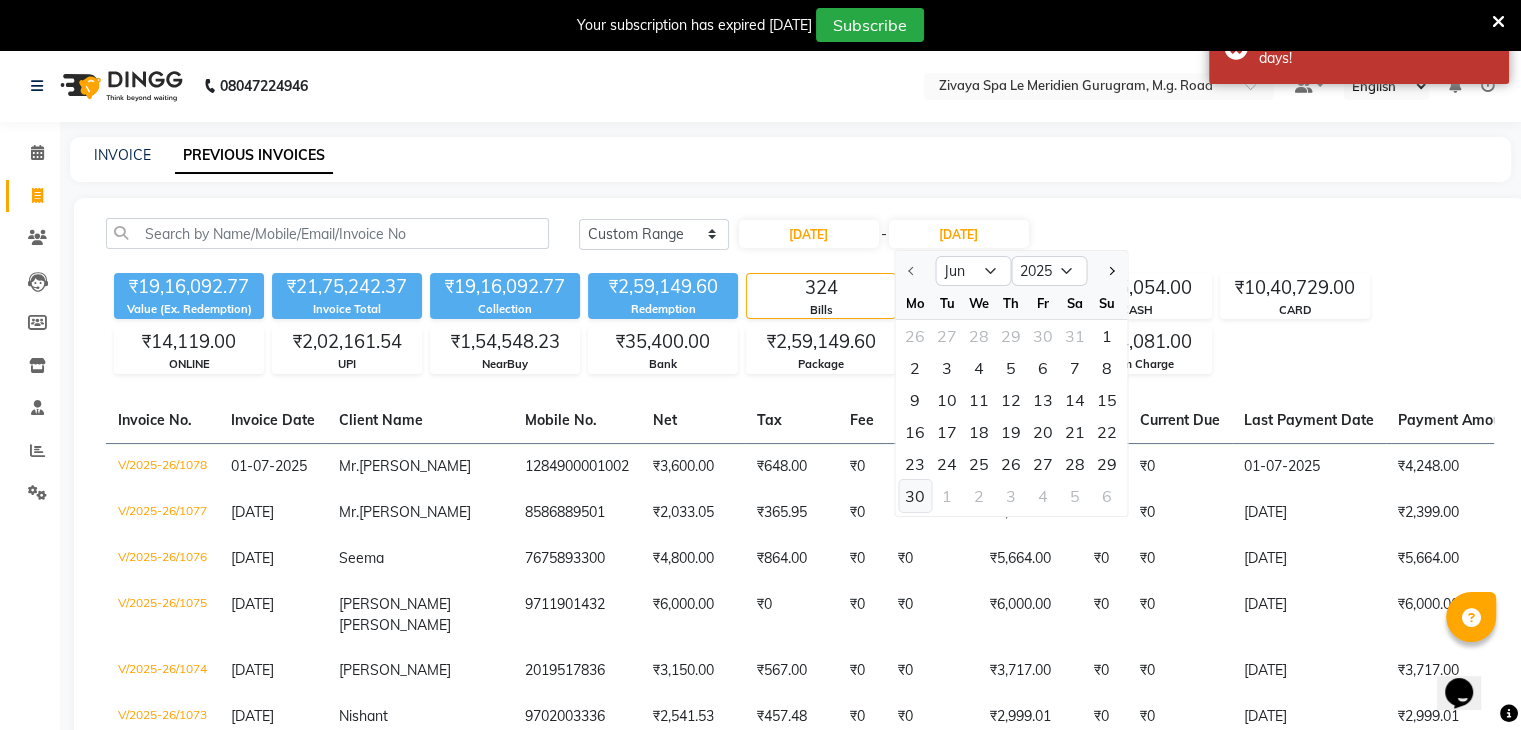 click on "30" 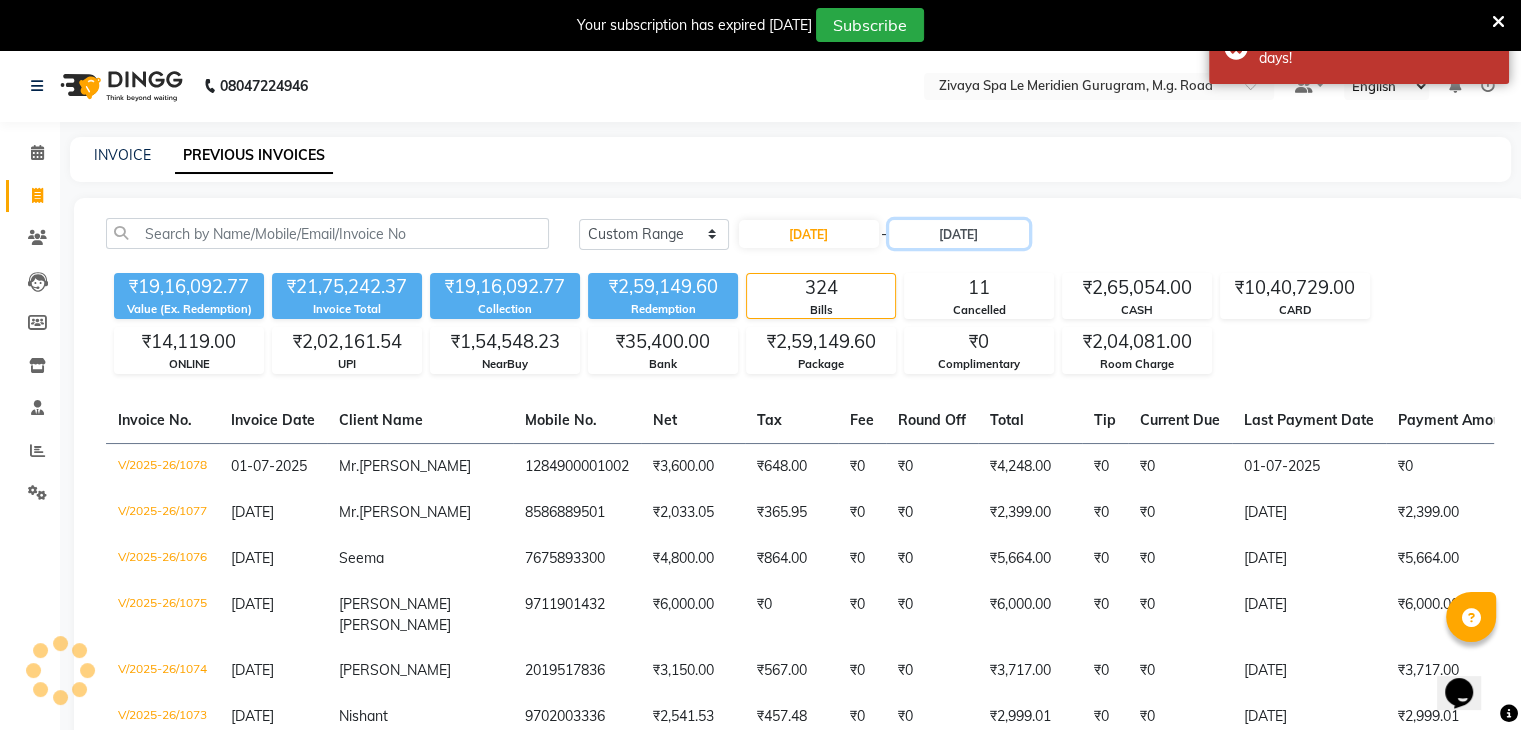type on "30-06-2025" 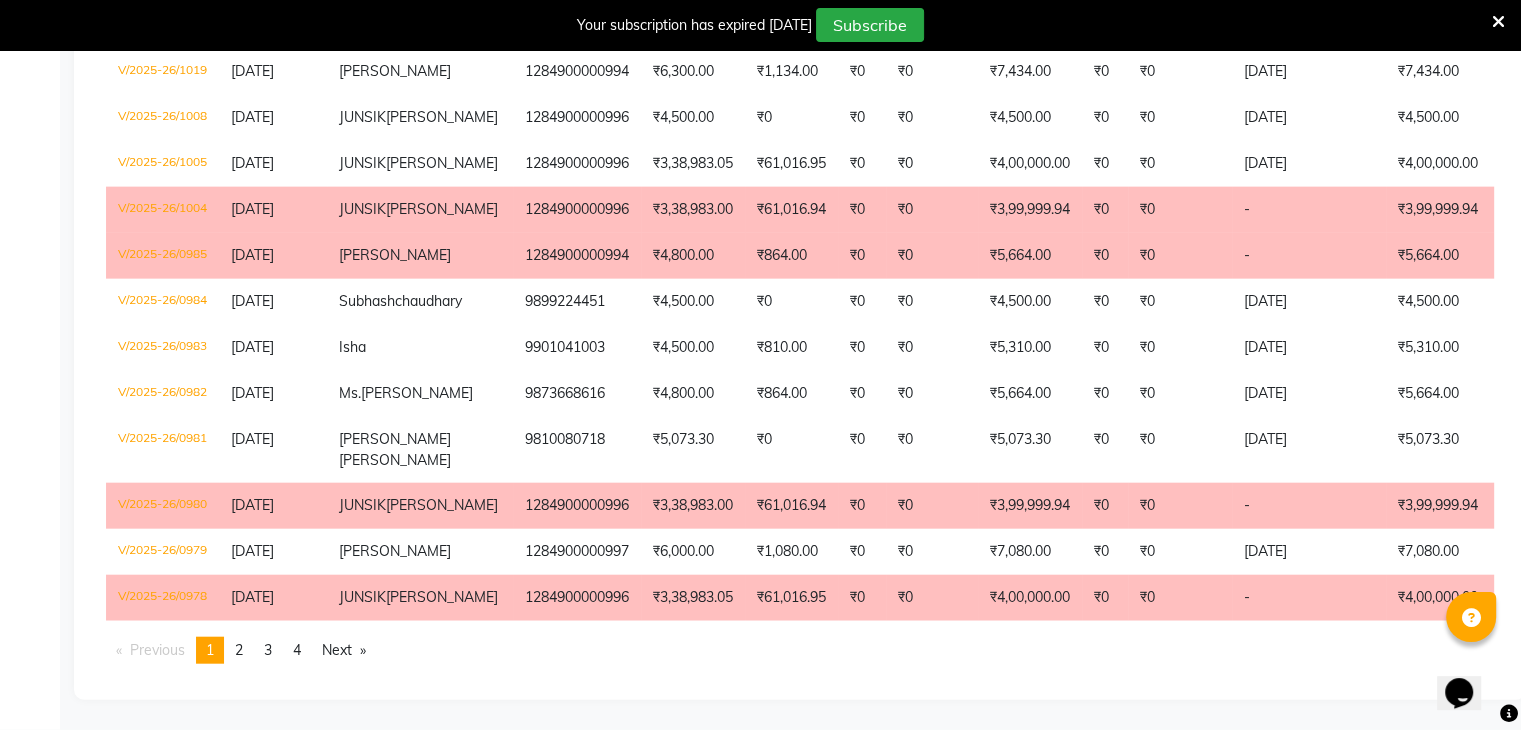 scroll, scrollTop: 5056, scrollLeft: 0, axis: vertical 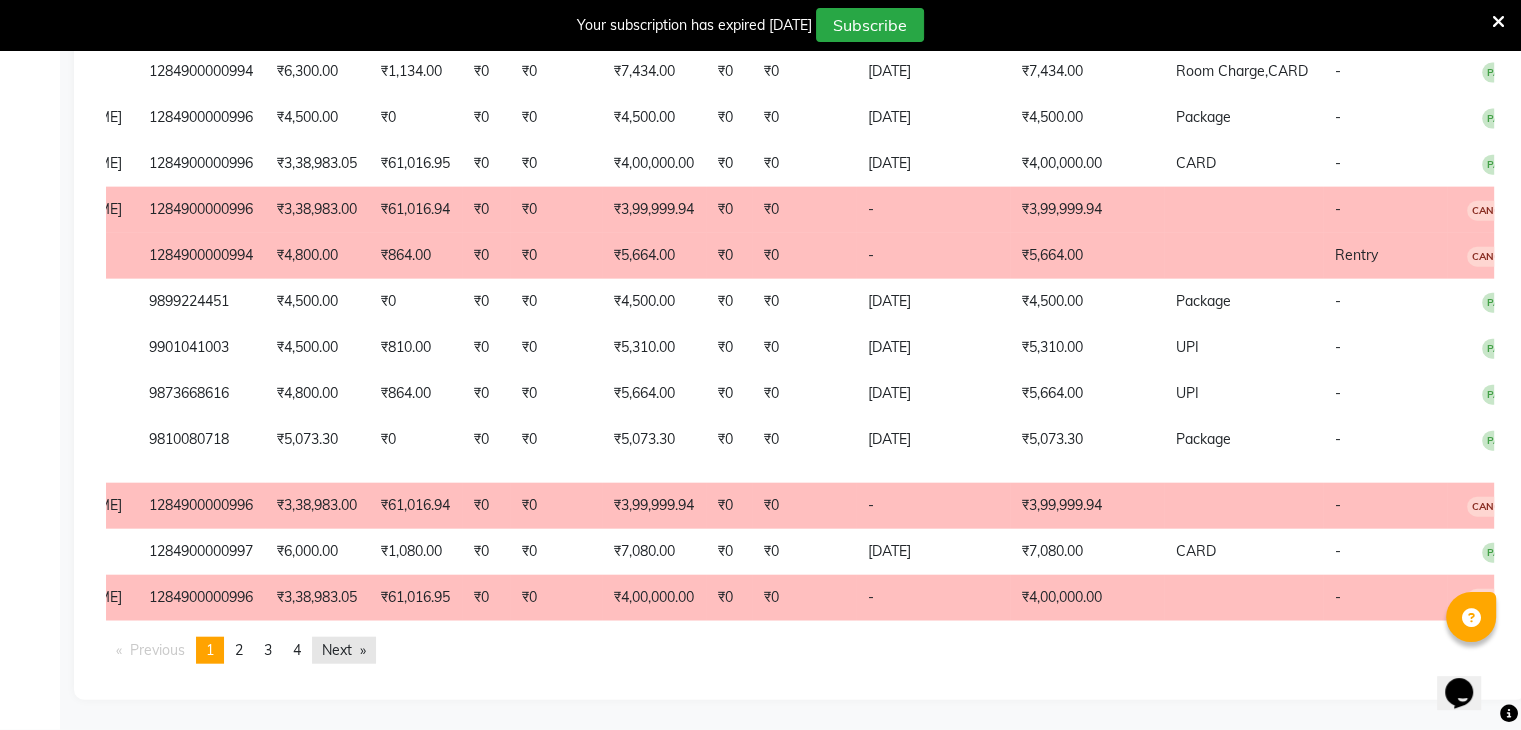 click on "Next  page" at bounding box center [344, 650] 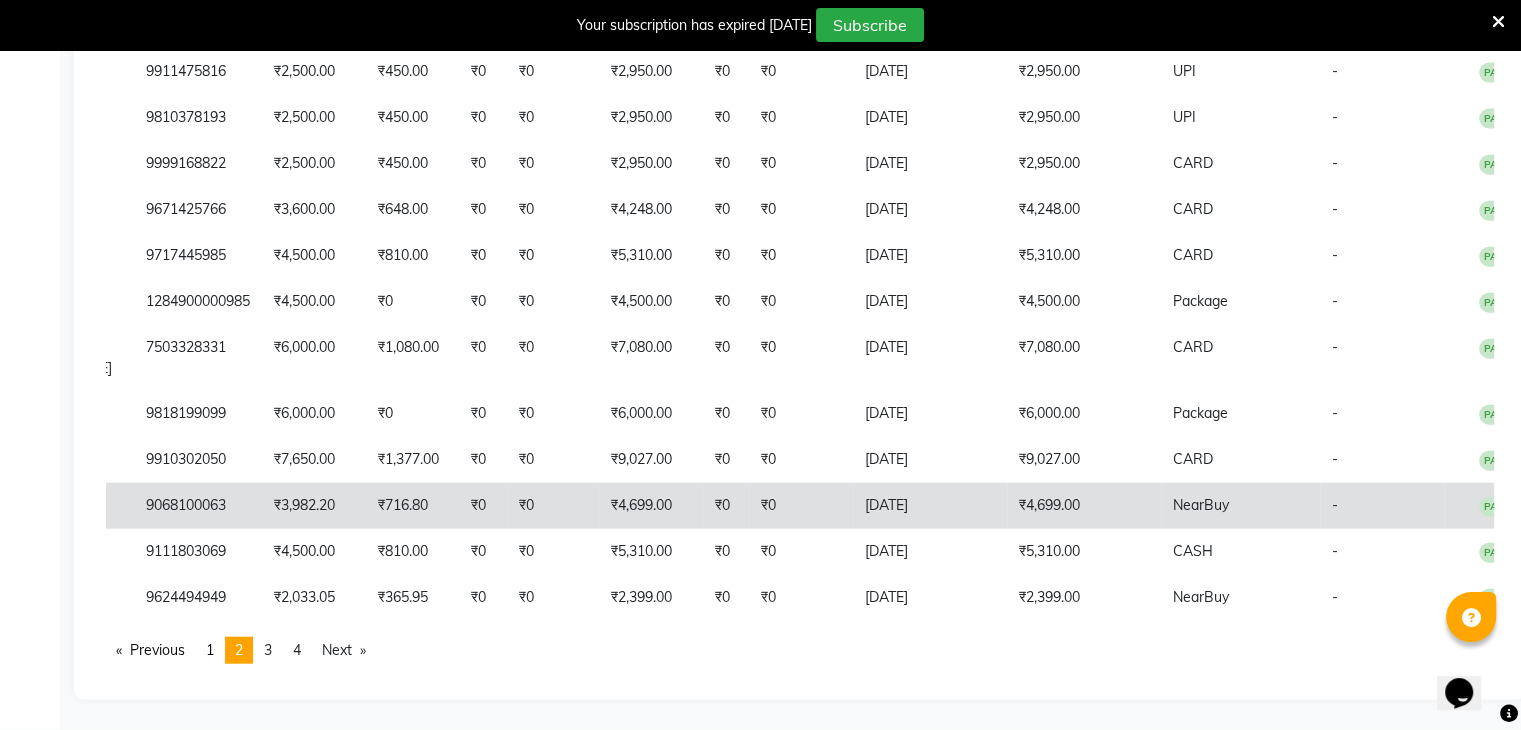 scroll, scrollTop: 4835, scrollLeft: 0, axis: vertical 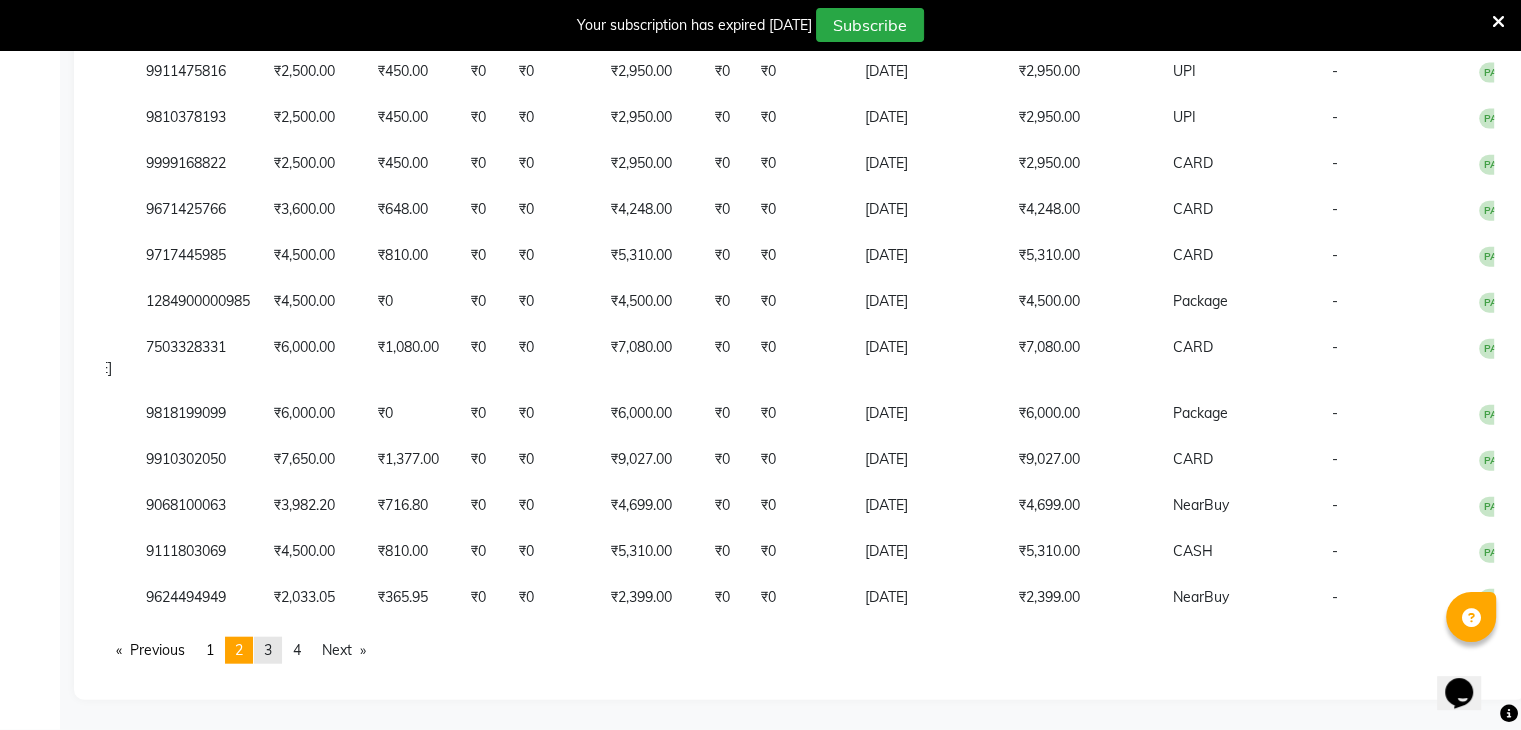 click on "3" at bounding box center (268, 650) 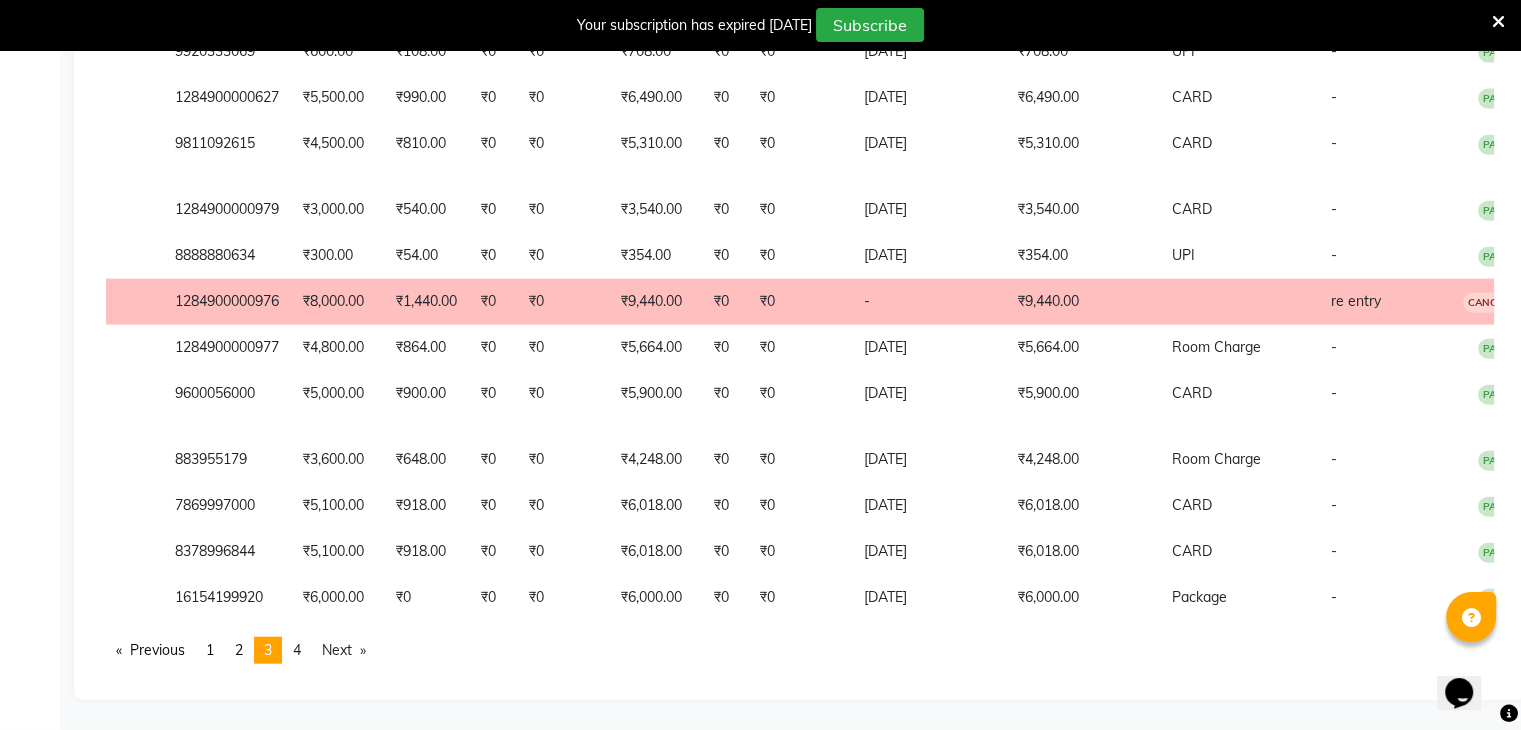 scroll, scrollTop: 0, scrollLeft: 344, axis: horizontal 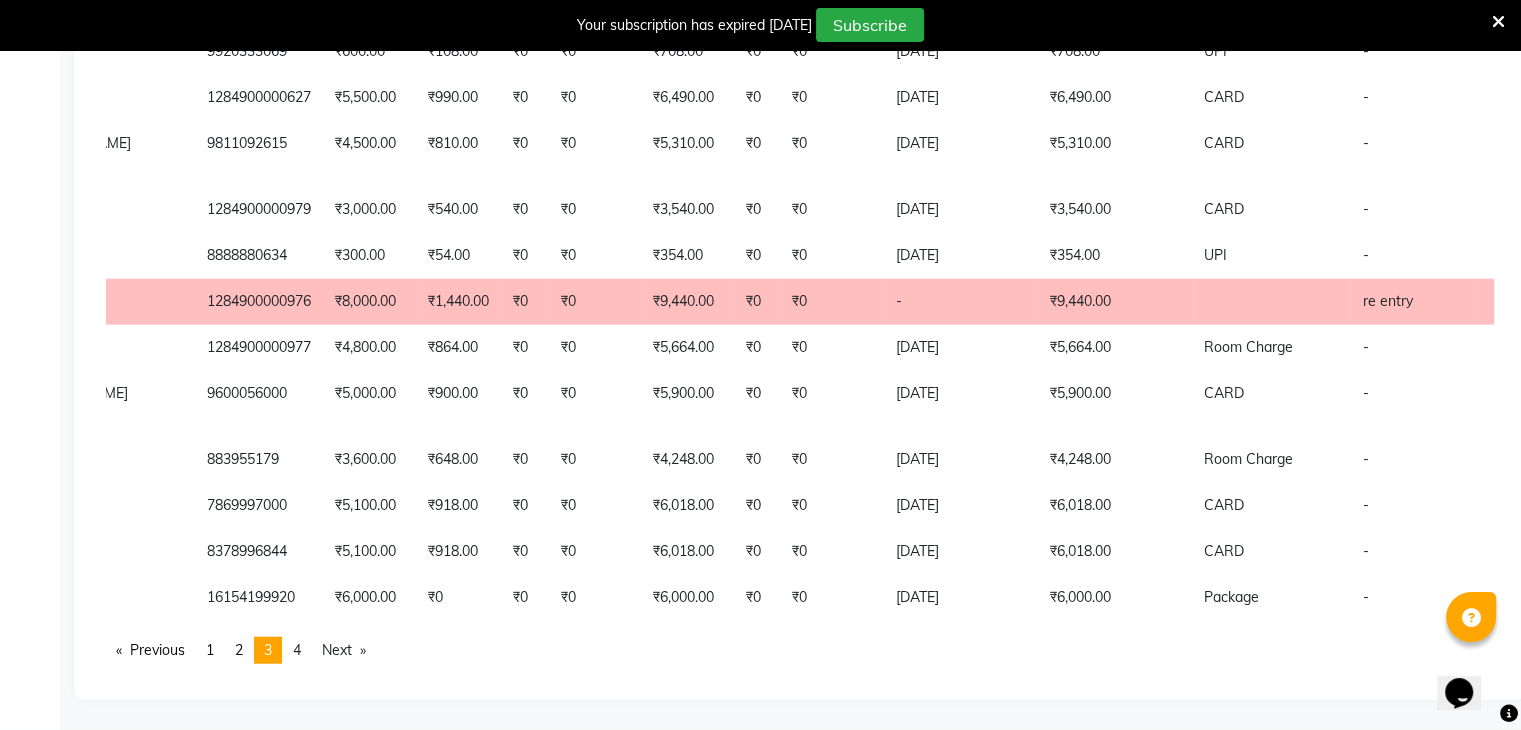 click on "page  4" at bounding box center [297, 650] 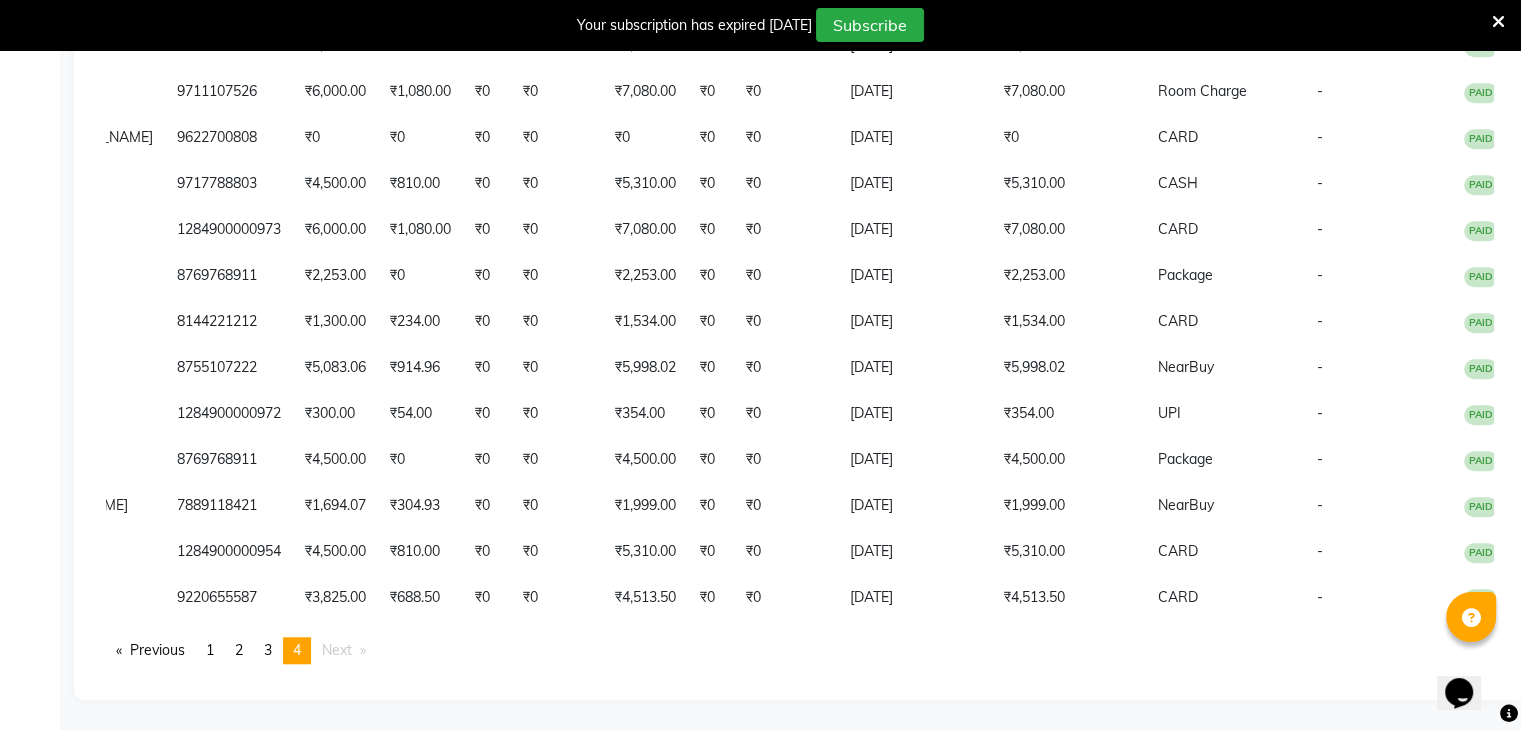 scroll, scrollTop: 1645, scrollLeft: 0, axis: vertical 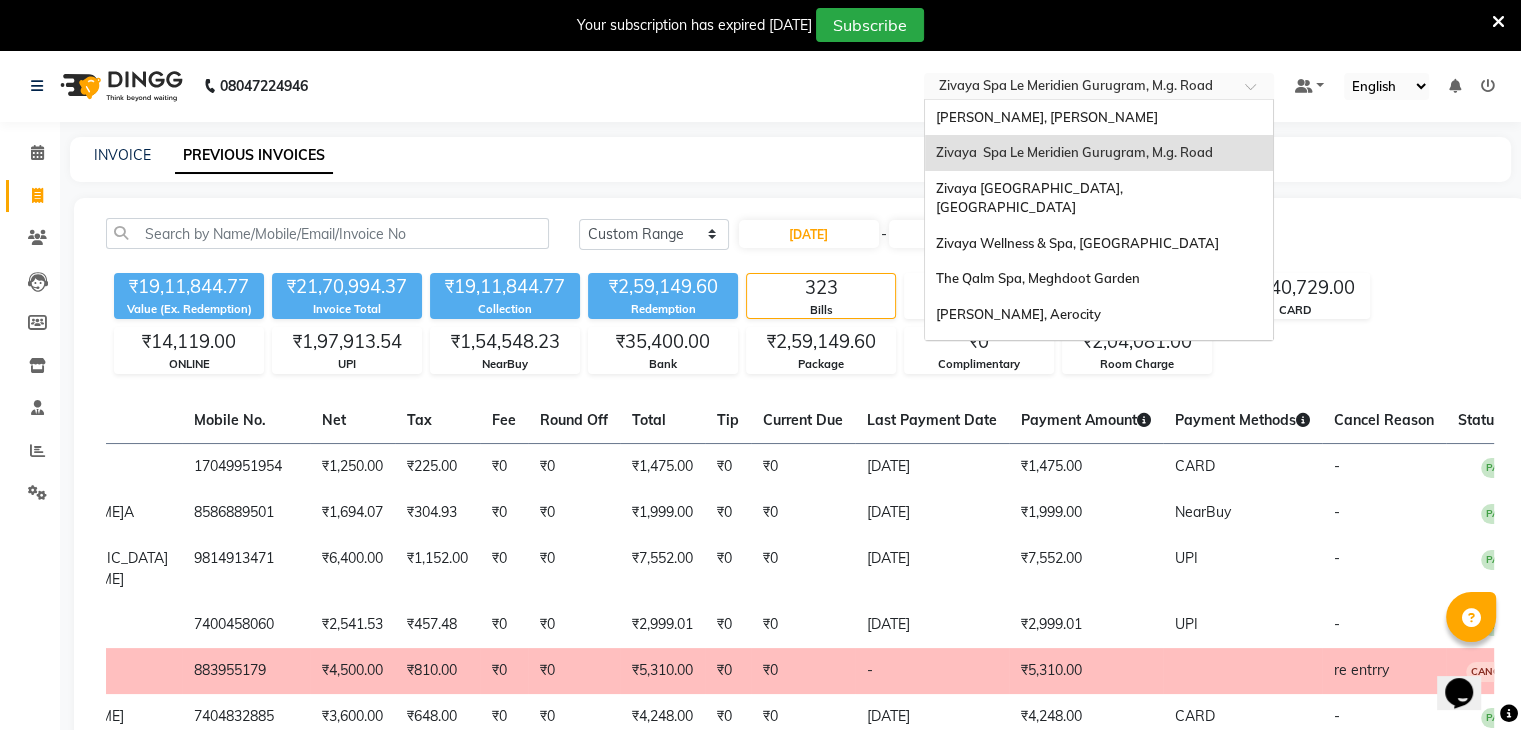 click at bounding box center (1079, 88) 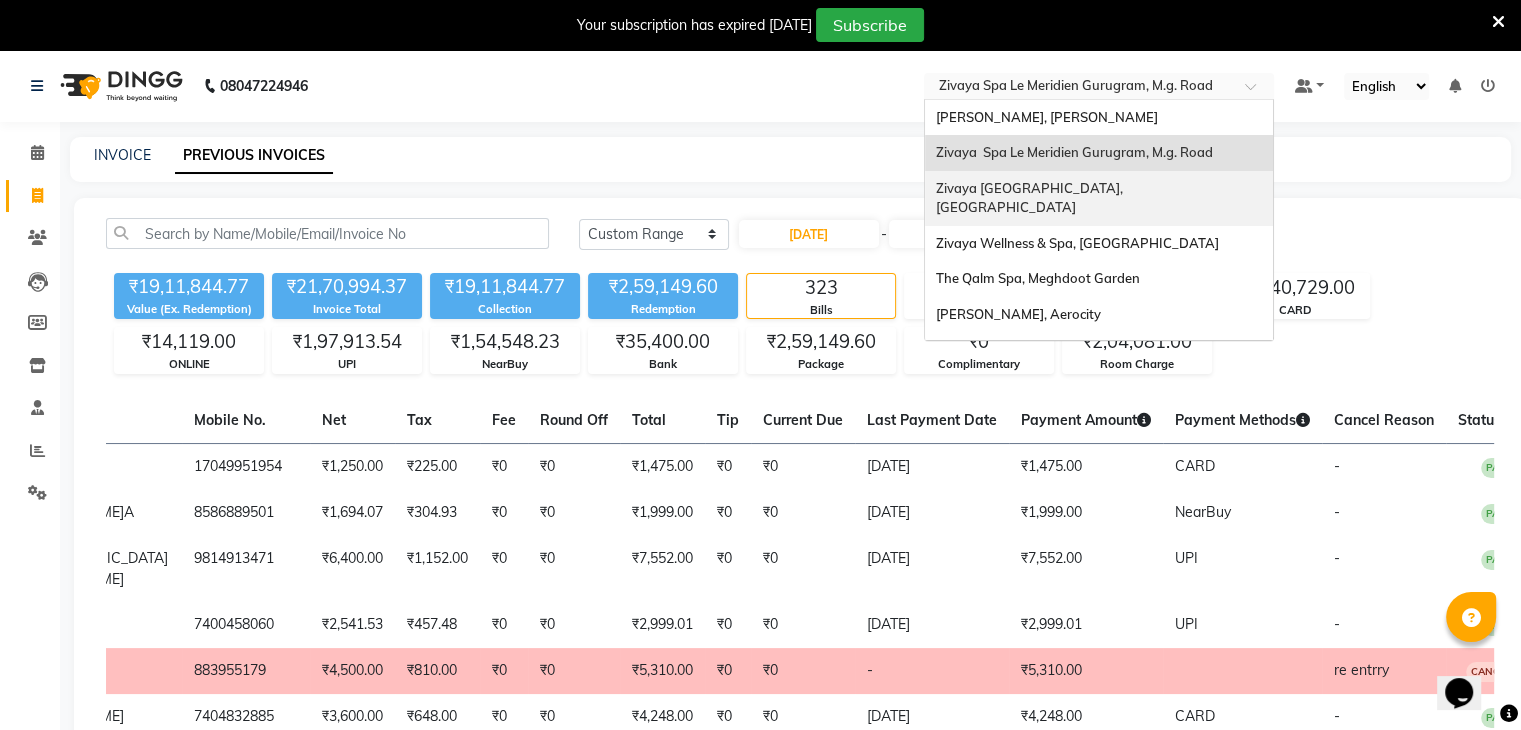 click on "Zivaya [GEOGRAPHIC_DATA],  [GEOGRAPHIC_DATA]" at bounding box center [1031, 198] 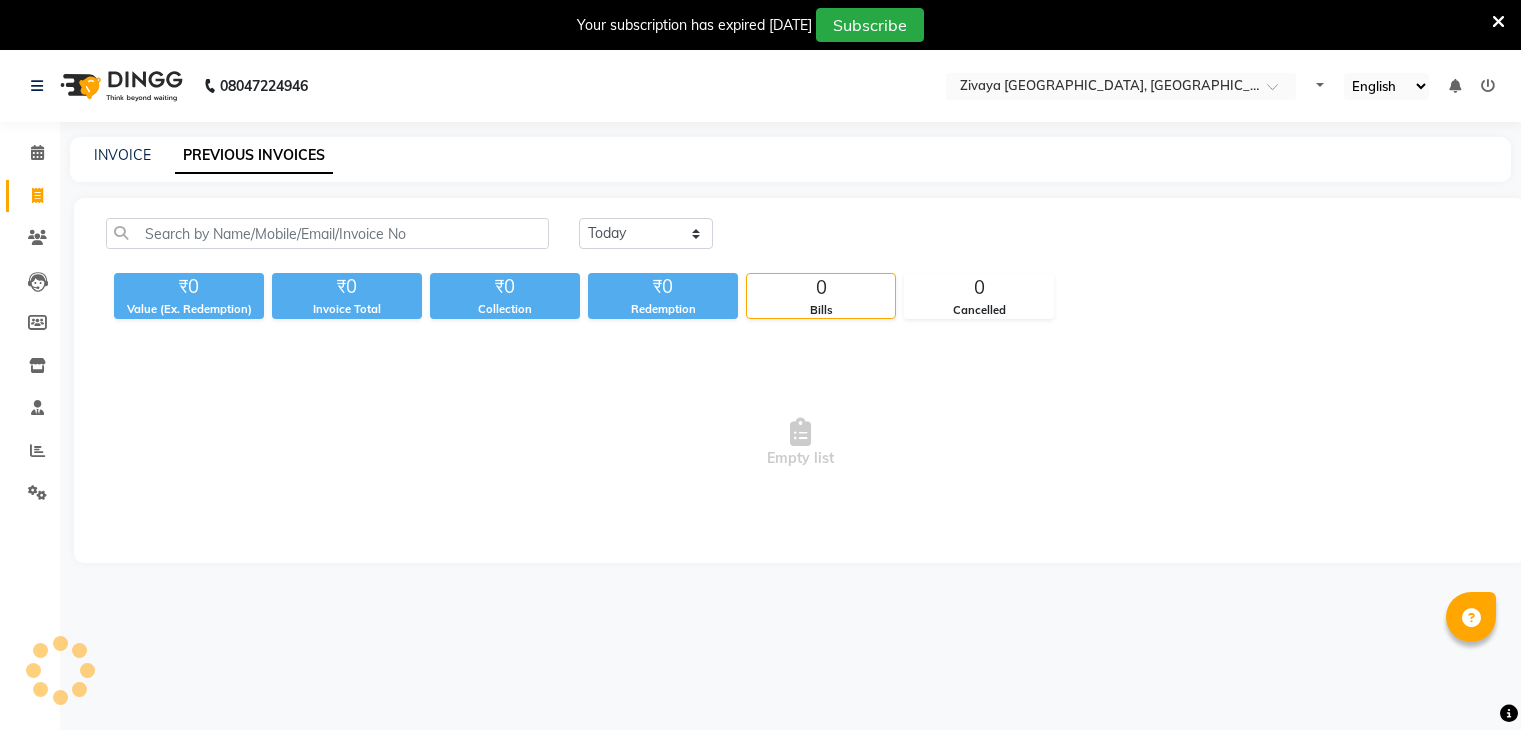 scroll, scrollTop: 0, scrollLeft: 0, axis: both 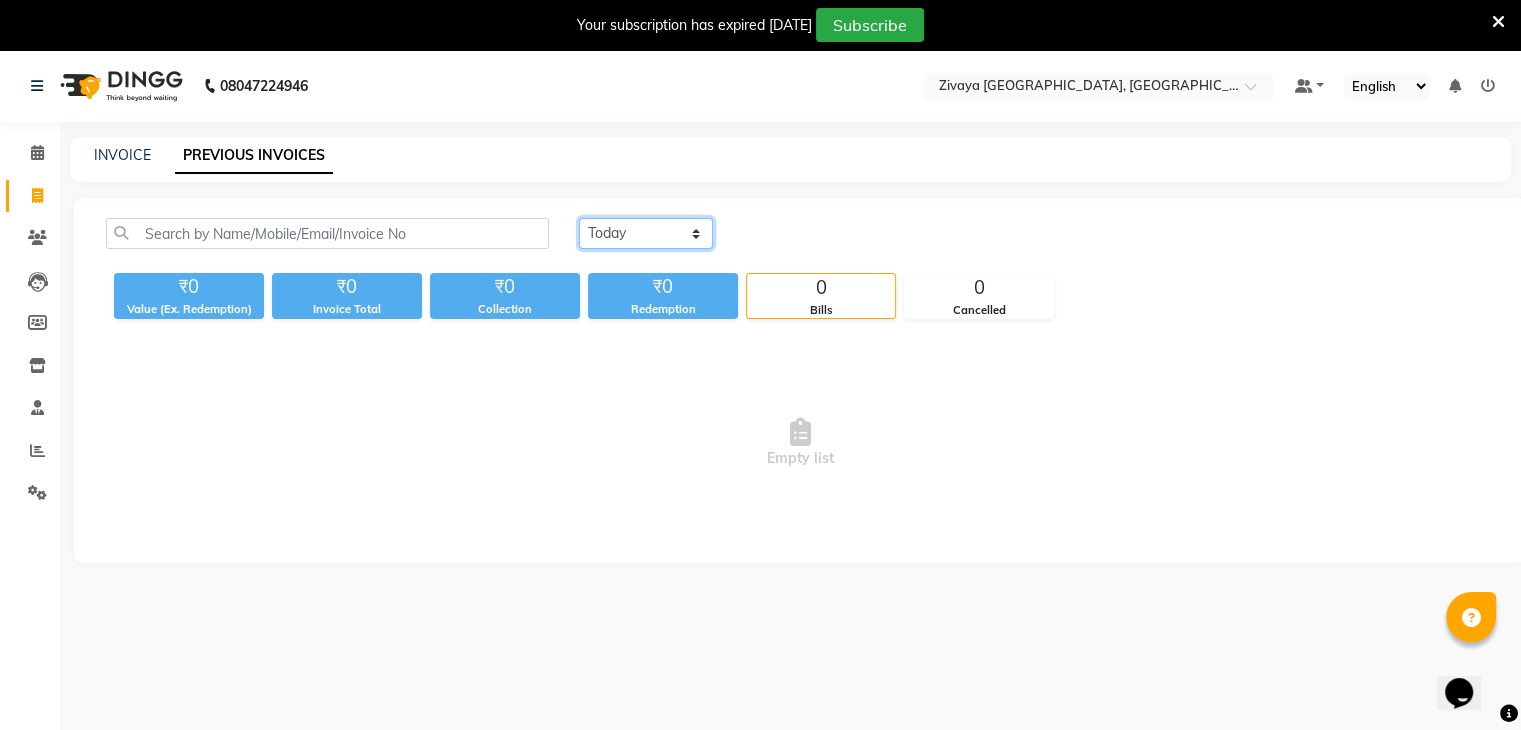click on "[DATE] [DATE] Custom Range" 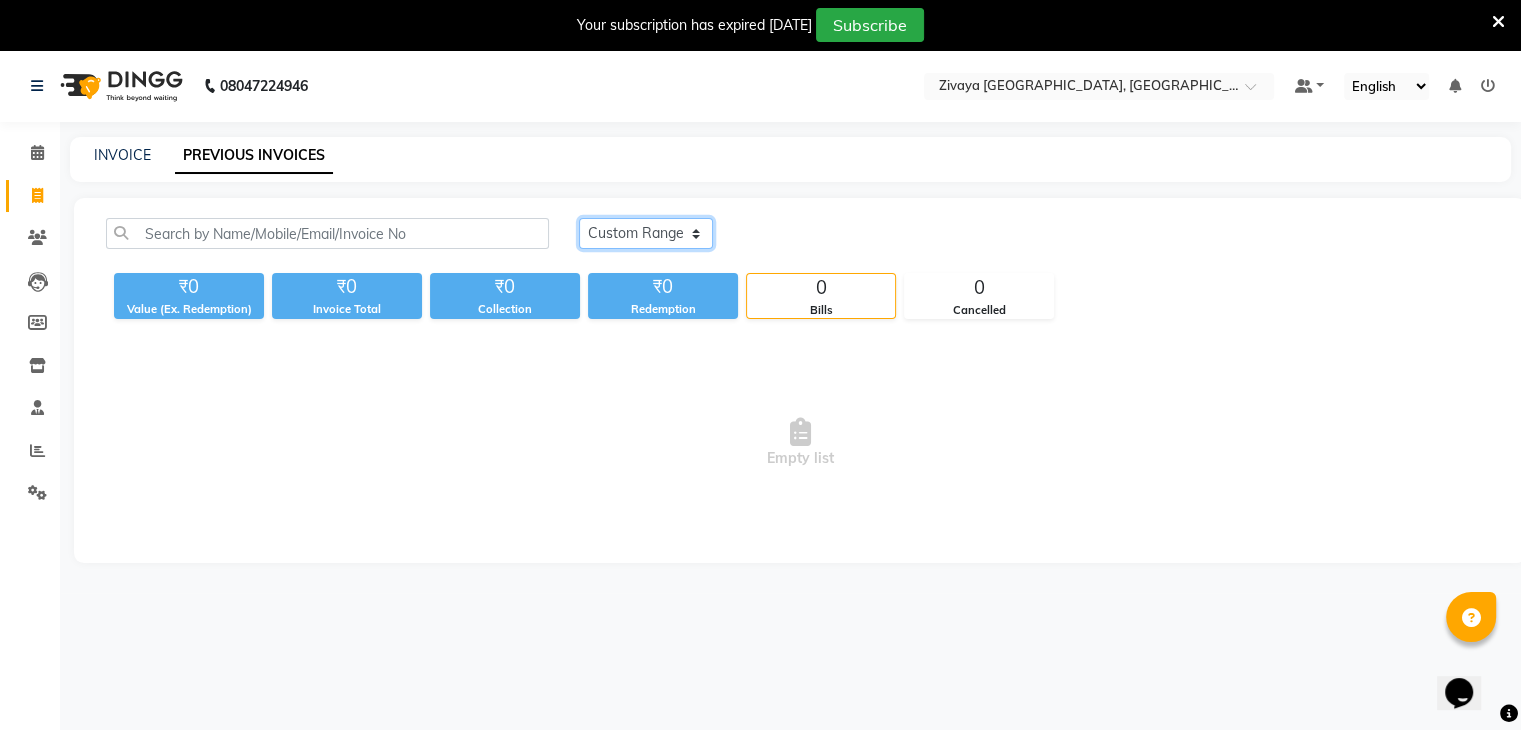 click on "[DATE] [DATE] Custom Range" 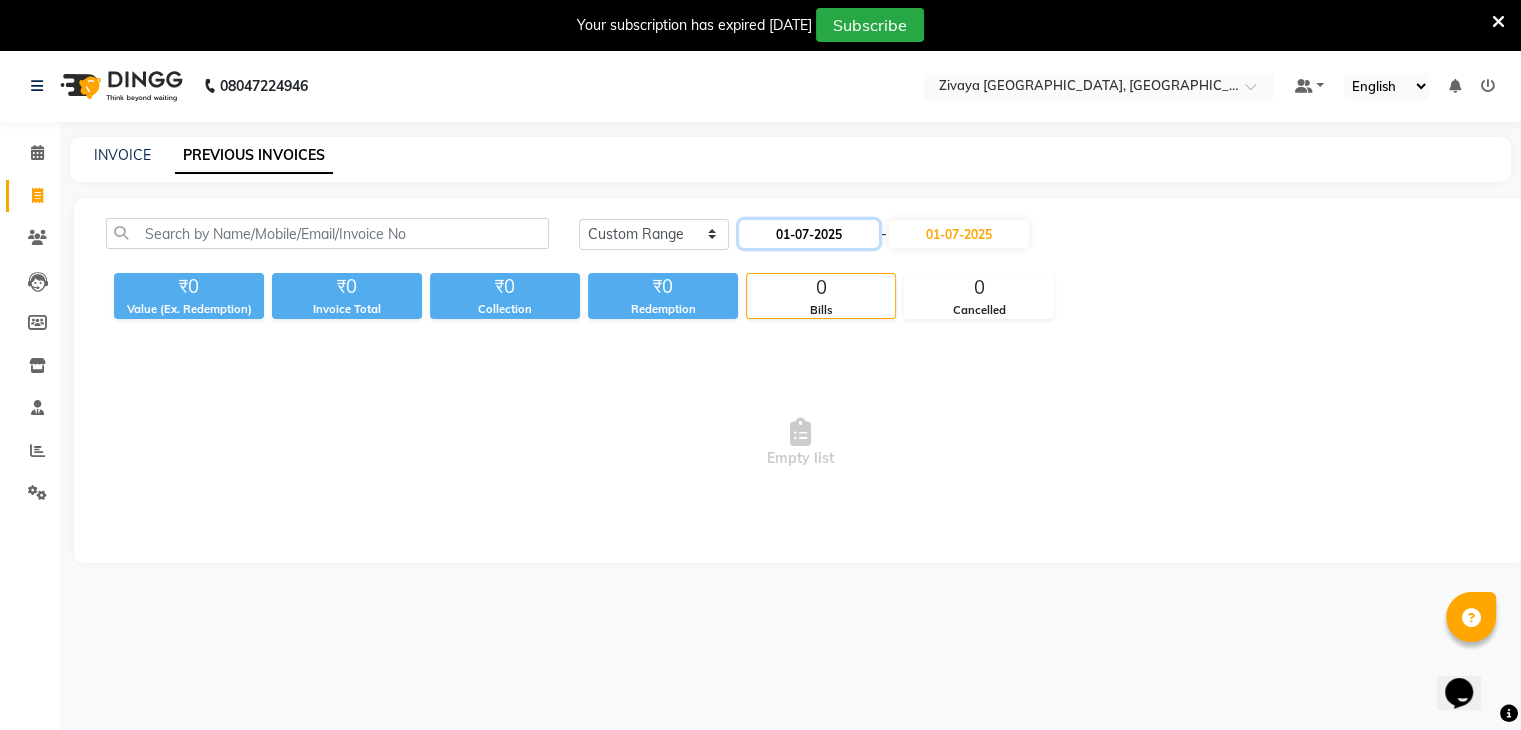 click on "01-07-2025" 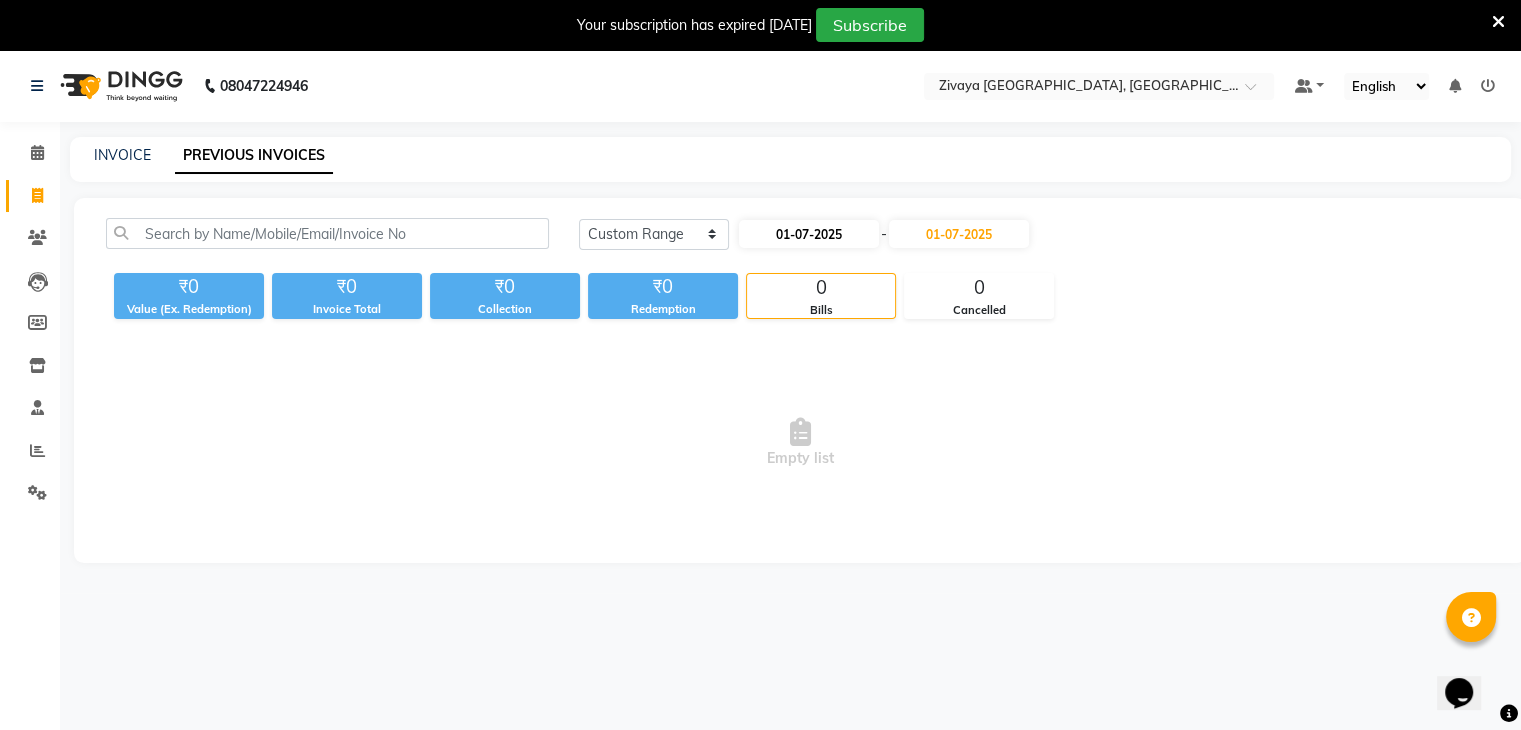 select on "7" 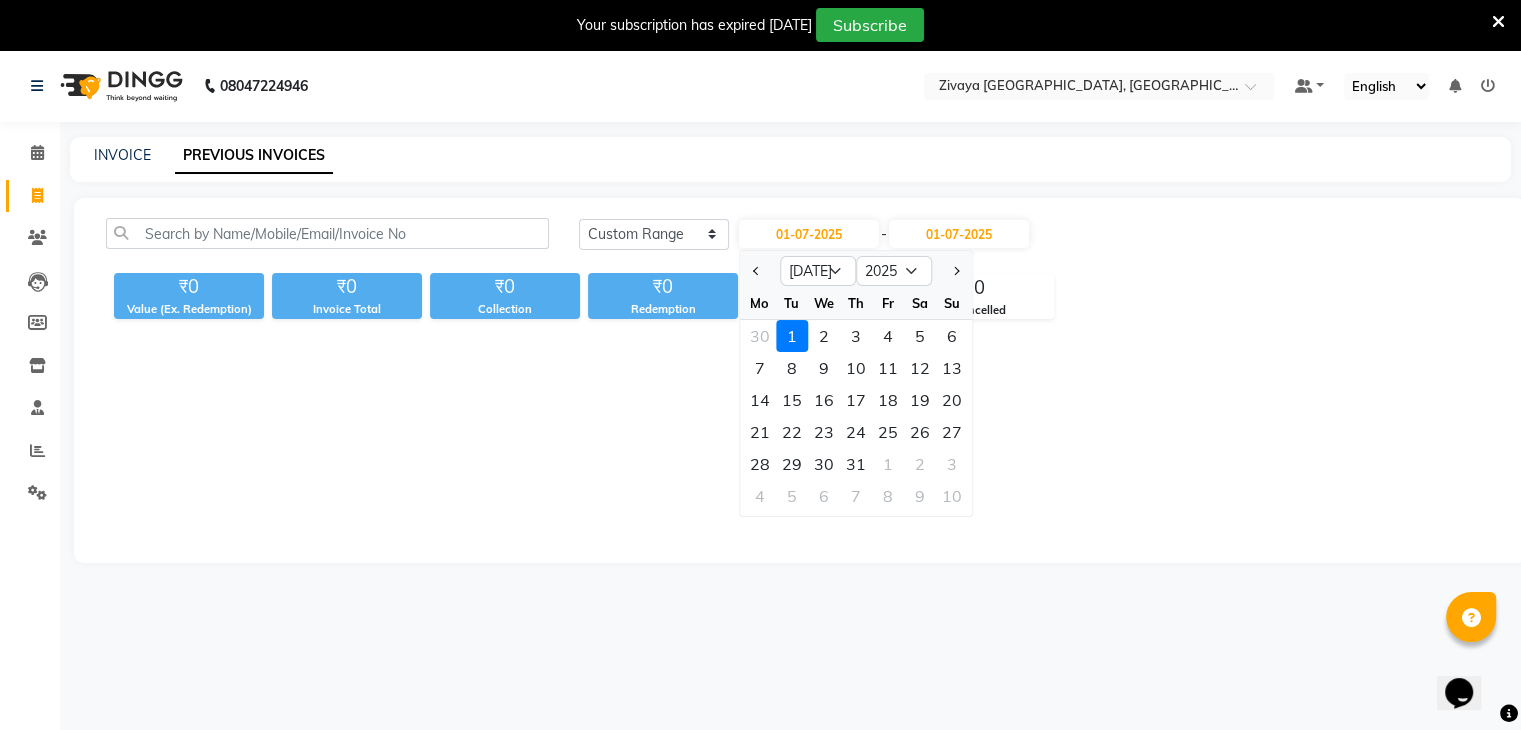 click on "Jan Feb Mar Apr May Jun Jul Aug Sep Oct Nov Dec 2015 2016 2017 2018 2019 2020 2021 2022 2023 2024 2025 2026 2027 2028 2029 2030 2031 2032 2033 2034 2035" 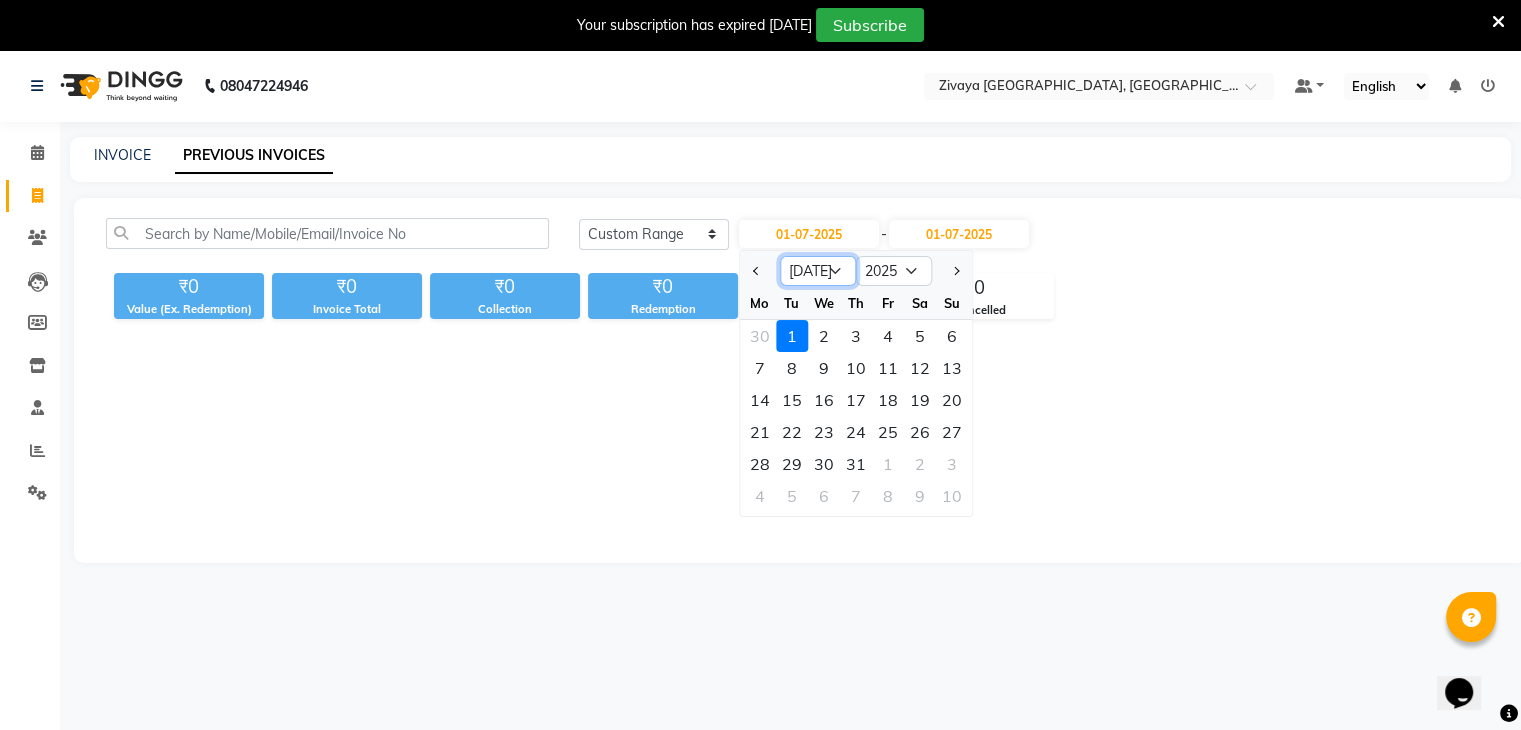 click on "Jan Feb Mar Apr May Jun [DATE] Aug Sep Oct Nov Dec" 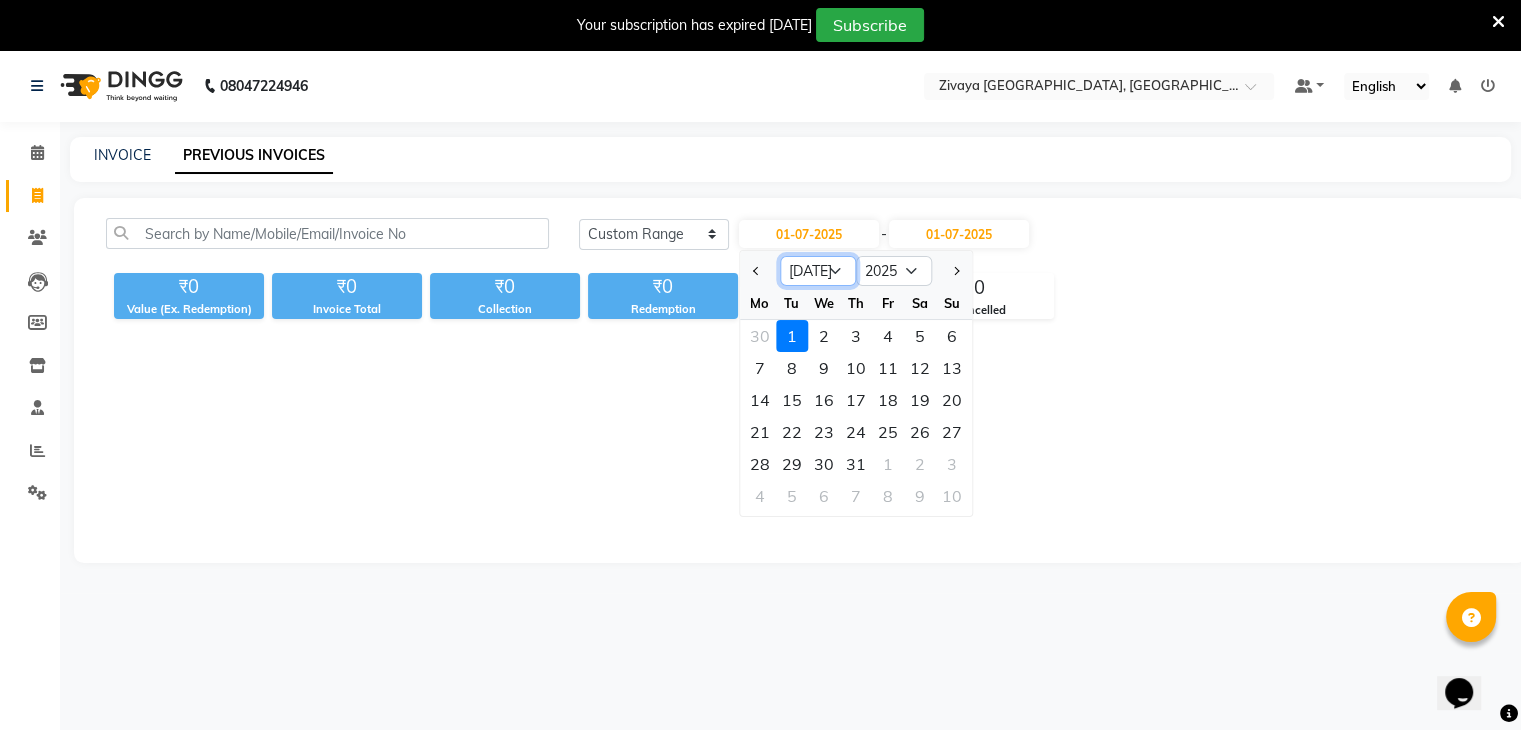 select on "6" 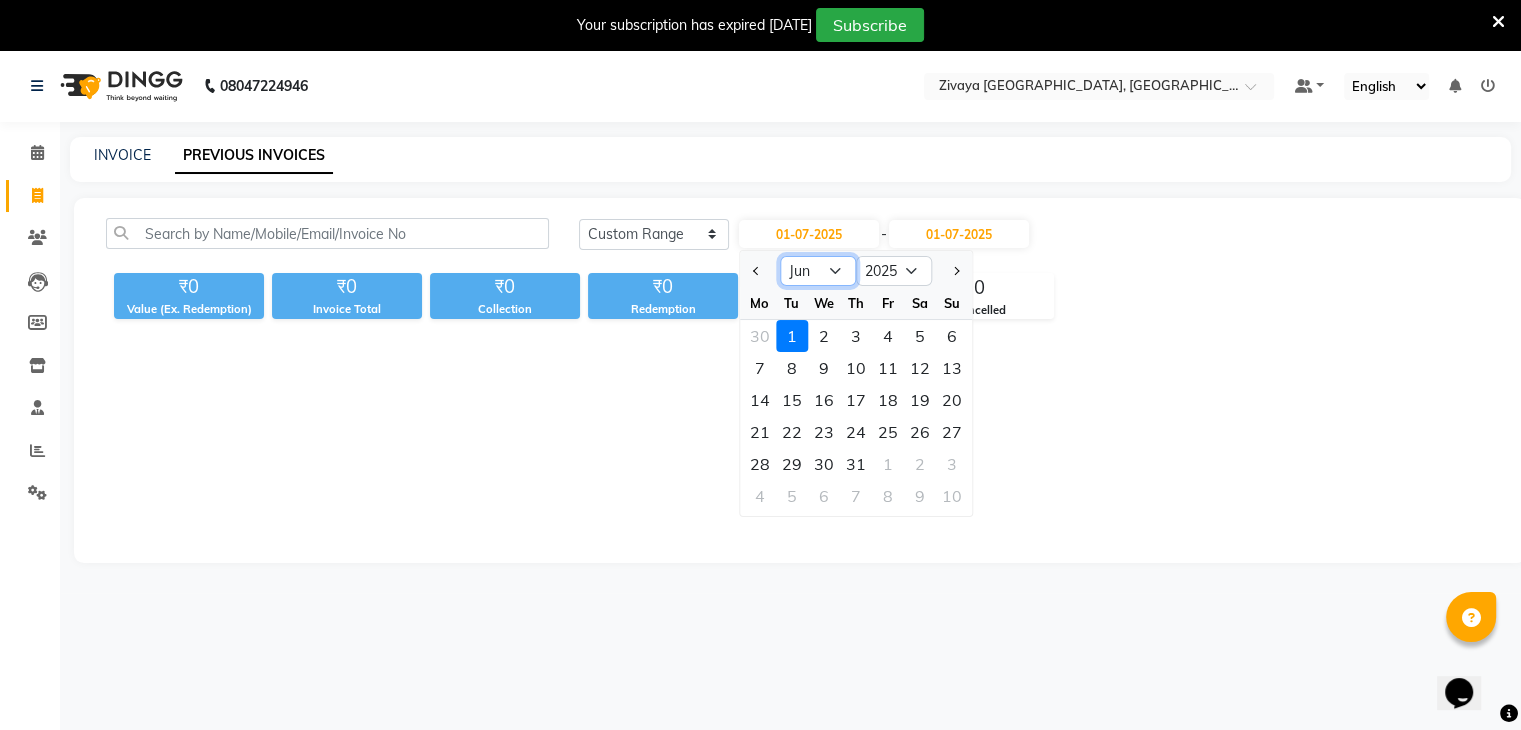 click on "Jan Feb Mar Apr May Jun [DATE] Aug Sep Oct Nov Dec" 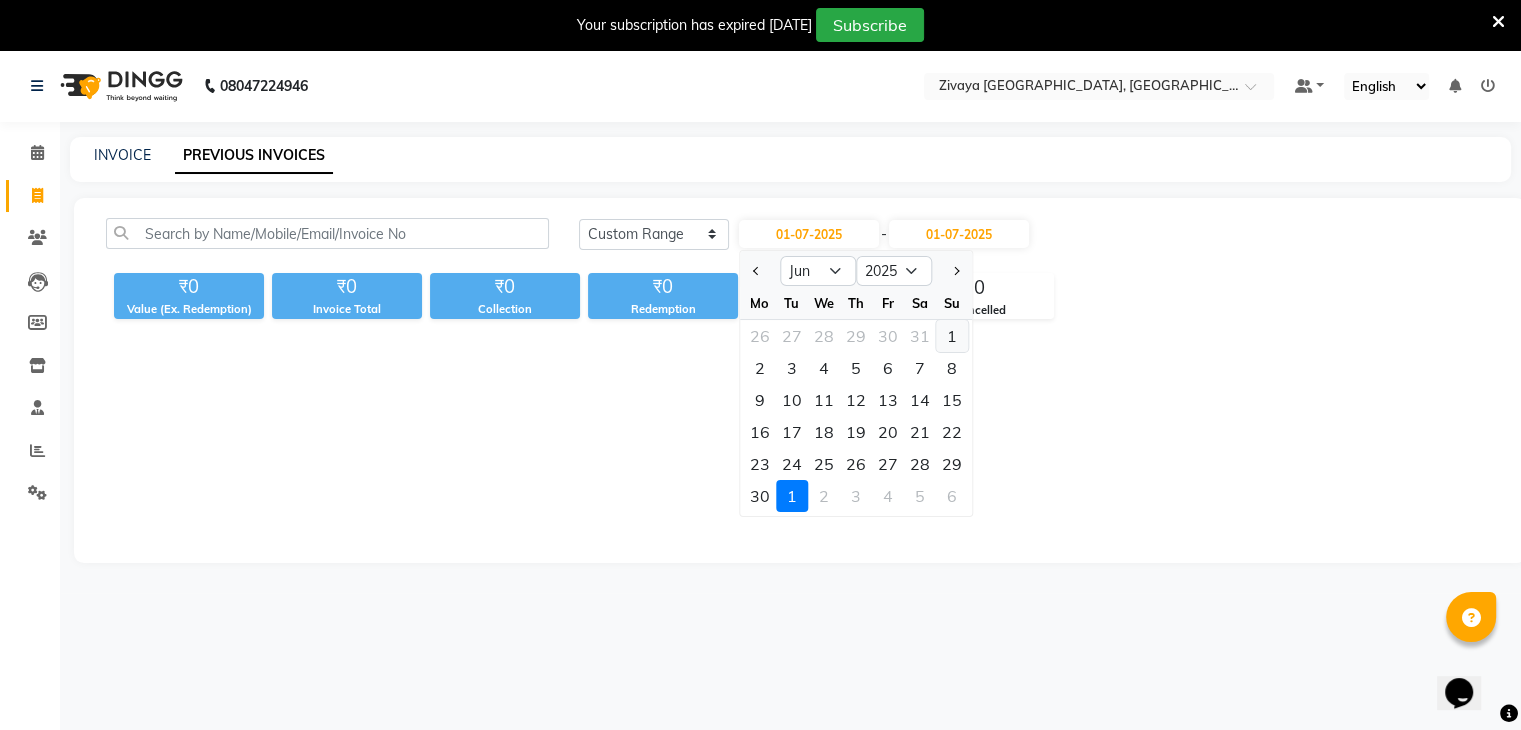 click on "1" 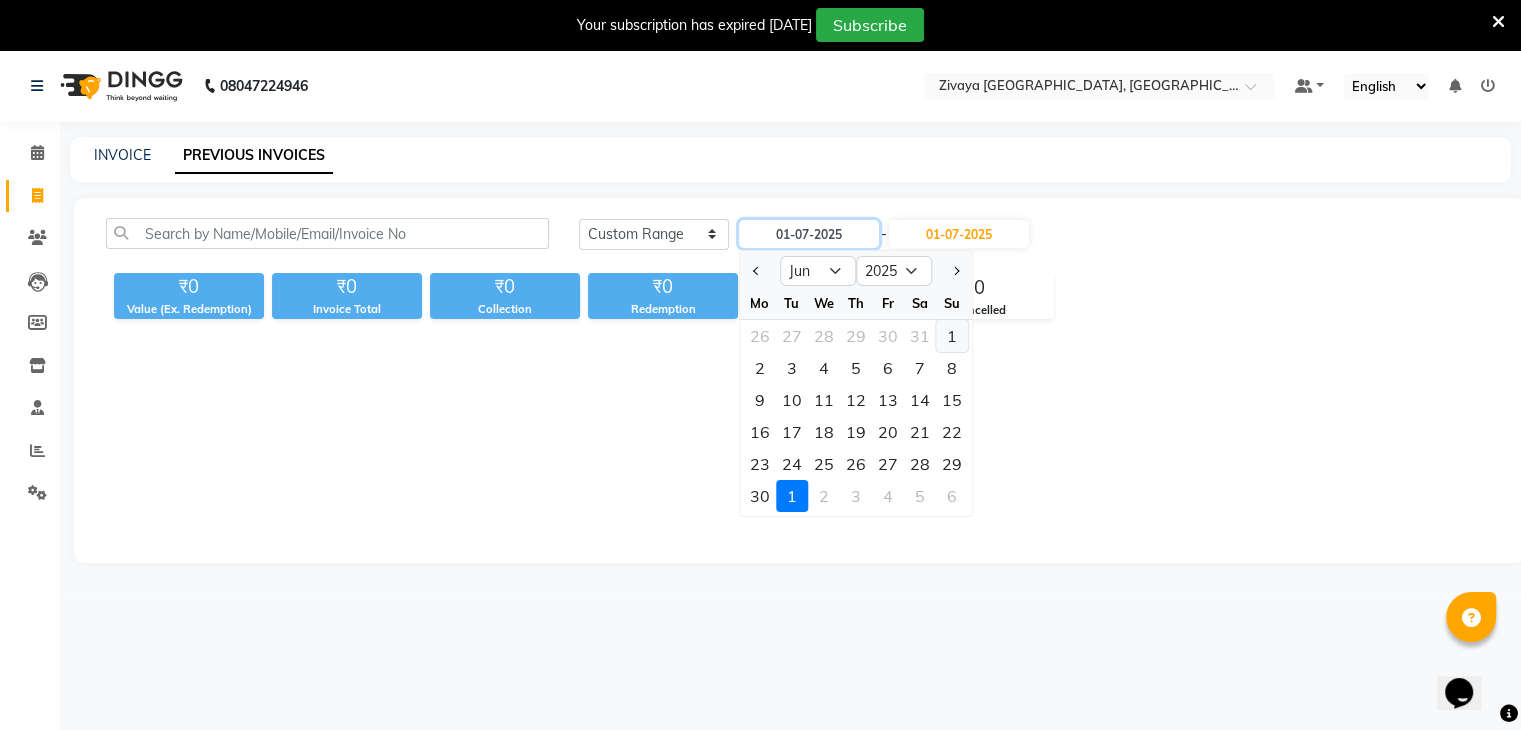 type on "[DATE]" 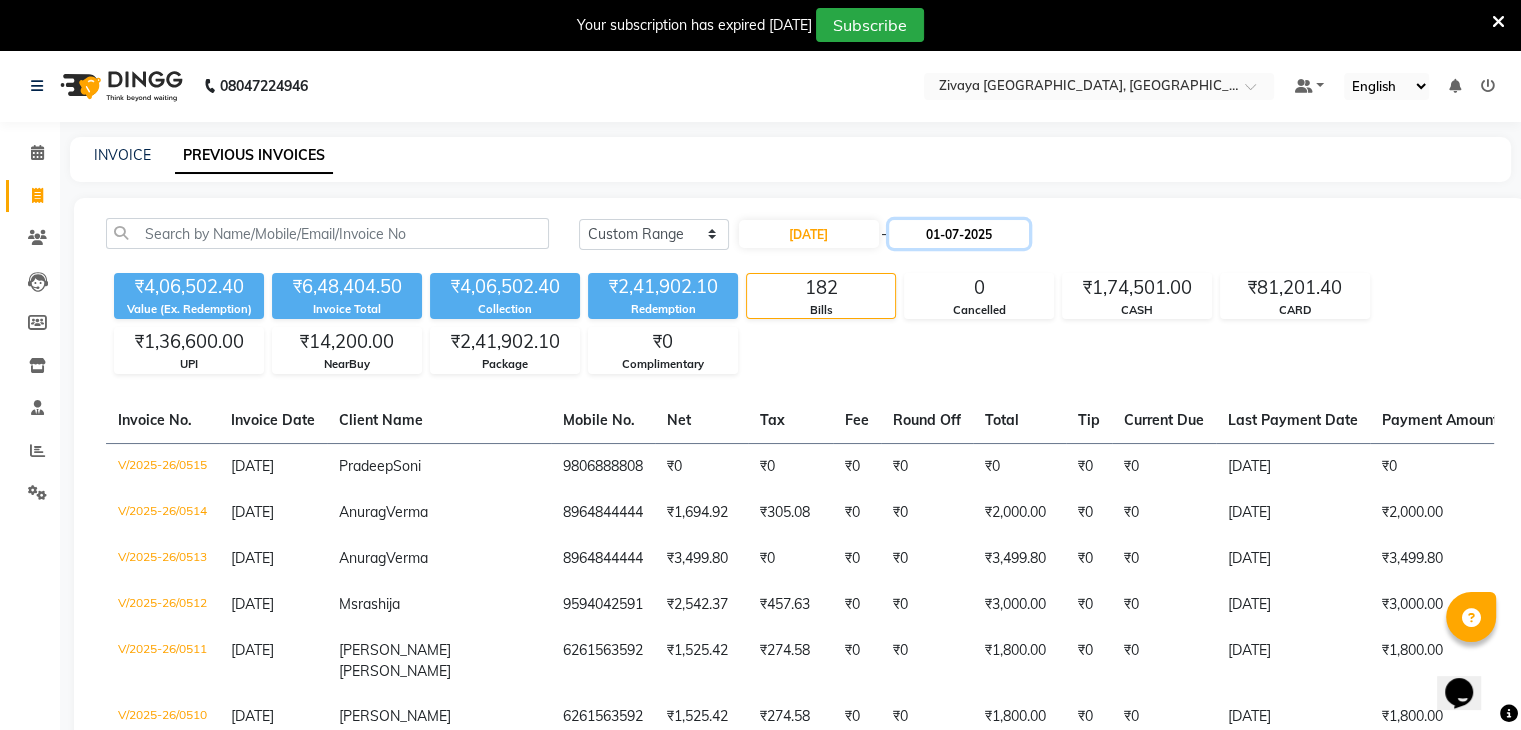 click on "01-07-2025" 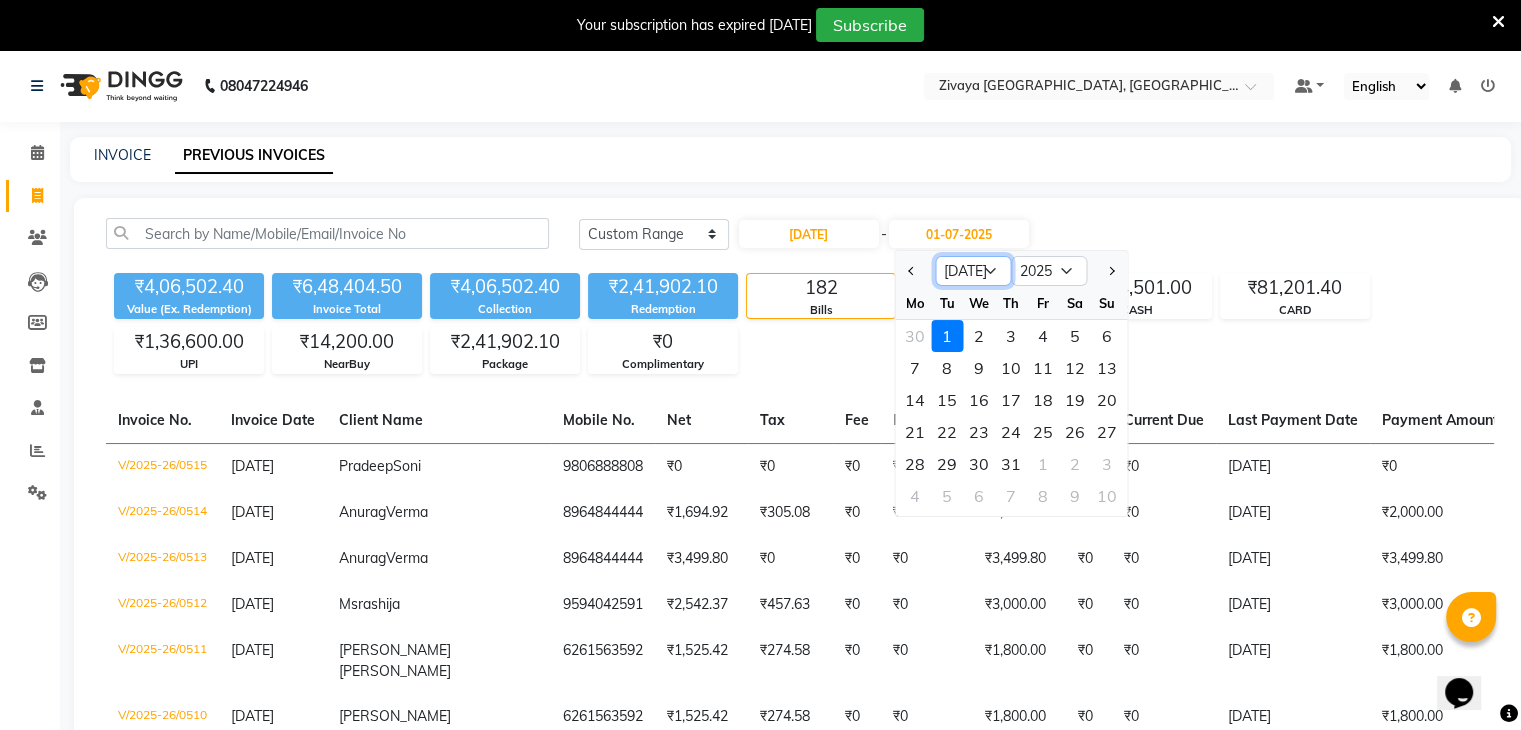 click on "Jun [DATE] Aug Sep Oct Nov Dec" 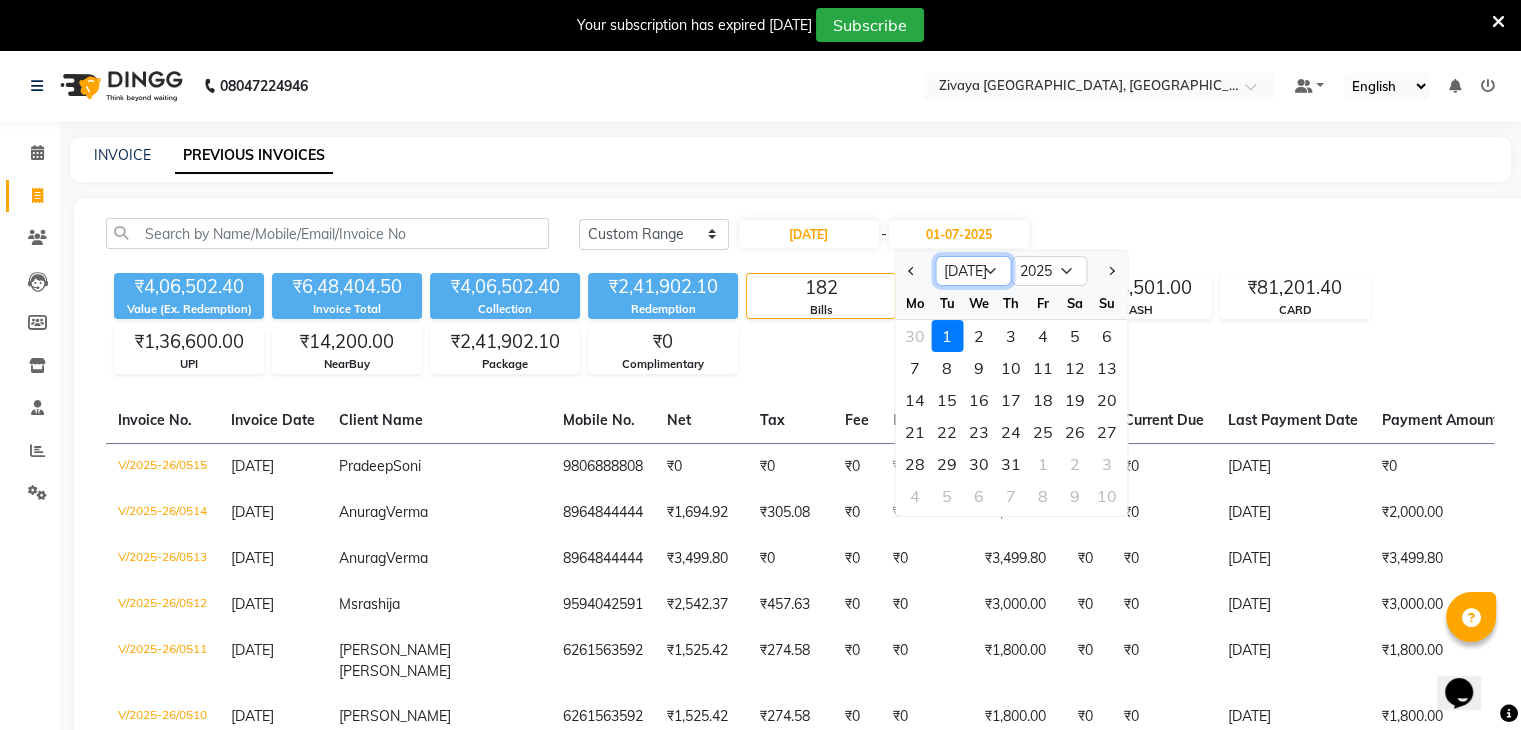 select on "6" 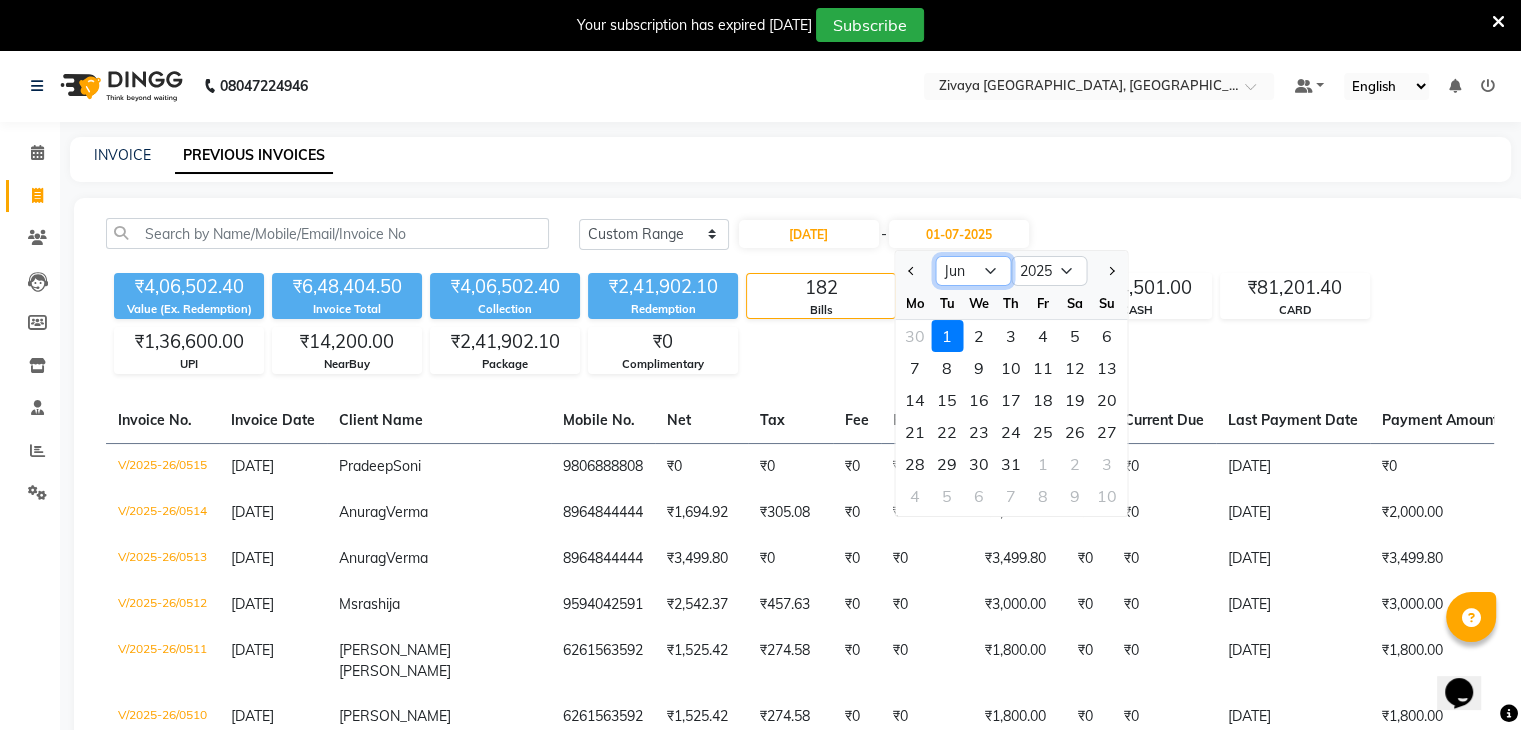 click on "Jun [DATE] Aug Sep Oct Nov Dec" 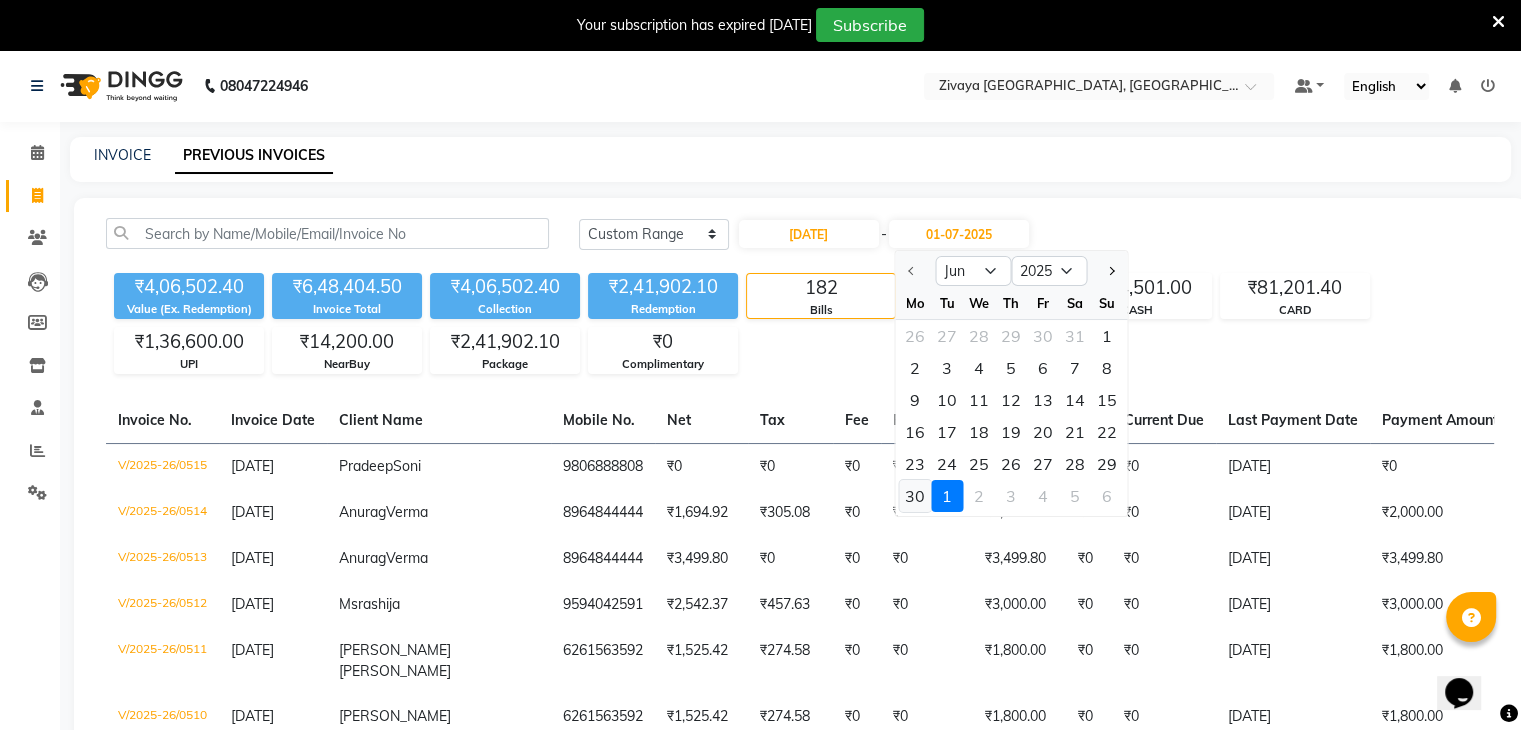 click on "30" 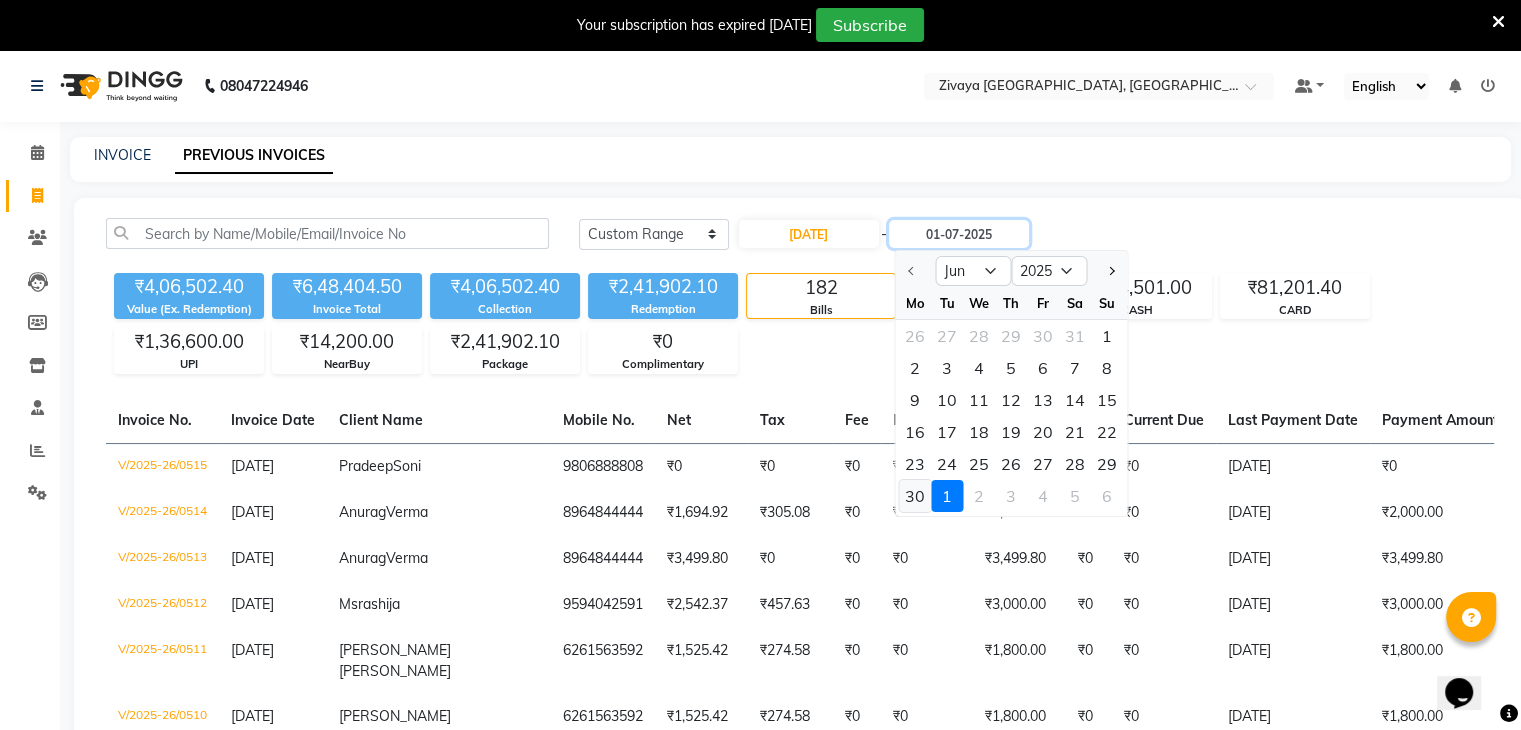 type on "[DATE]" 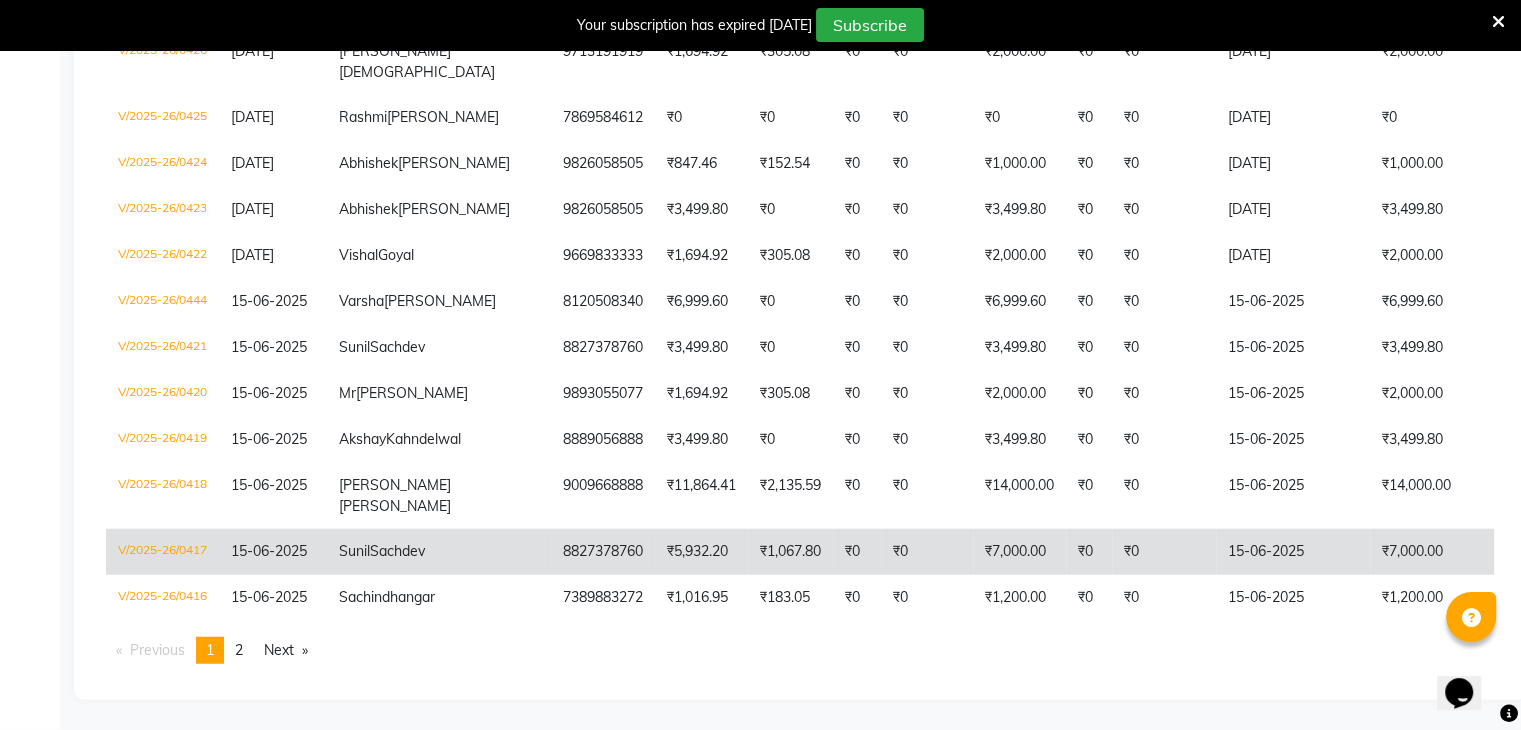 scroll, scrollTop: 4992, scrollLeft: 0, axis: vertical 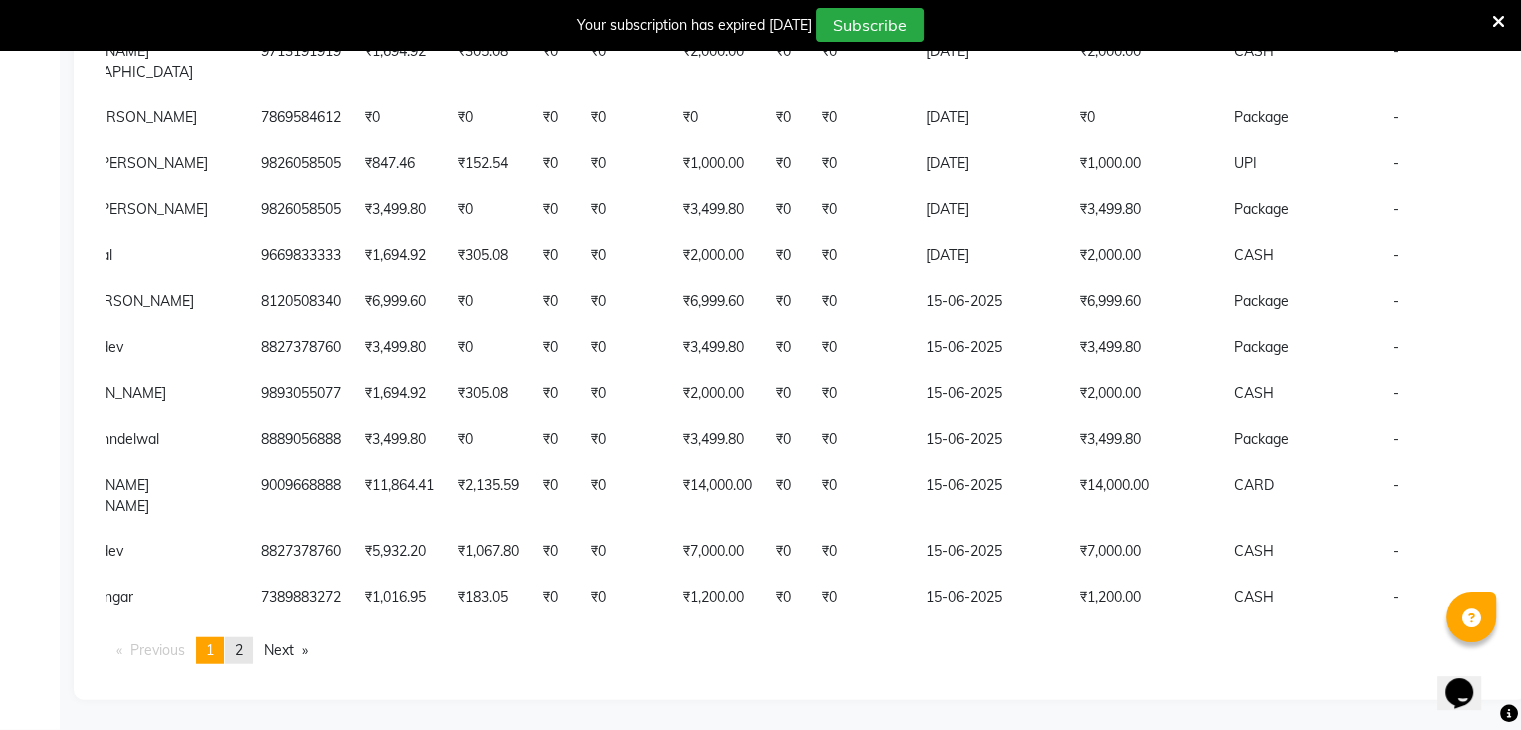 click on "2" at bounding box center (239, 650) 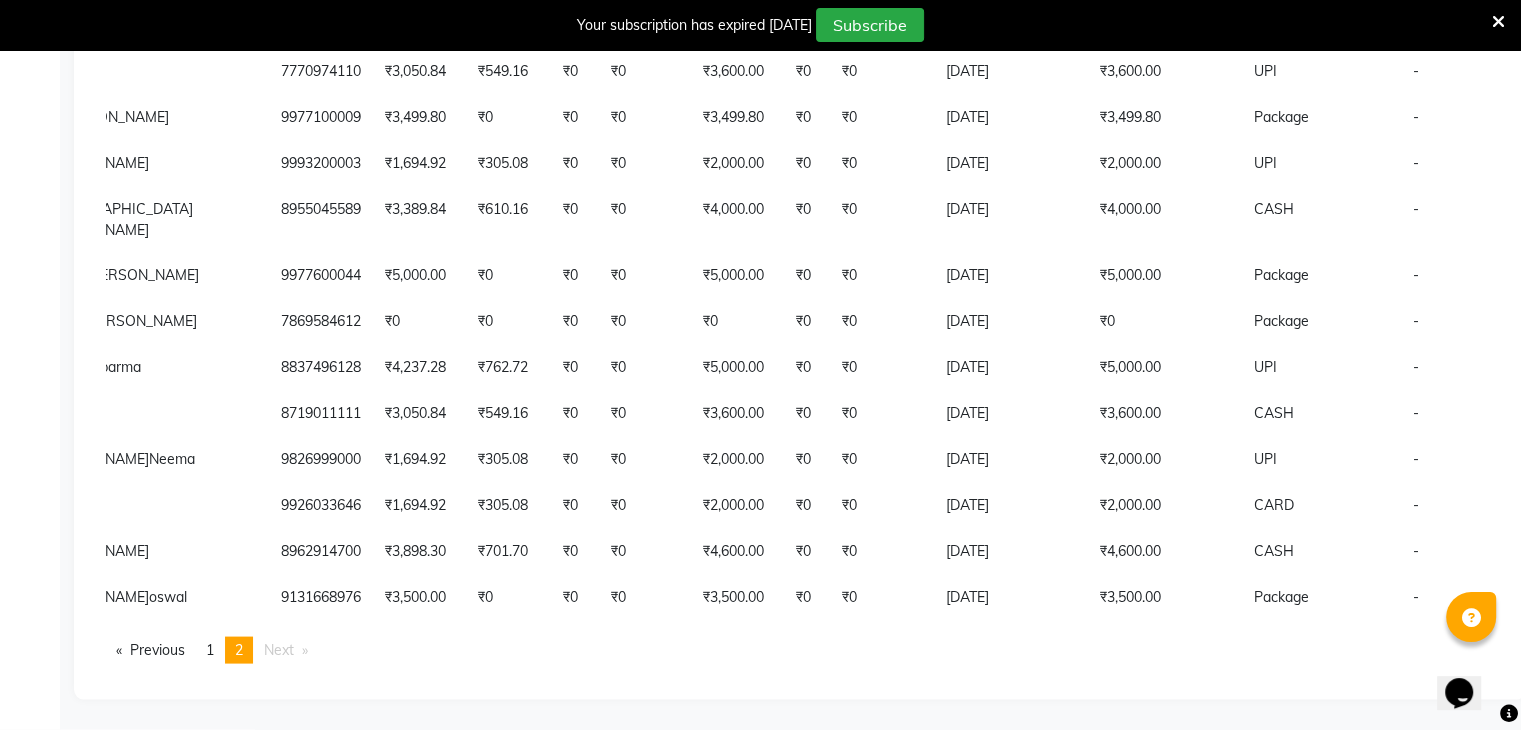 click on "2" at bounding box center [239, 650] 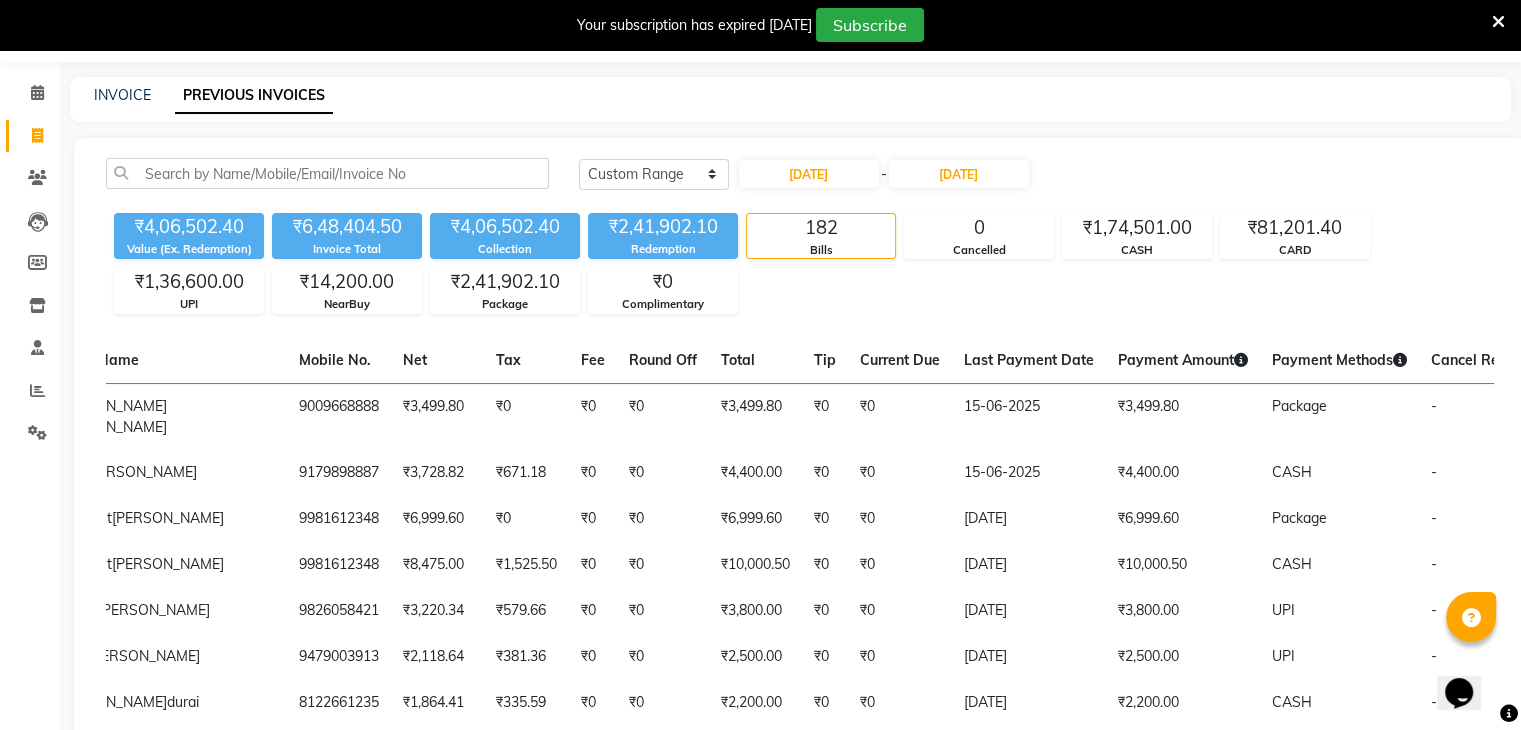scroll, scrollTop: 0, scrollLeft: 0, axis: both 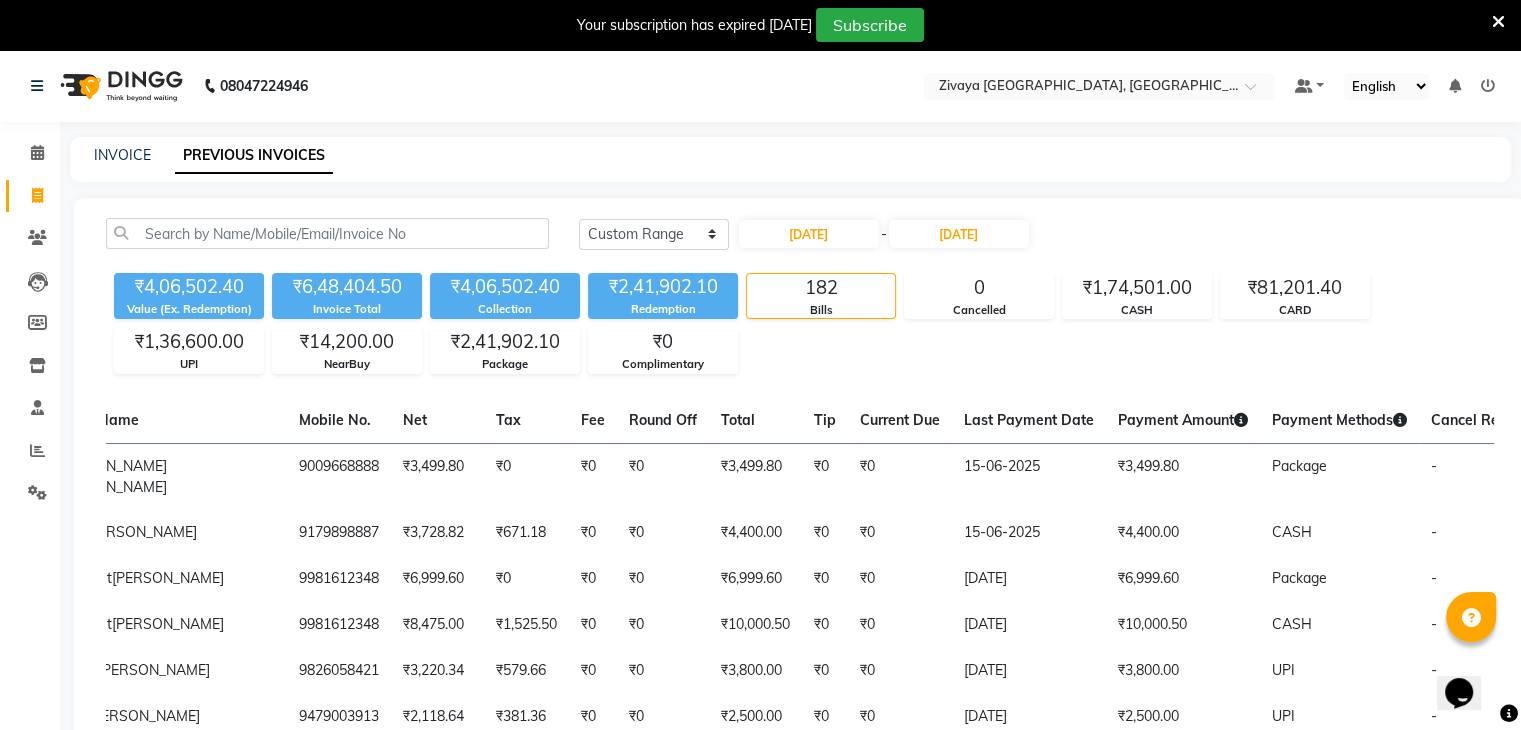 click on "08047224946 Select Location × Zivaya Central Mall Indore,  Indore  Default Panel My Panel English ENGLISH Español العربية मराठी हिंदी ગુજરાતી தமிழ் 中文 Notifications nothing to show" 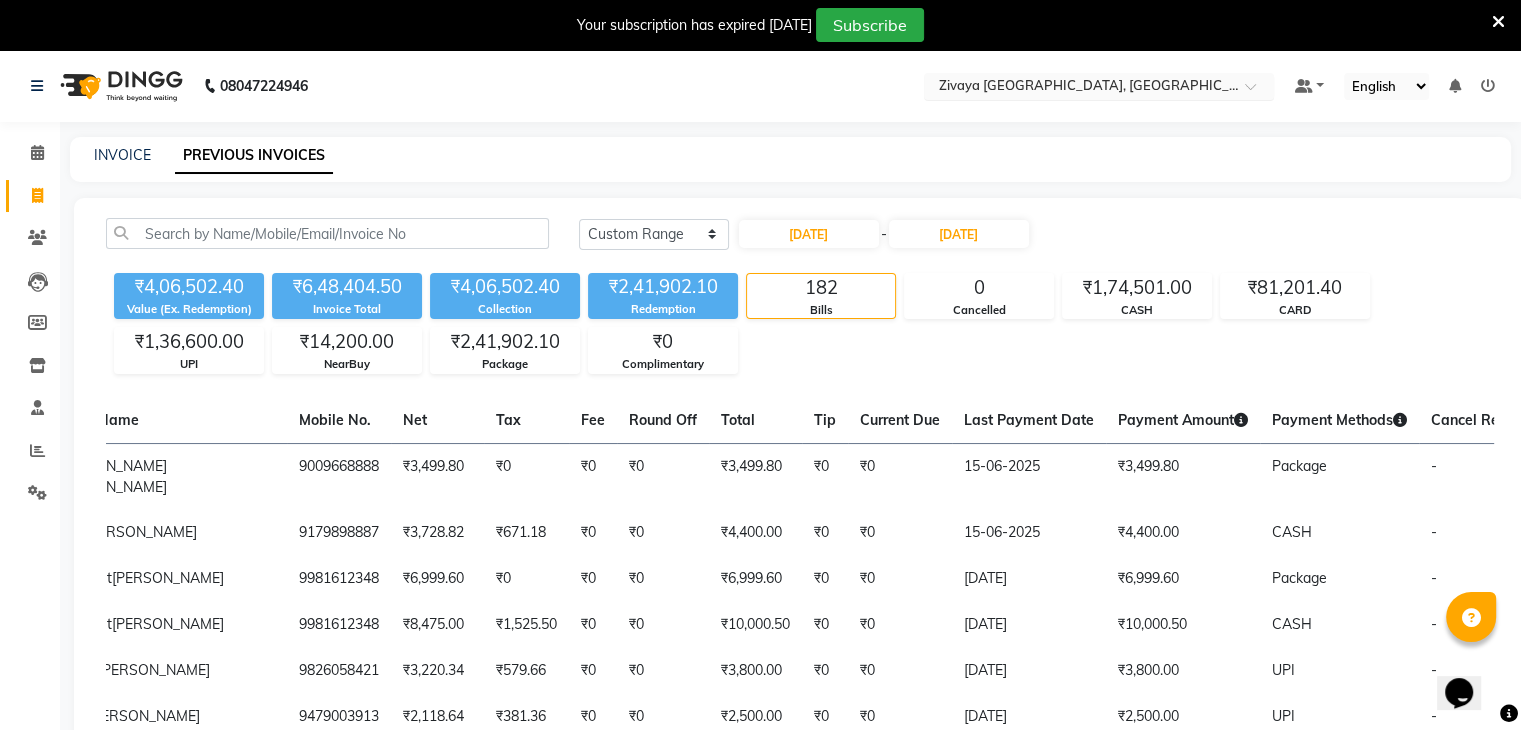 click at bounding box center [1079, 88] 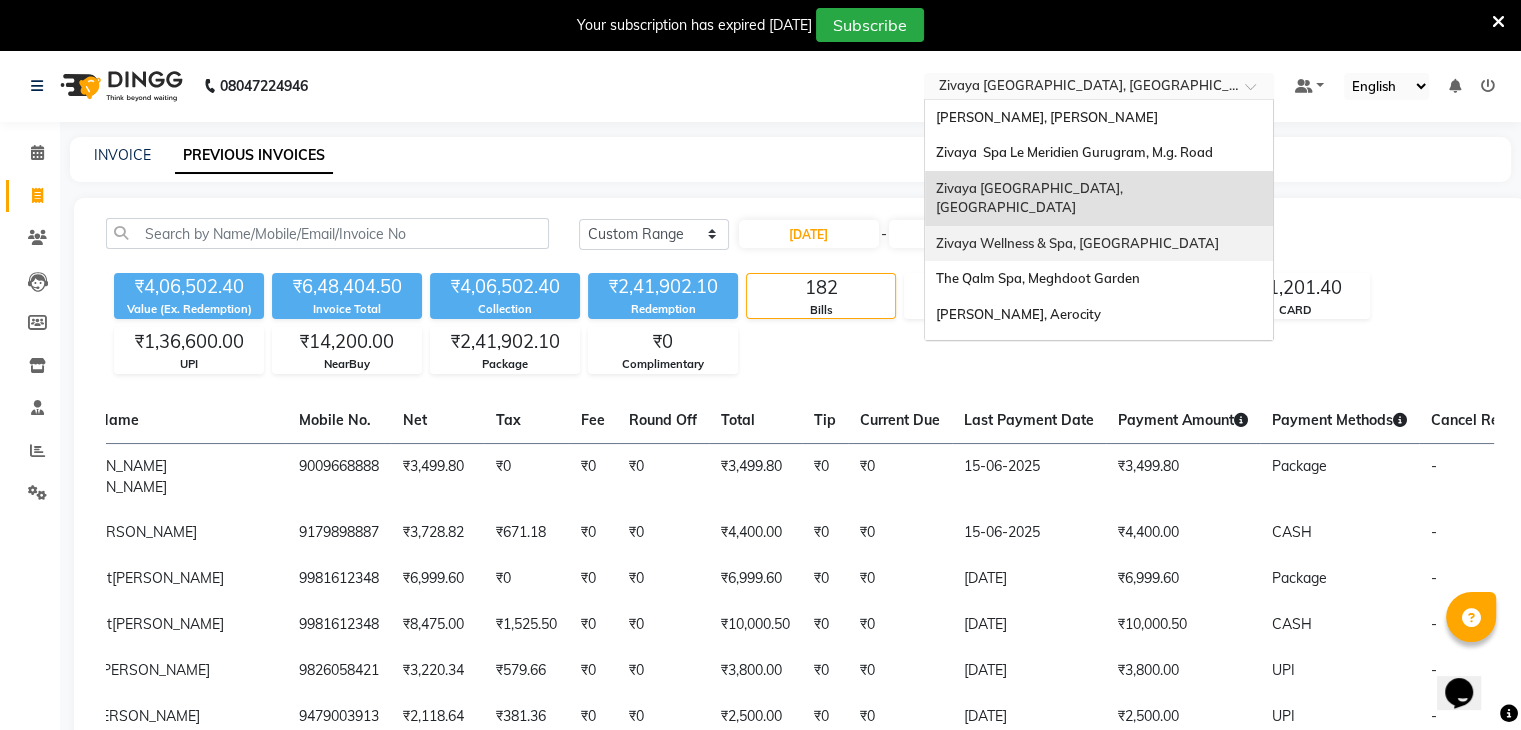 click on "Zivaya Wellness & Spa, [GEOGRAPHIC_DATA]" at bounding box center (1076, 243) 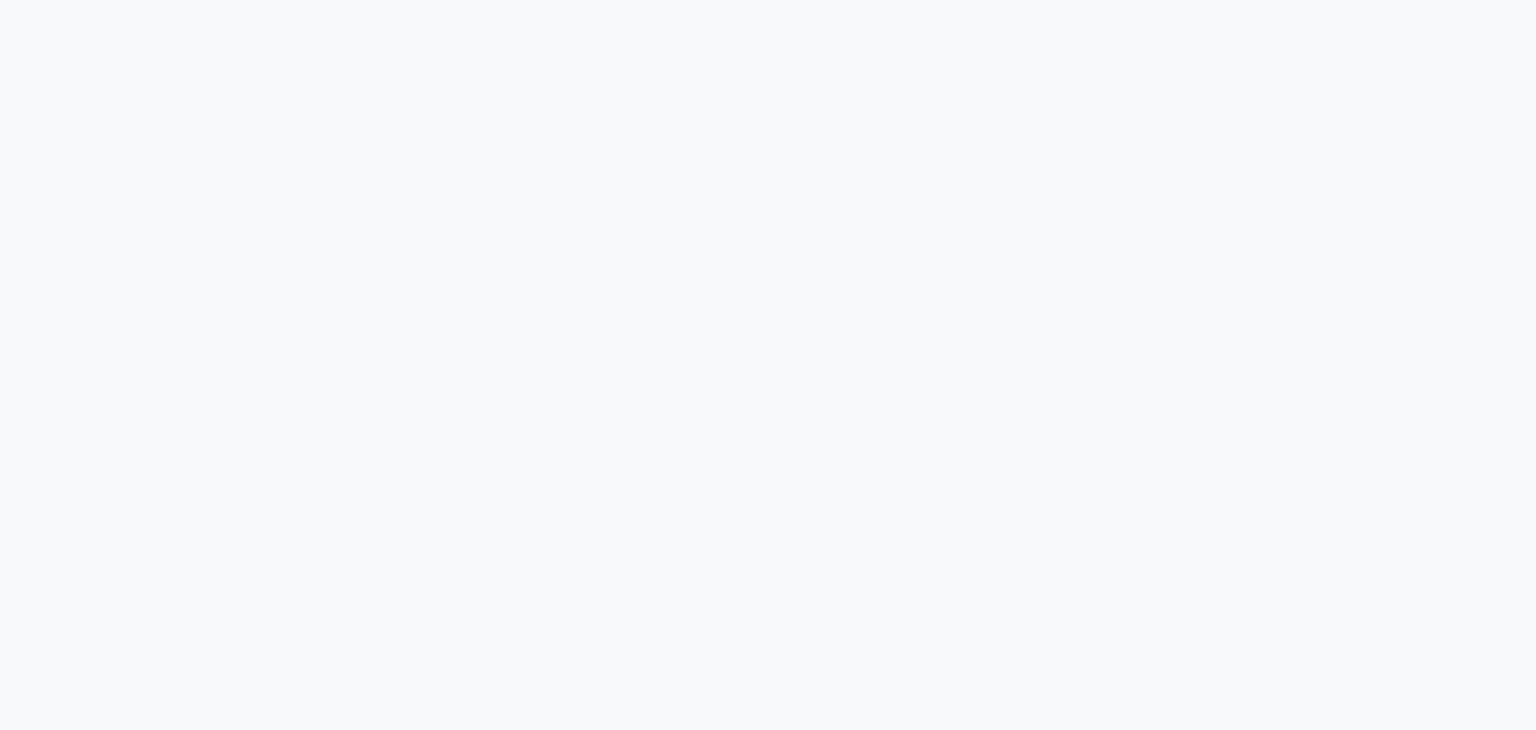 scroll, scrollTop: 0, scrollLeft: 0, axis: both 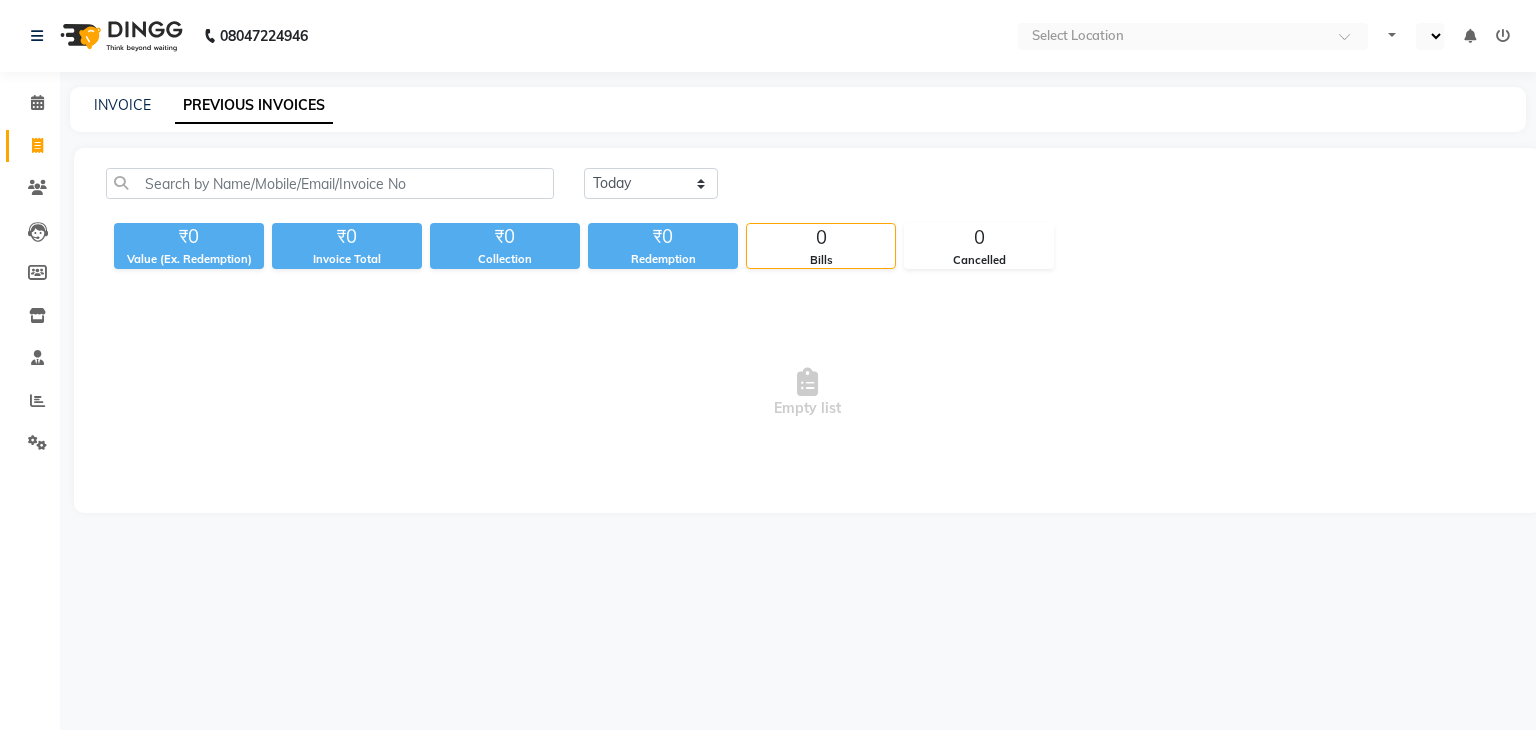 select on "en" 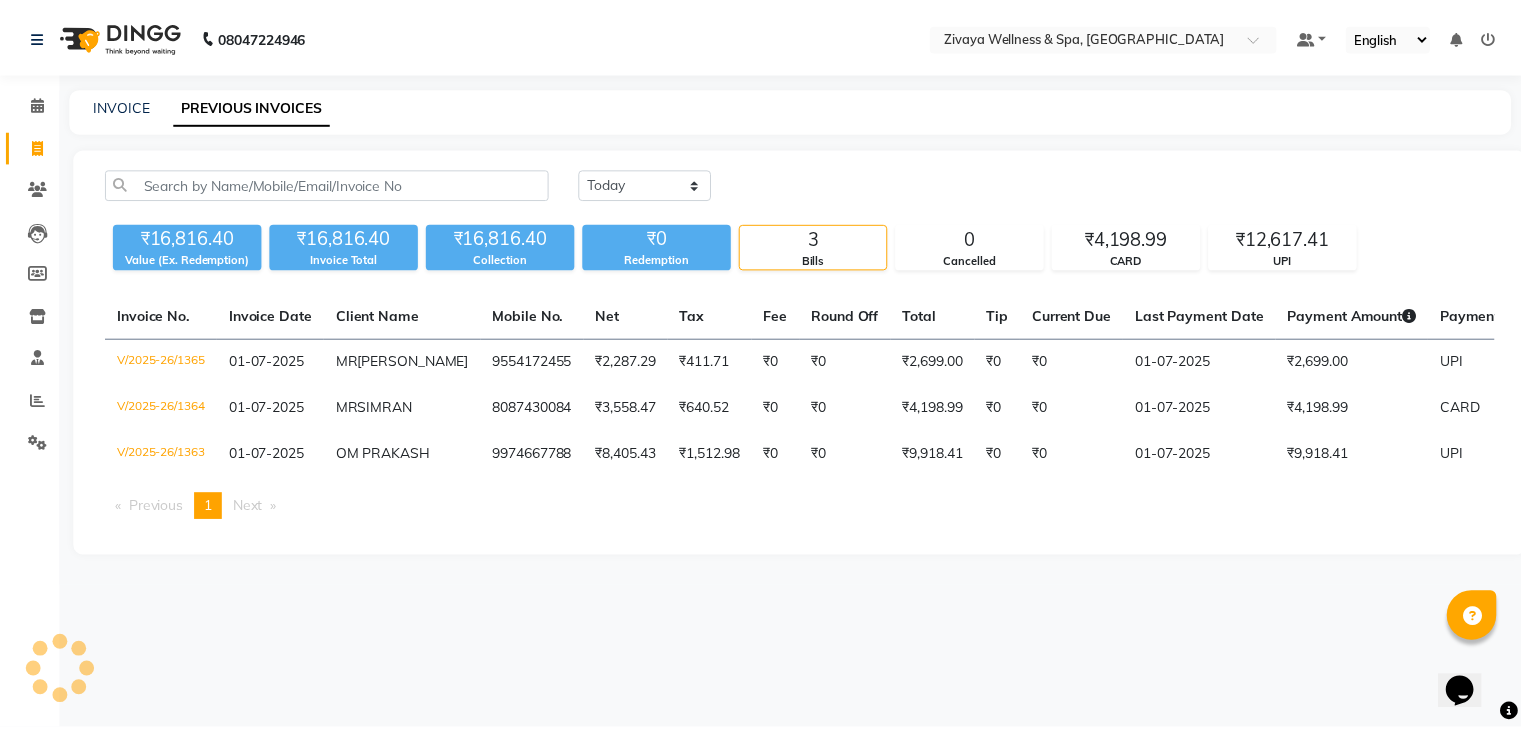 scroll, scrollTop: 0, scrollLeft: 0, axis: both 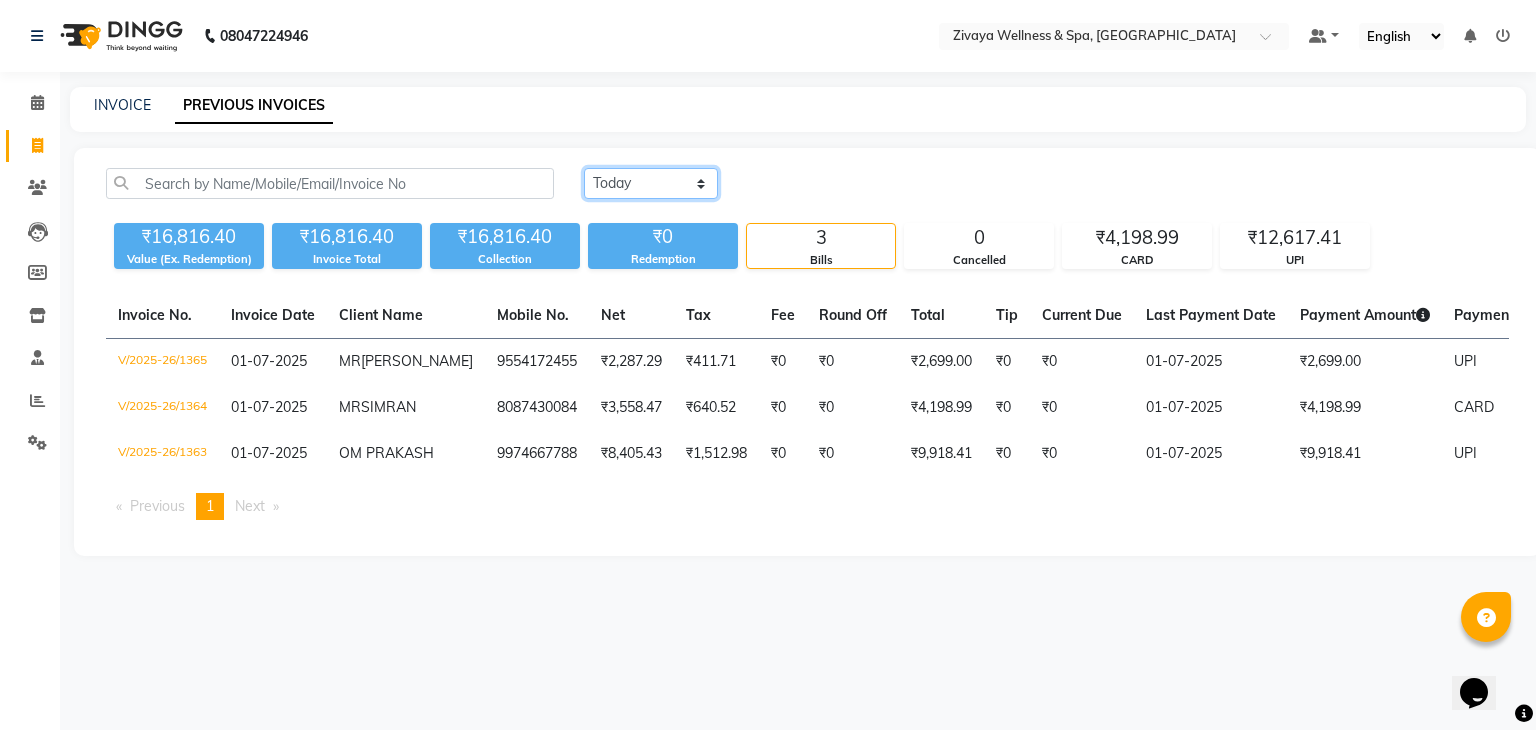 click on "[DATE] [DATE] Custom Range" 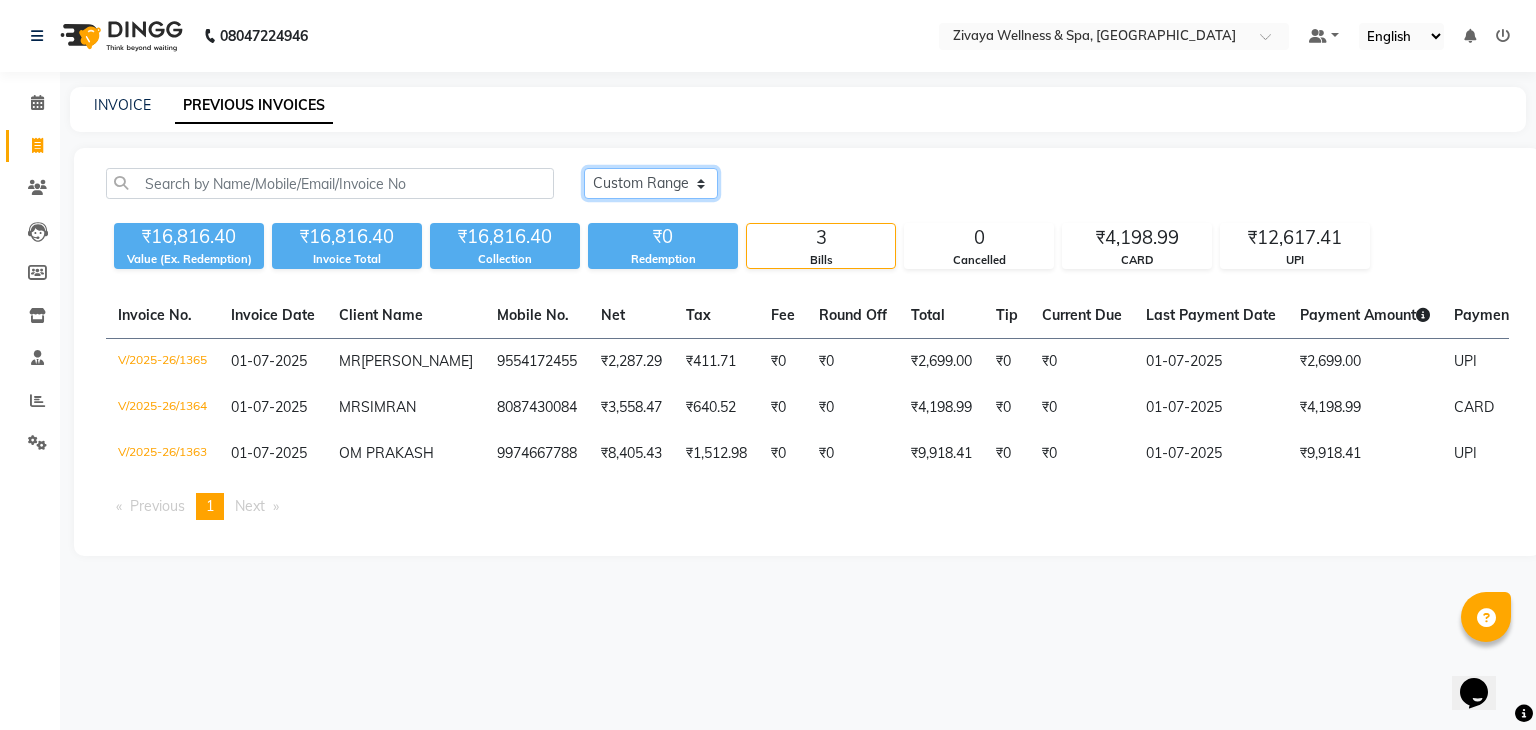 click on "[DATE] [DATE] Custom Range" 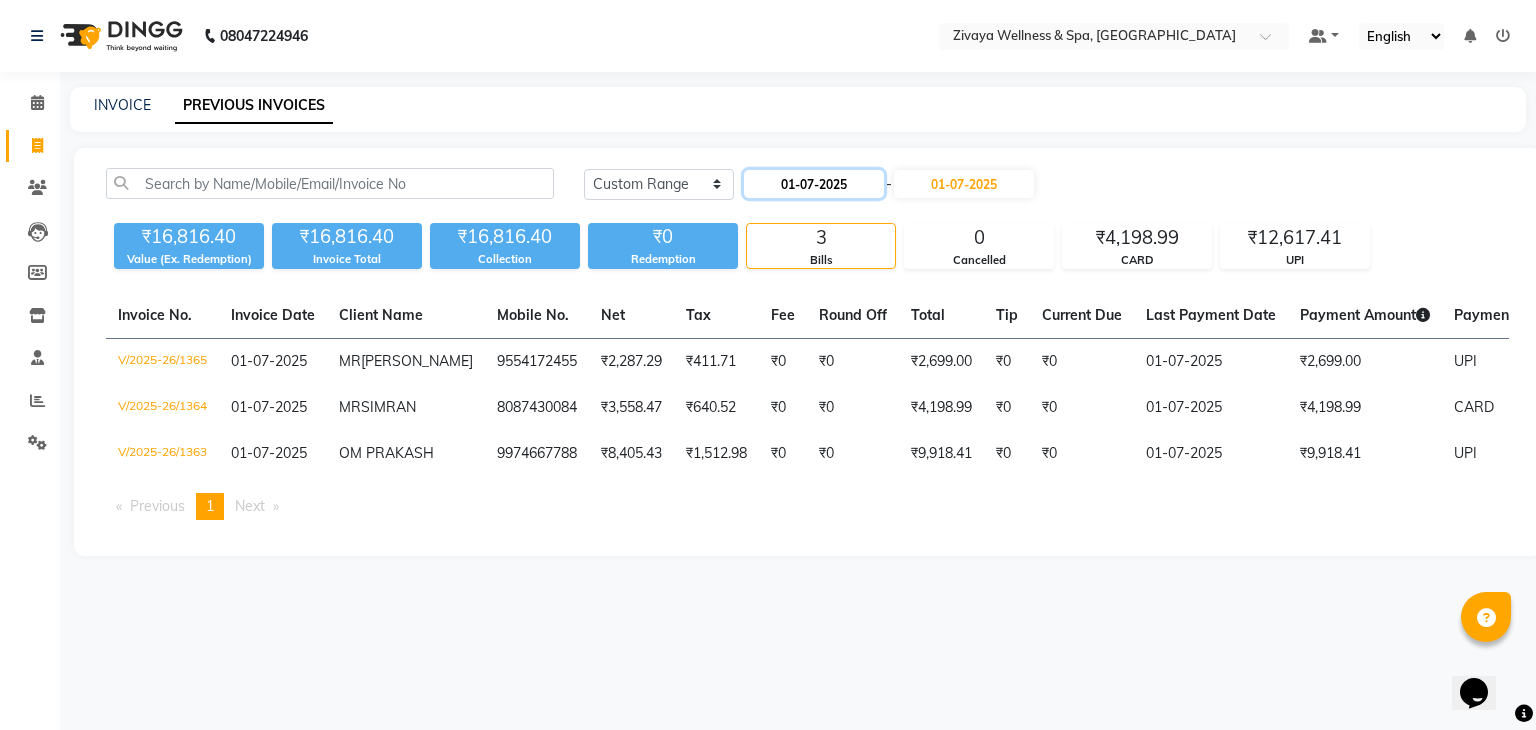 click on "01-07-2025" 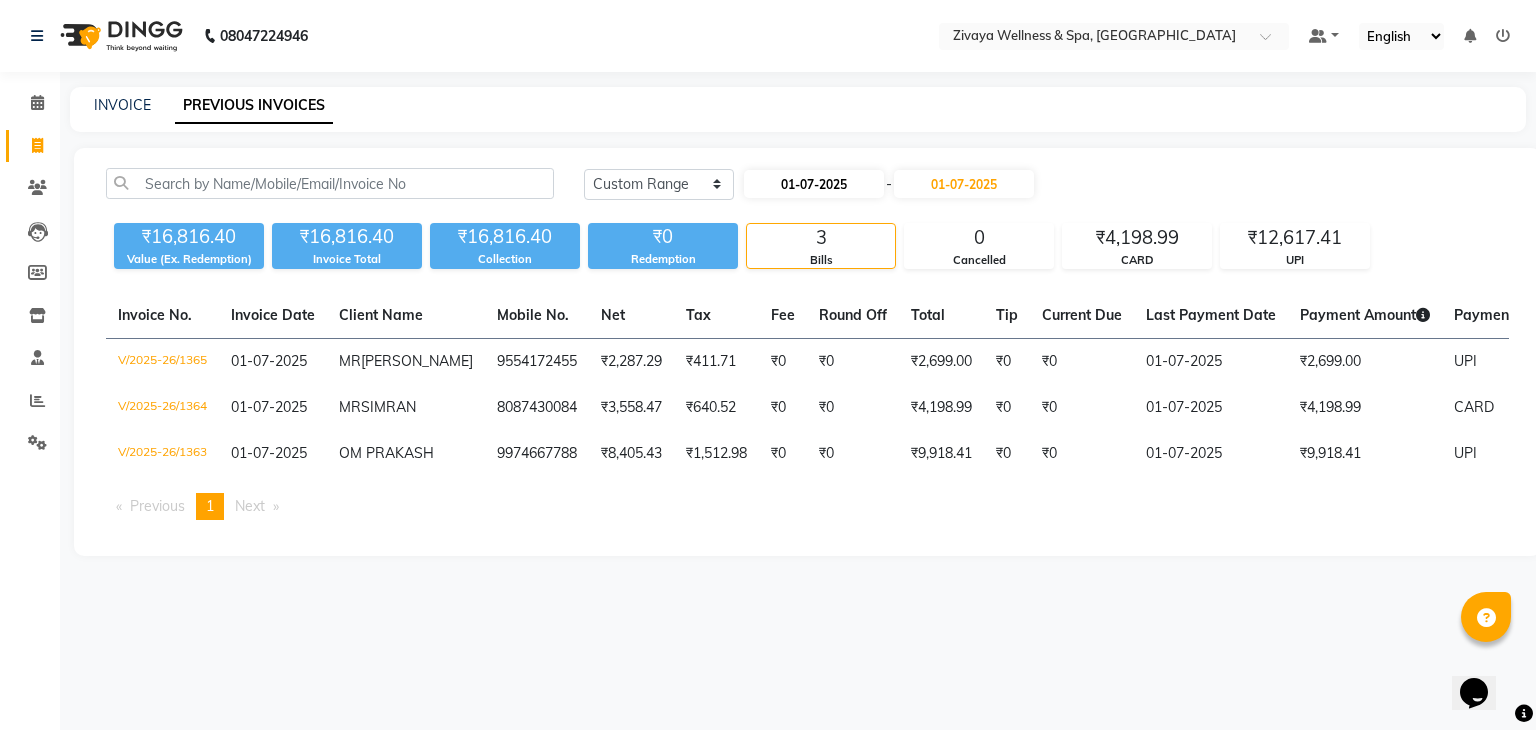 select on "7" 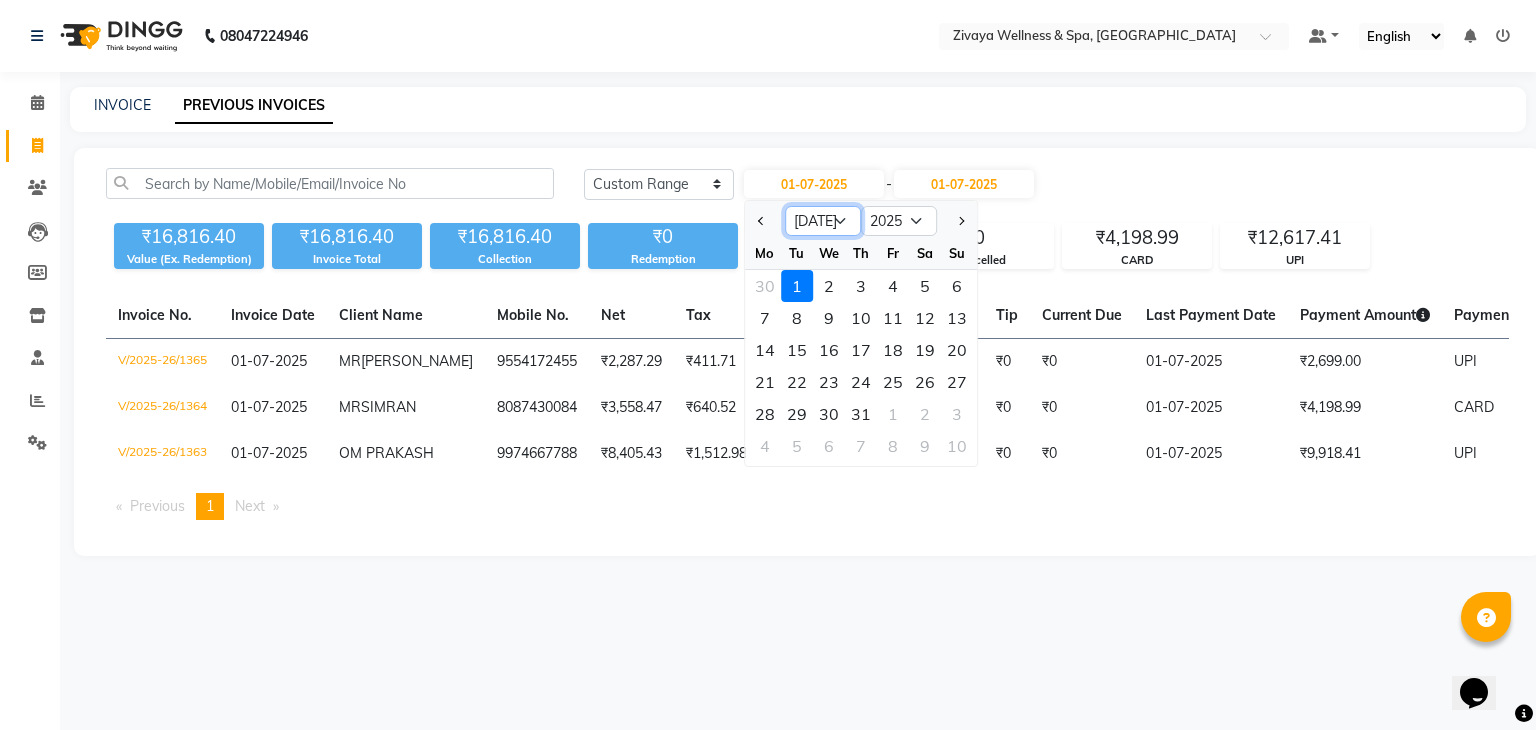click on "Jan Feb Mar Apr May Jun [DATE] Aug Sep Oct Nov Dec" 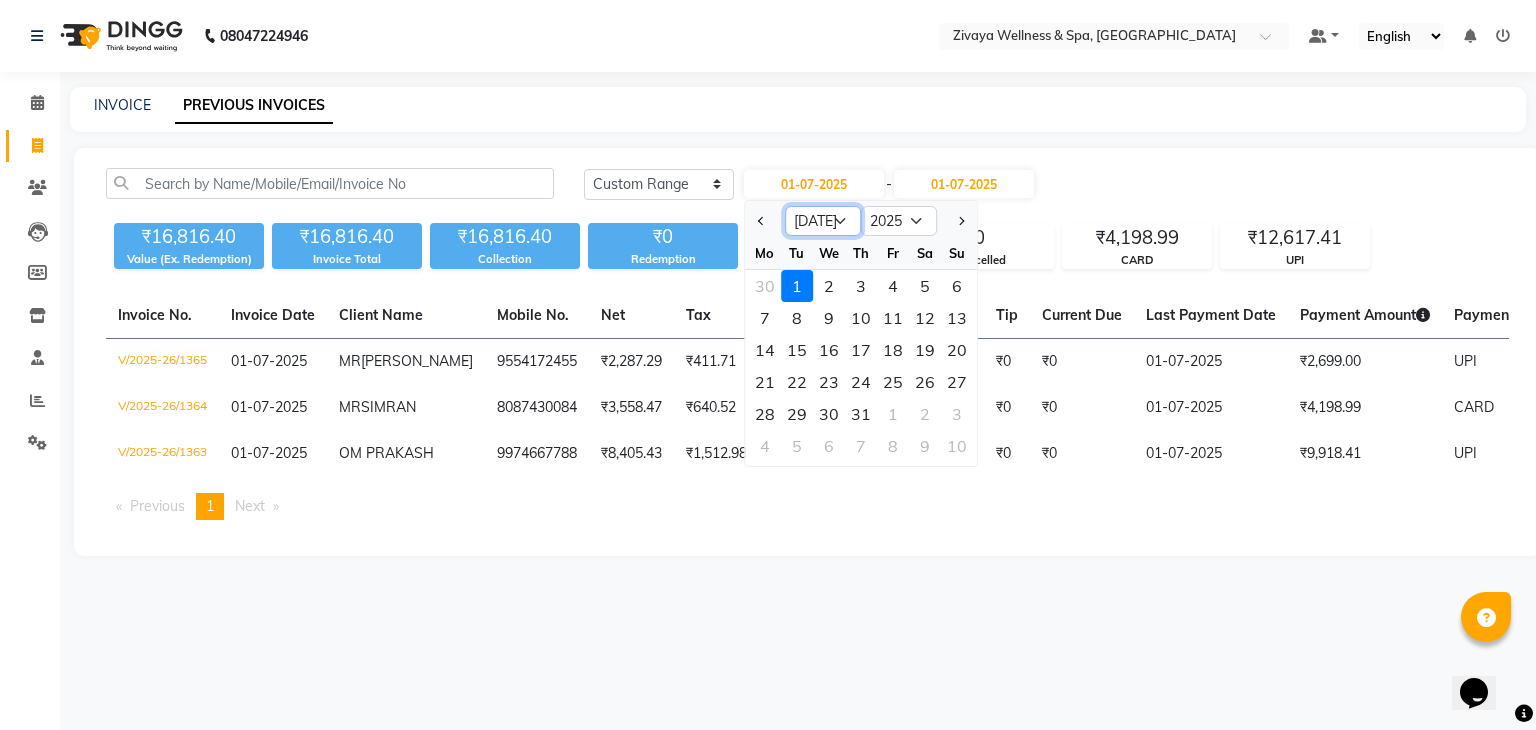 select on "6" 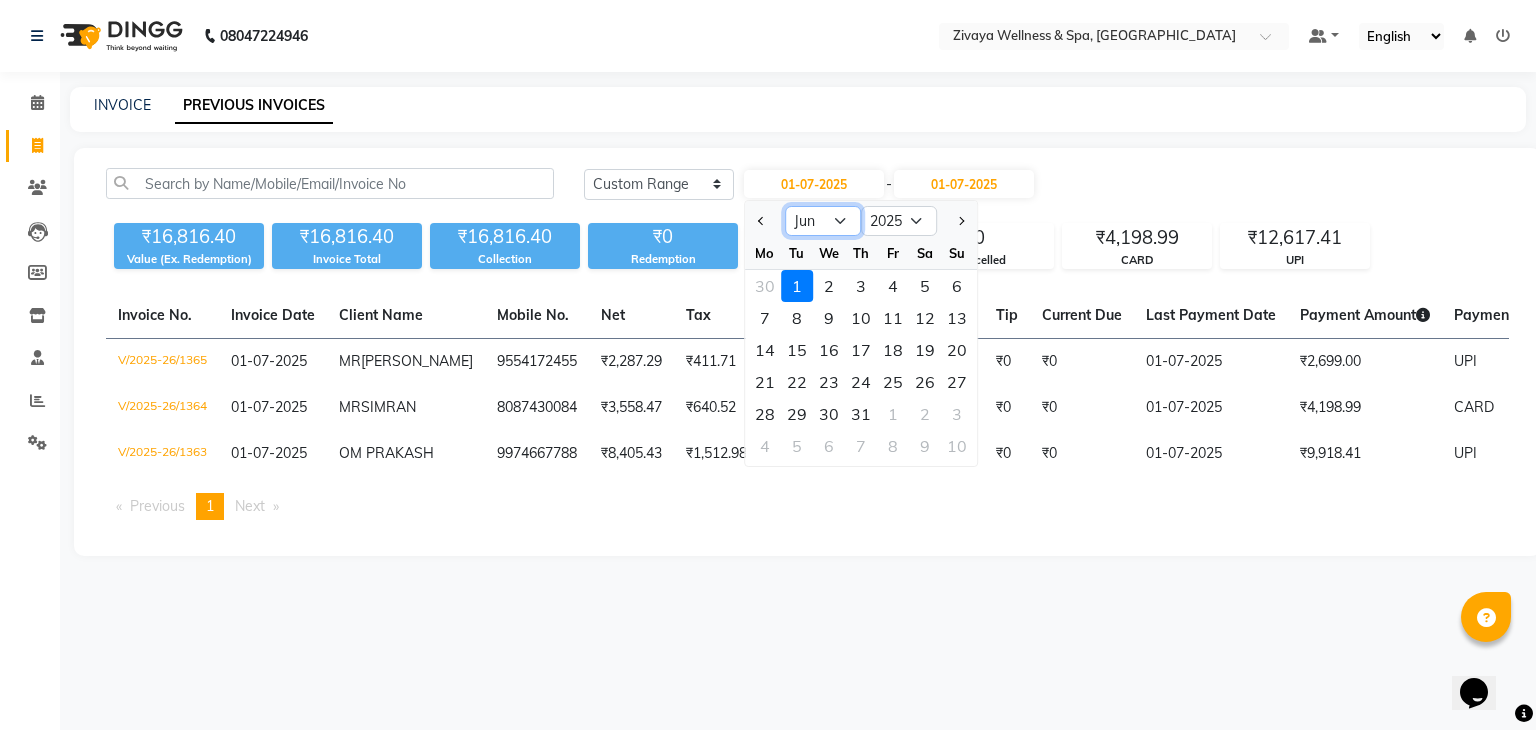click on "Jan Feb Mar Apr May Jun [DATE] Aug Sep Oct Nov Dec" 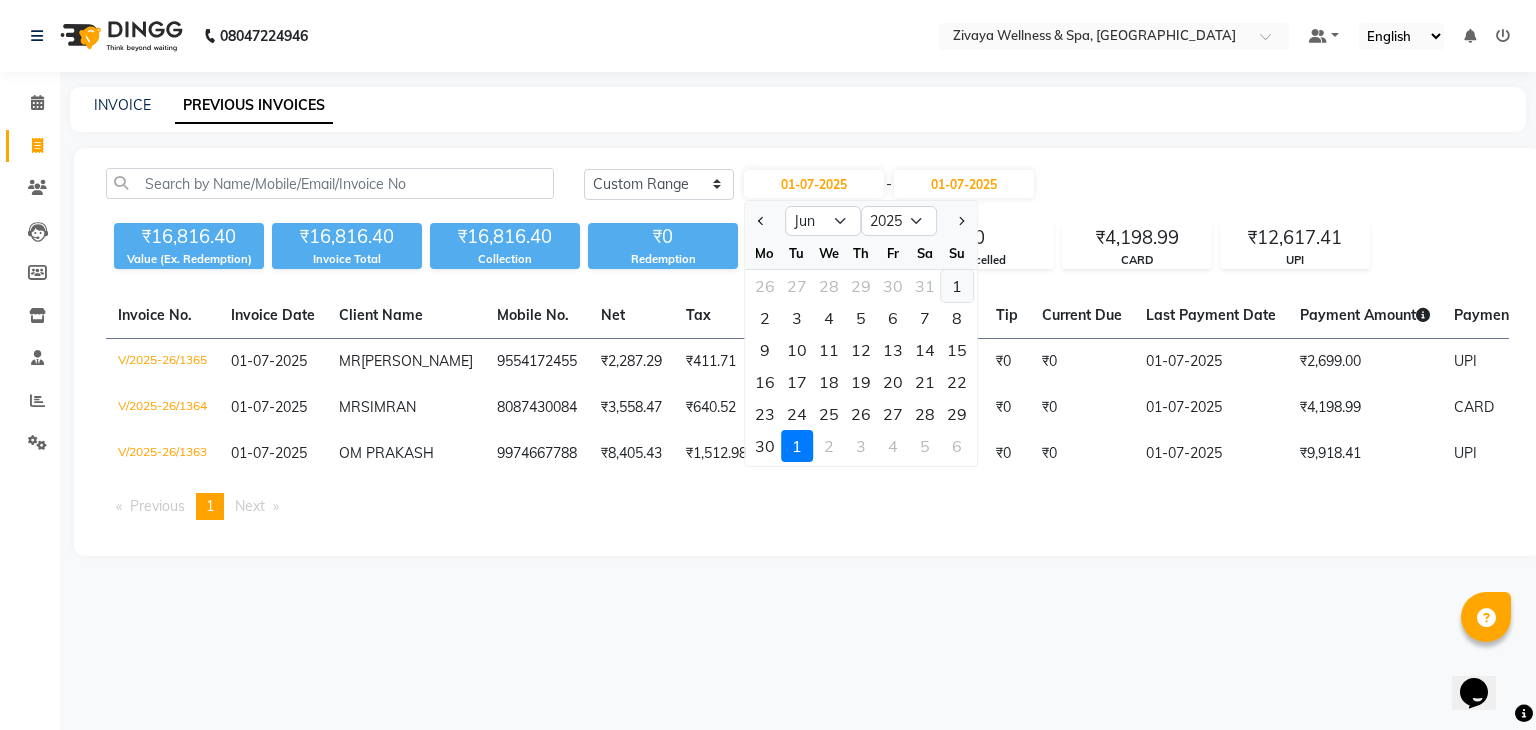 click on "1" 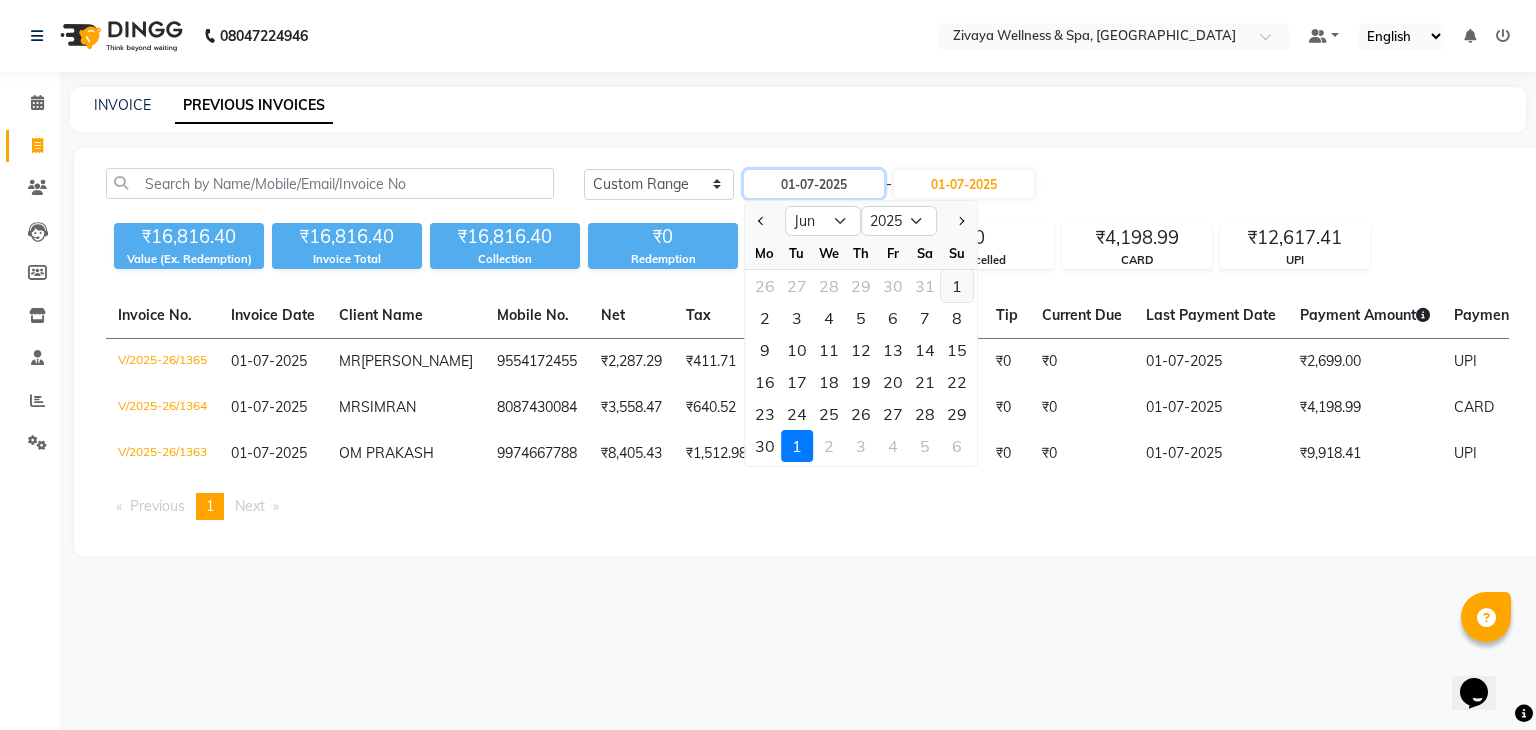 type on "[DATE]" 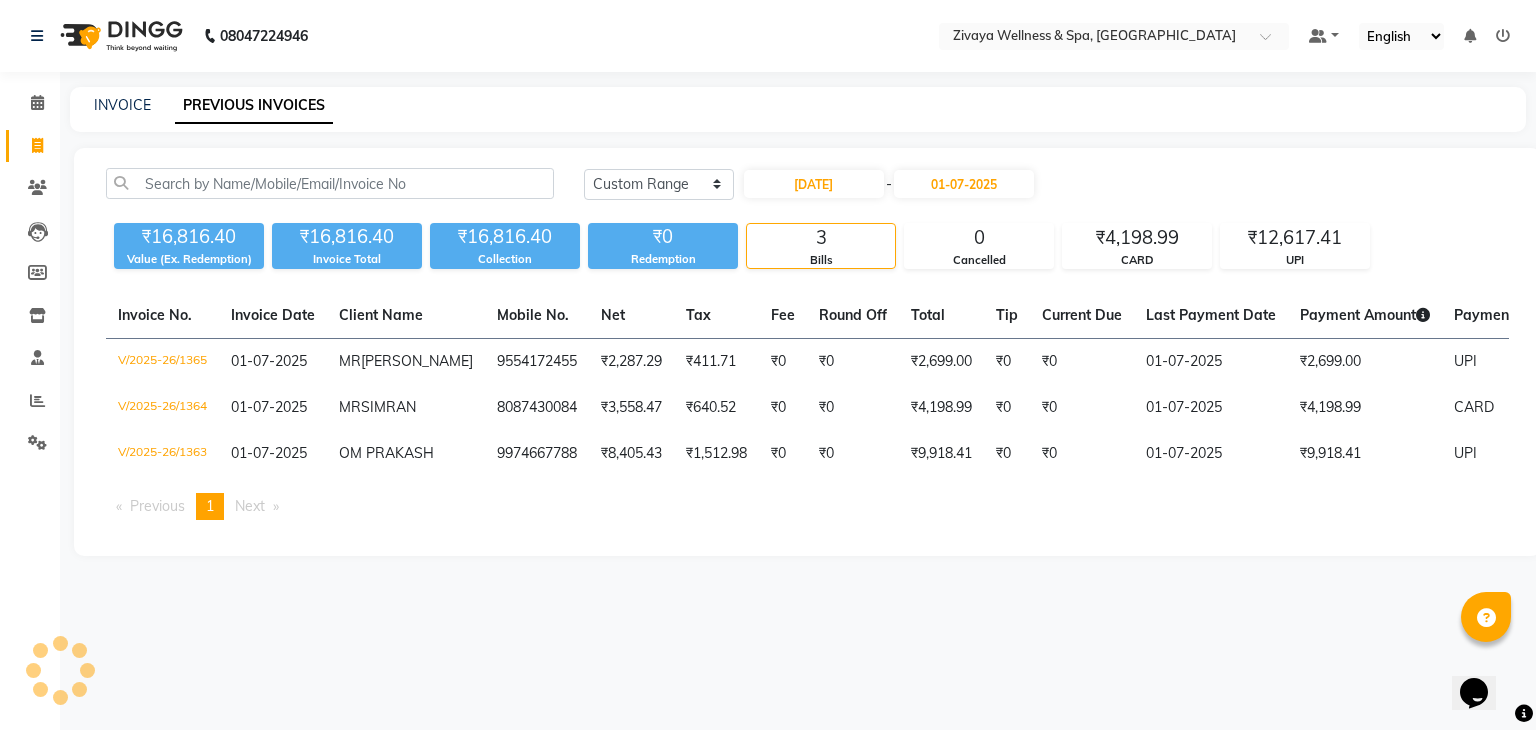 click on "01-06-2025 - 01-07-2025" 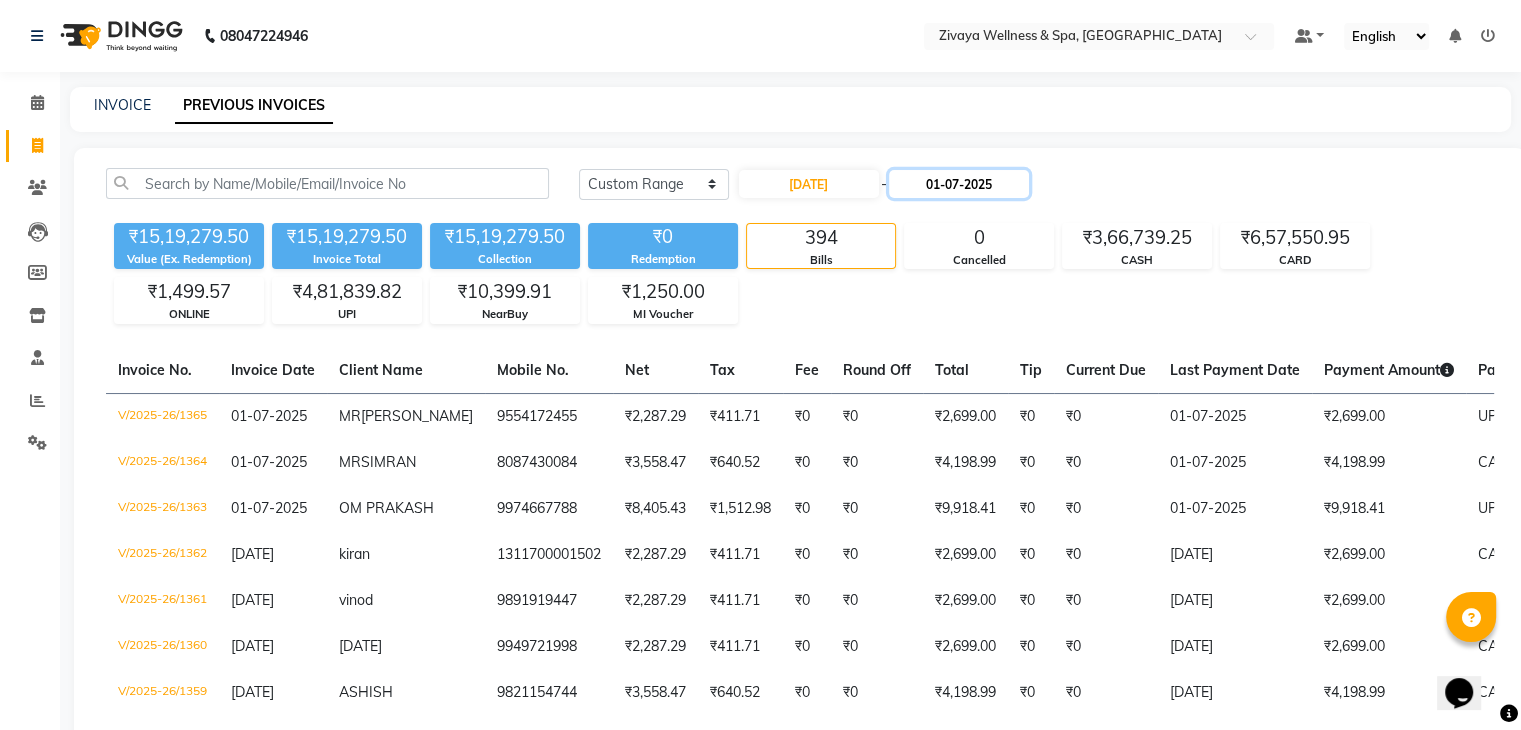 click on "01-07-2025" 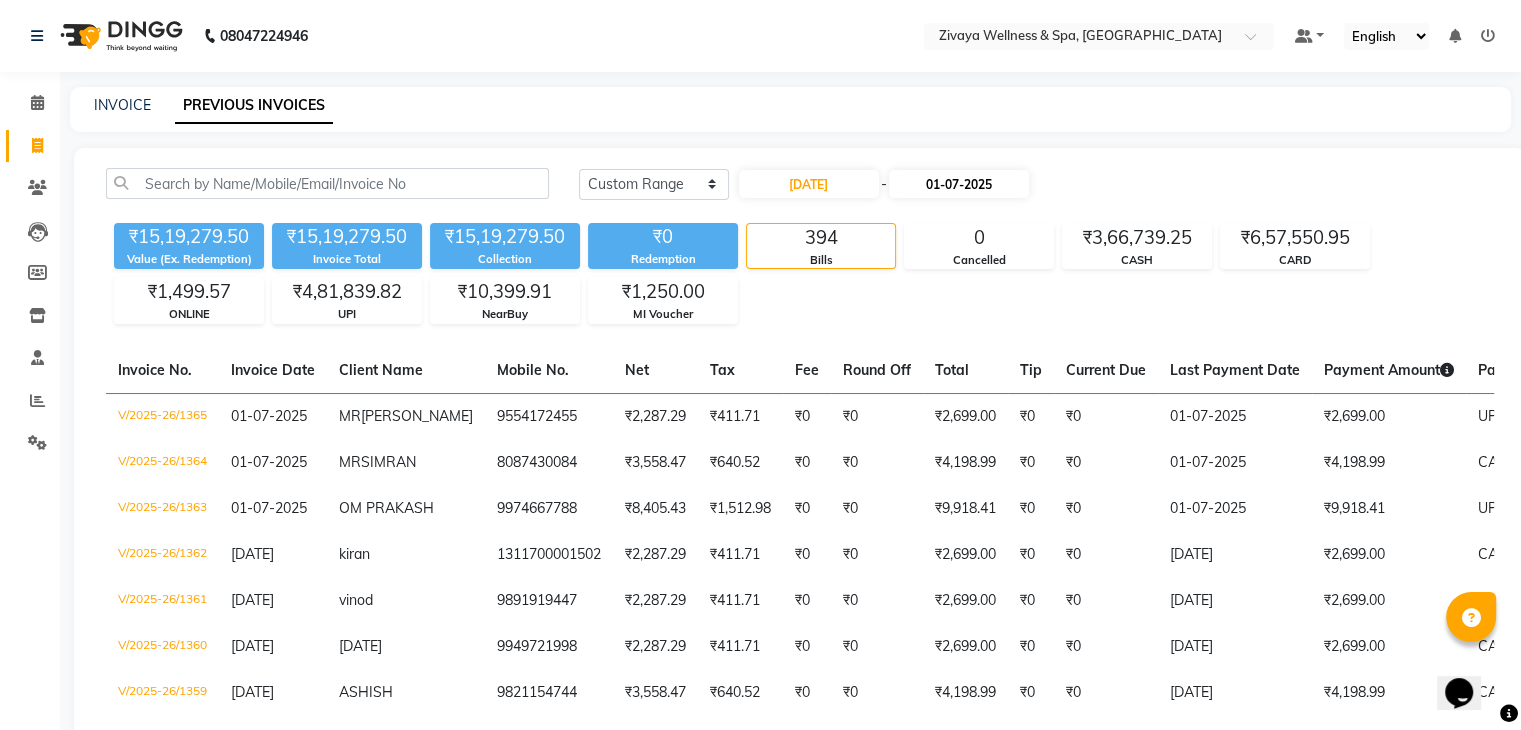 select on "7" 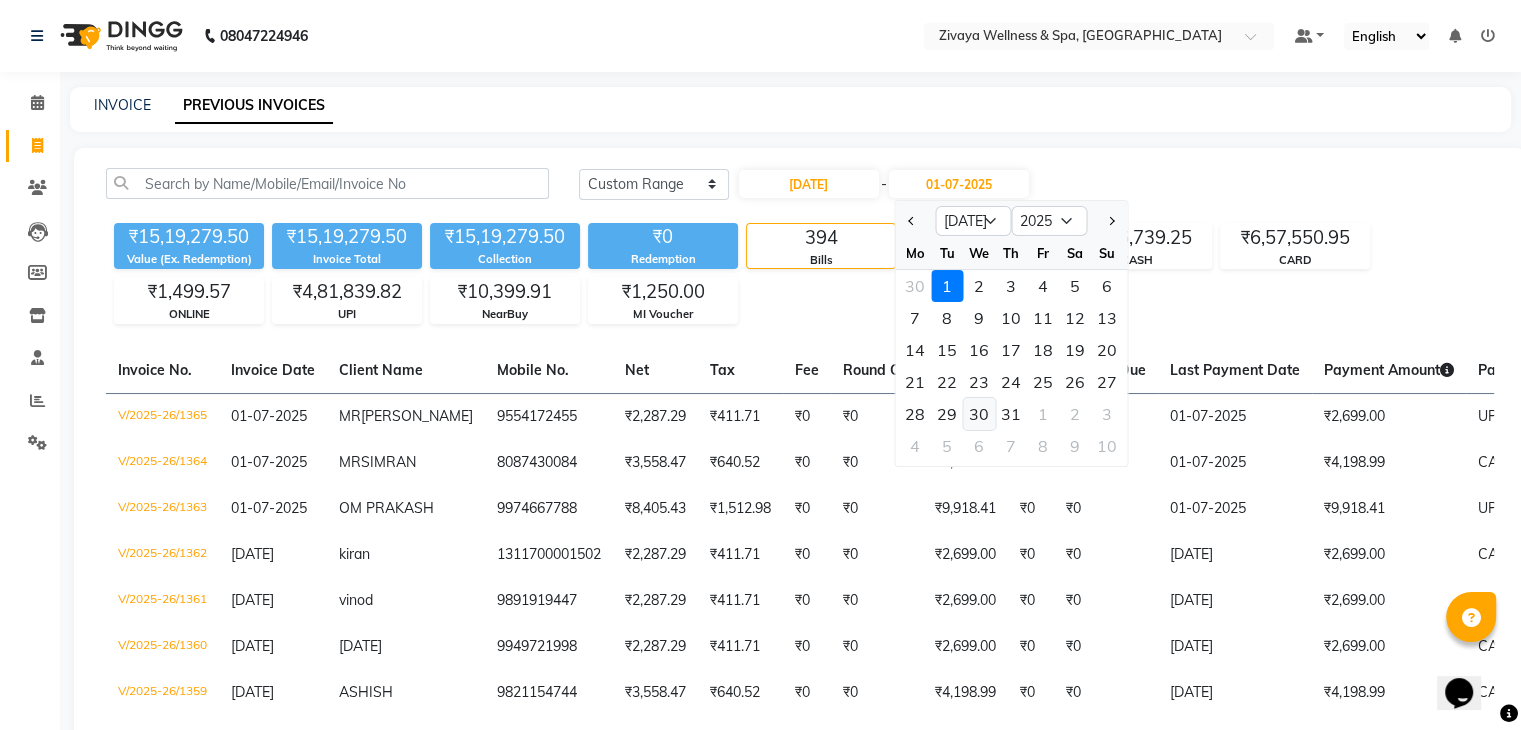 click on "30" 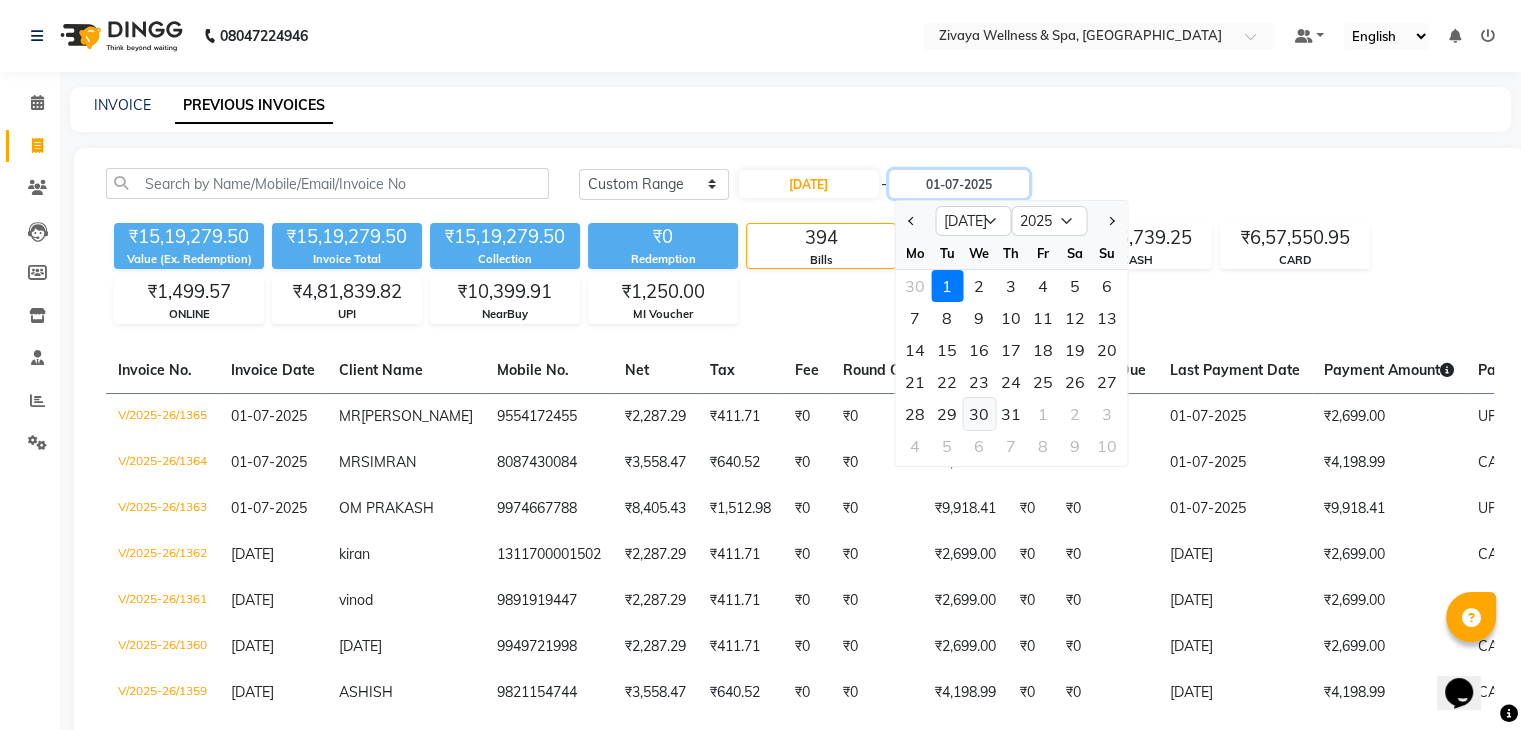 type on "30-07-2025" 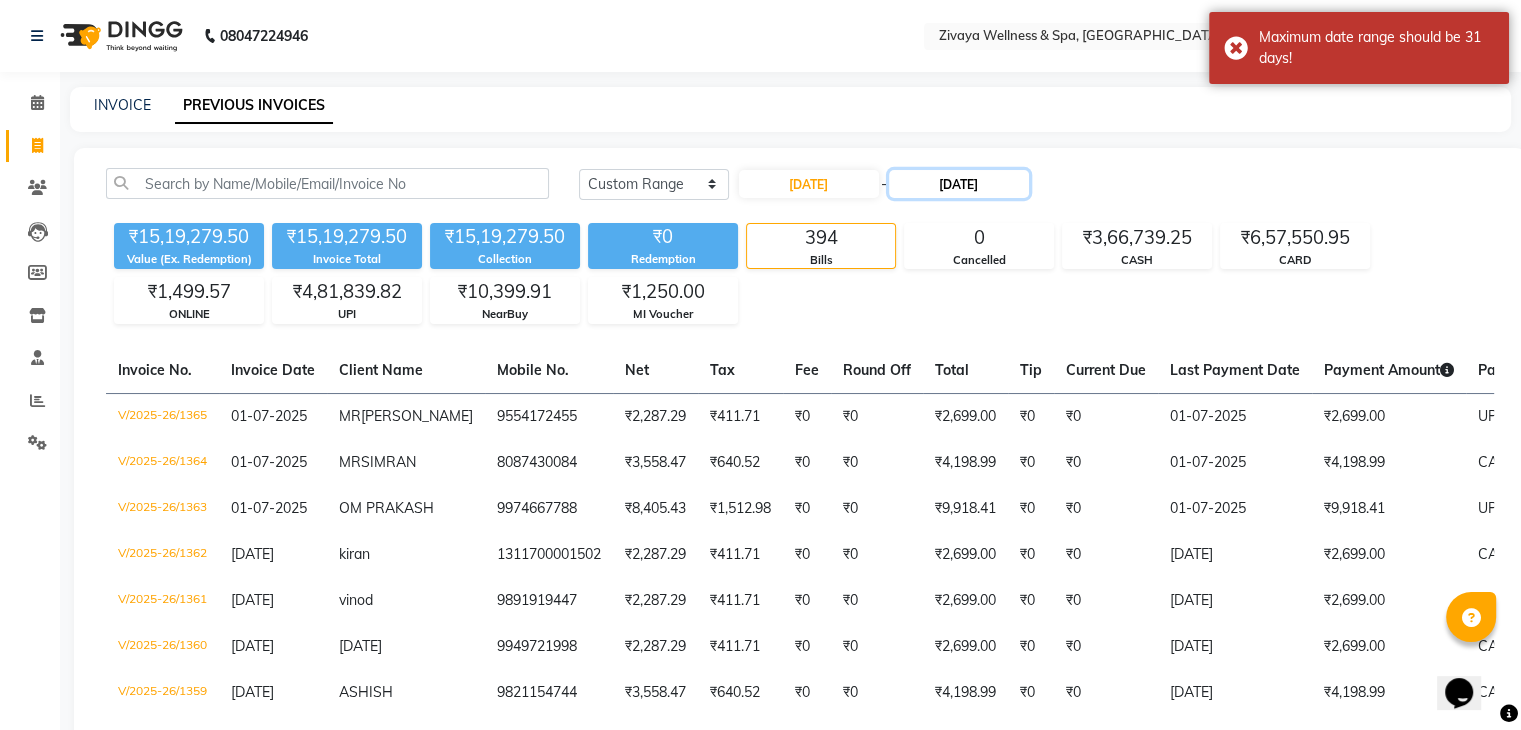 click on "30-07-2025" 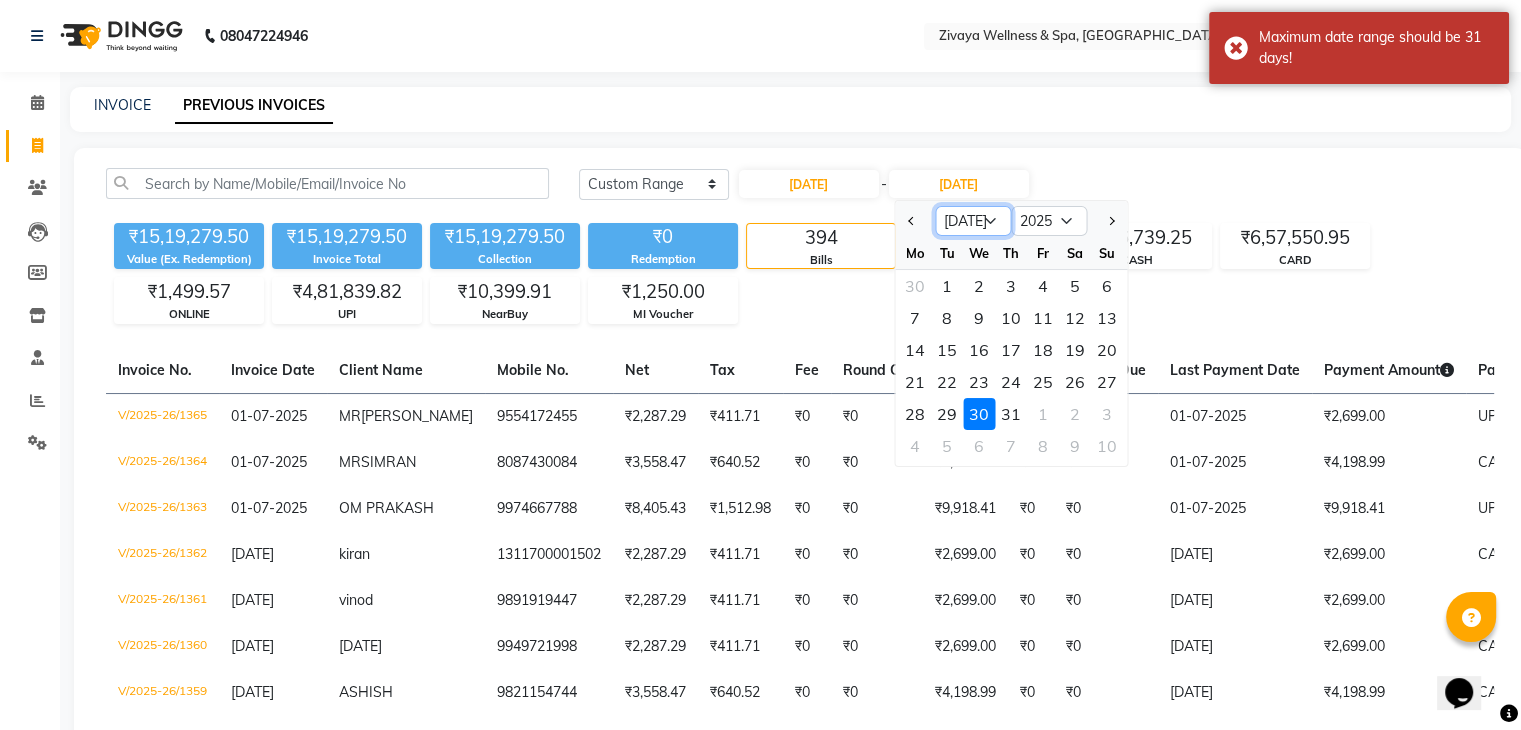 click on "Jun [DATE] Aug Sep Oct Nov Dec" 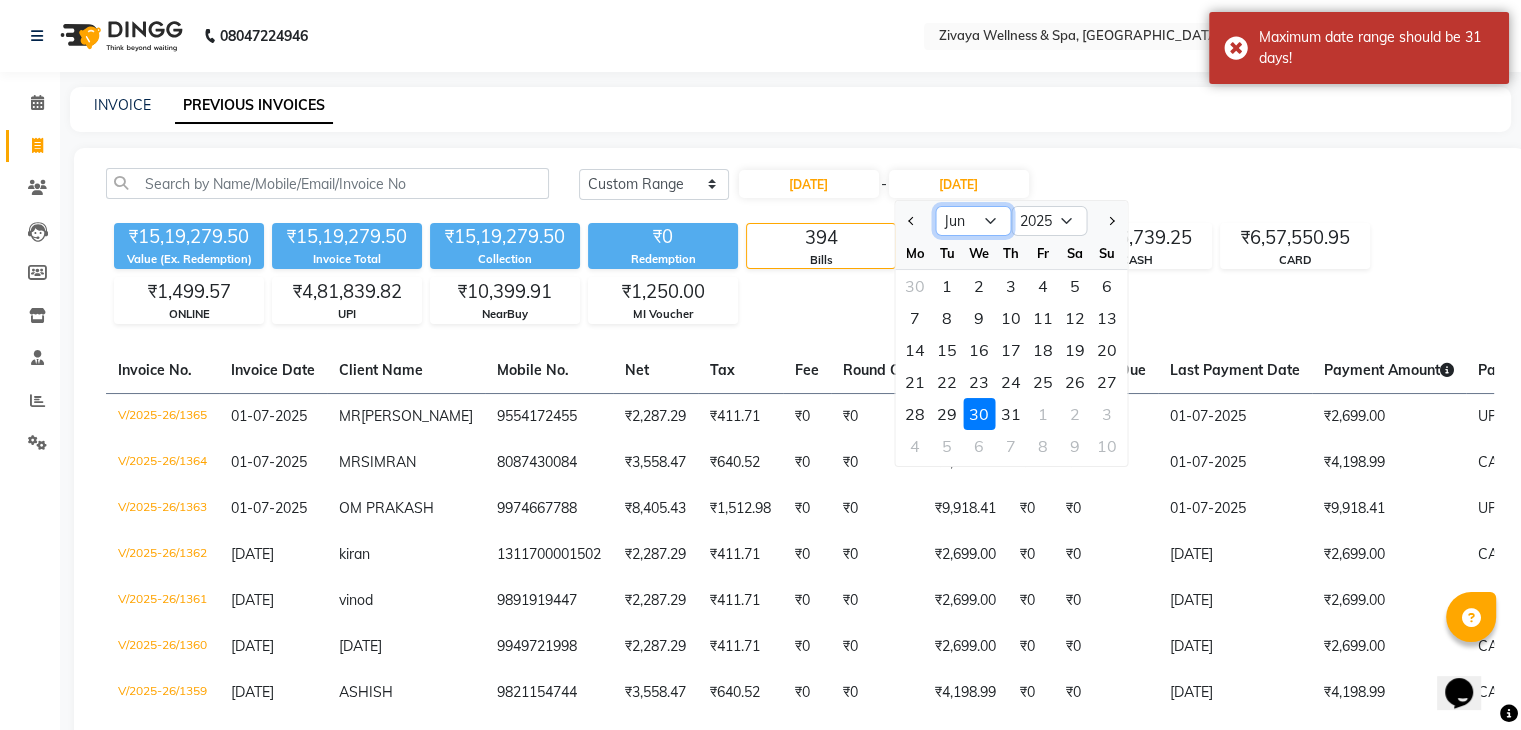 click on "Jun [DATE] Aug Sep Oct Nov Dec" 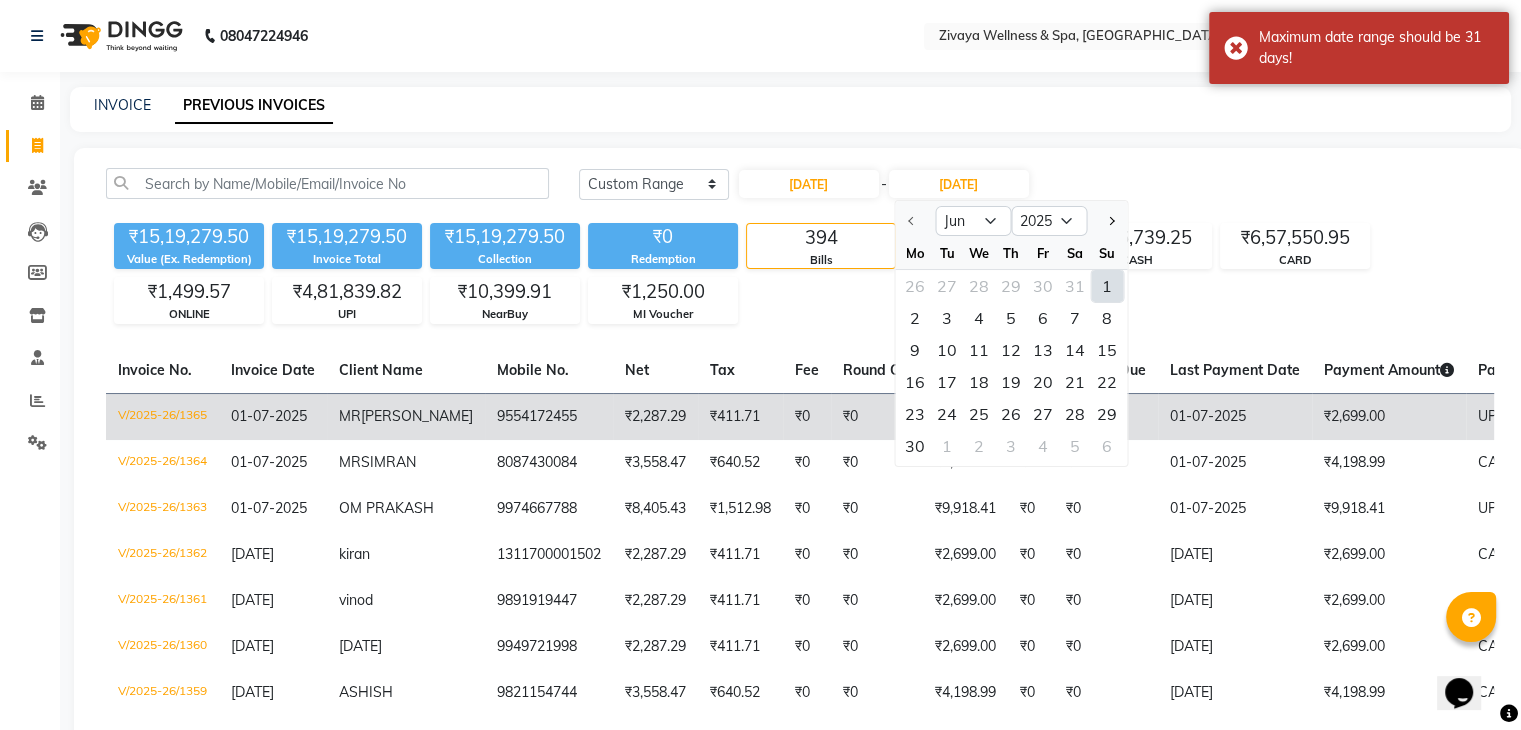 click on "30" 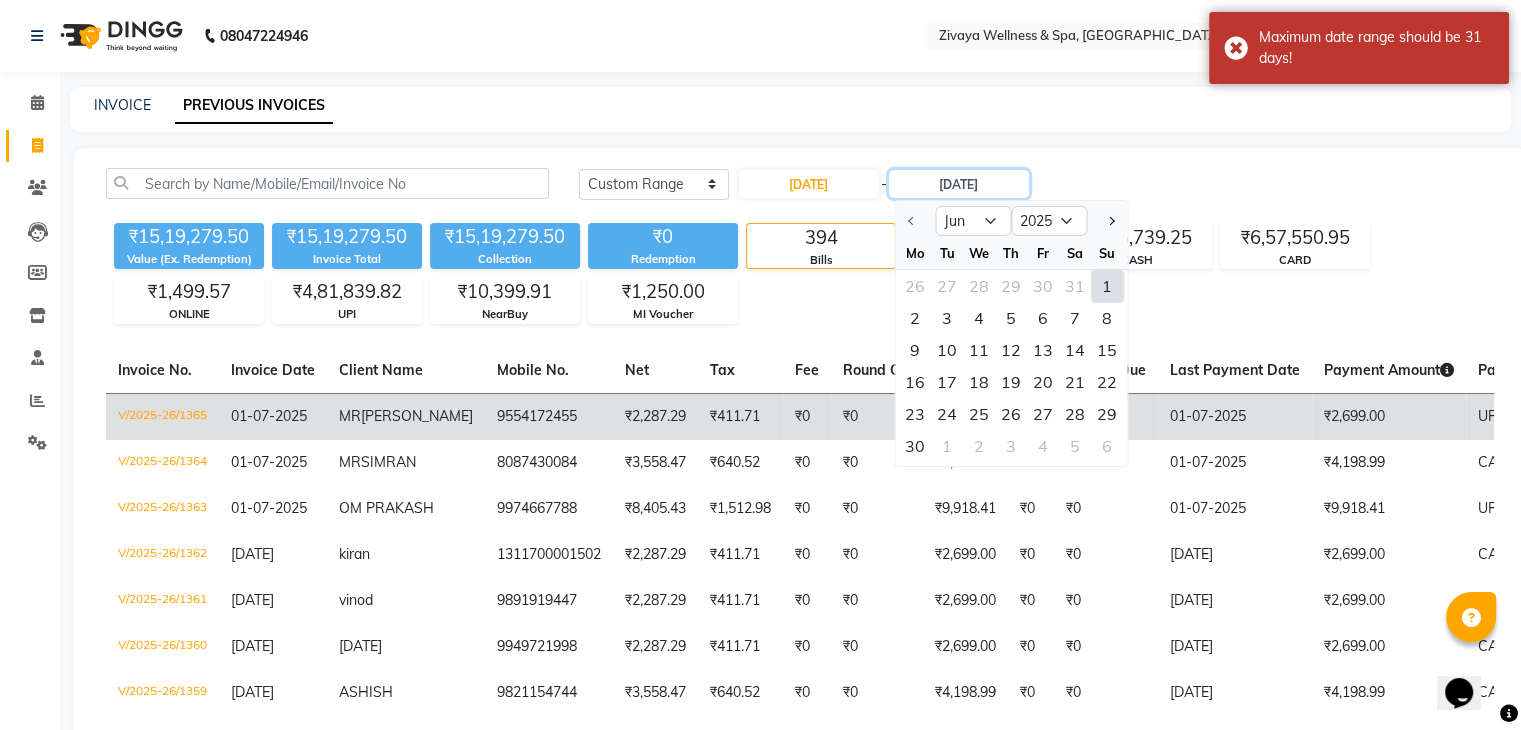 type on "[DATE]" 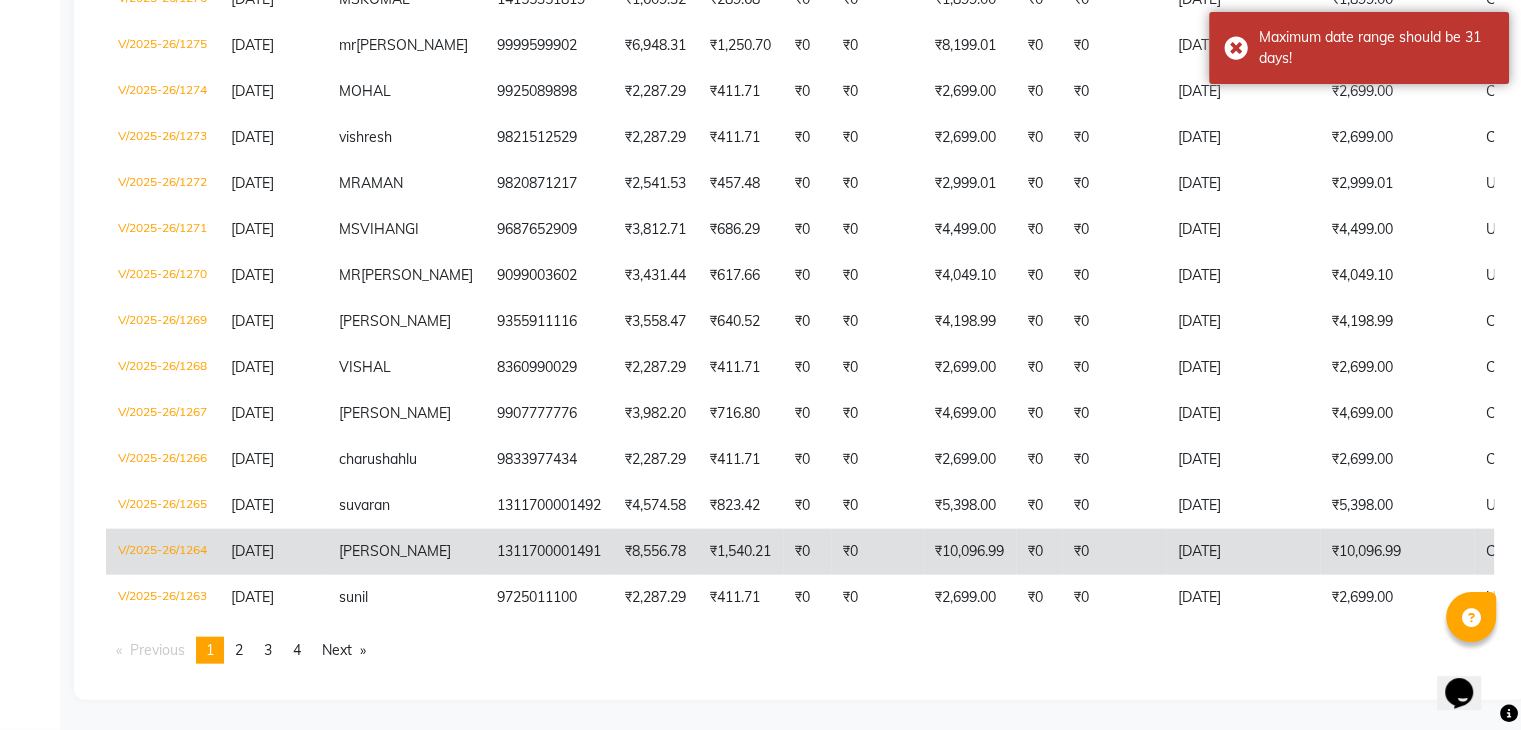 scroll, scrollTop: 4605, scrollLeft: 0, axis: vertical 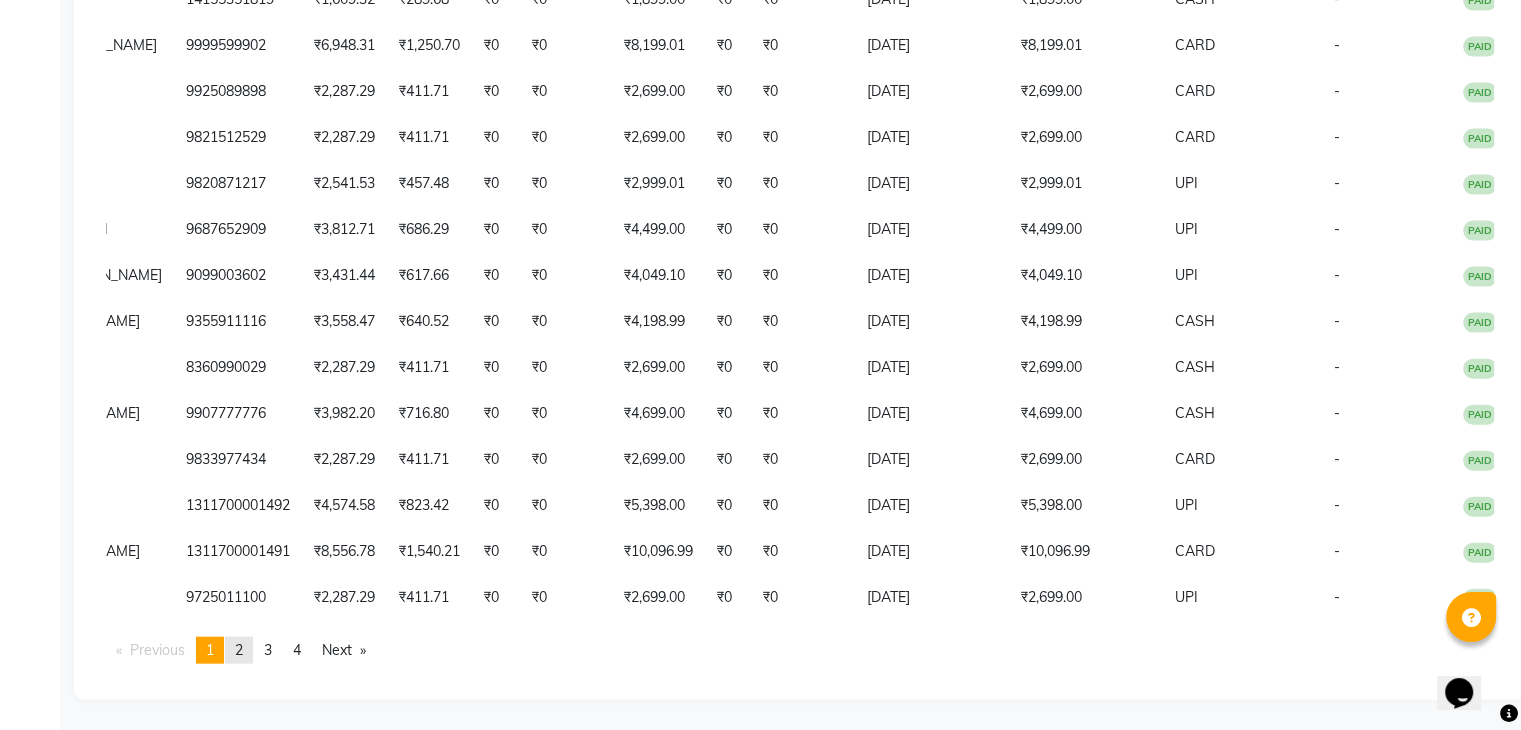 click on "2" at bounding box center (239, 650) 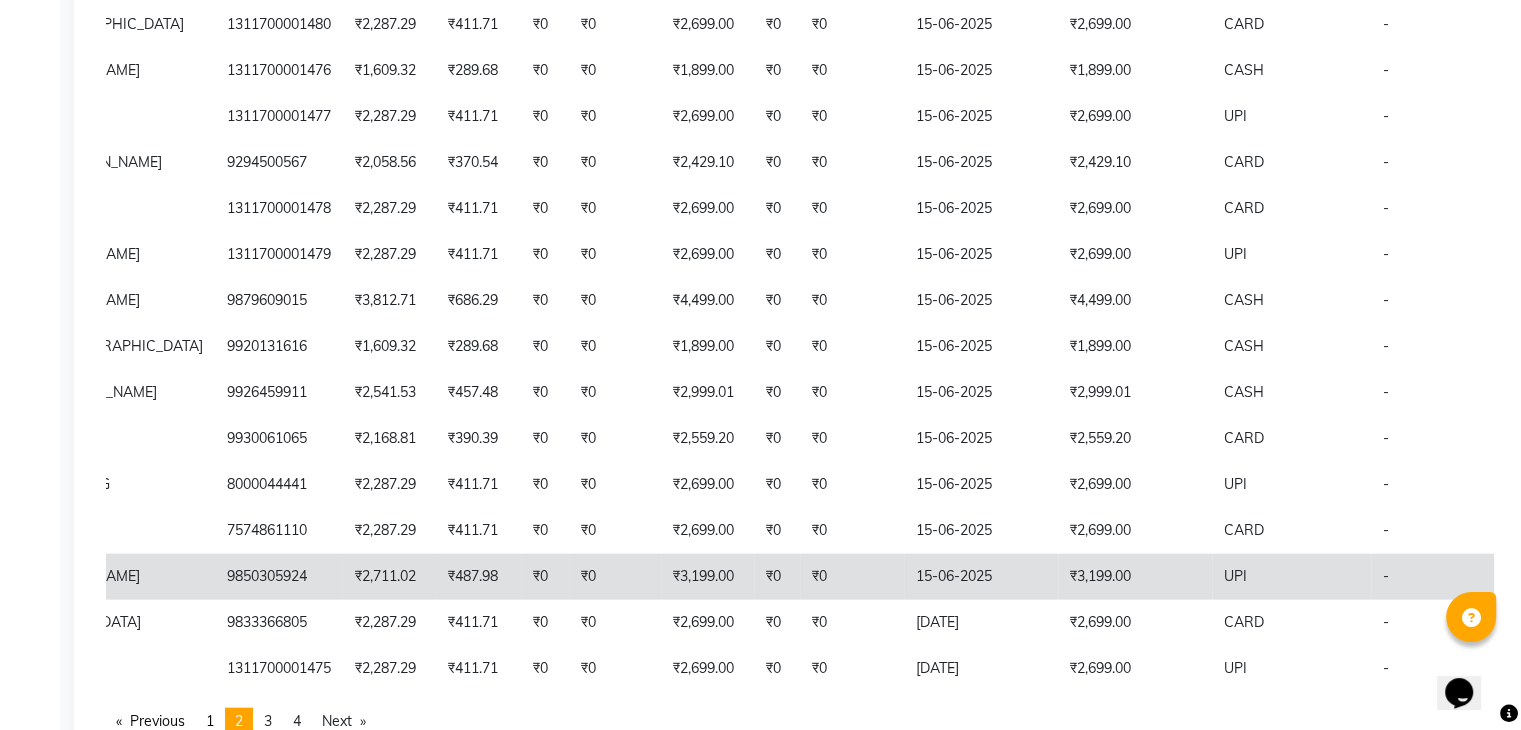 scroll, scrollTop: 4526, scrollLeft: 0, axis: vertical 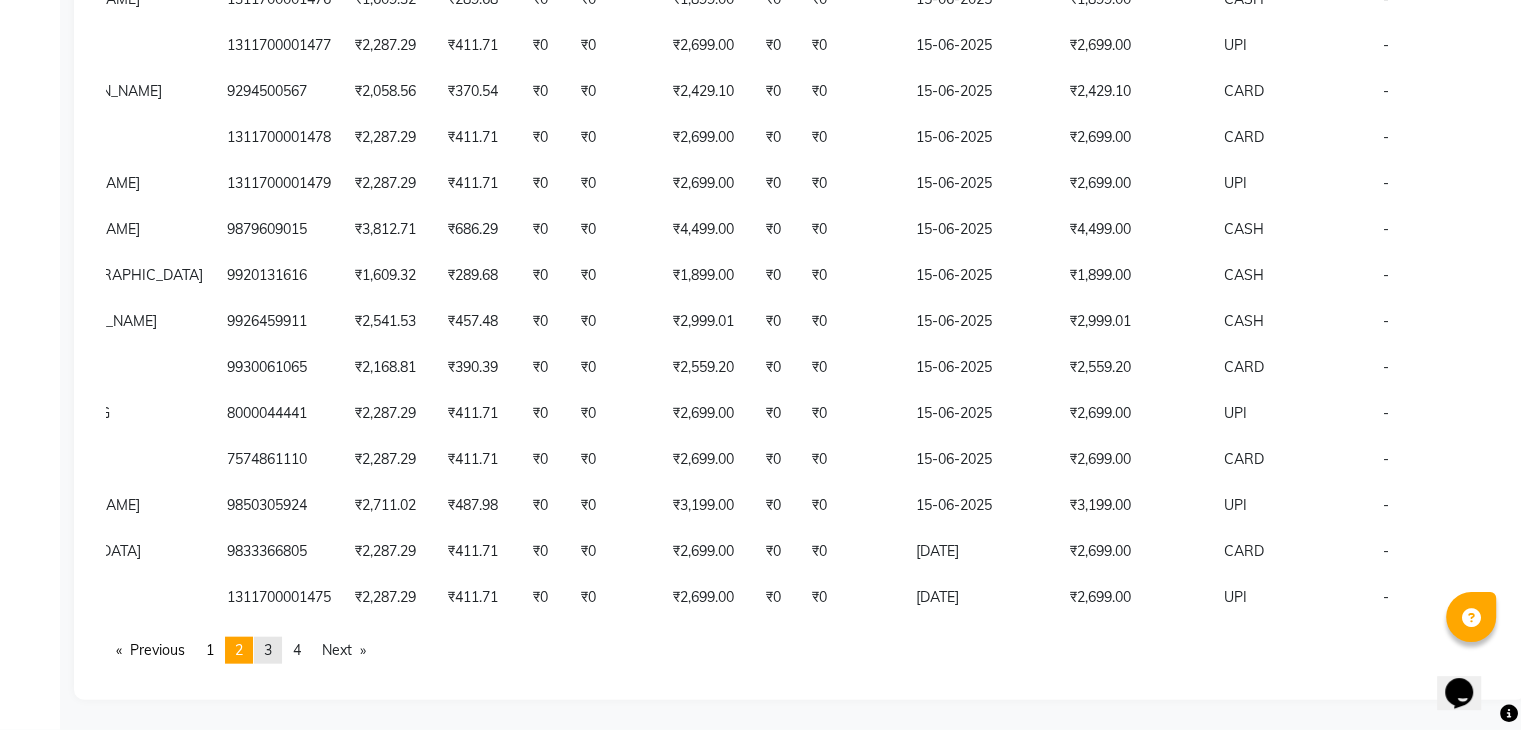 click on "page  3" at bounding box center (268, 650) 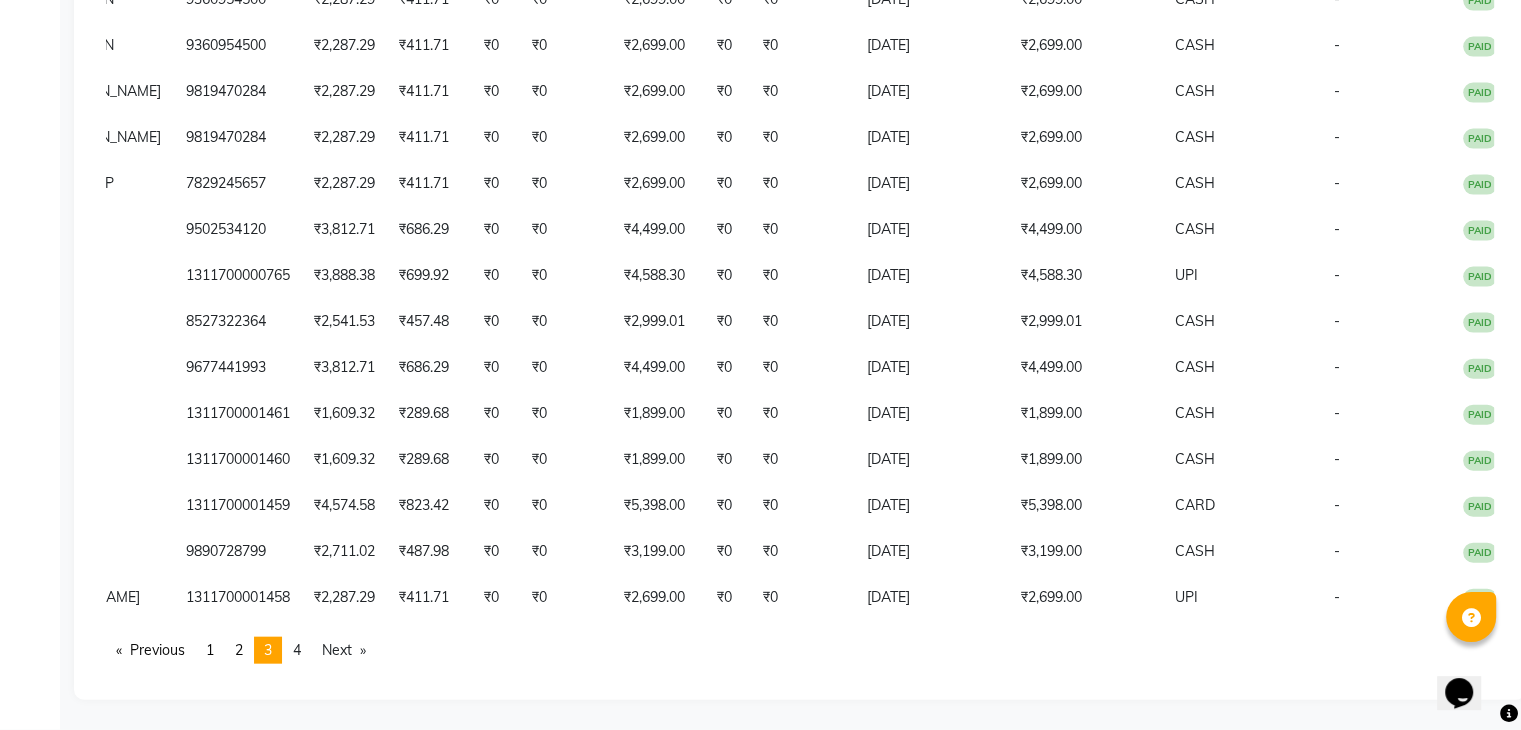 scroll, scrollTop: 0, scrollLeft: 310, axis: horizontal 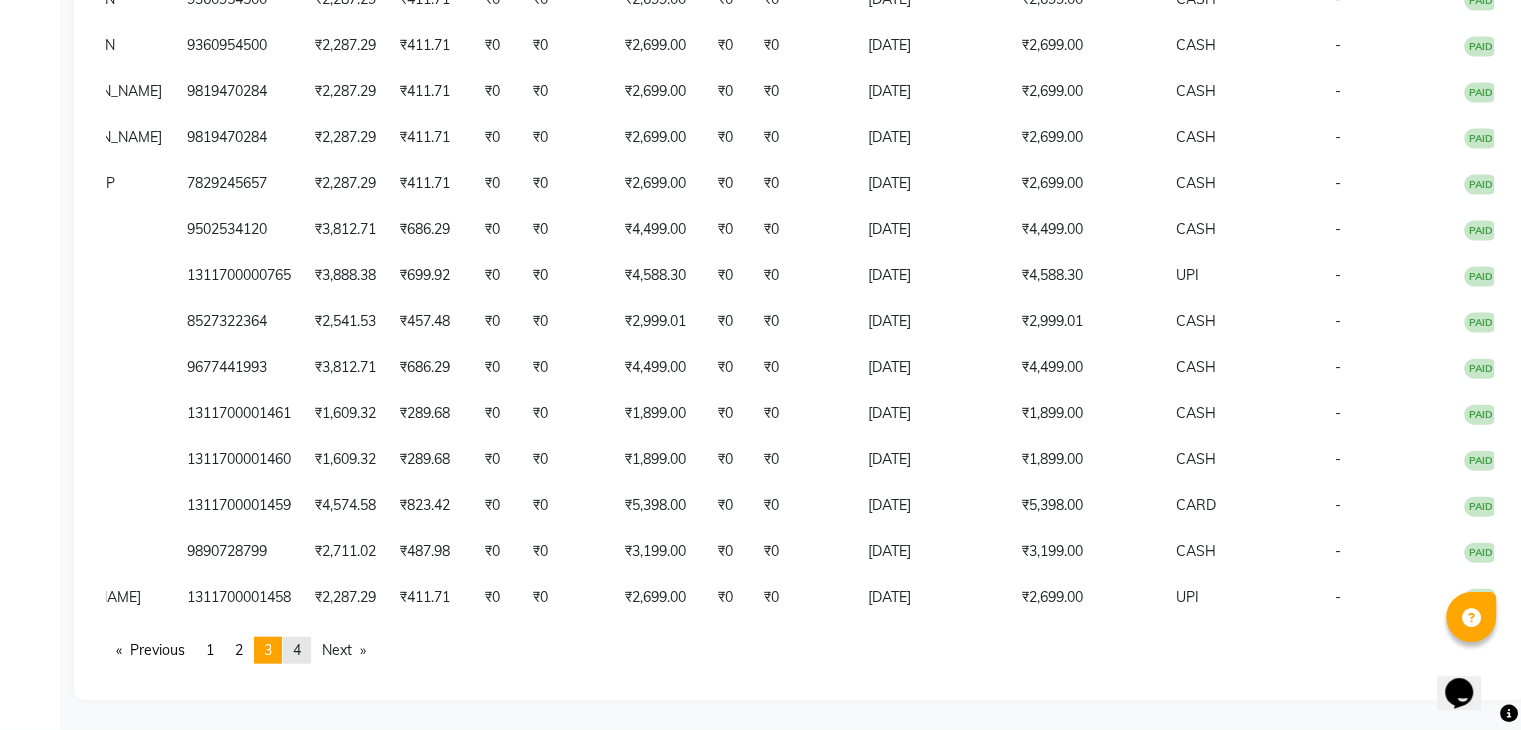 click on "4" at bounding box center (297, 650) 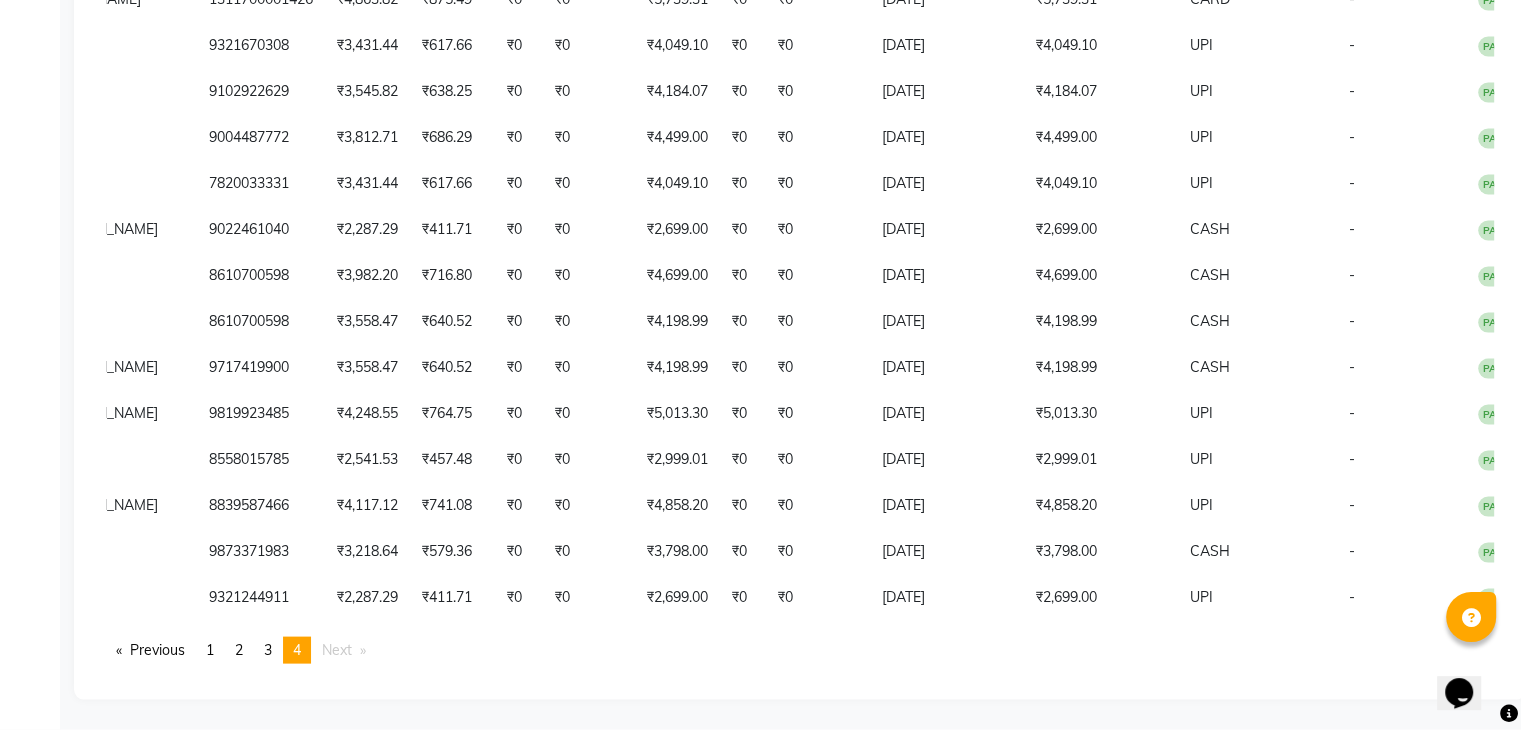 scroll, scrollTop: 0, scrollLeft: 308, axis: horizontal 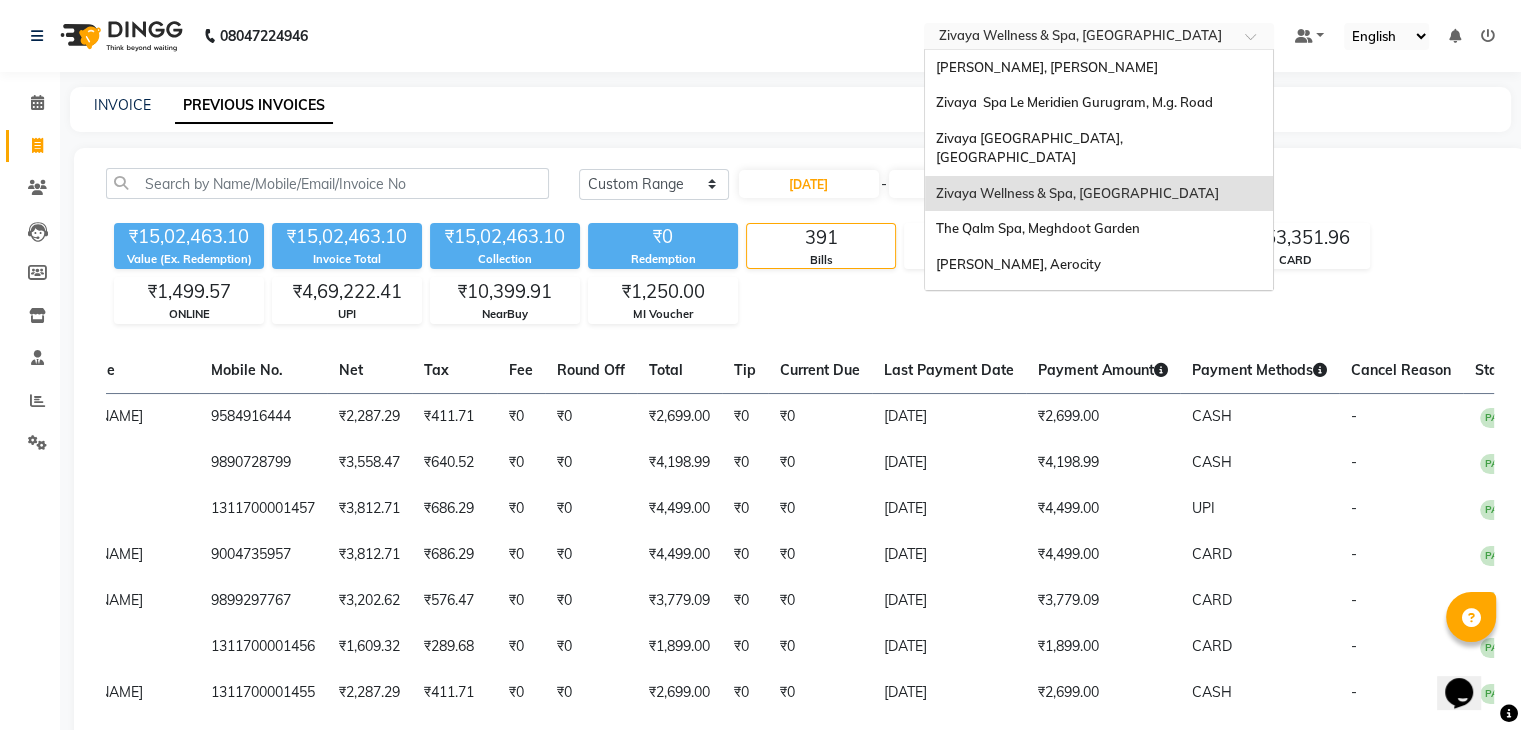 click at bounding box center [1079, 38] 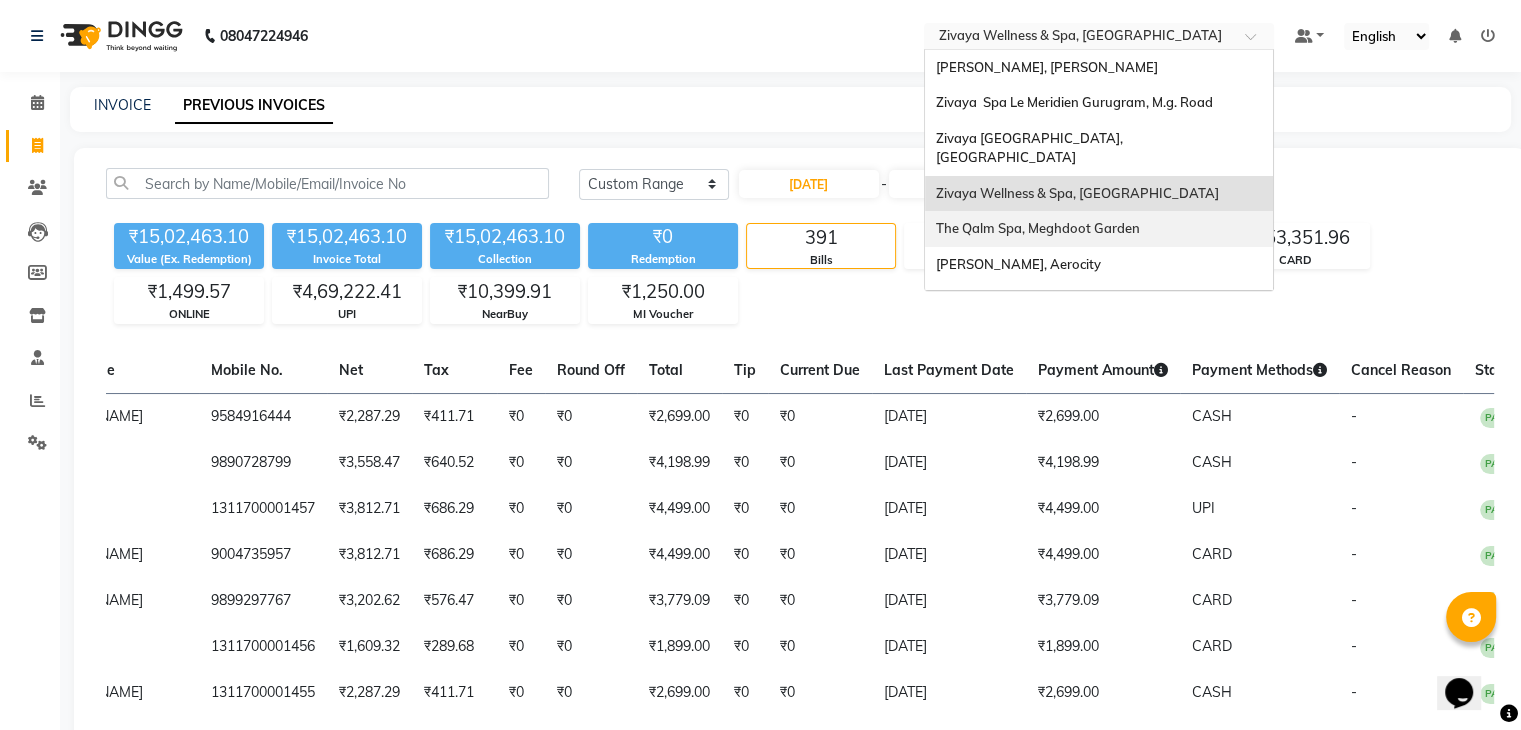 click on "The Qalm Spa, Meghdoot Garden" at bounding box center (1037, 228) 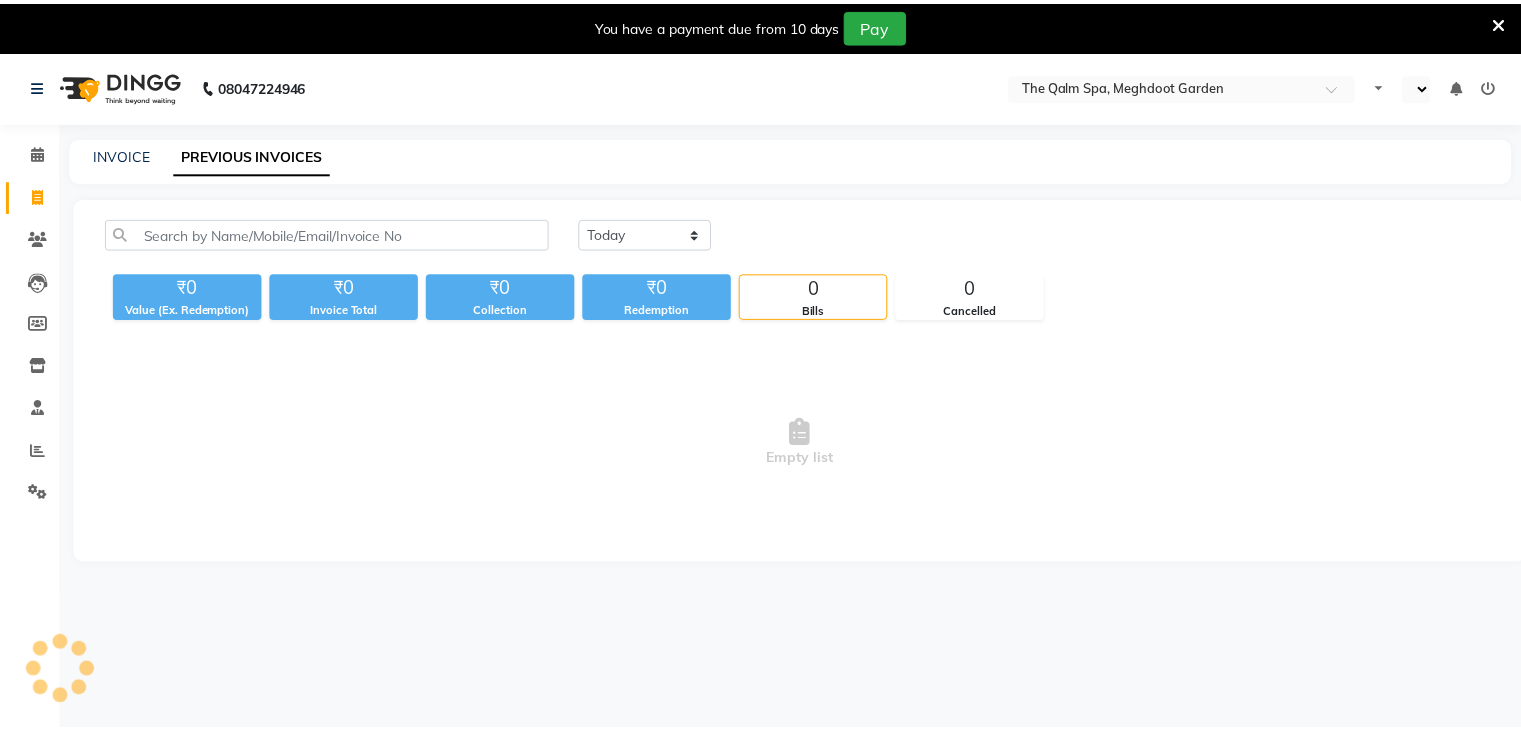 scroll, scrollTop: 0, scrollLeft: 0, axis: both 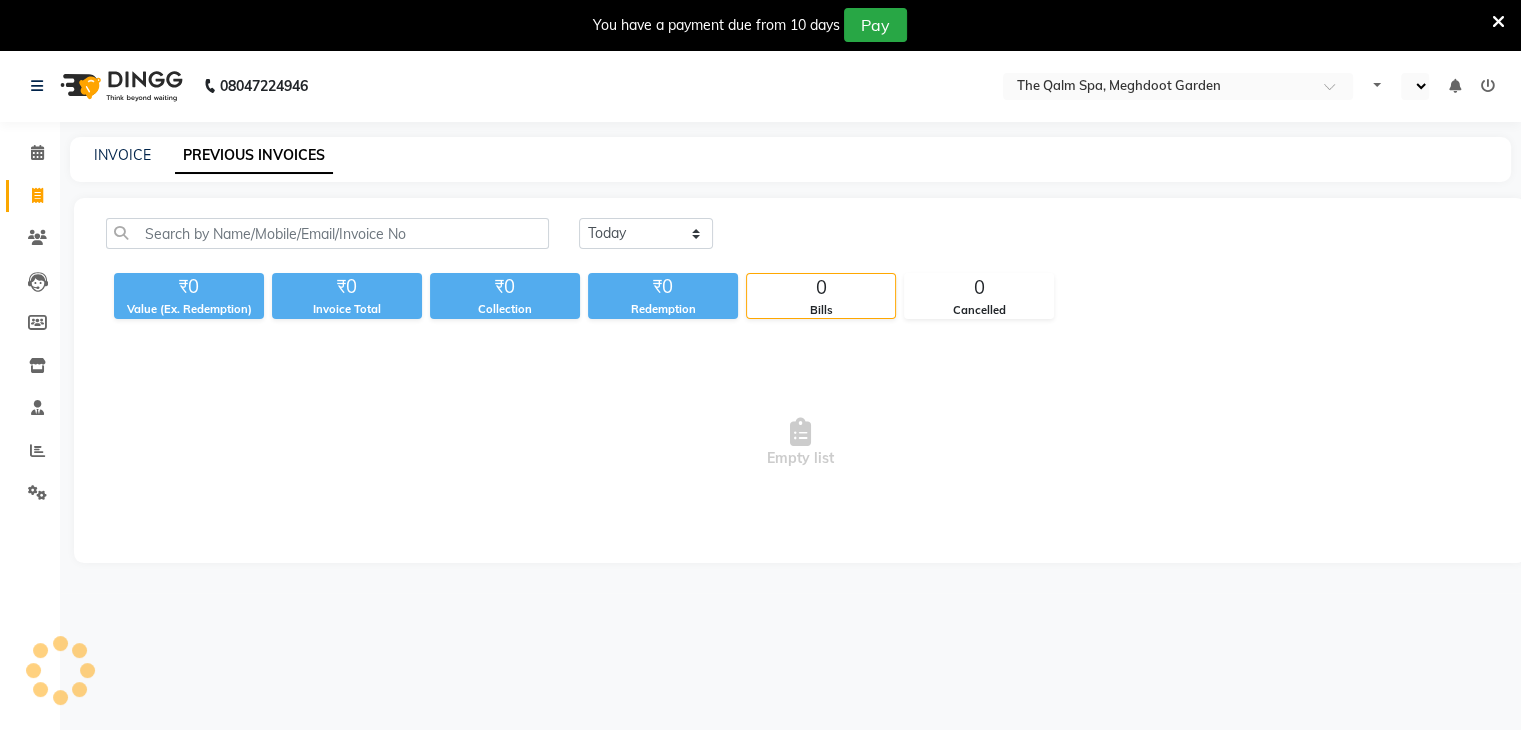 select on "en" 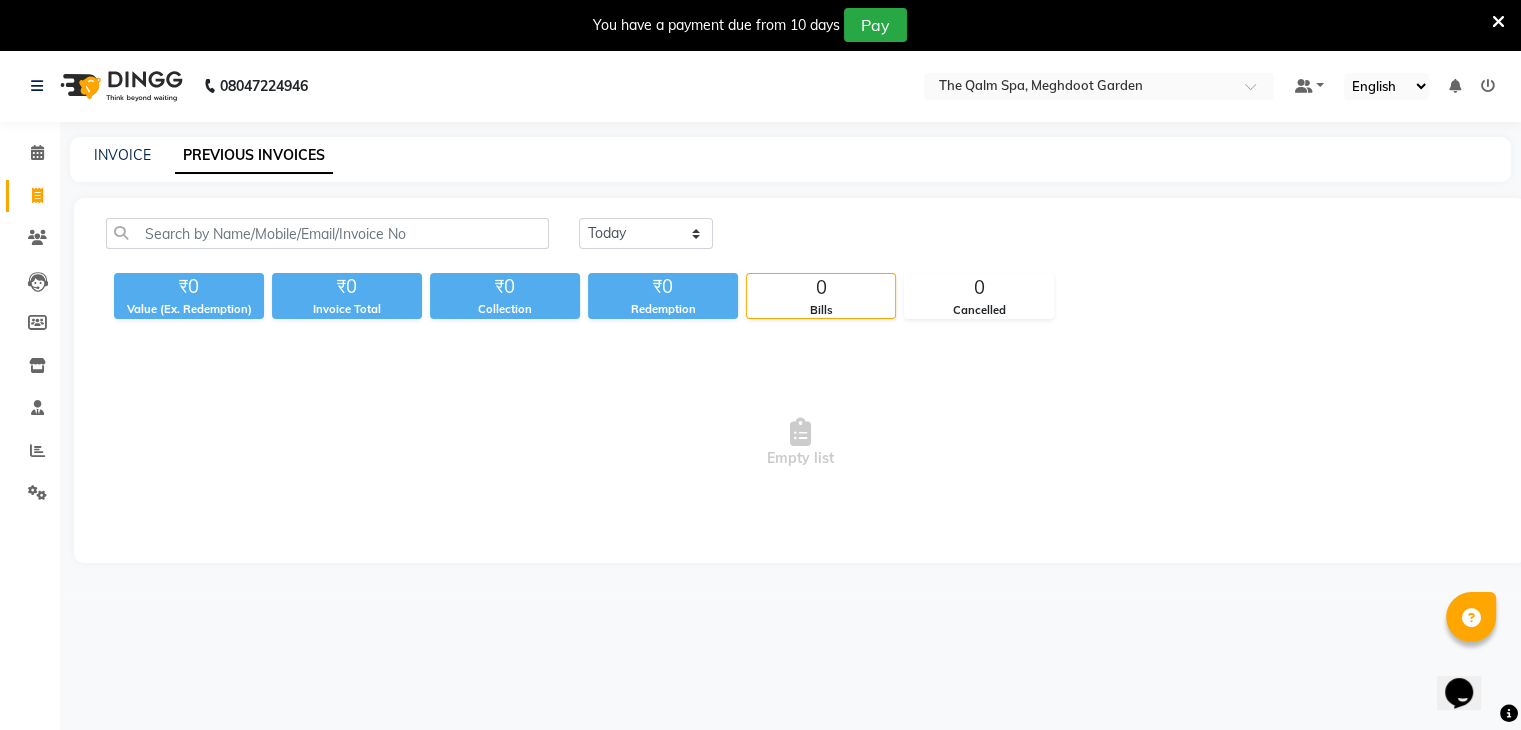 scroll, scrollTop: 0, scrollLeft: 0, axis: both 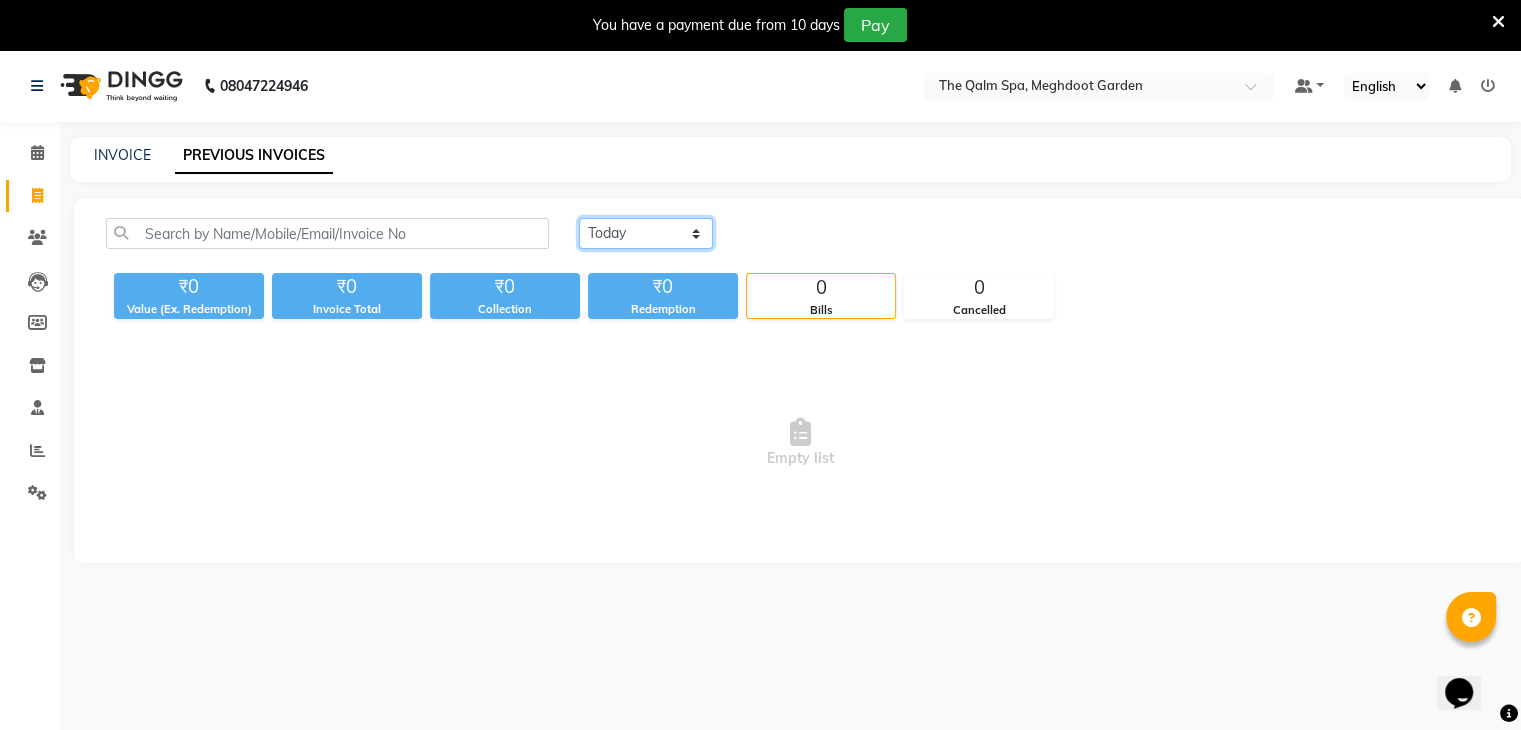 click on "[DATE] [DATE] Custom Range" 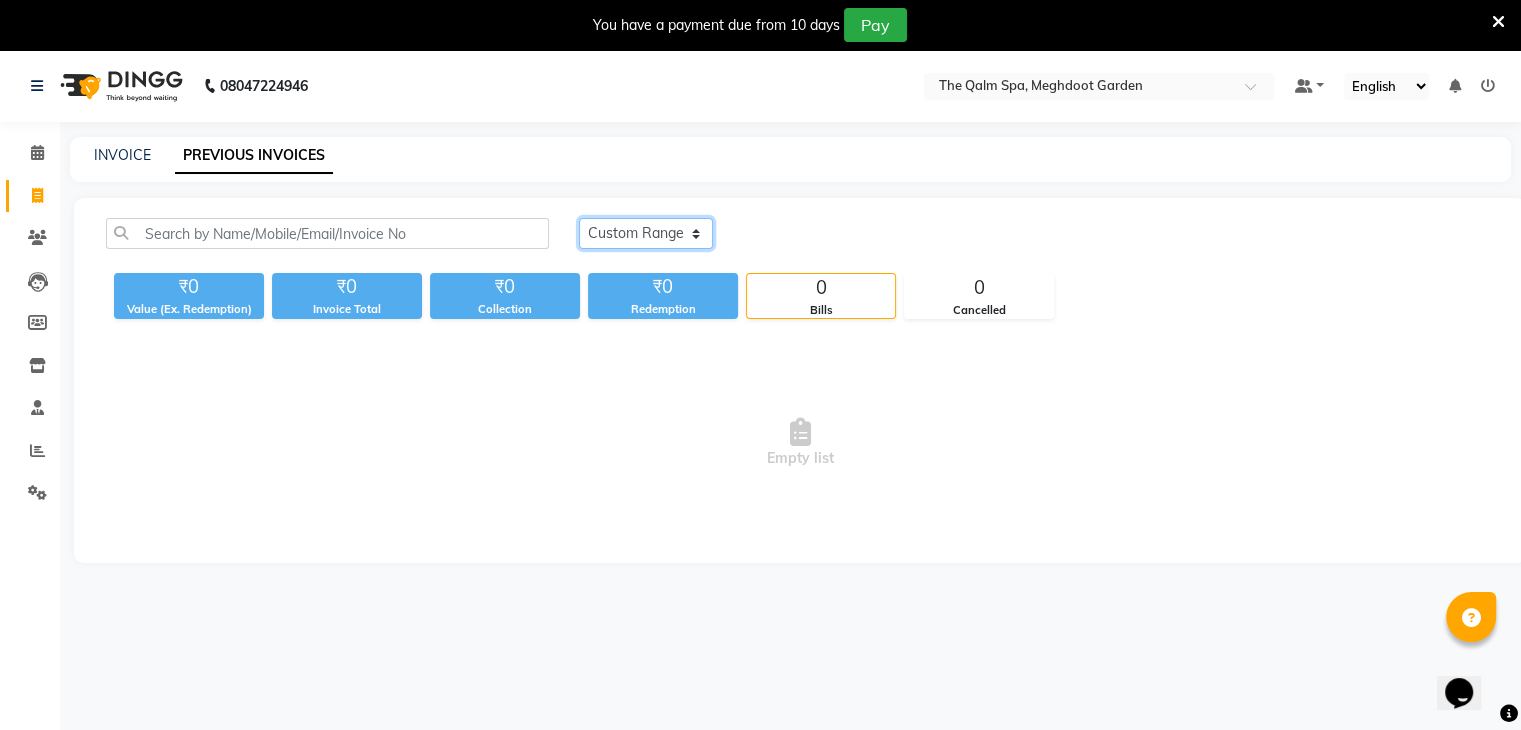 click on "[DATE] [DATE] Custom Range" 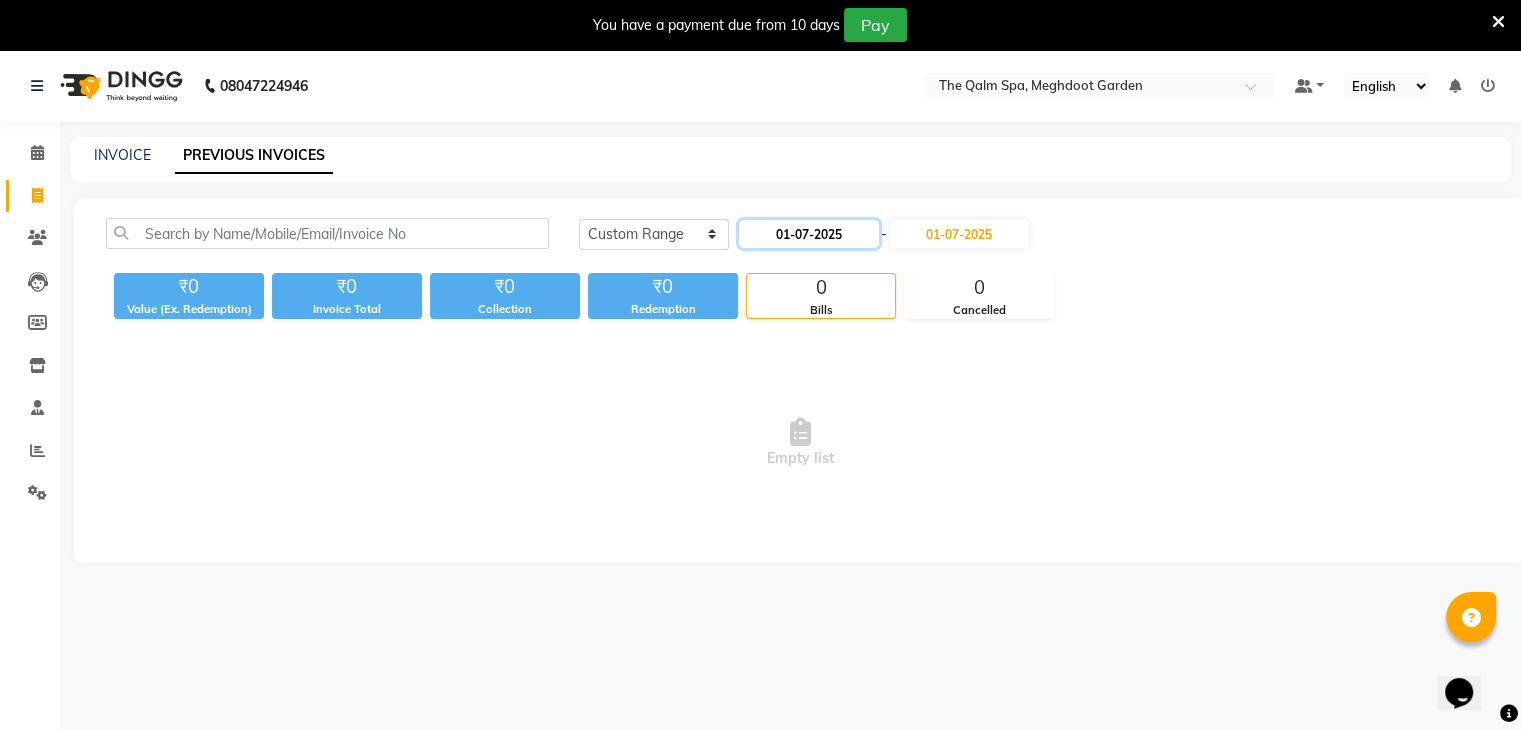 click on "01-07-2025" 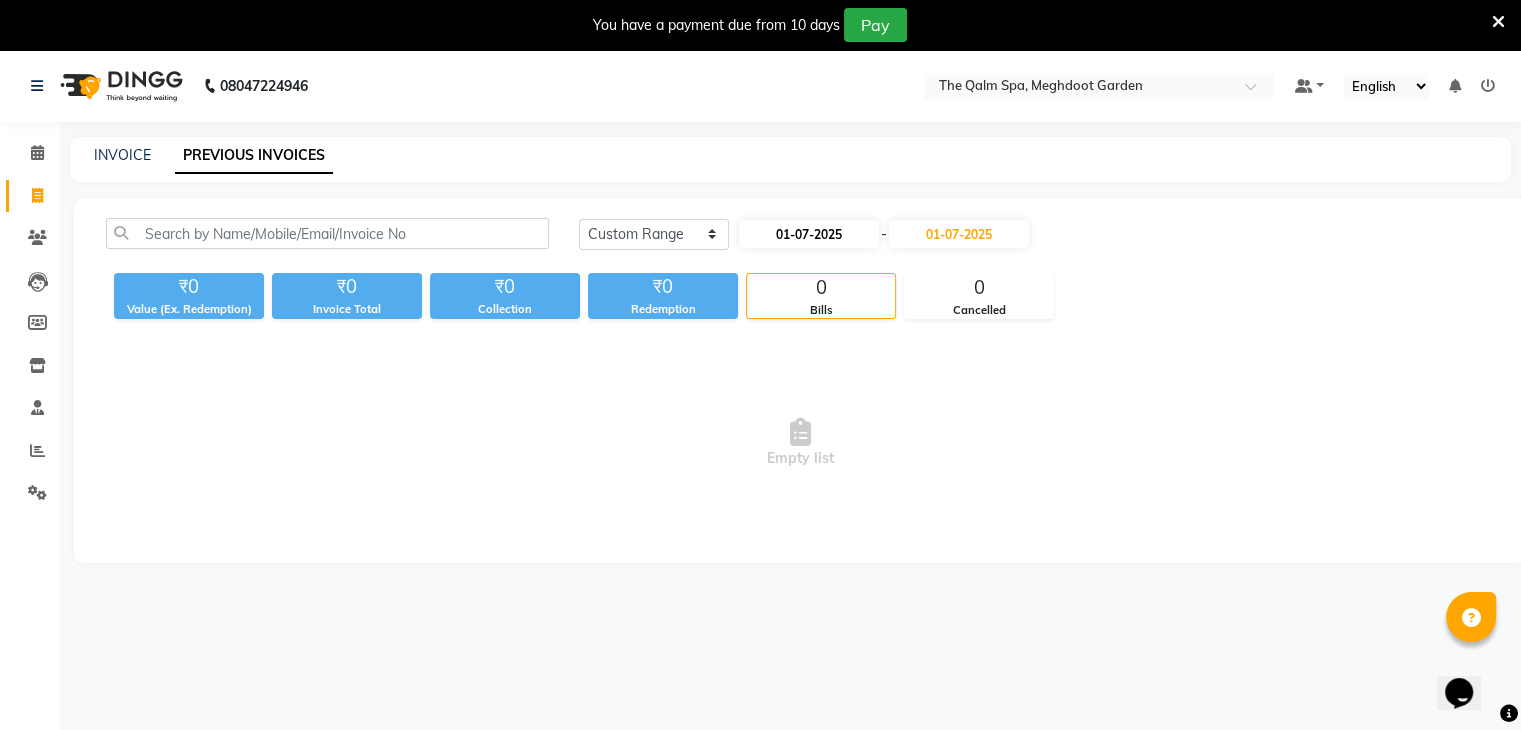 select on "7" 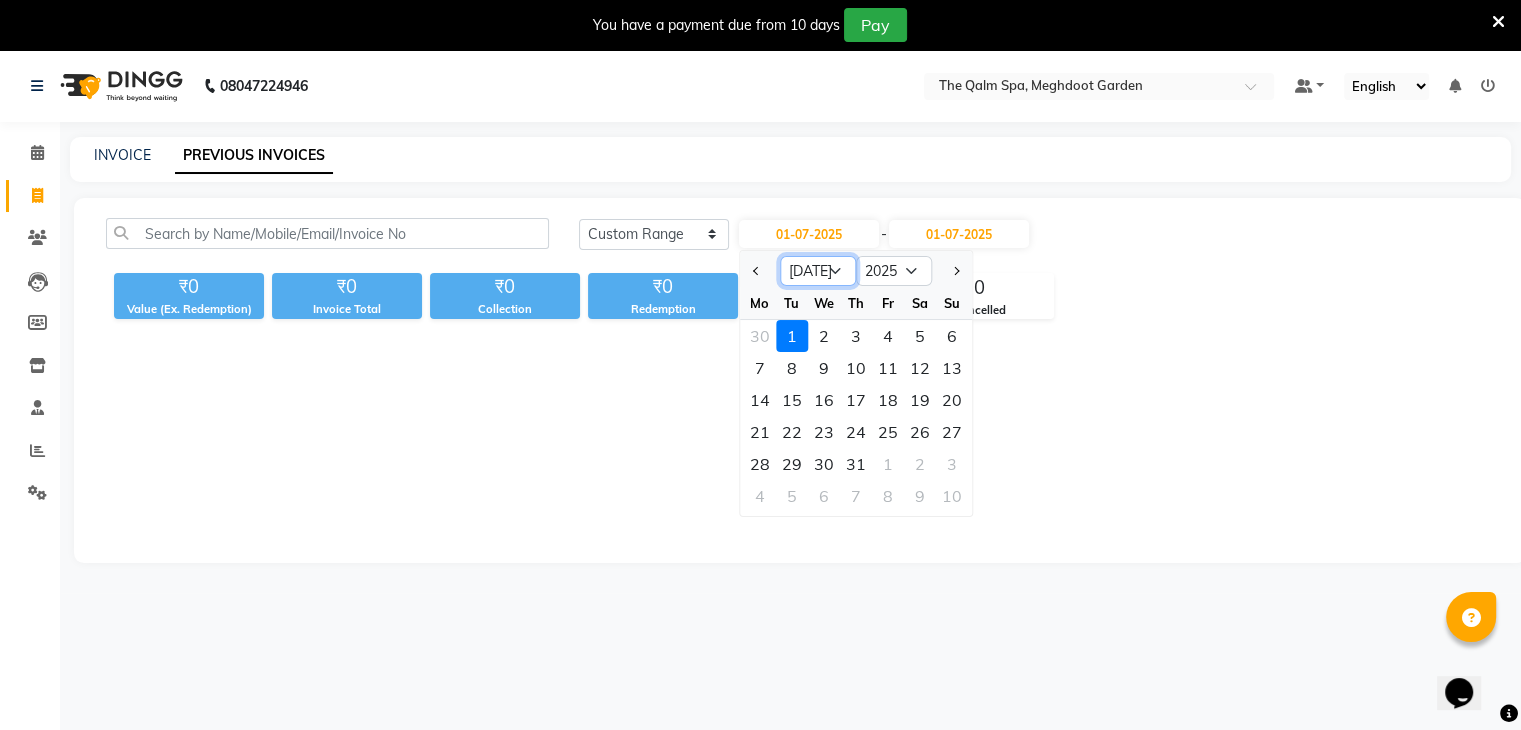 click on "Jan Feb Mar Apr May Jun [DATE] Aug Sep Oct Nov Dec" 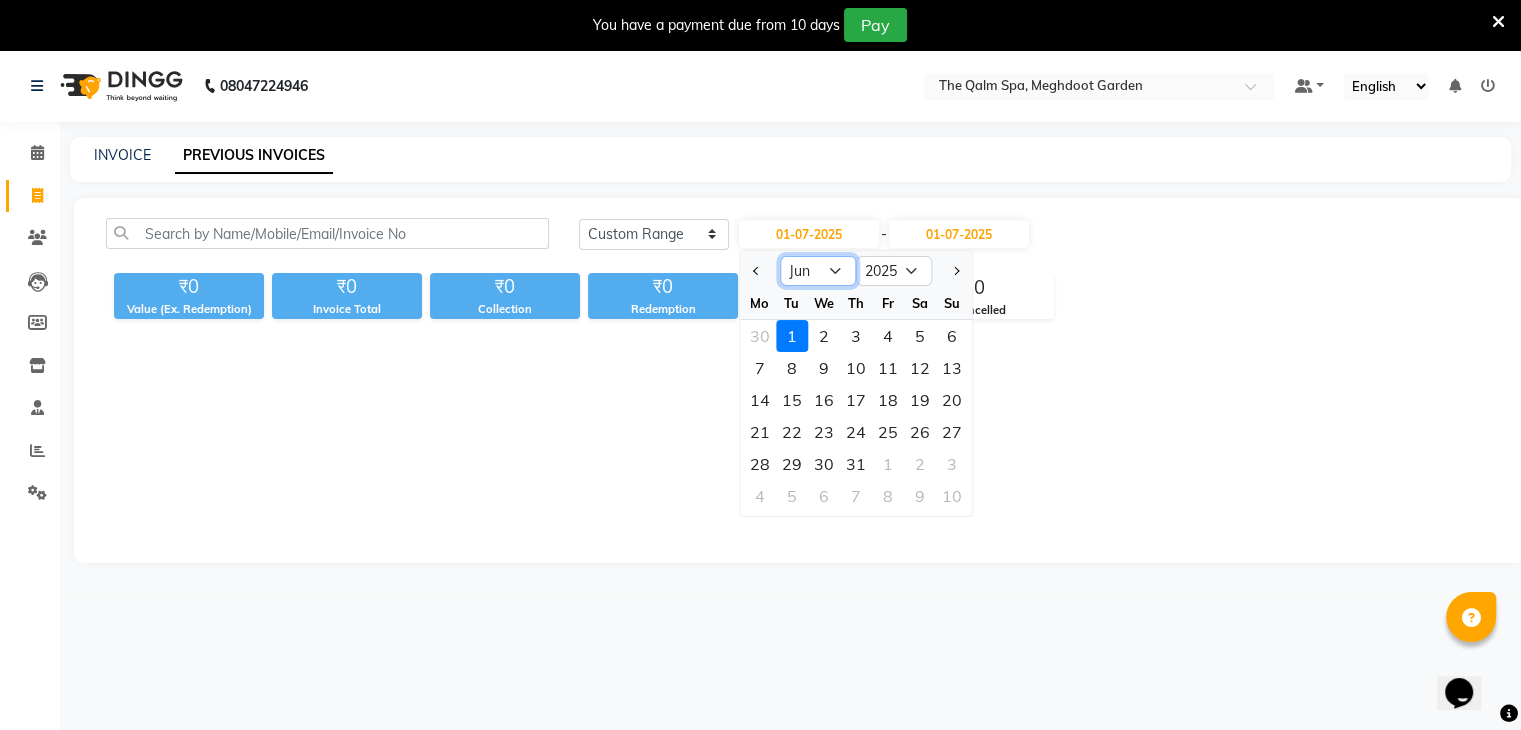 click on "Jan Feb Mar Apr May Jun [DATE] Aug Sep Oct Nov Dec" 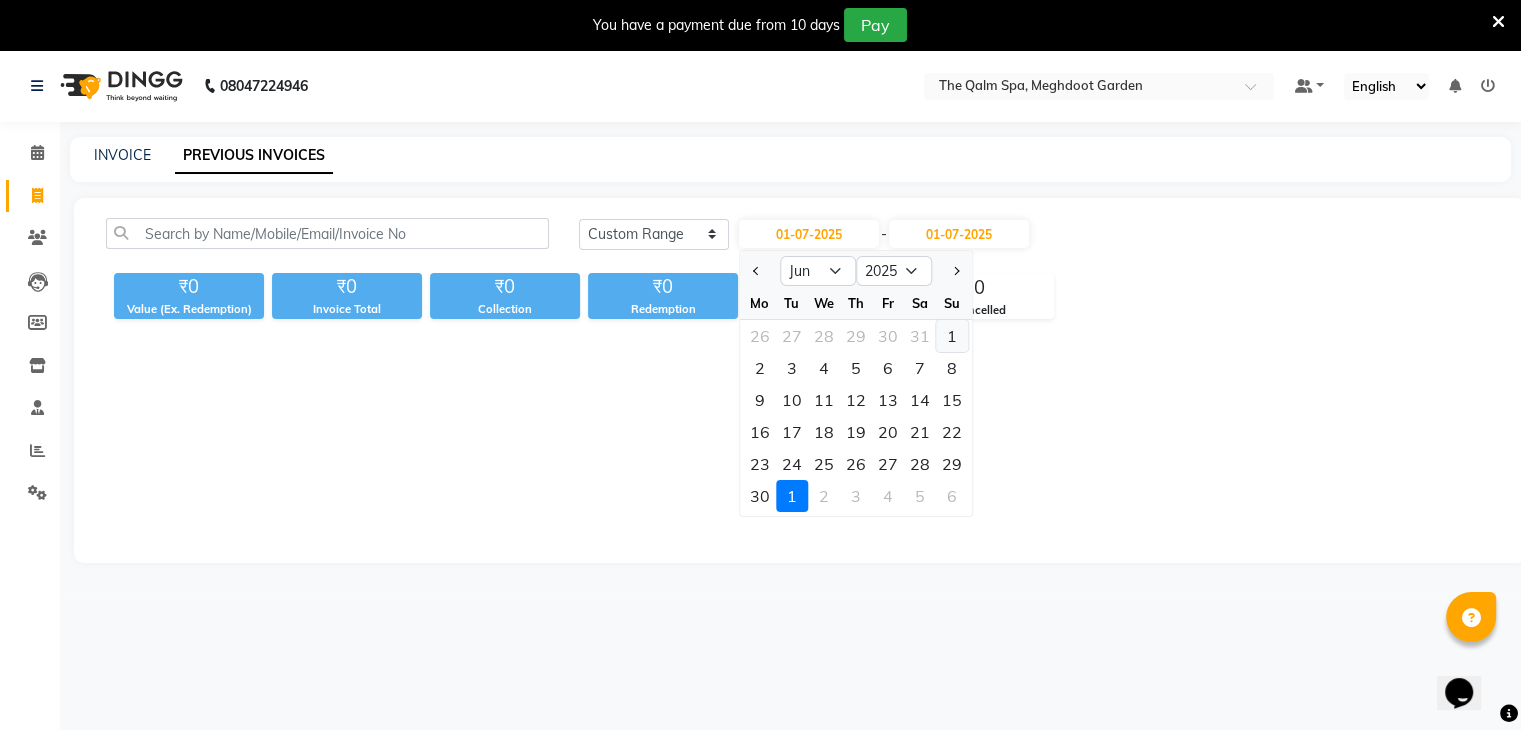 click on "1" 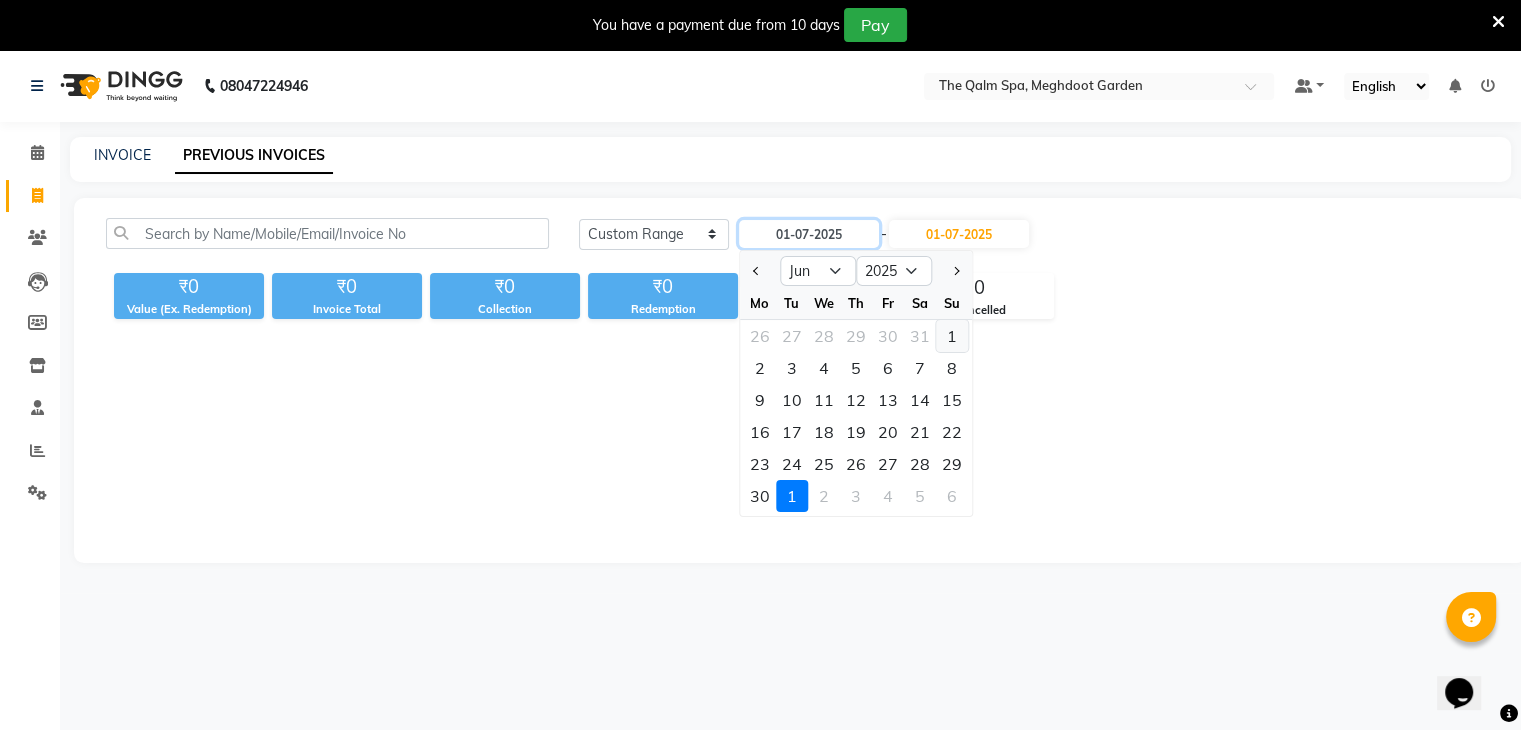 type on "[DATE]" 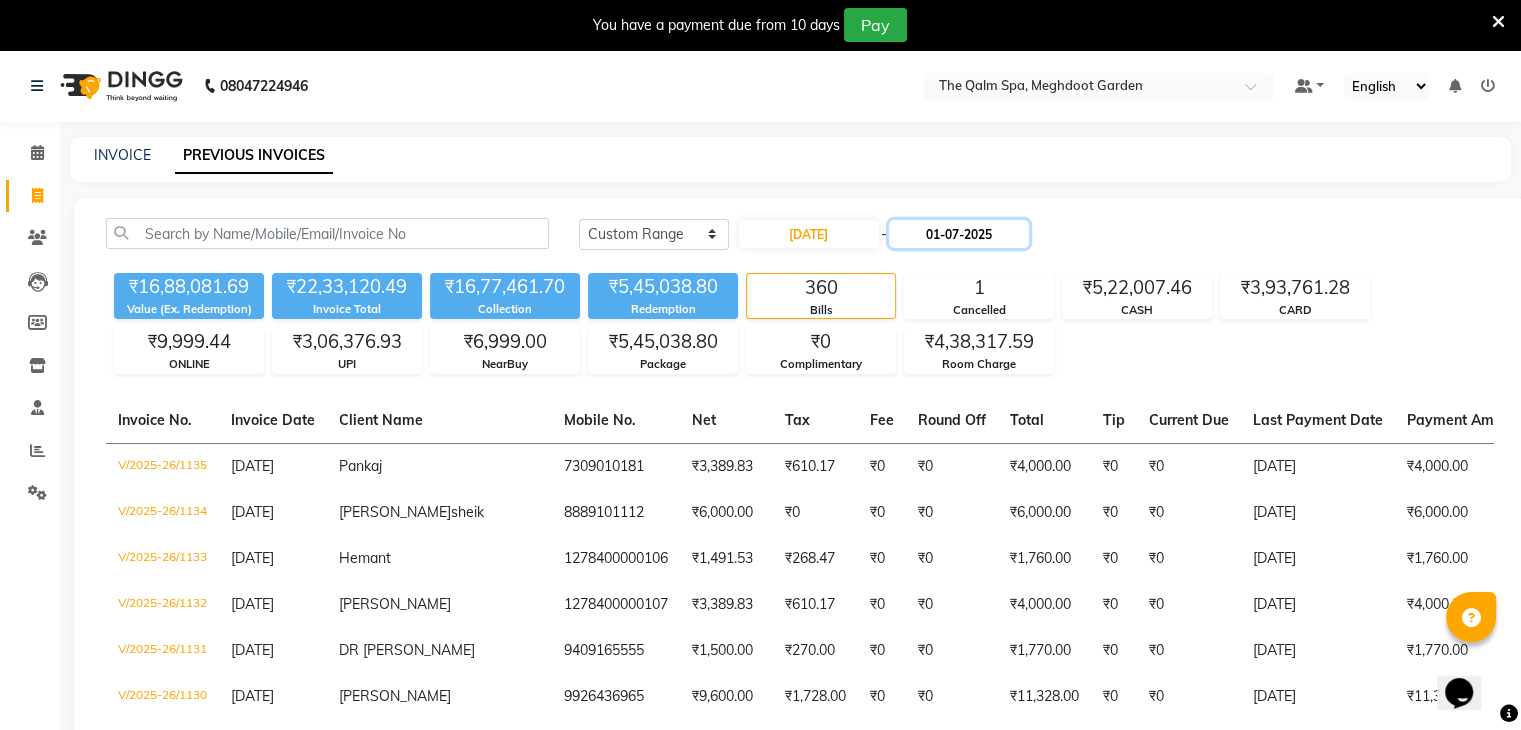 click on "01-07-2025" 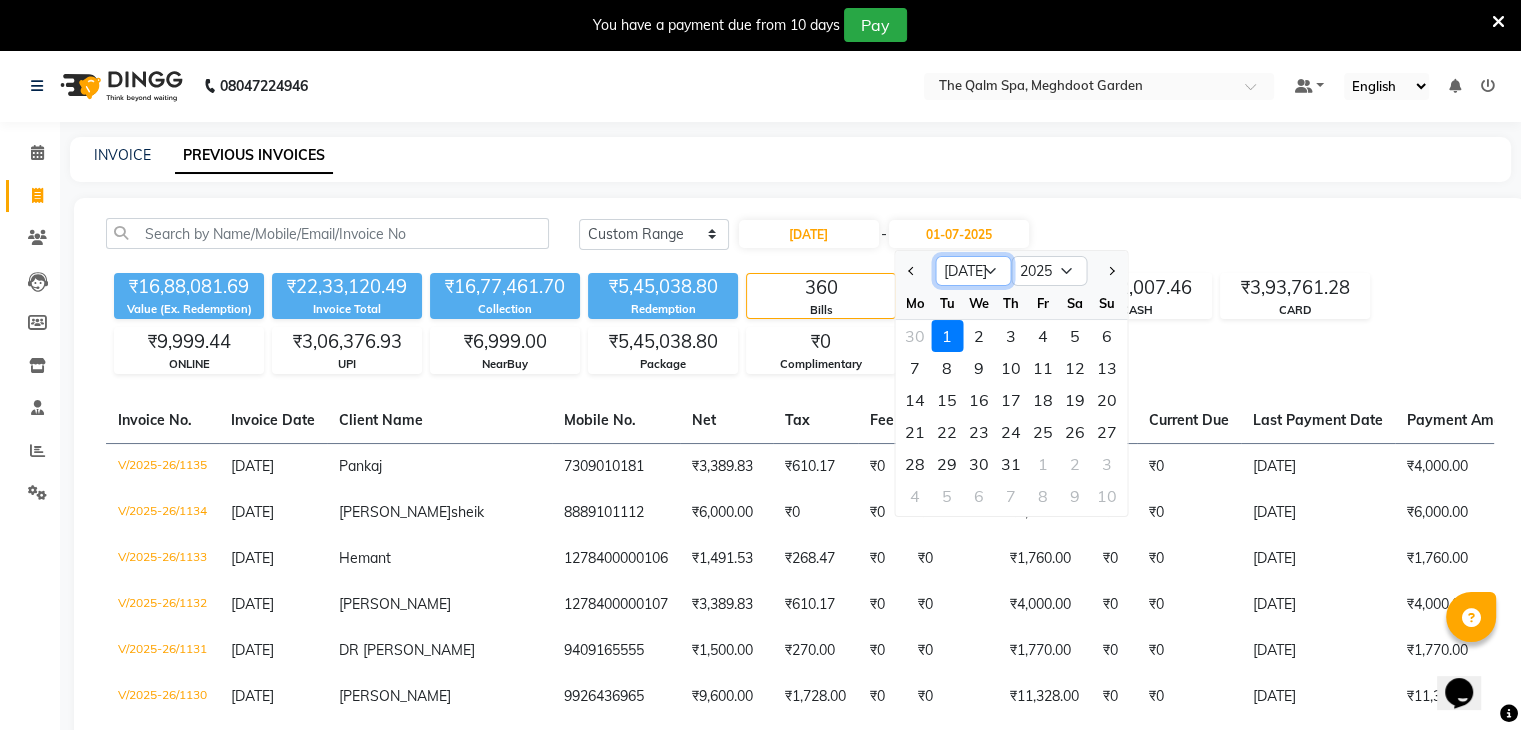 click on "Jun Jul Aug Sep Oct Nov Dec" 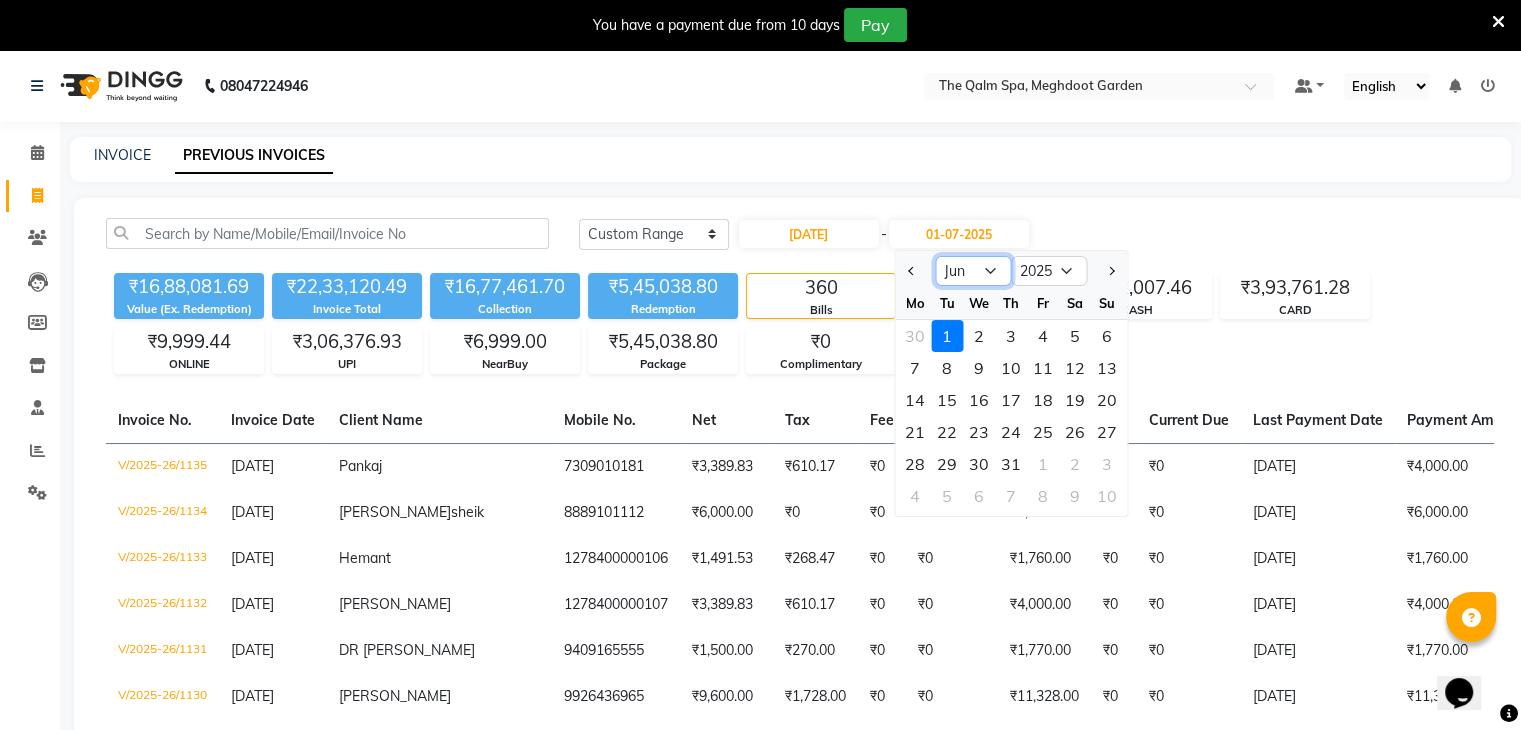 click on "Jun [DATE] Aug Sep Oct Nov Dec" 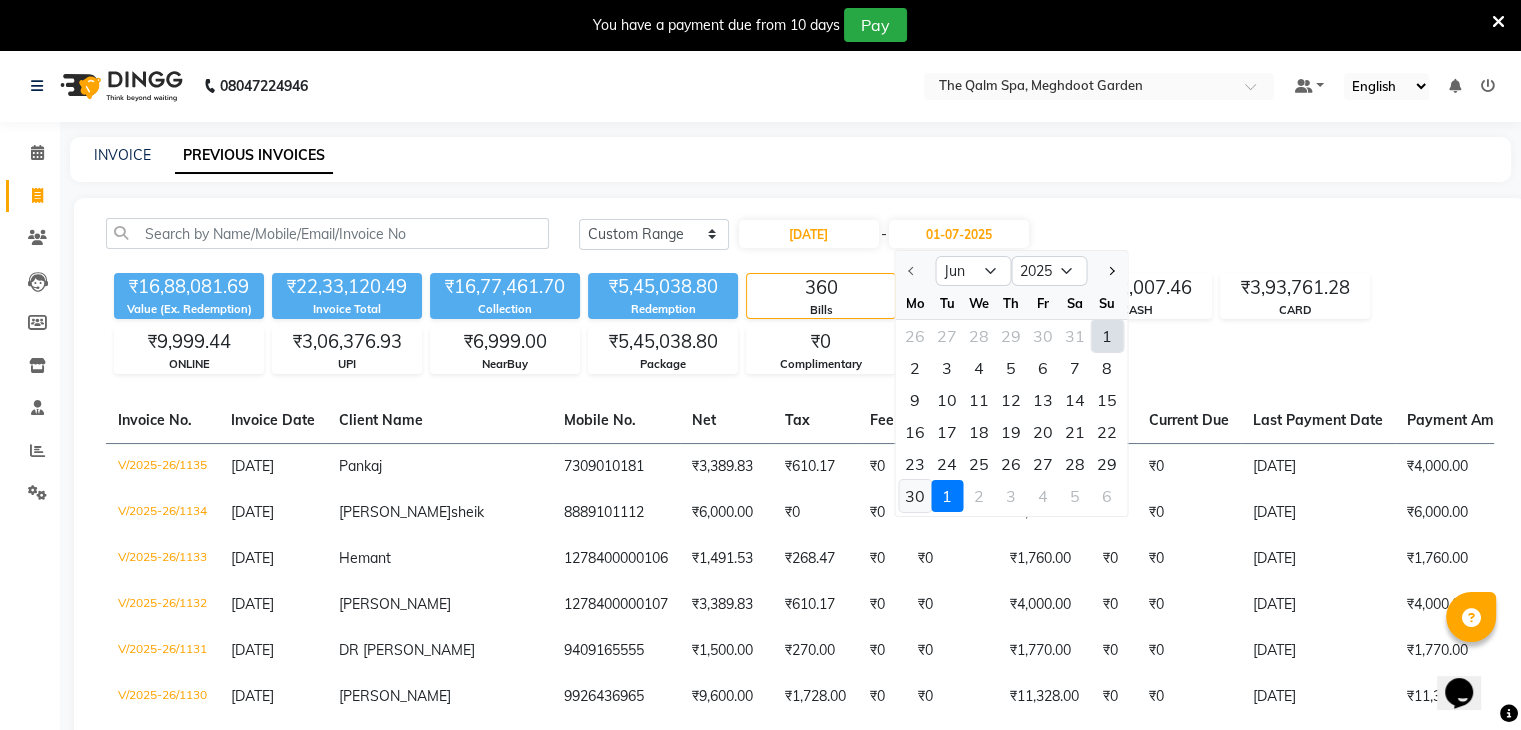 click on "30" 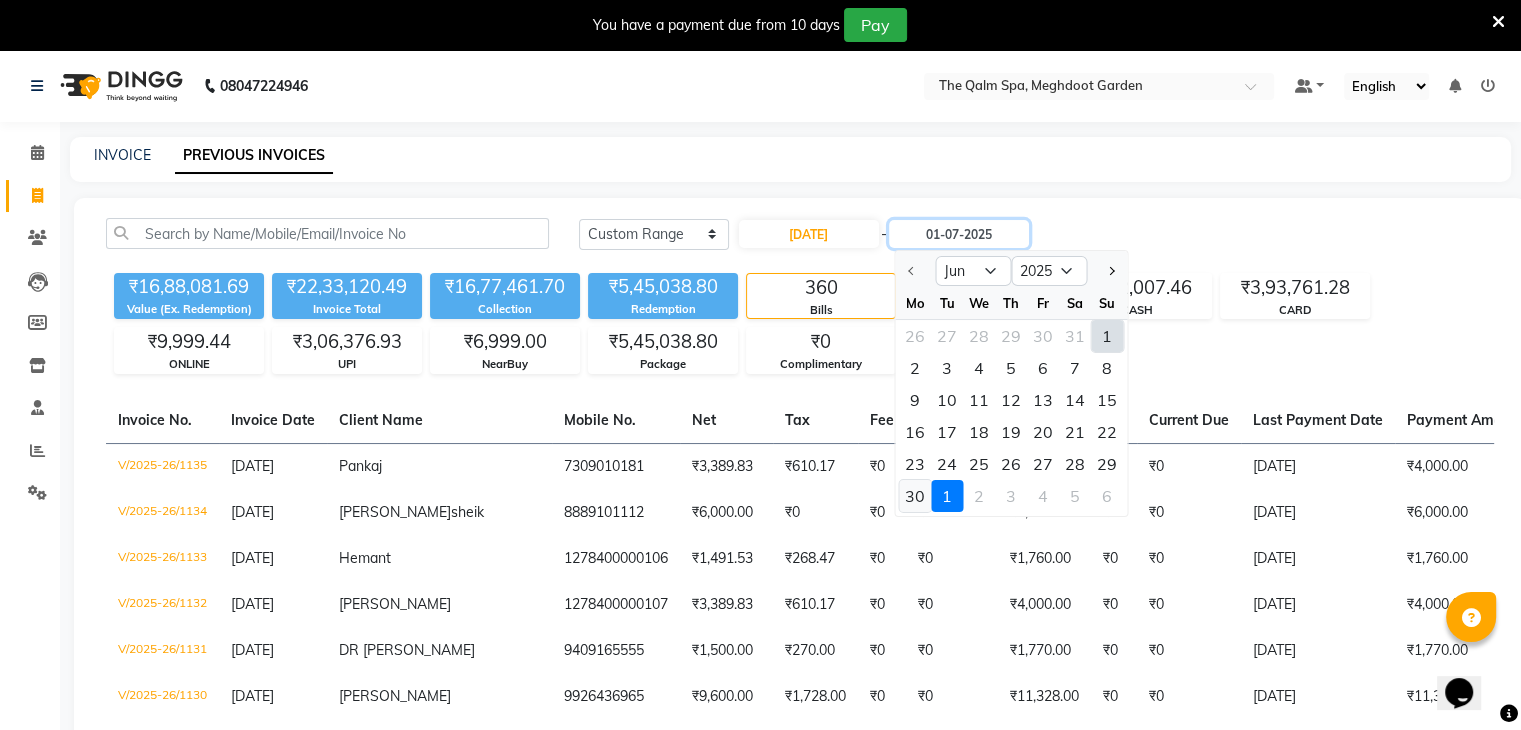 type on "30-06-2025" 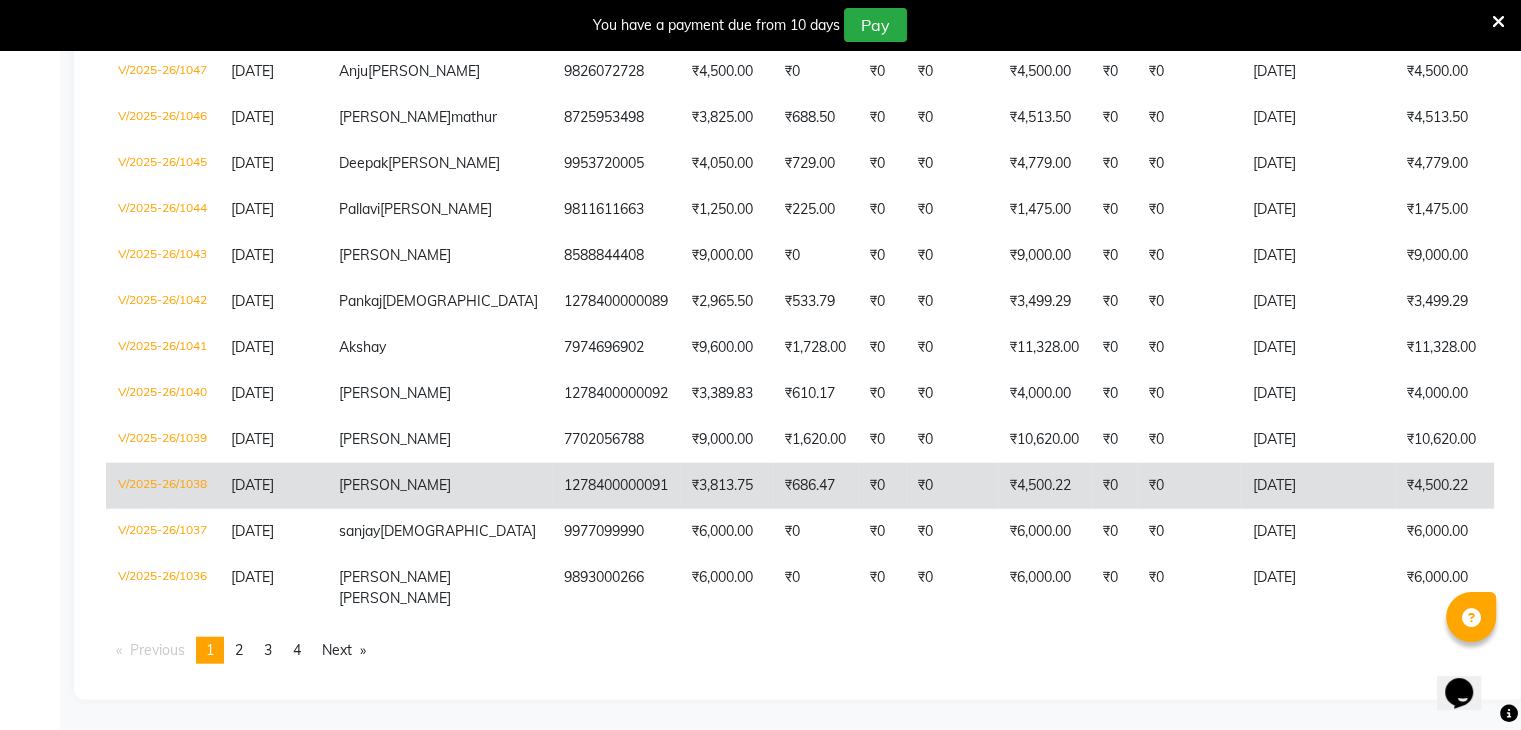 scroll, scrollTop: 5132, scrollLeft: 0, axis: vertical 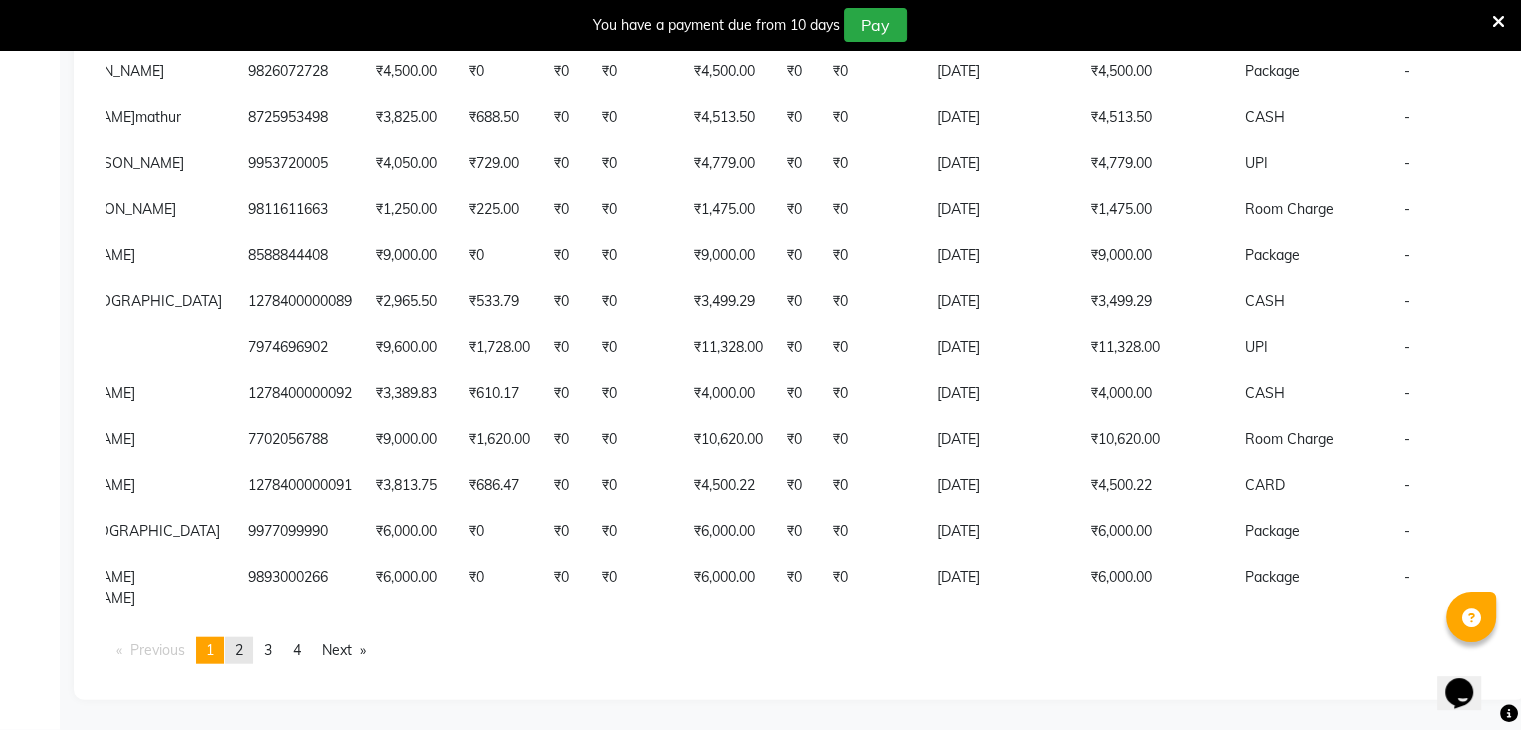 click on "page  2" at bounding box center (239, 650) 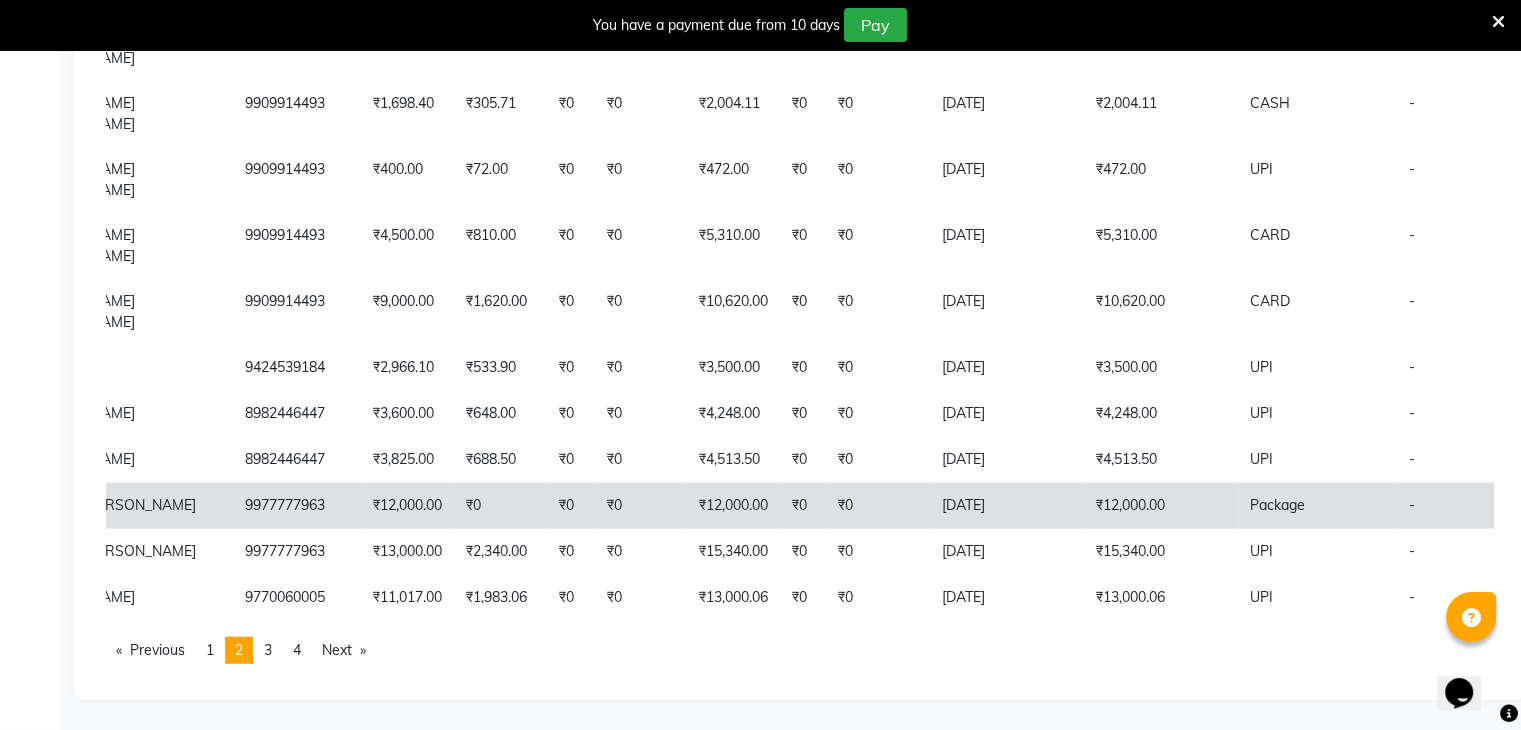 scroll, scrollTop: 5428, scrollLeft: 0, axis: vertical 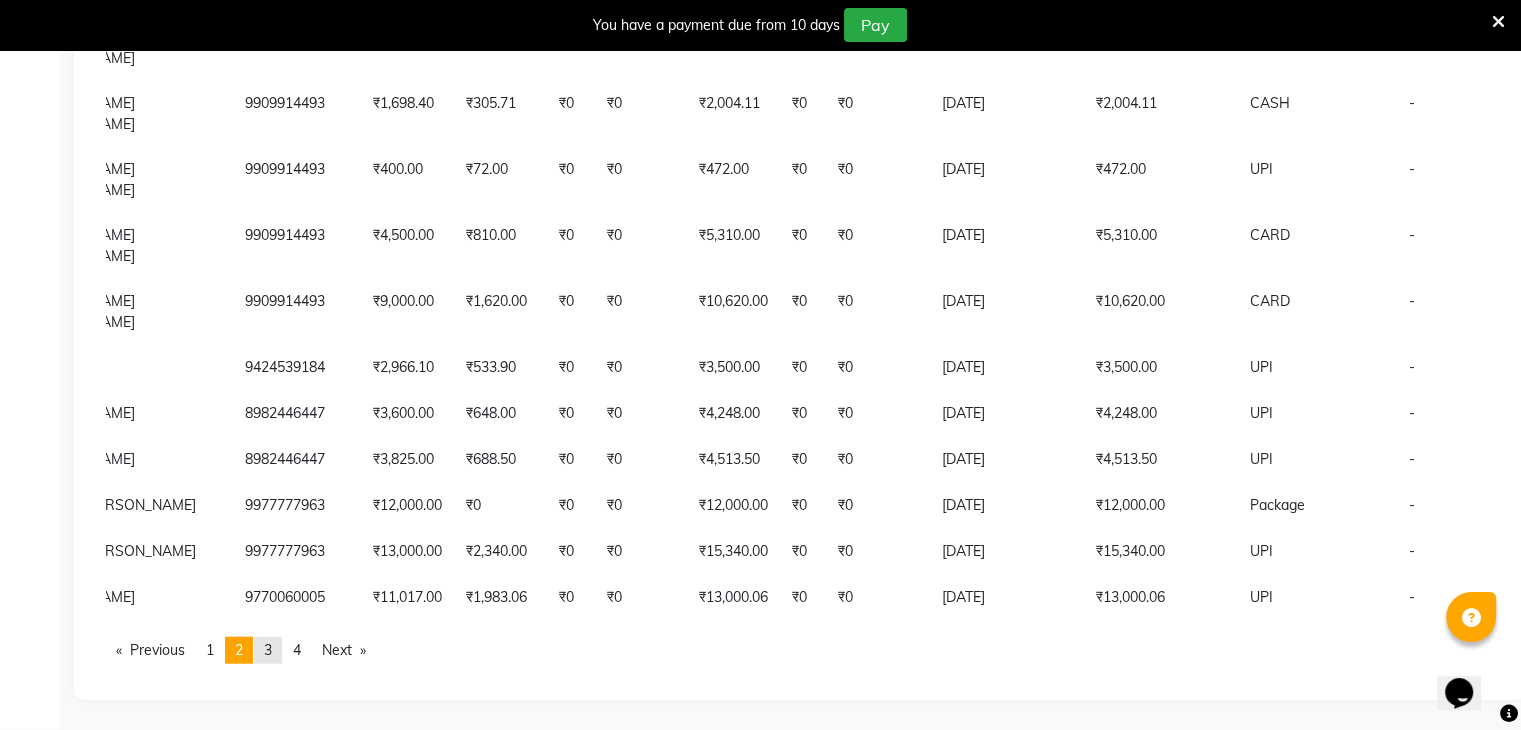 click on "page  3" at bounding box center (268, 650) 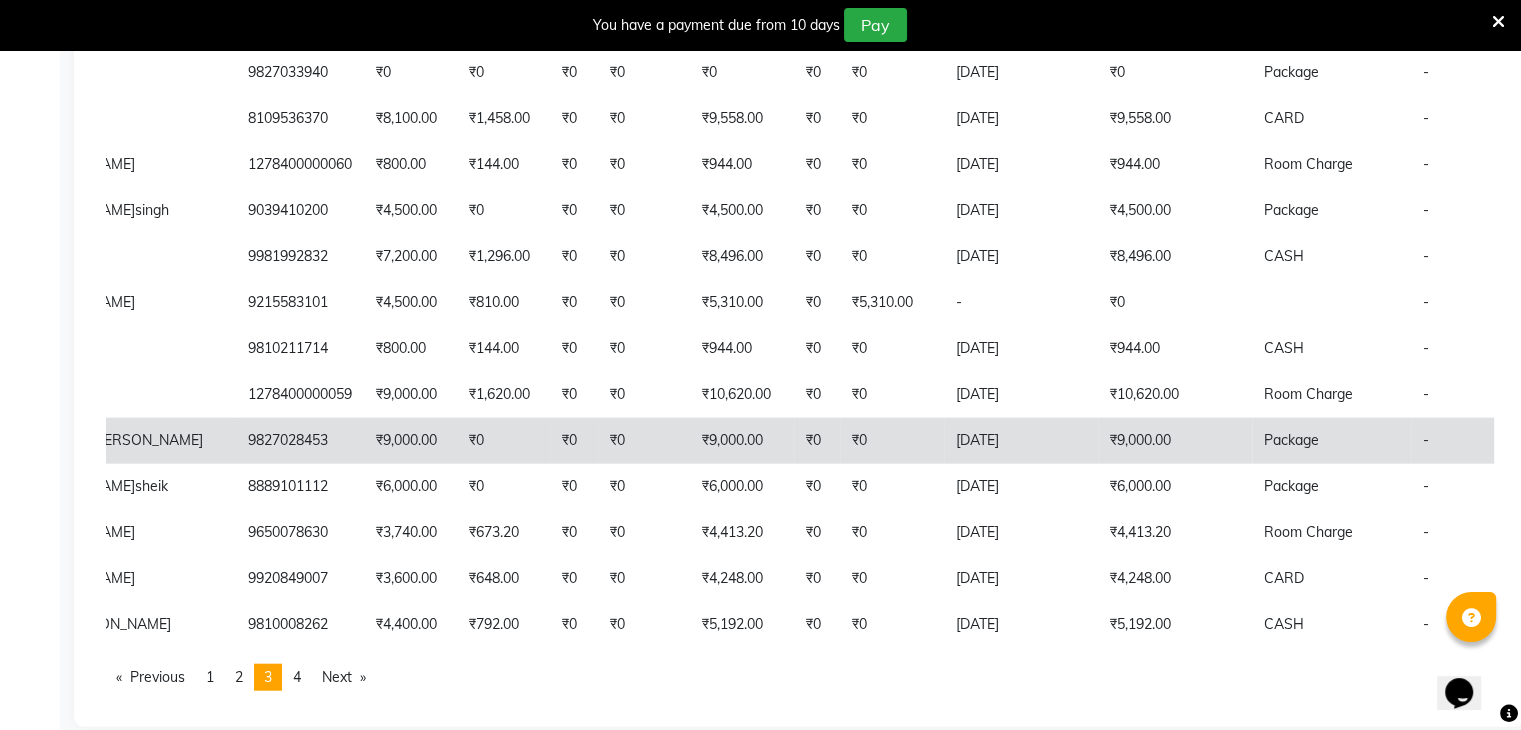 scroll, scrollTop: 4734, scrollLeft: 0, axis: vertical 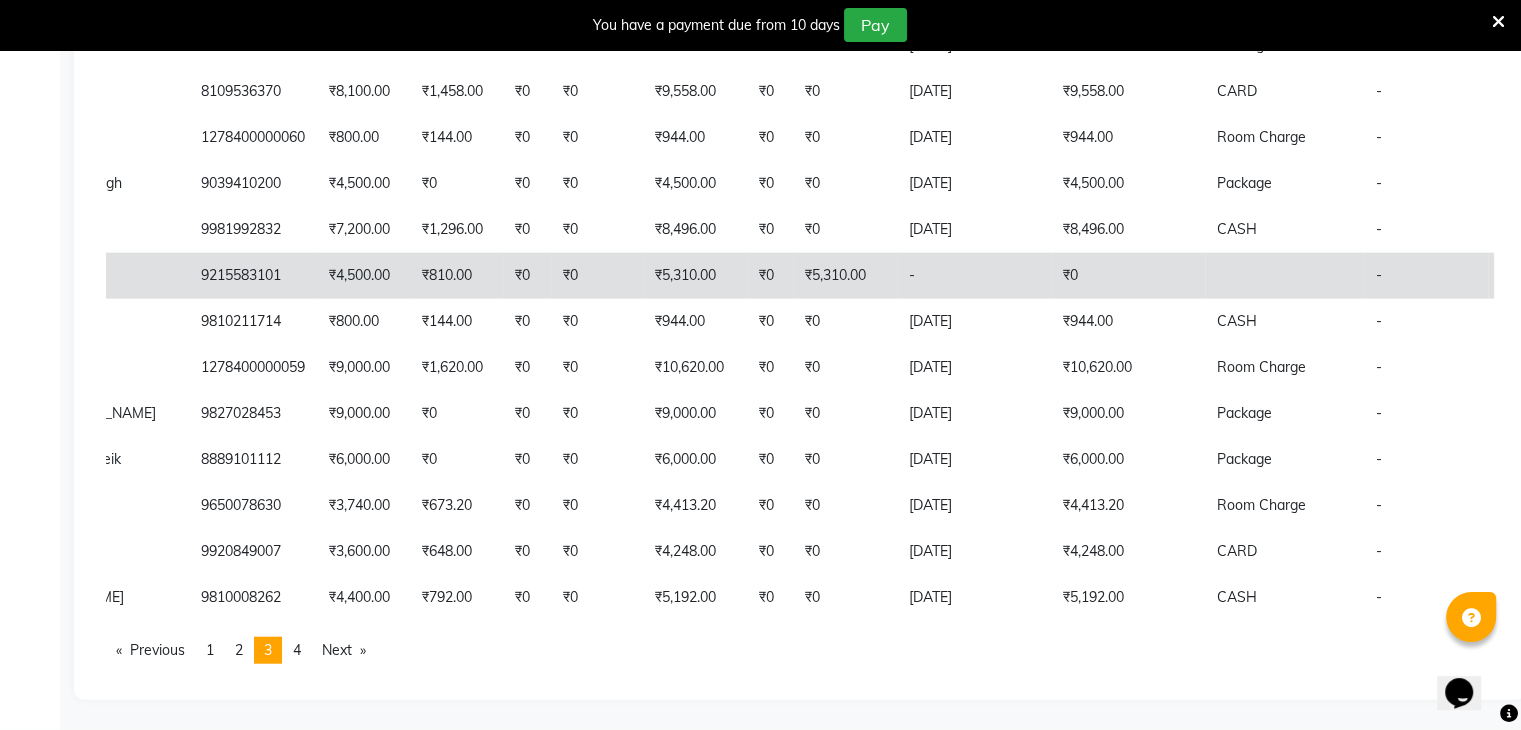 click on "₹810.00" 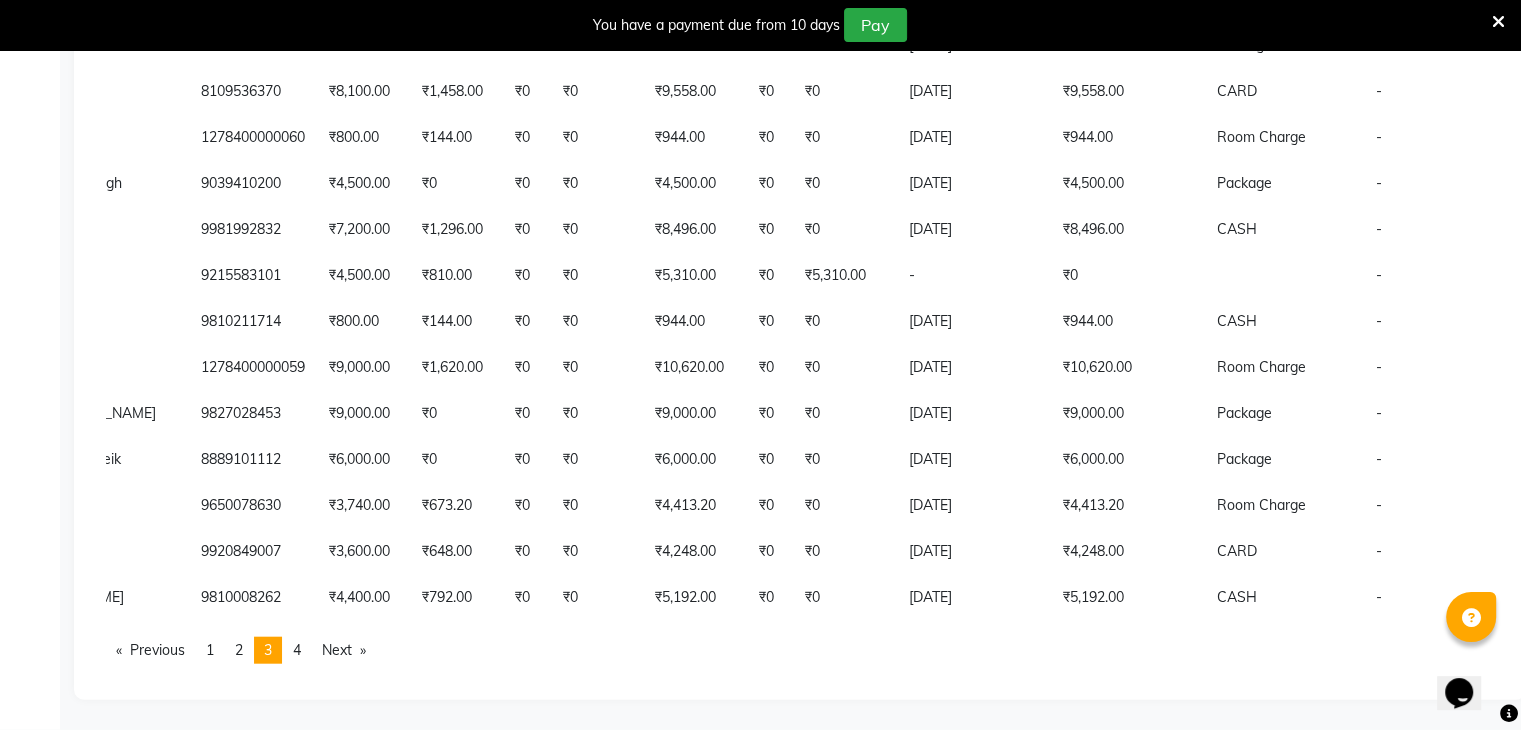 click on "Invoice No.   Invoice Date   Client Name   Mobile No.   Net   Tax   Fee   Round Off   Total   Tip   Current Due   Last Payment Date   Payment Amount   Payment Methods   Cancel Reason   Status   V/2025-26/0935  12-06-2025 Hitendra   9820088501 ₹4,500.00 ₹810.00  ₹0  ₹0 ₹5,310.00 ₹0 ₹0 12-06-2025 ₹5,310.00  Room Charge - PAID  V/2025-26/0934  12-06-2025 Niraj  Vyas 8878024324 ₹9,000.00 ₹1,620.00  ₹0  ₹0 ₹10,620.00 ₹0 ₹0 12-06-2025 ₹10,620.00  CARD - PAID  V/2025-26/0933  12-06-2025 Saurabh   7836066777 ₹4,500.00 ₹810.00  ₹0  ₹0 ₹5,310.00 ₹0 ₹0 12-06-2025 ₹5,310.00  UPI - PAID  V/2025-26/0932  12-06-2025 Veronica   9873231794 ₹1,000.00 ₹180.00  ₹0  ₹0 ₹1,180.00 ₹0 ₹0 12-06-2025 ₹1,180.00  CARD - PAID  V/2025-26/0931  12-06-2025 Preraj   9993354017 ₹2,966.10 ₹533.90  ₹0  ₹0 ₹3,500.00 ₹0 ₹0 12-06-2025 ₹3,500.00  ONLINE - PAID  V/2025-26/0930  12-06-2025 Shilpa  Saswani 9893977700 ₹5,932.20 ₹1,067.80  ₹0  ₹0 ₹7,000.00 ₹0 -" 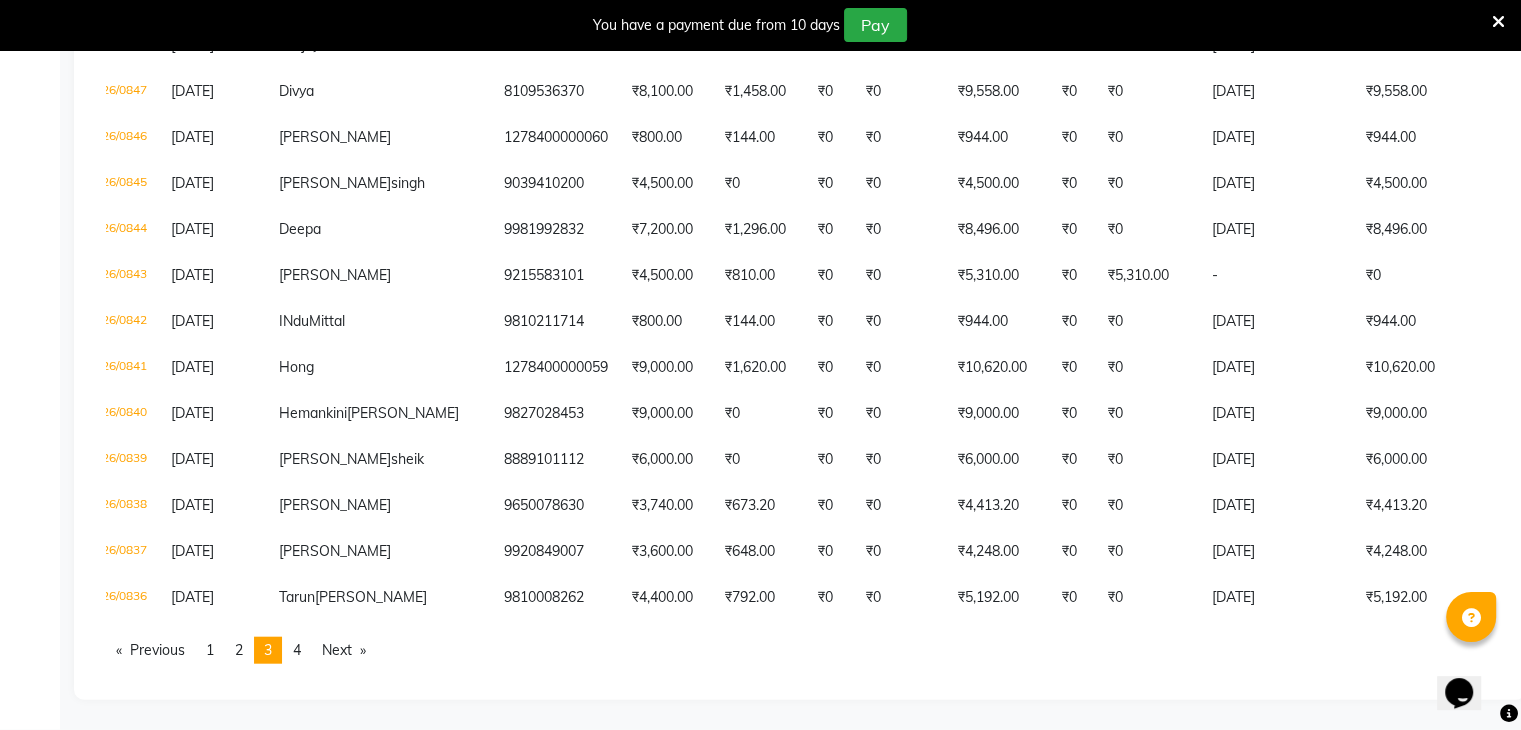 scroll, scrollTop: 0, scrollLeft: 0, axis: both 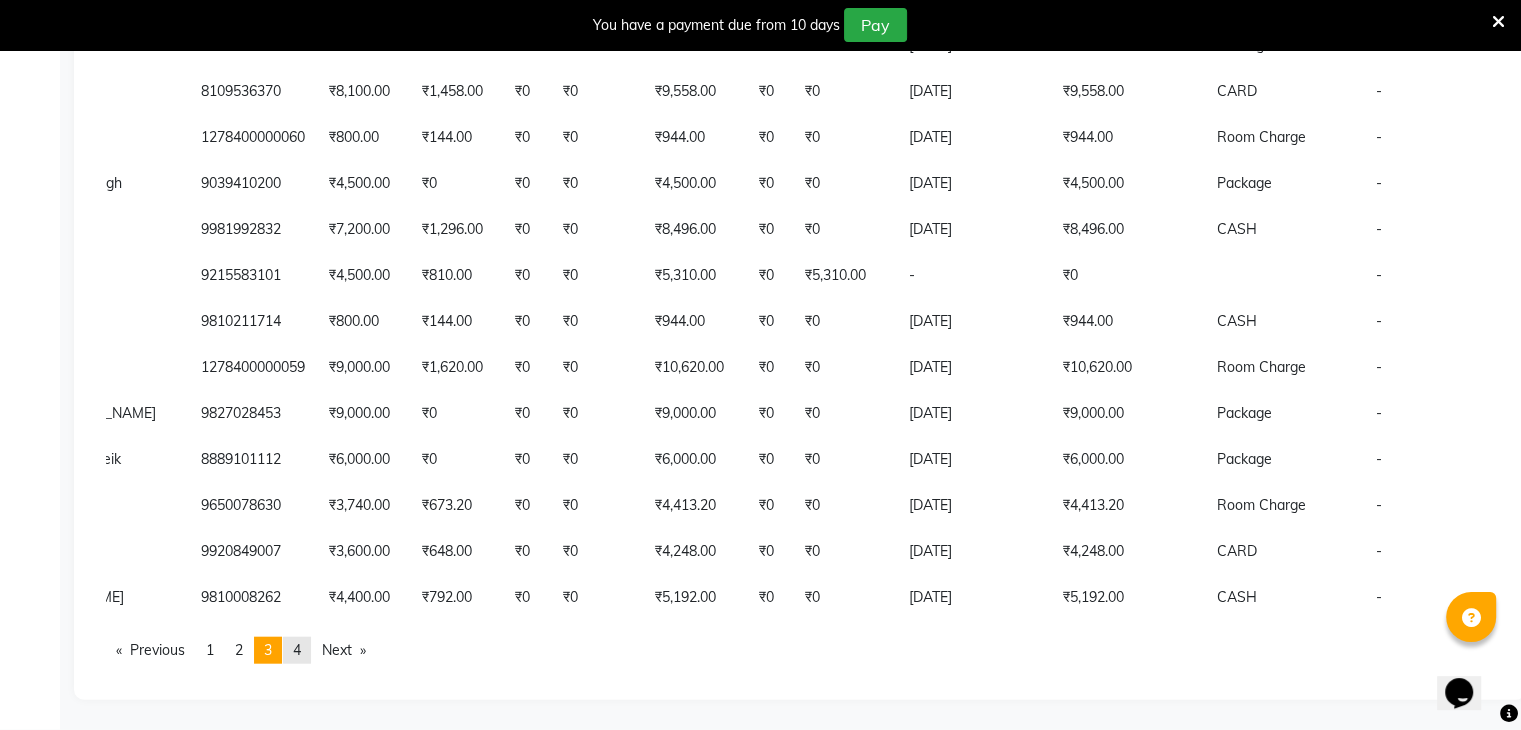 click on "4" at bounding box center (297, 650) 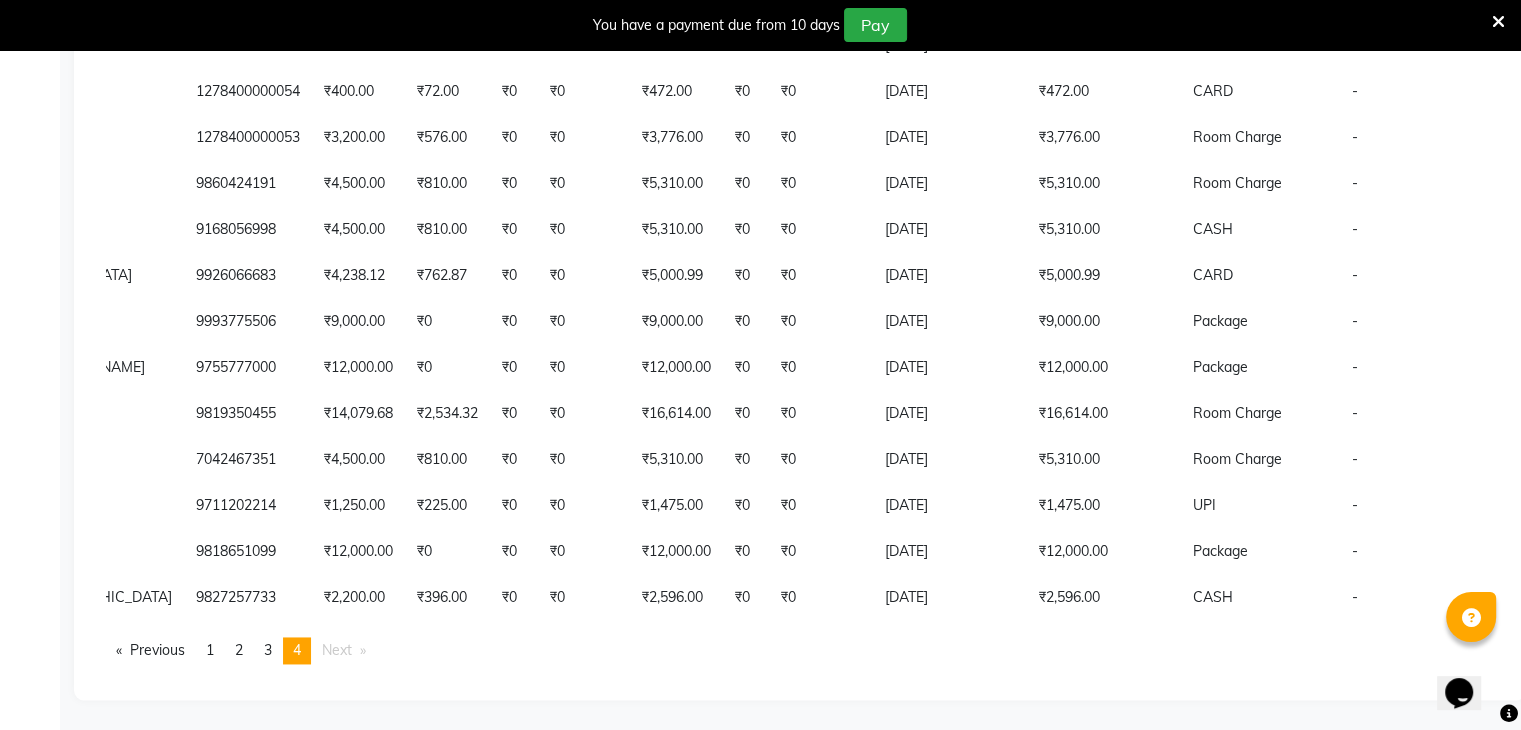scroll, scrollTop: 2992, scrollLeft: 0, axis: vertical 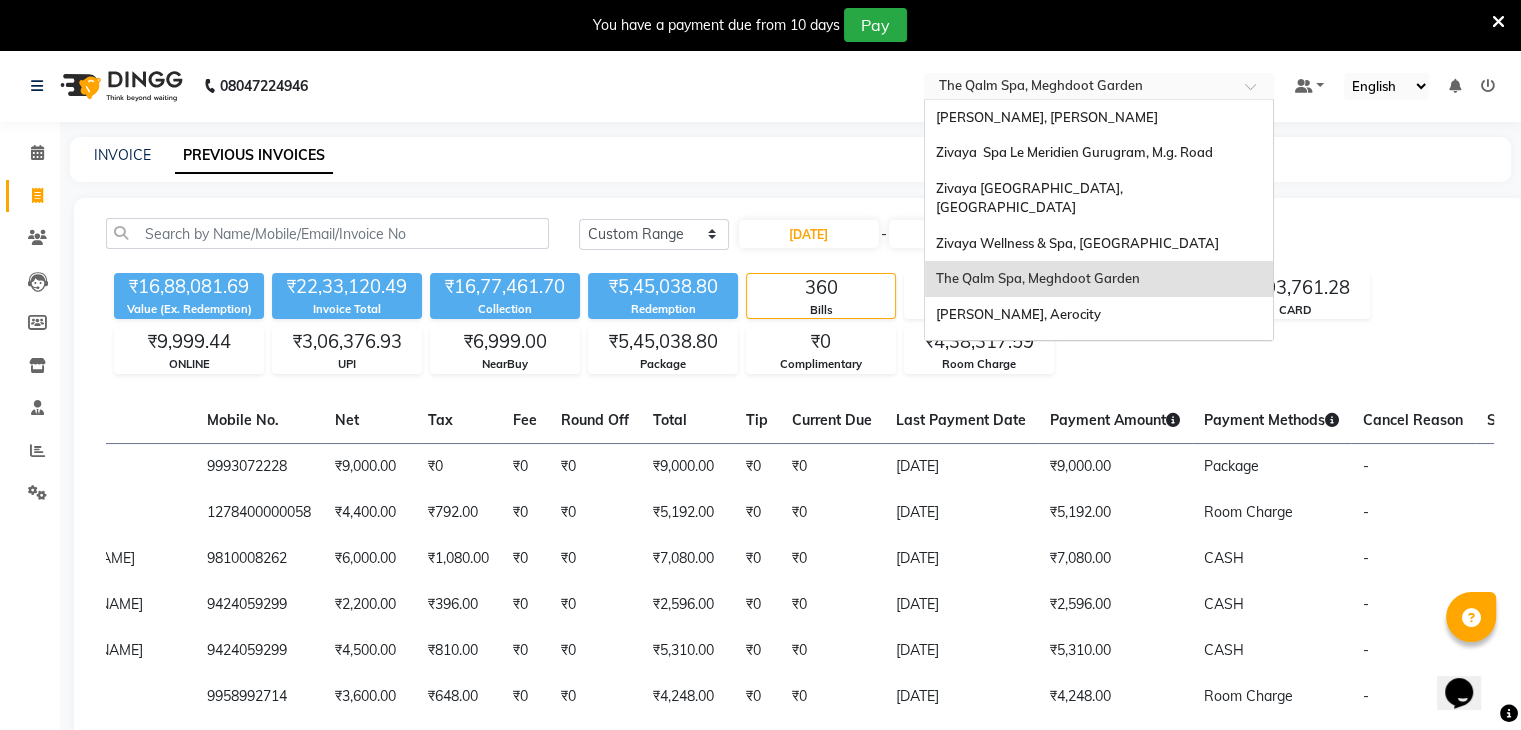 click at bounding box center [1079, 88] 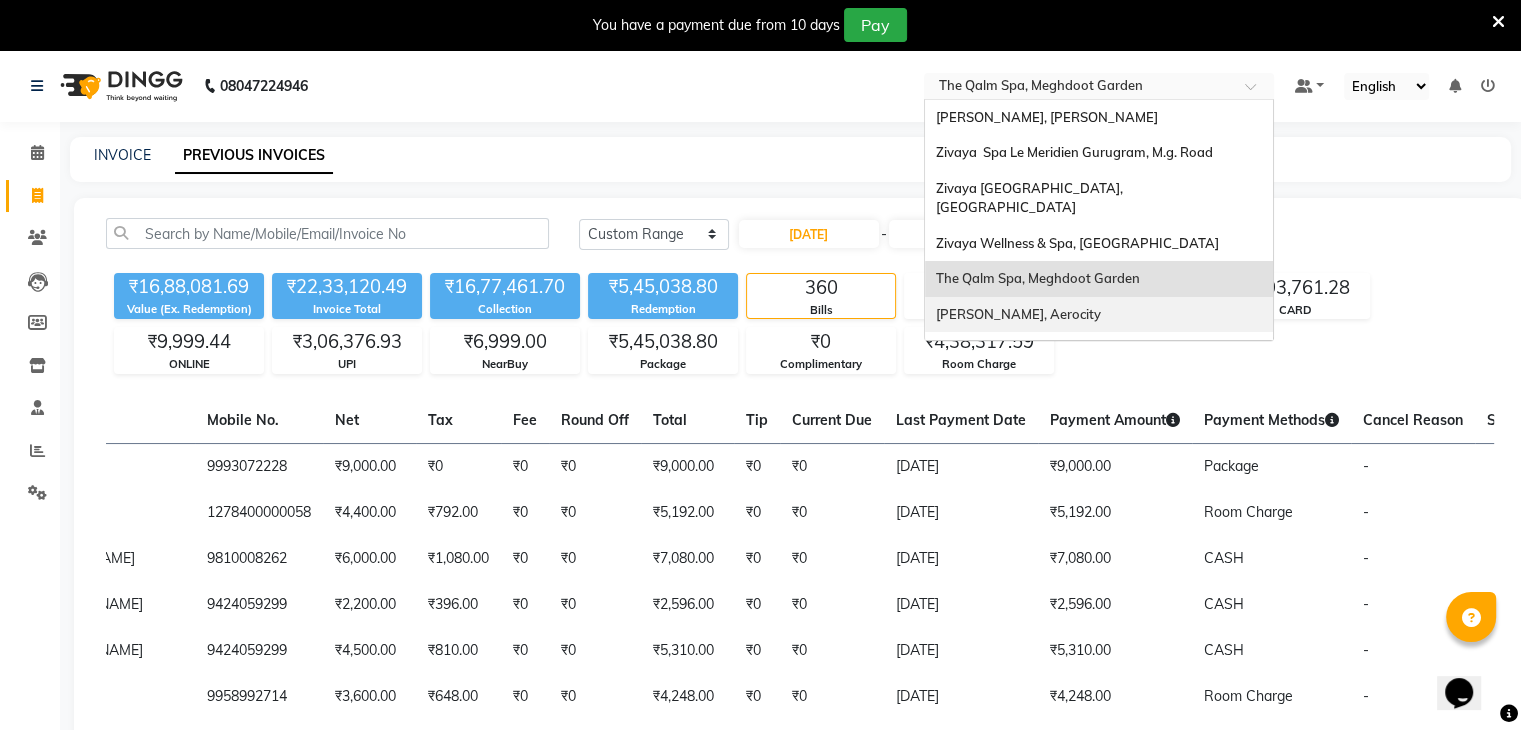 click on "[PERSON_NAME], Aerocity" at bounding box center [1017, 314] 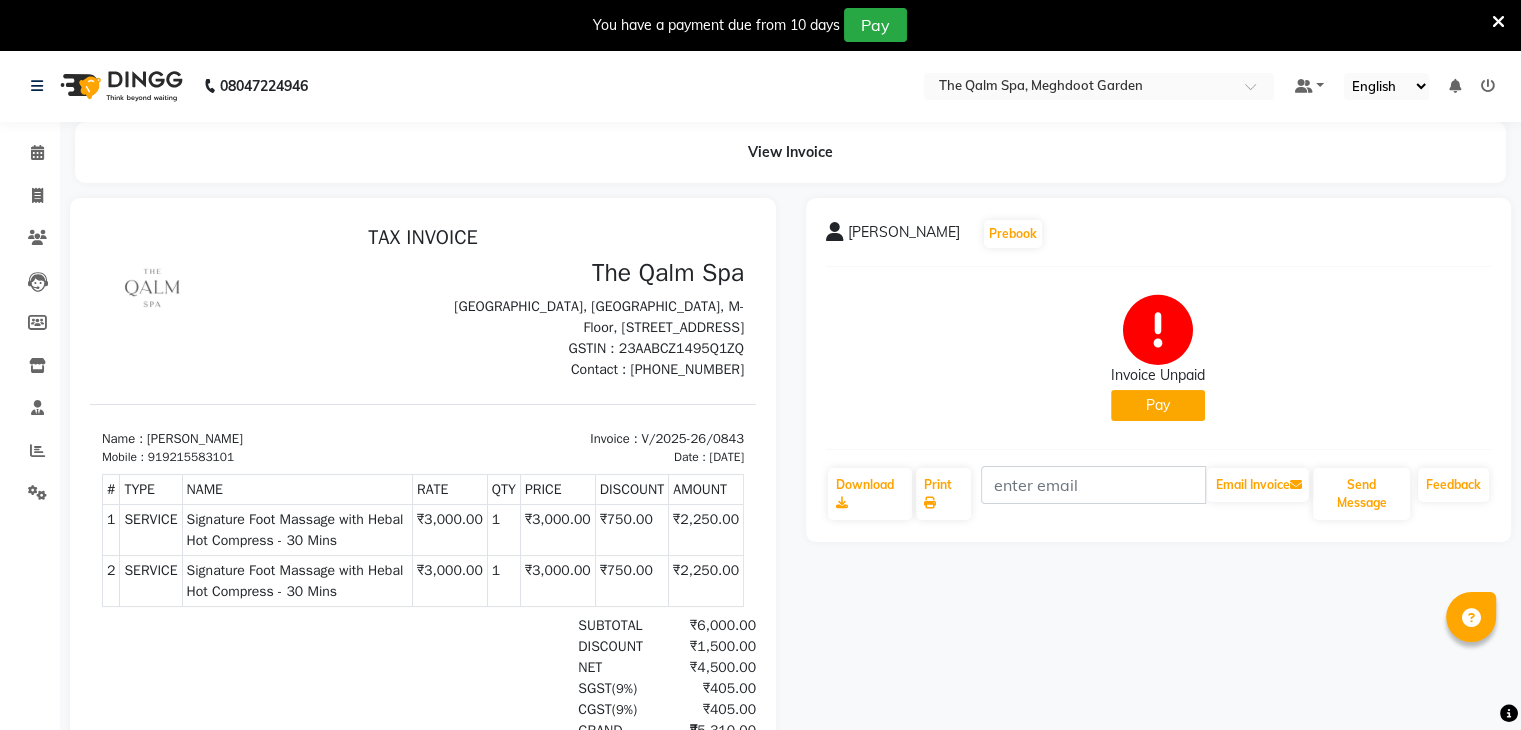 scroll, scrollTop: 0, scrollLeft: 0, axis: both 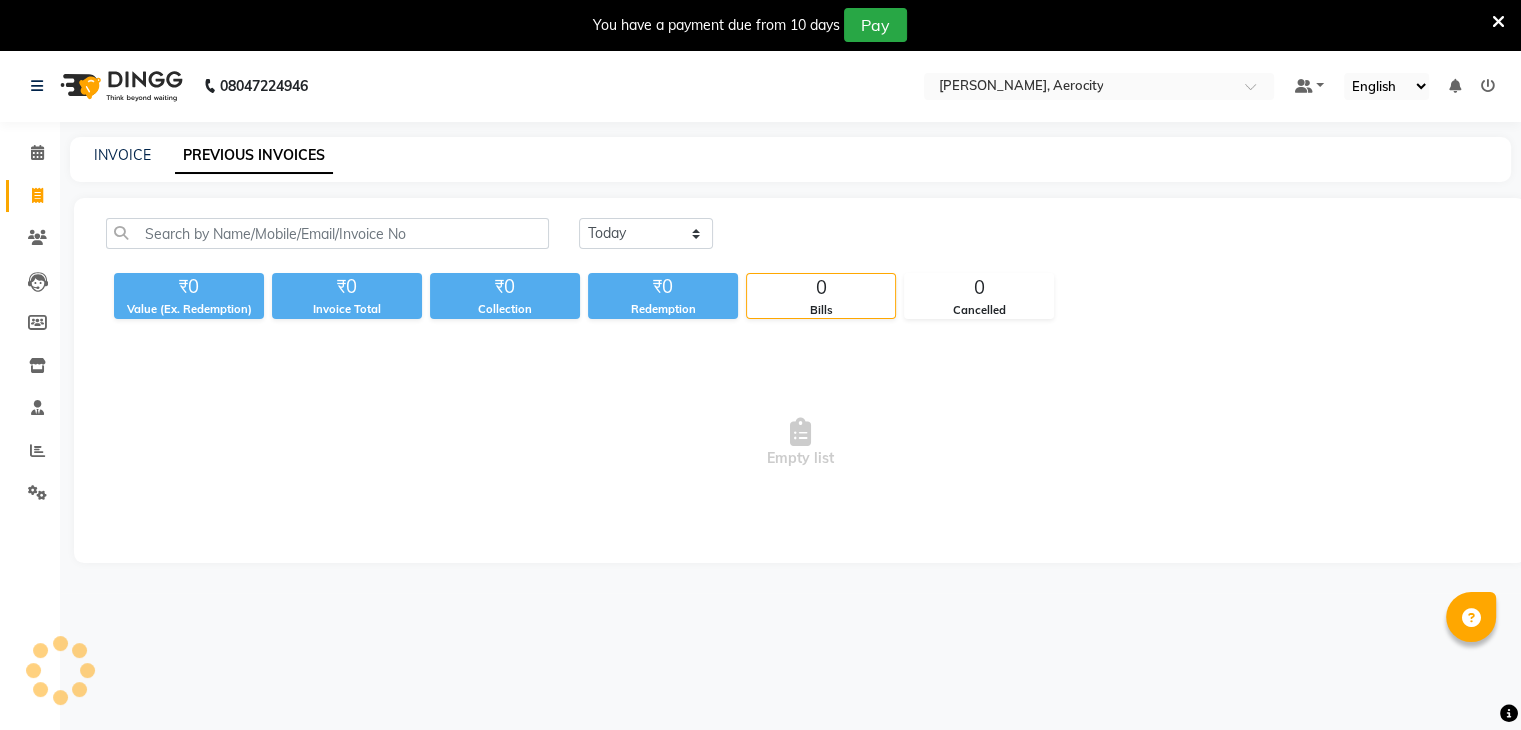 select on "en" 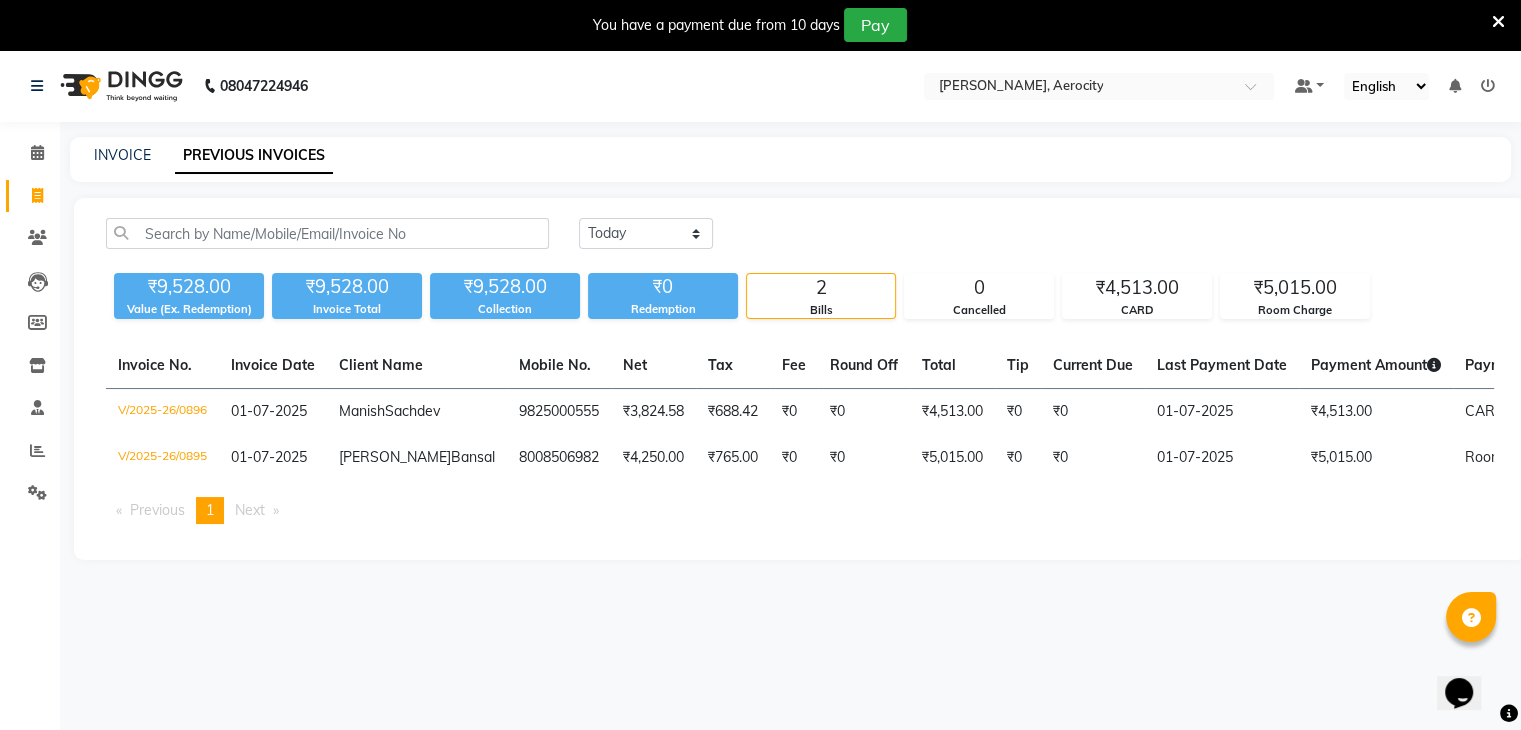 scroll, scrollTop: 0, scrollLeft: 0, axis: both 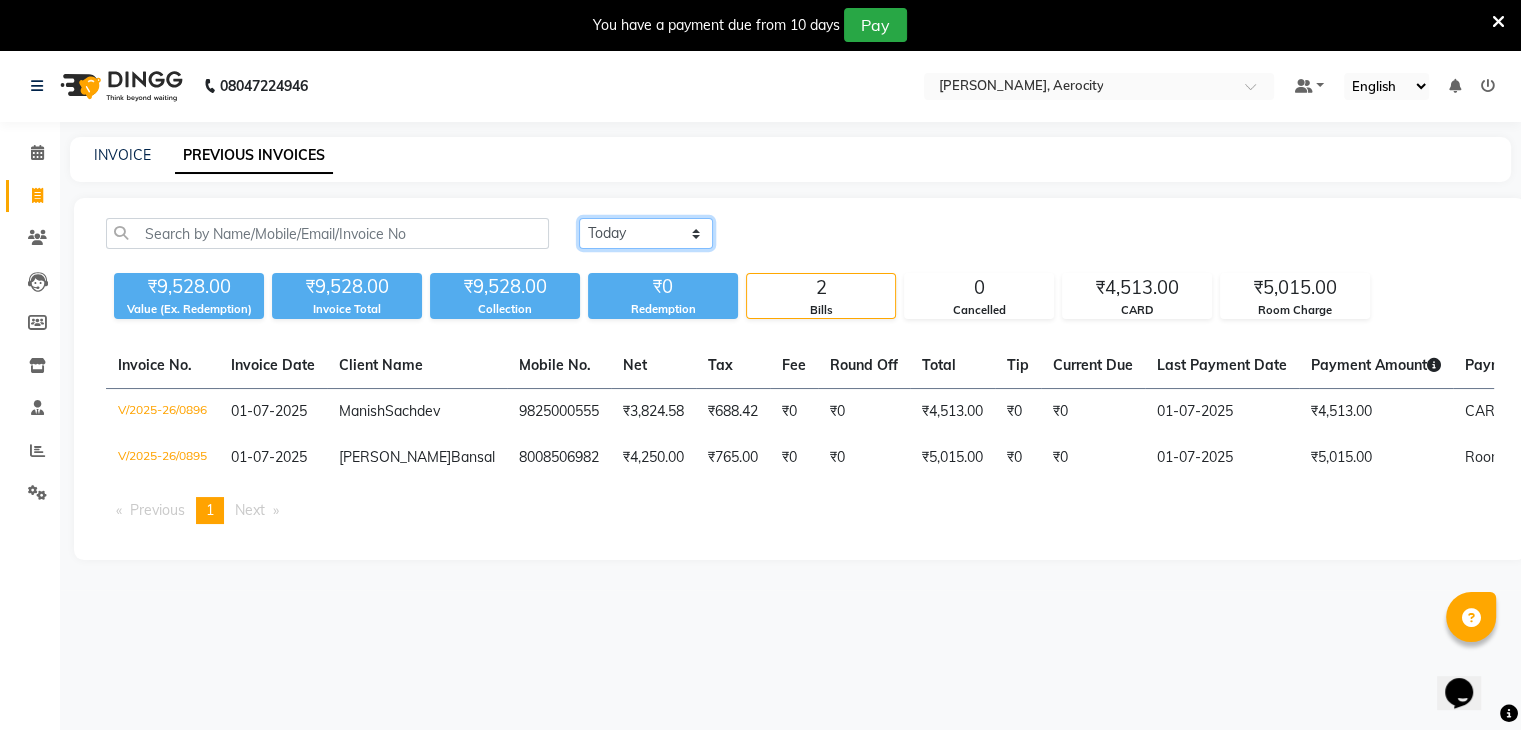 drag, startPoint x: 620, startPoint y: 225, endPoint x: 621, endPoint y: 245, distance: 20.024984 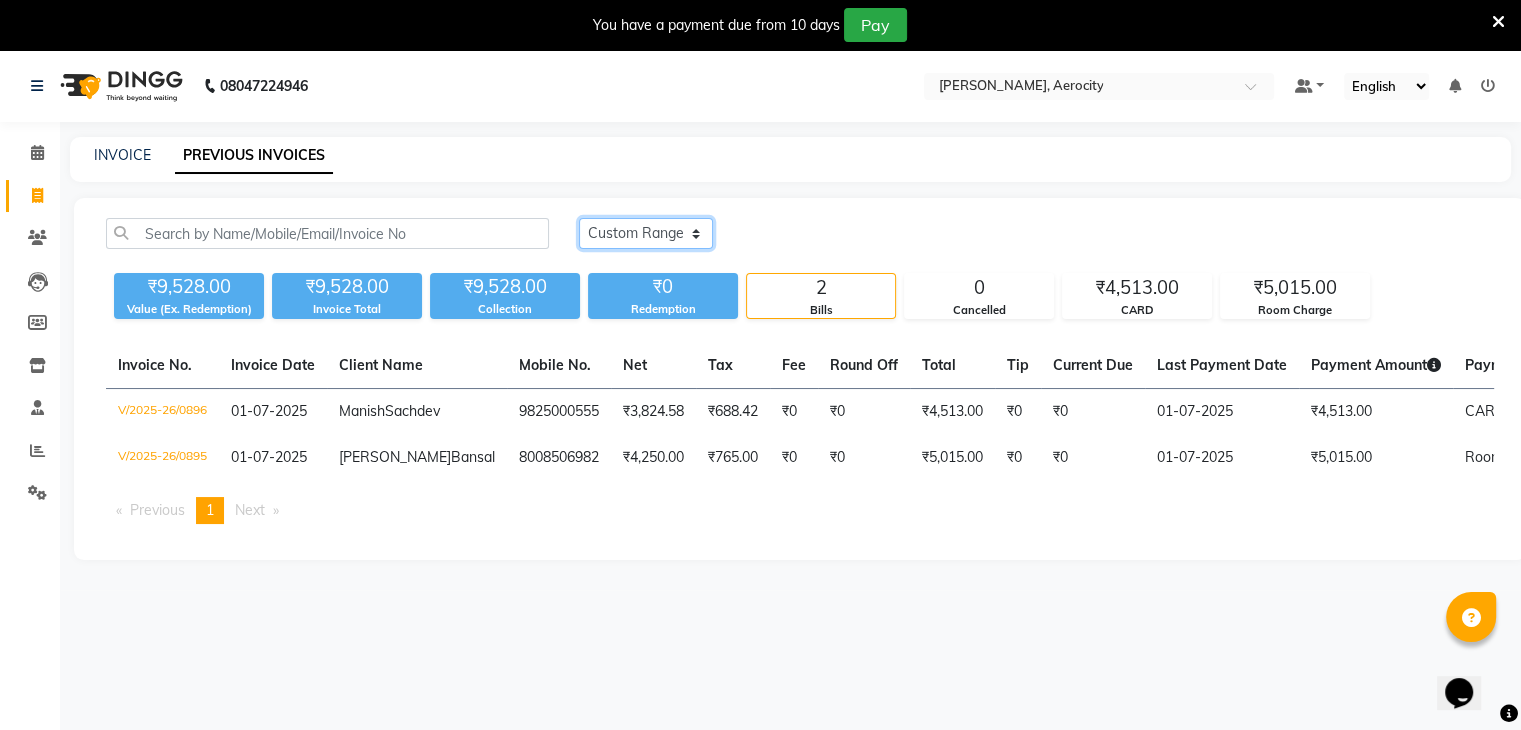 click on "[DATE] [DATE] Custom Range" 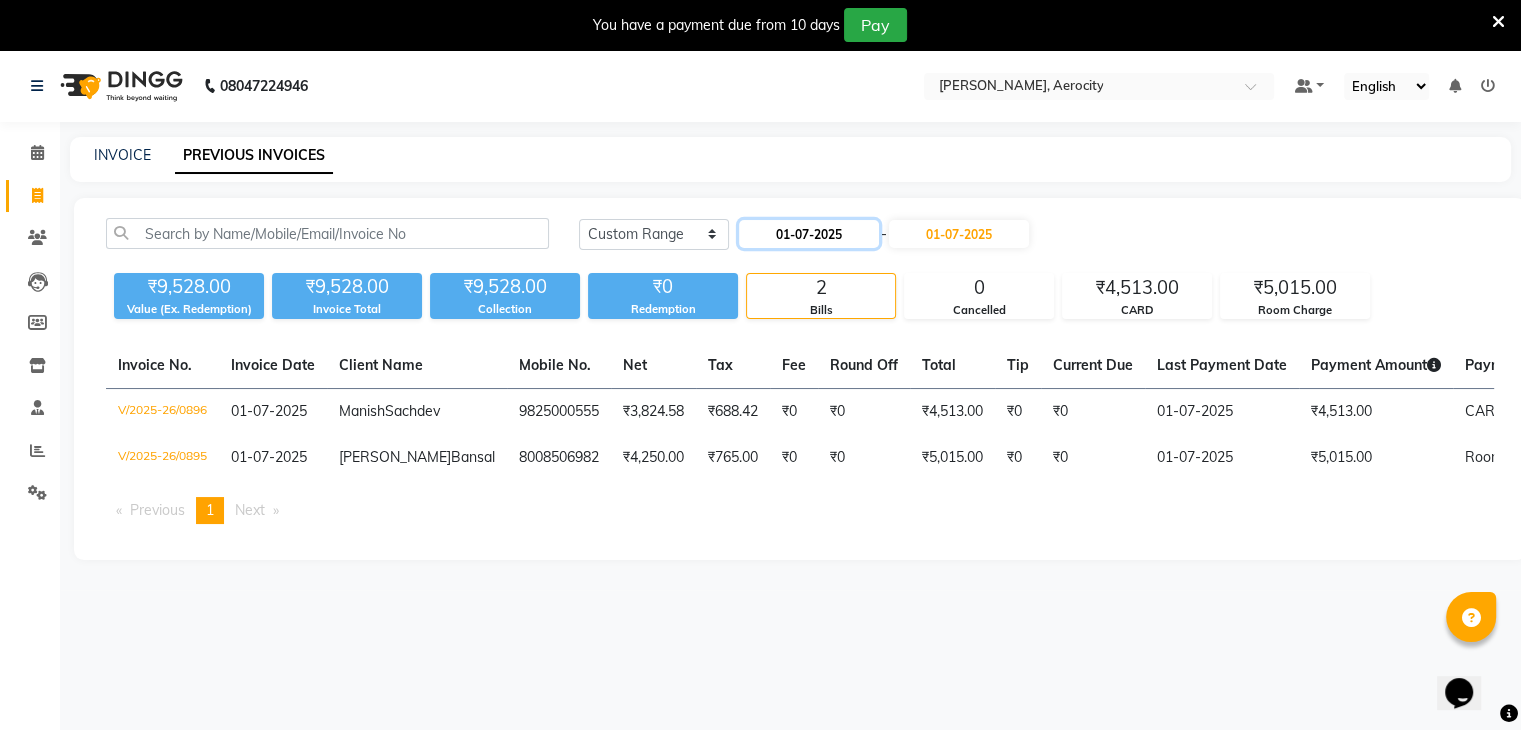 click on "01-07-2025" 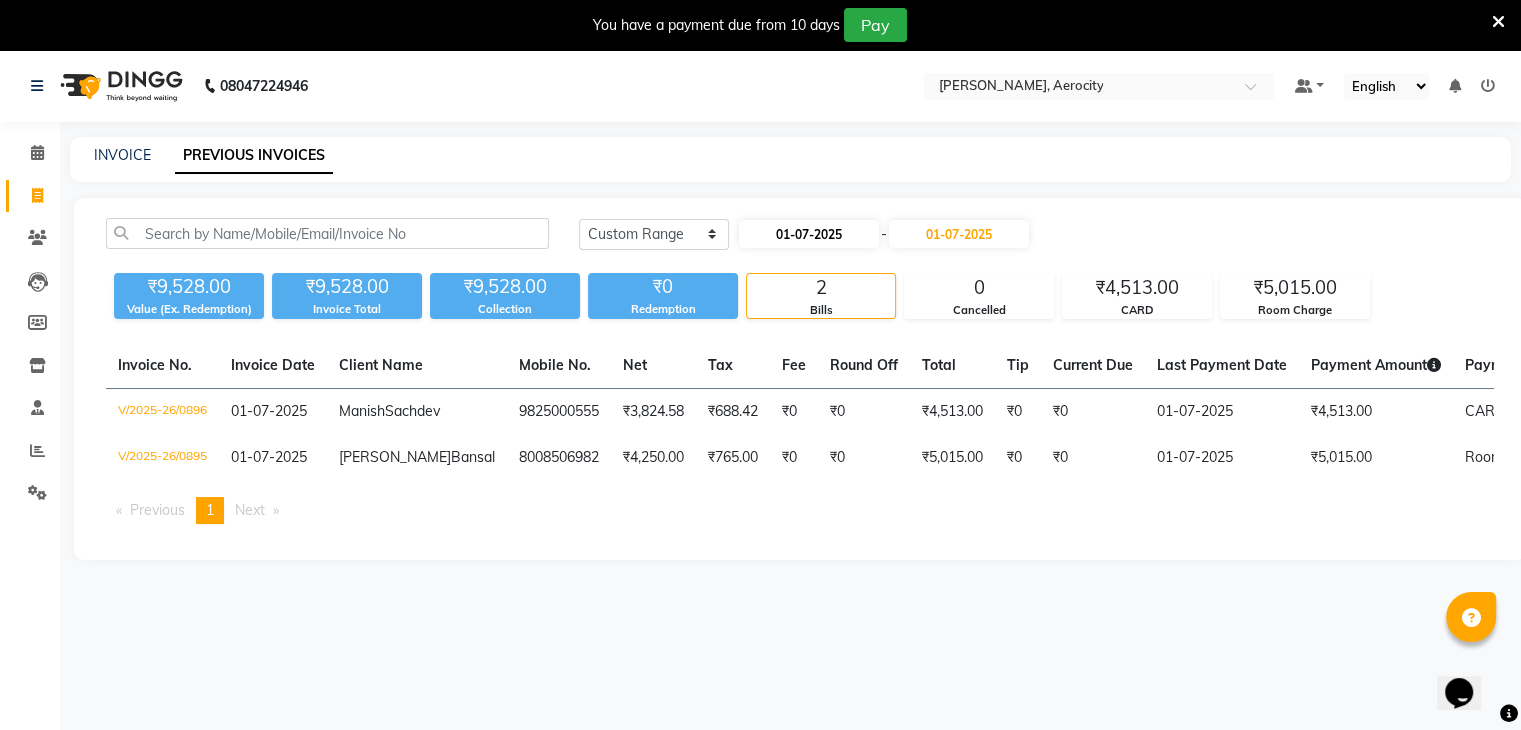select on "7" 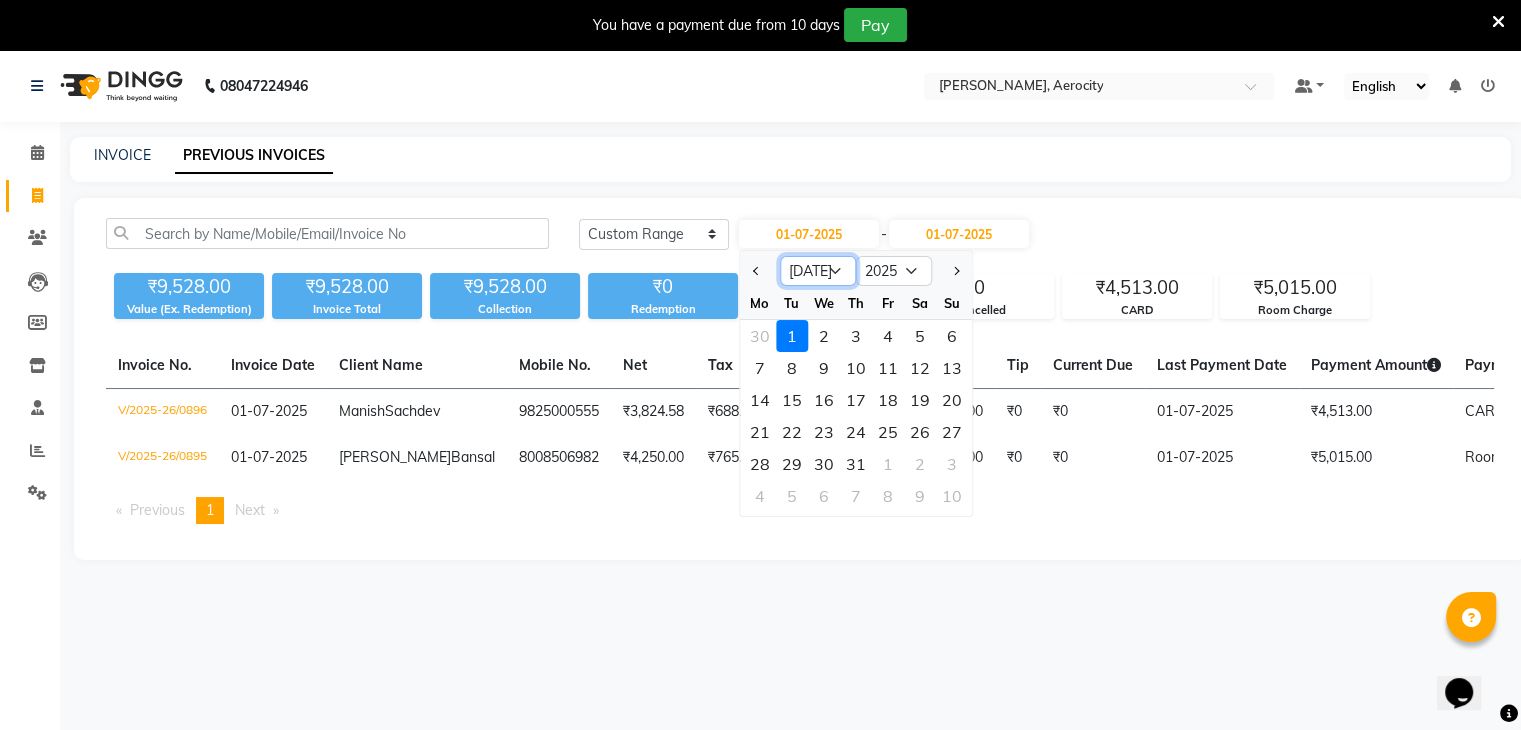 click on "Jan Feb Mar Apr May Jun [DATE] Aug Sep Oct Nov Dec" 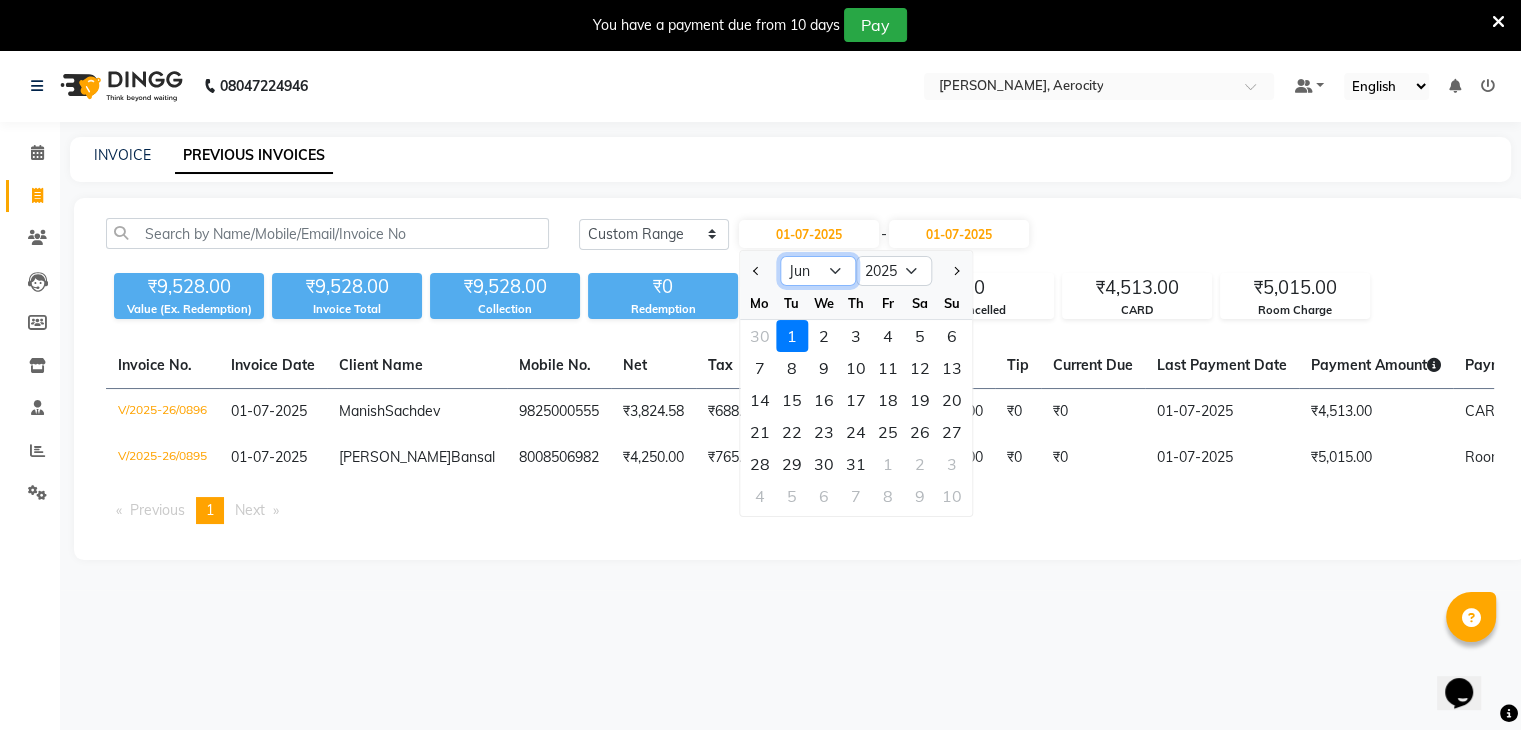 click on "Jan Feb Mar Apr May Jun [DATE] Aug Sep Oct Nov Dec" 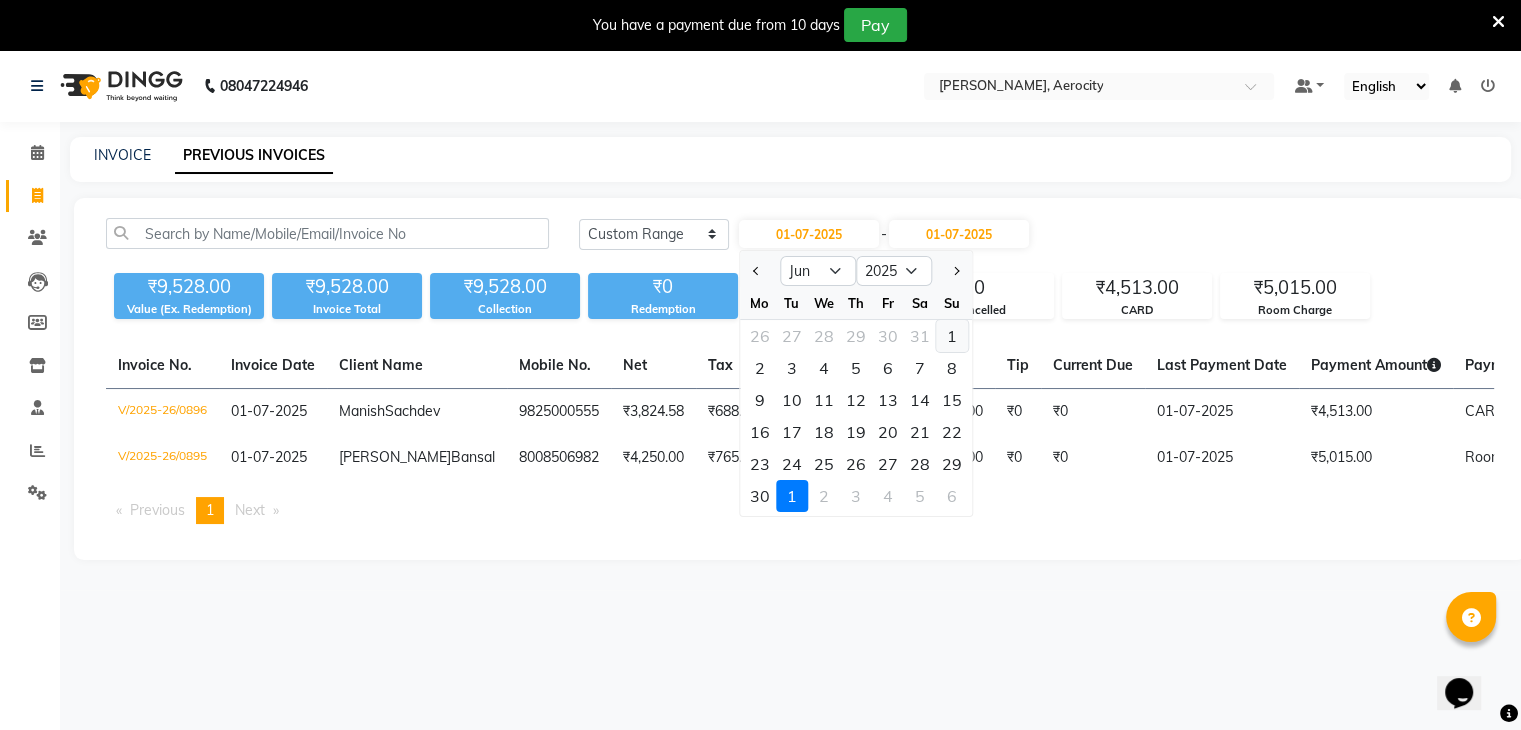 click on "1" 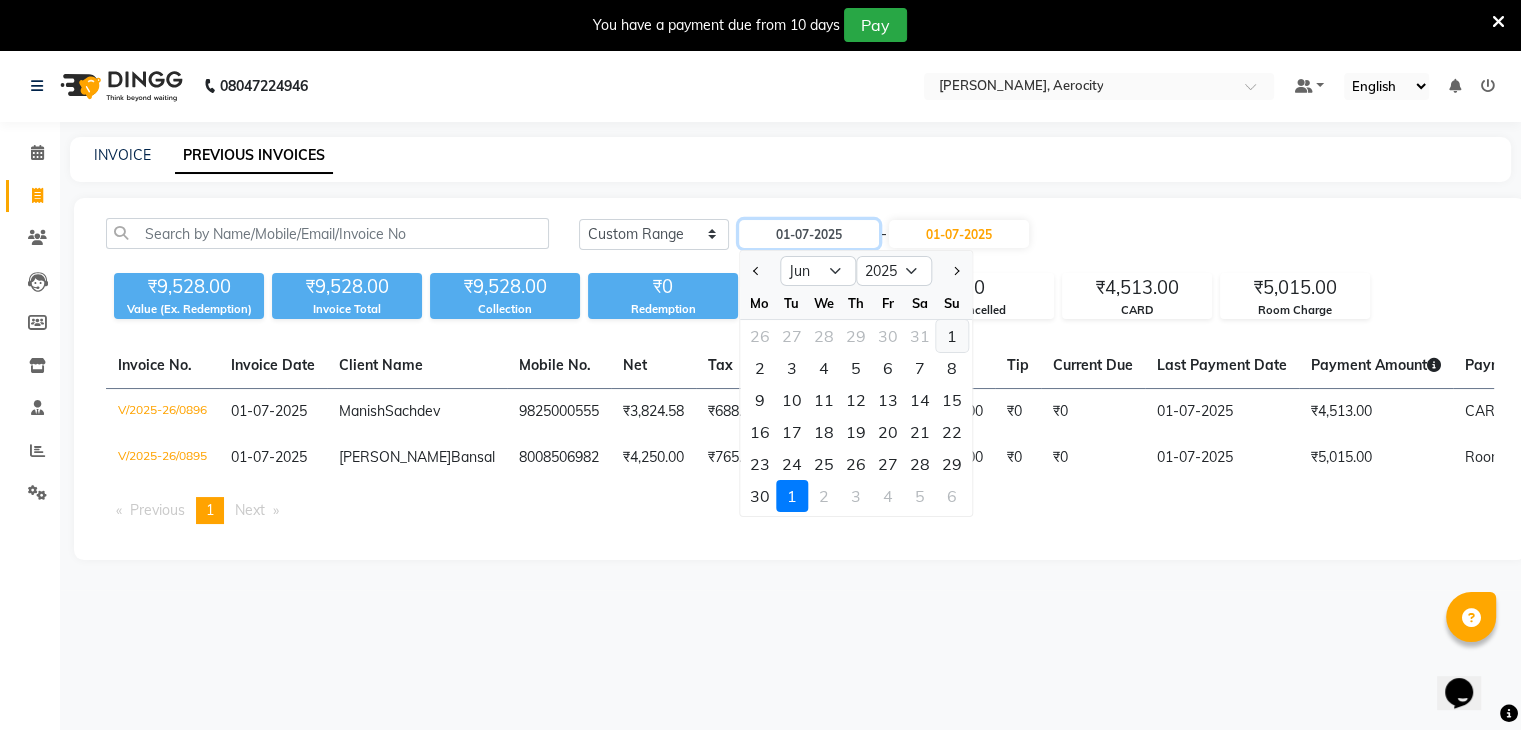 type on "[DATE]" 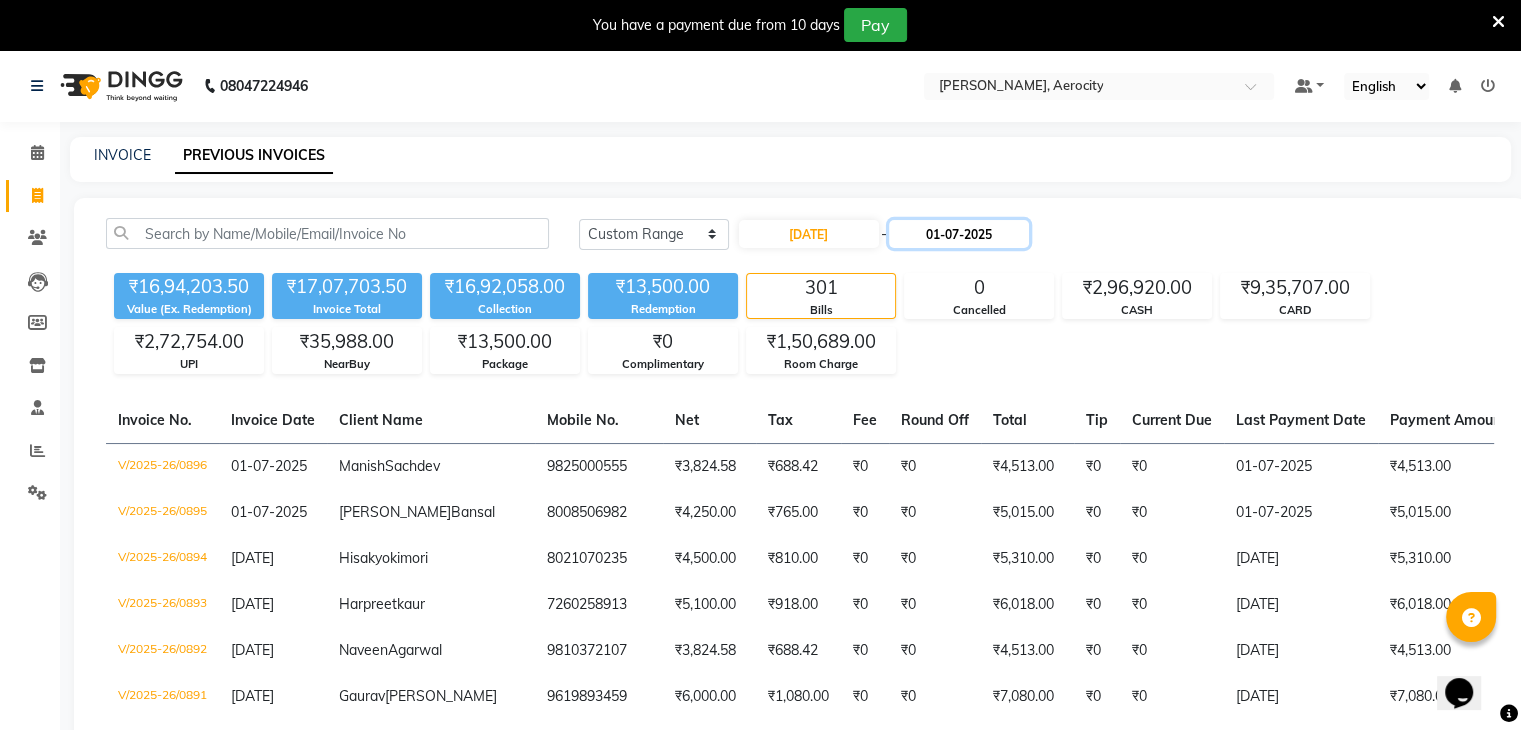click on "01-07-2025" 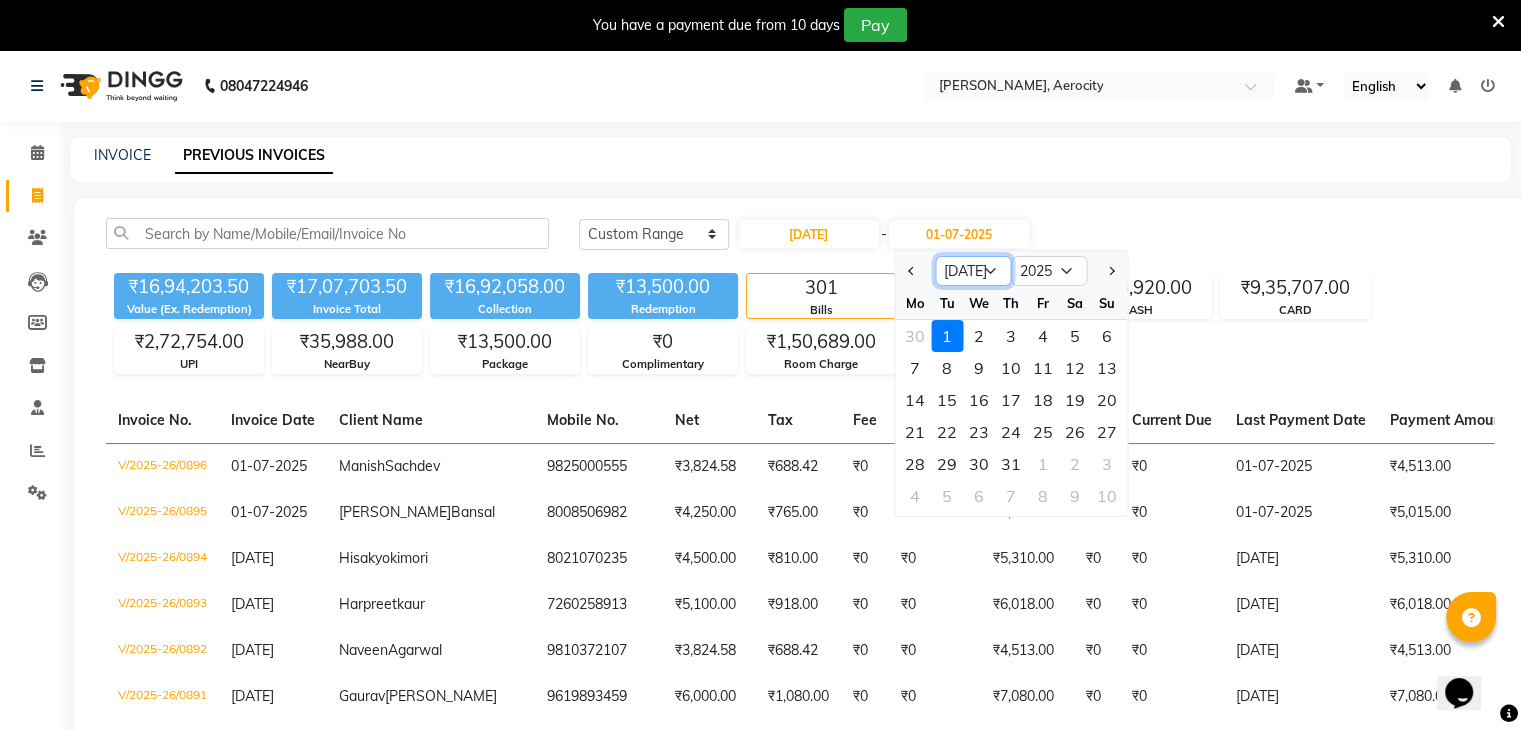 click on "Jun [DATE] Aug Sep Oct Nov Dec" 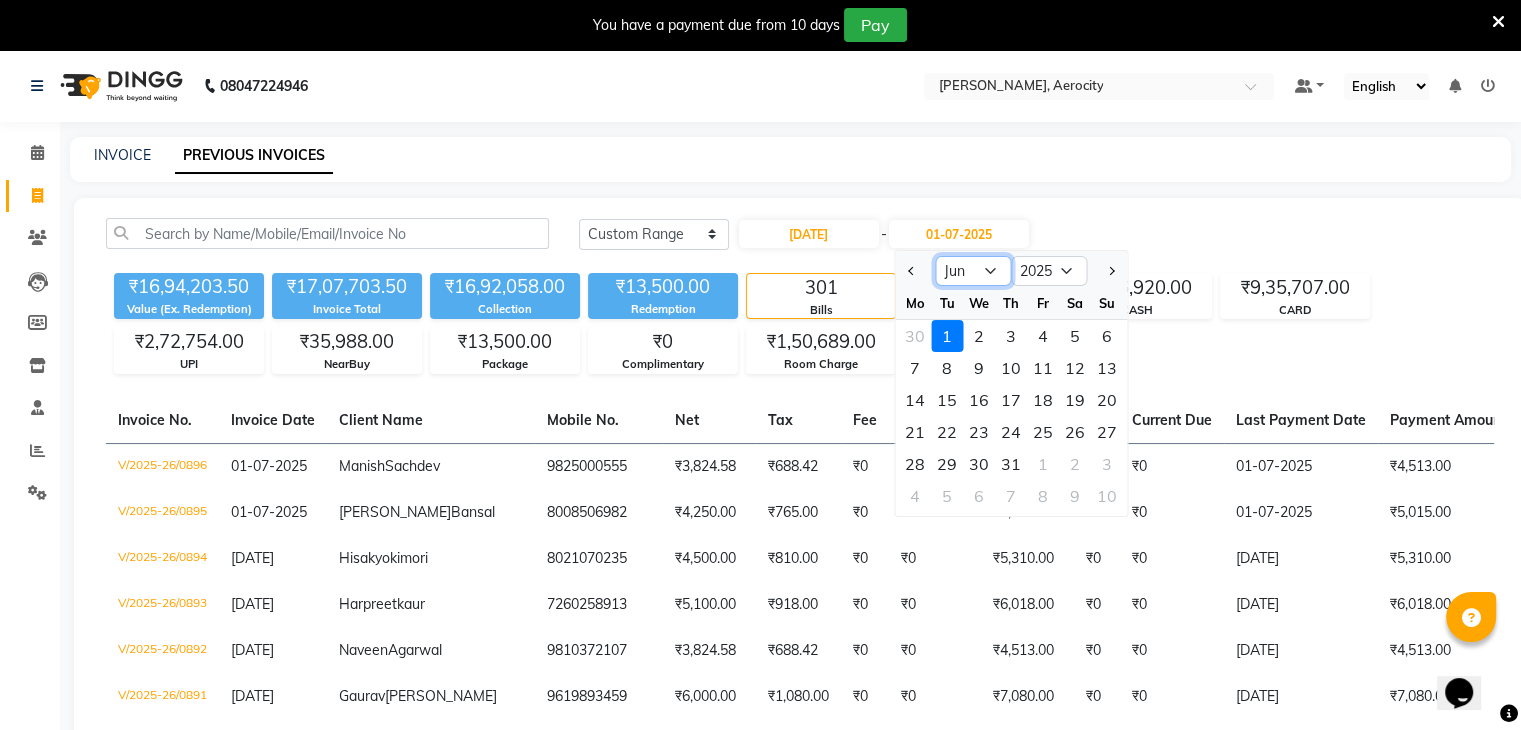 click on "Jun [DATE] Aug Sep Oct Nov Dec" 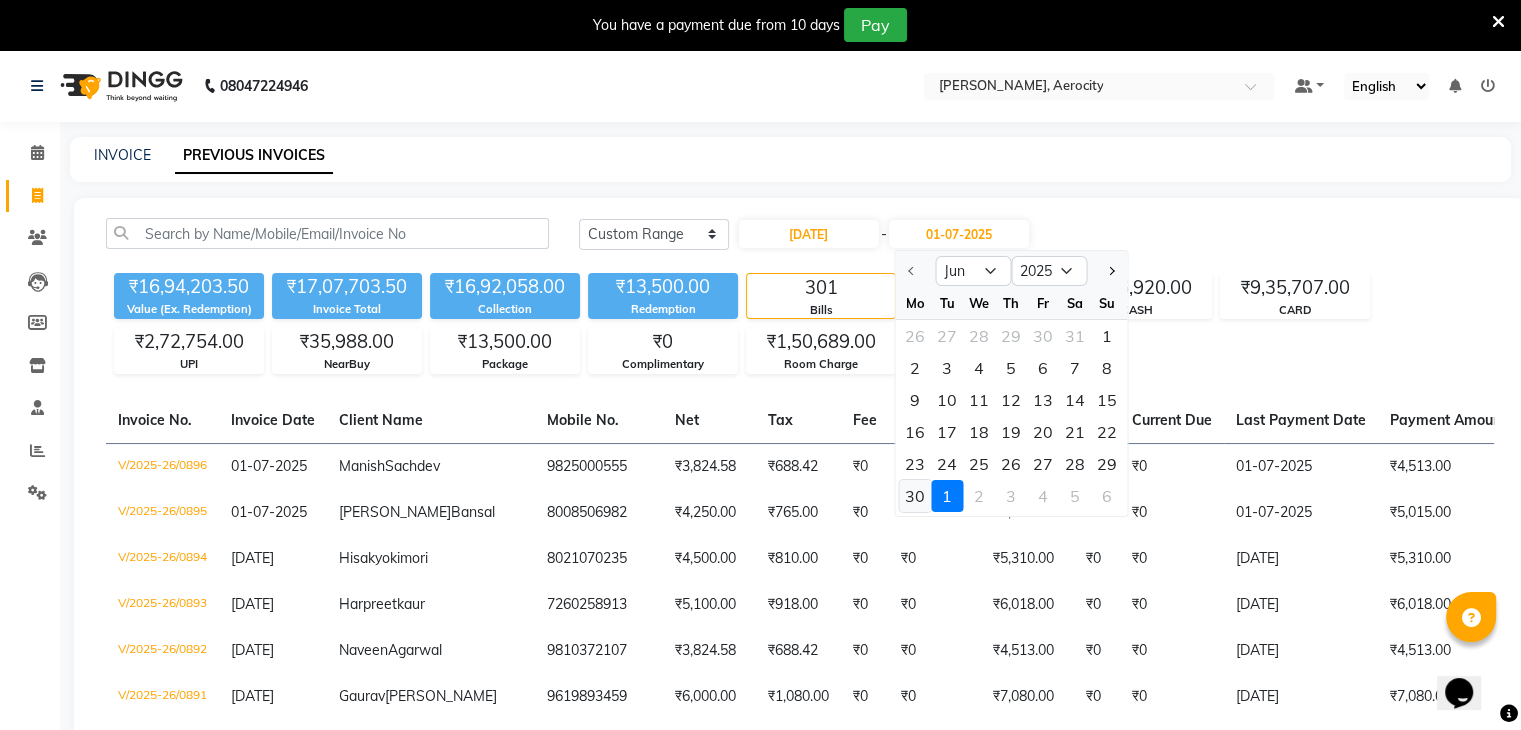 click on "30" 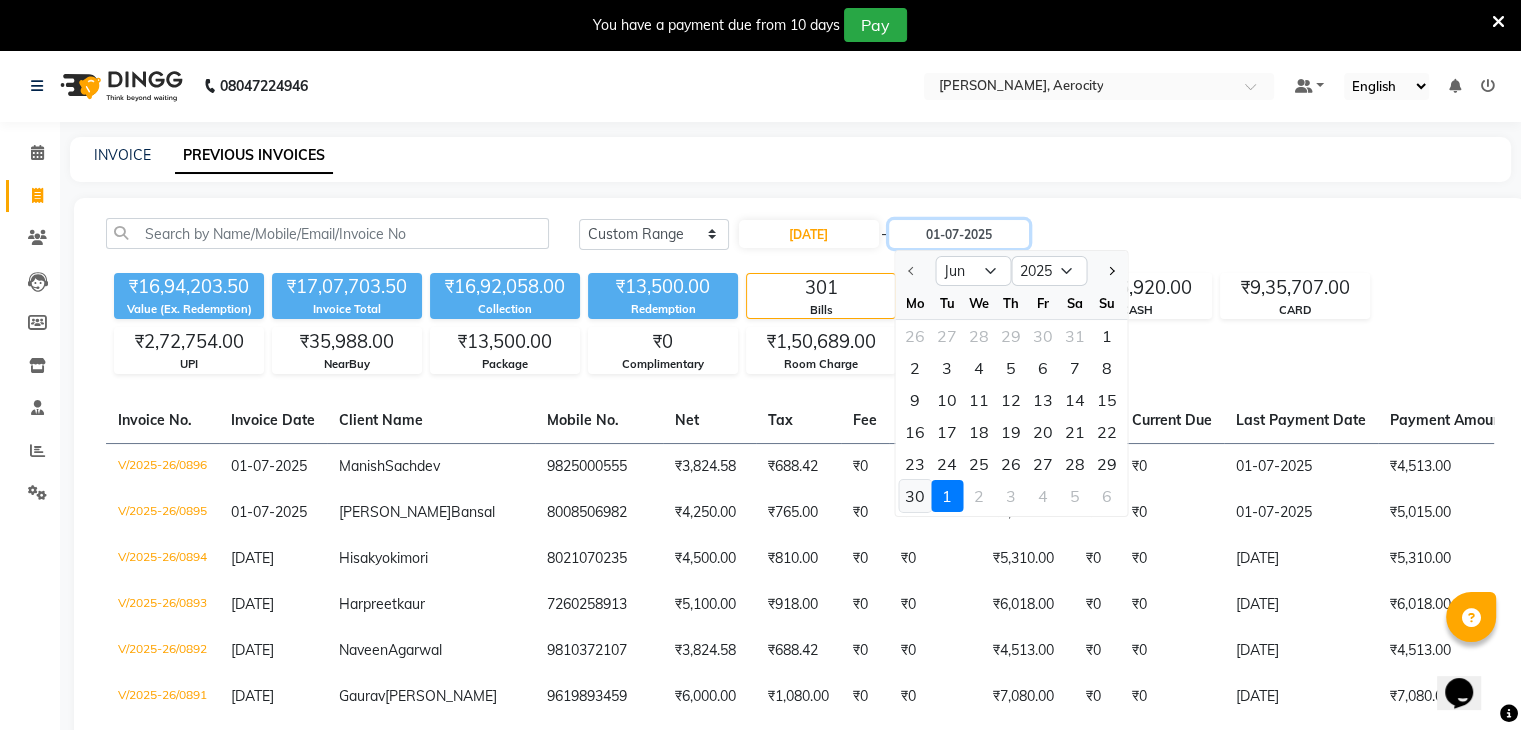 type on "[DATE]" 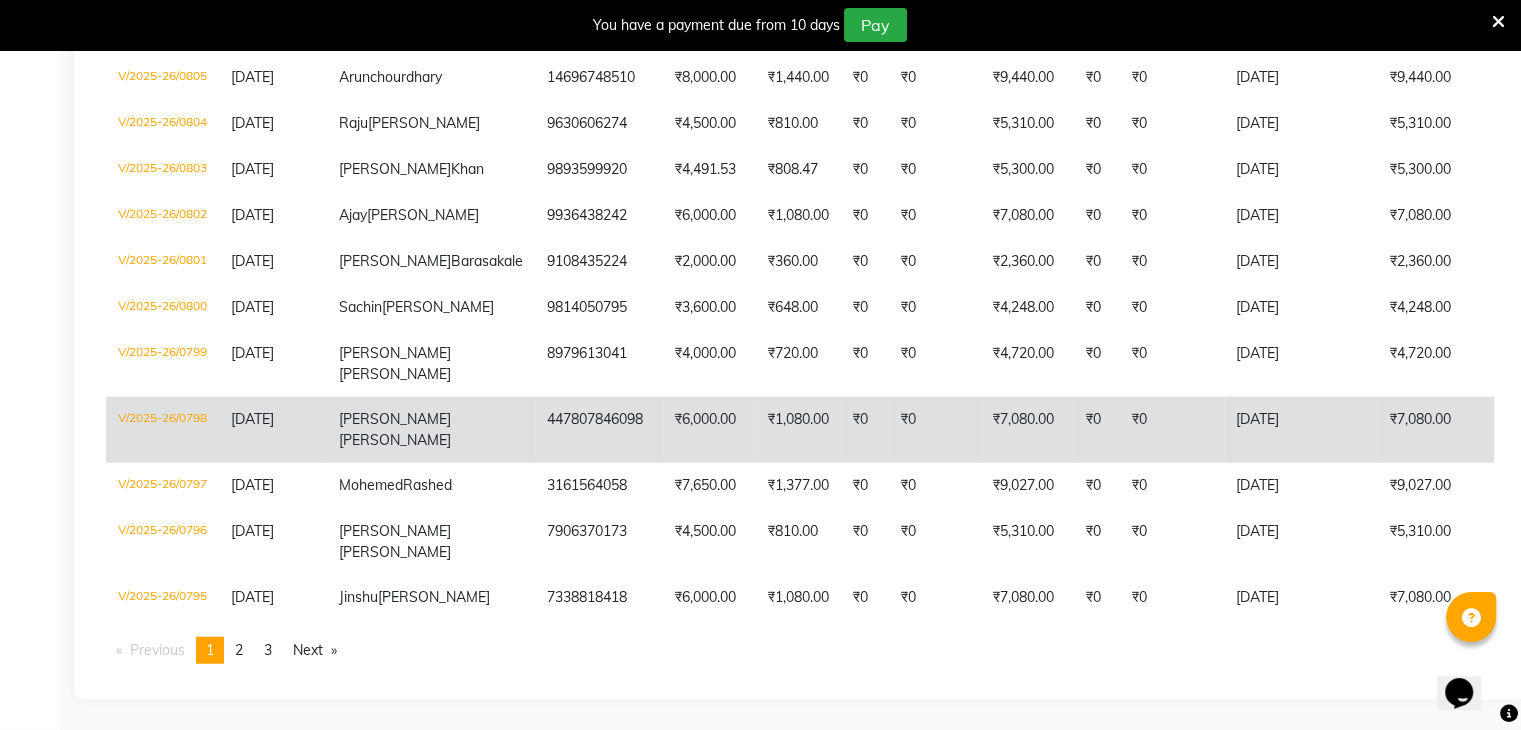 scroll, scrollTop: 6105, scrollLeft: 0, axis: vertical 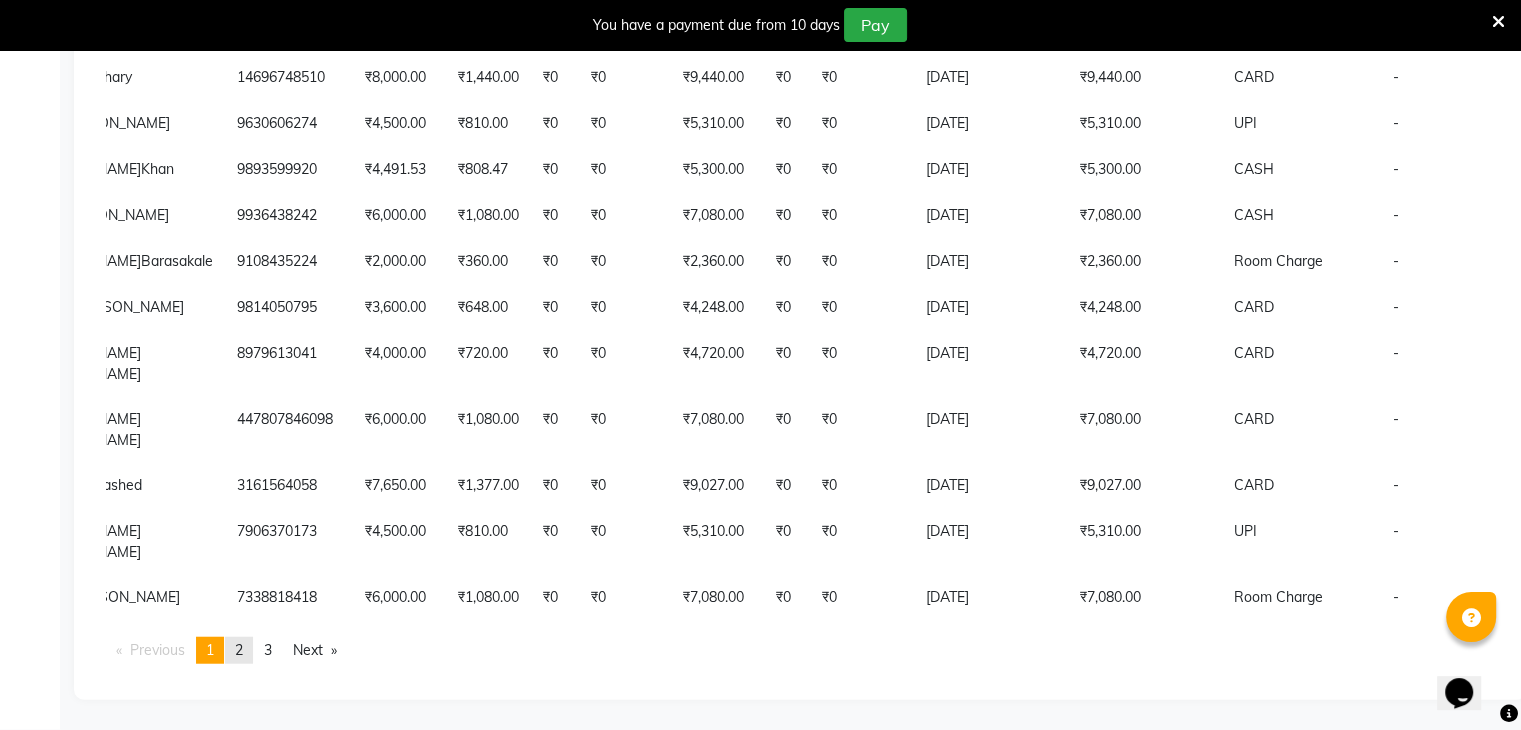 click on "2" at bounding box center (239, 650) 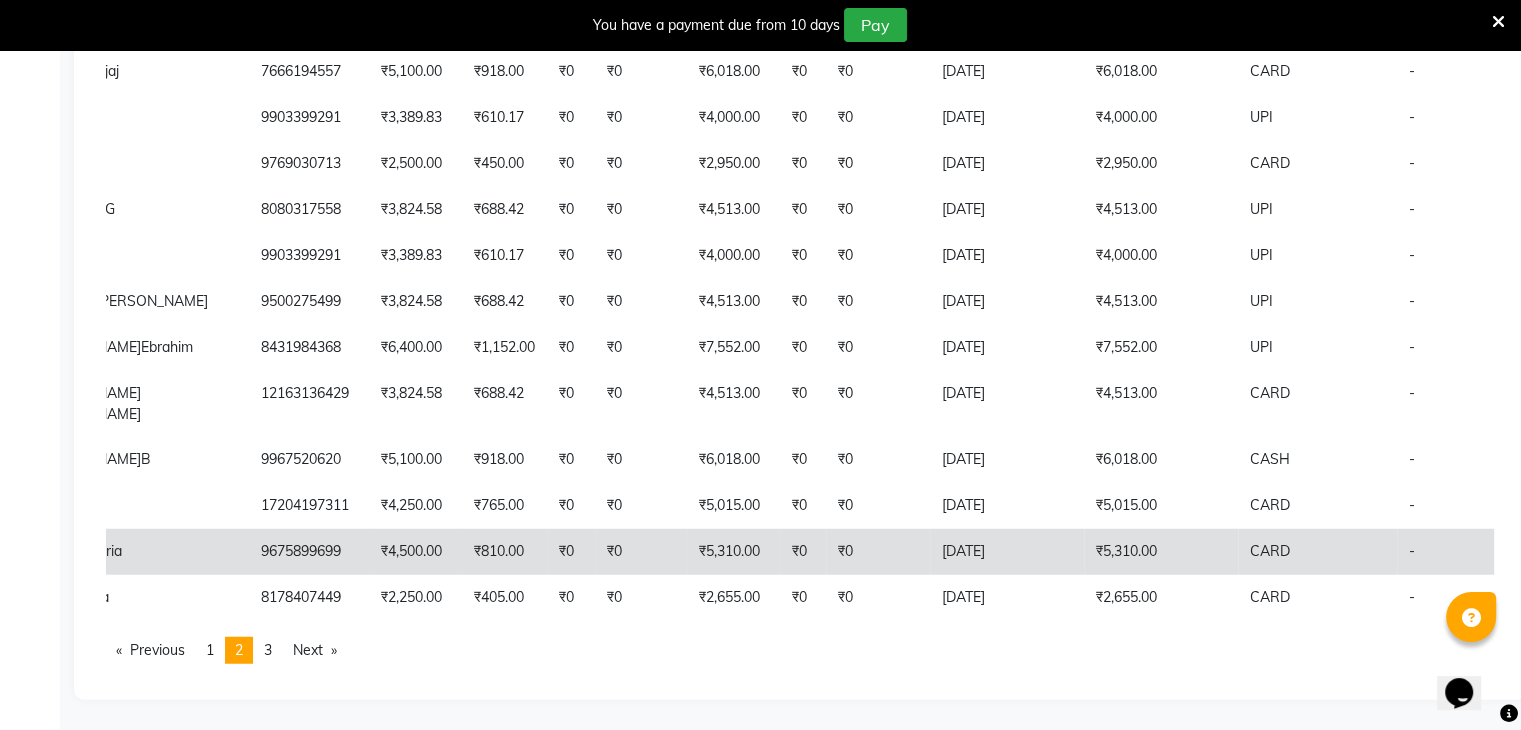 scroll, scrollTop: 5686, scrollLeft: 0, axis: vertical 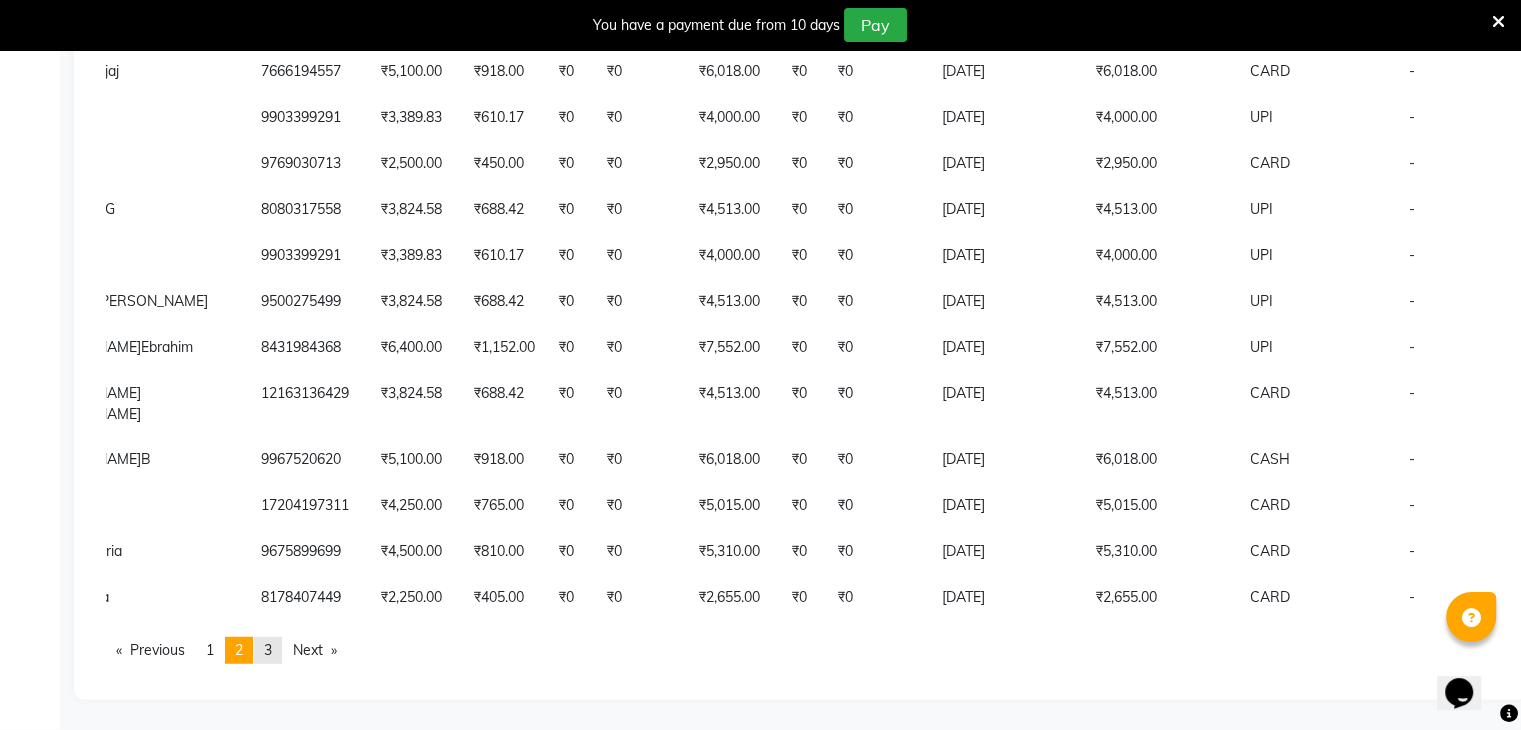 click on "3" at bounding box center [268, 650] 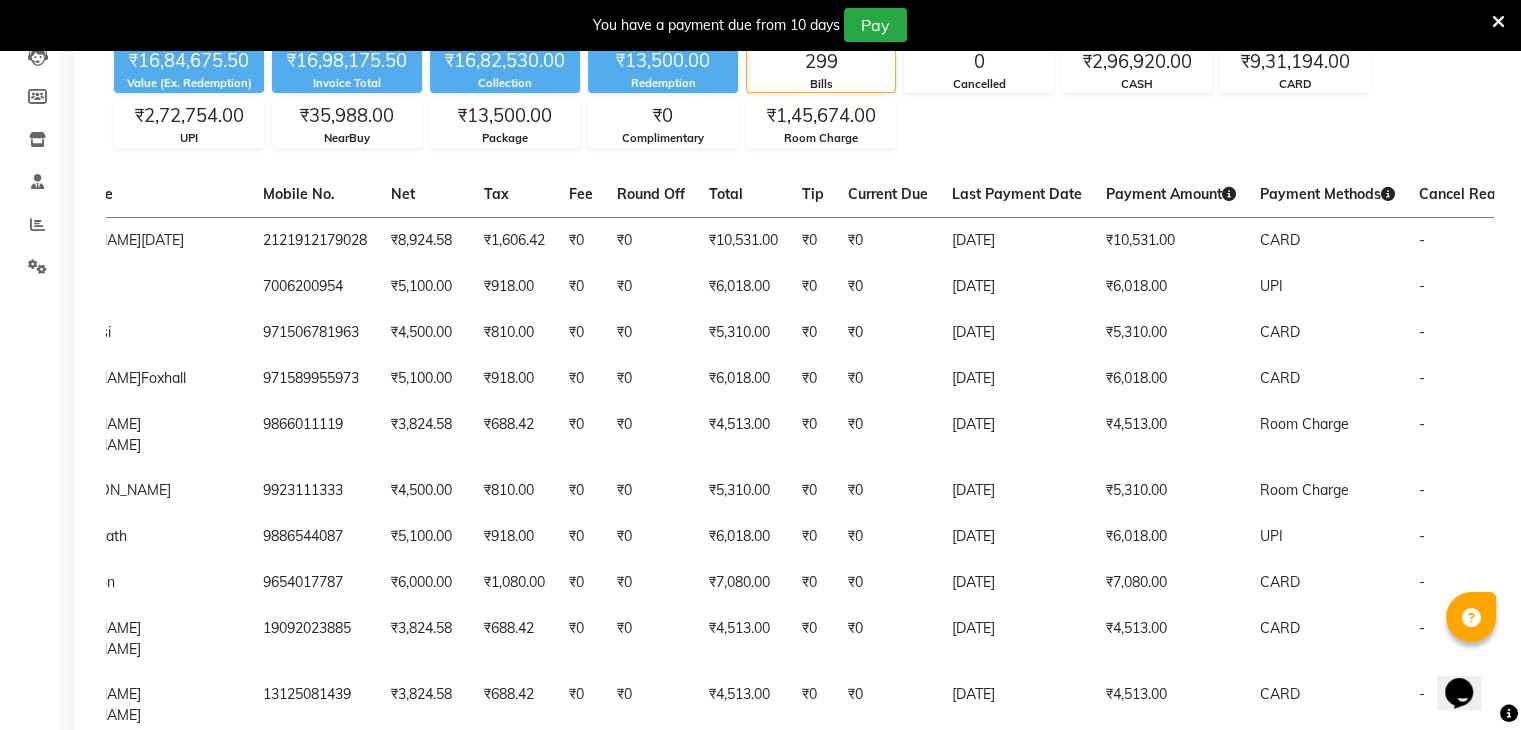 scroll, scrollTop: 0, scrollLeft: 0, axis: both 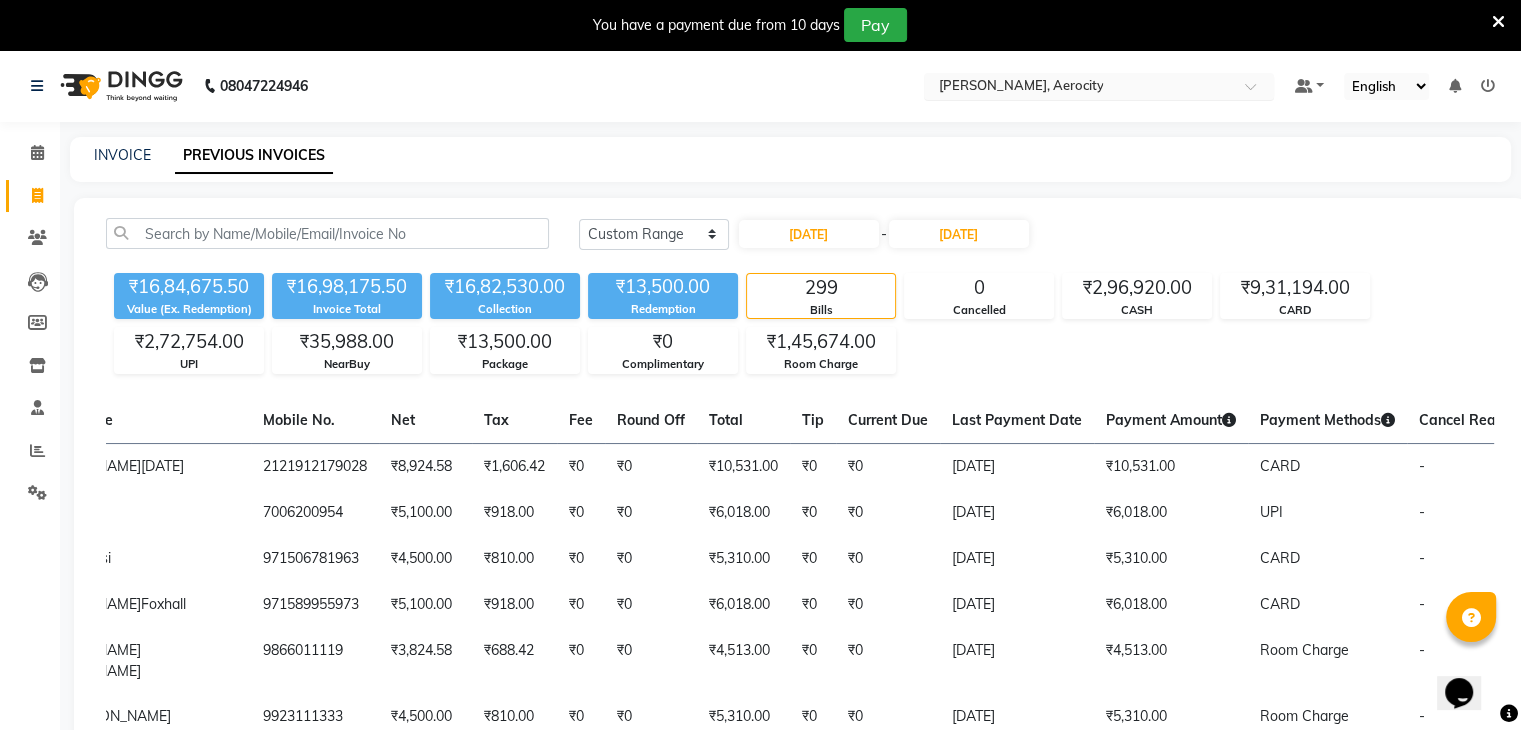 click at bounding box center (1079, 88) 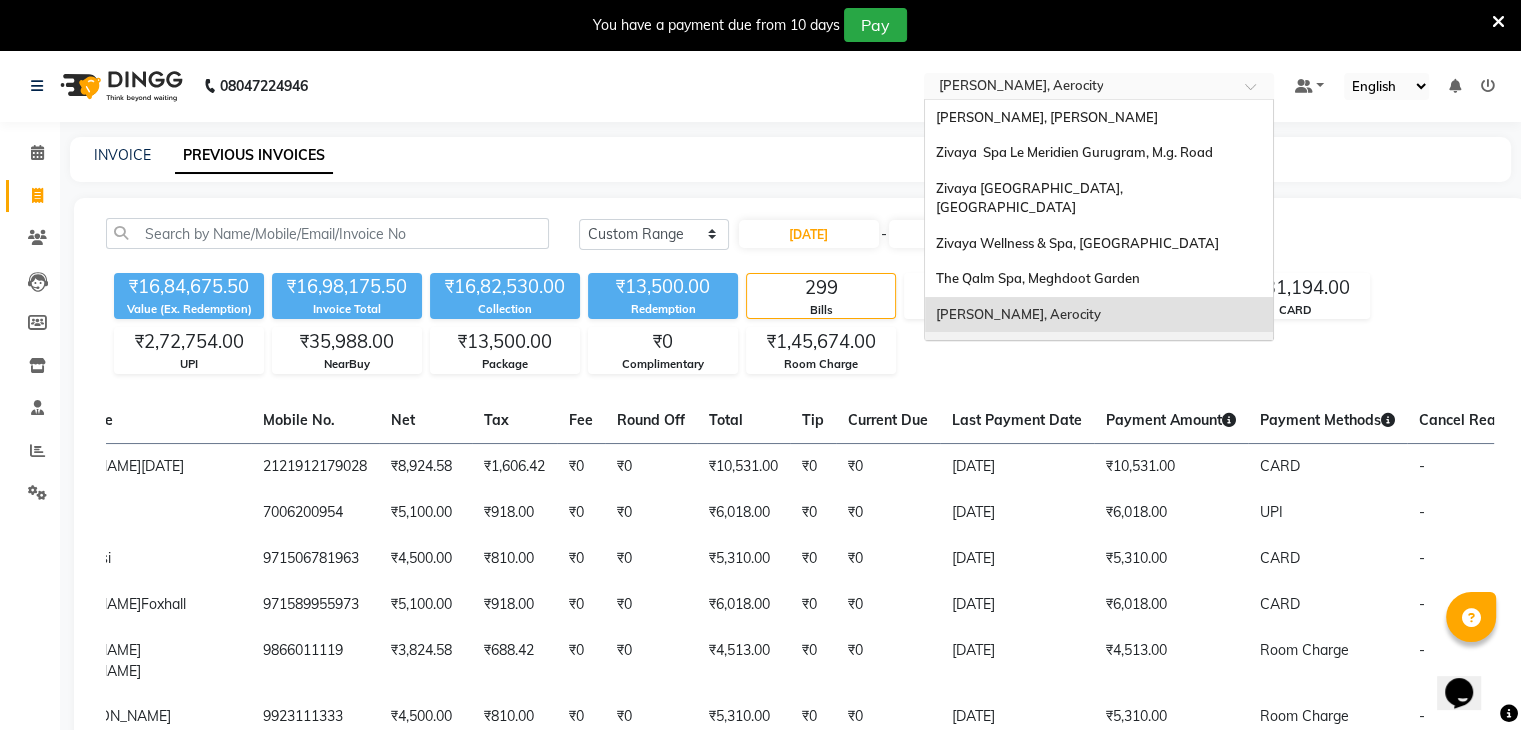 click on "Zivaya Spa [GEOGRAPHIC_DATA] [GEOGRAPHIC_DATA], Asset 5a" at bounding box center (1042, 359) 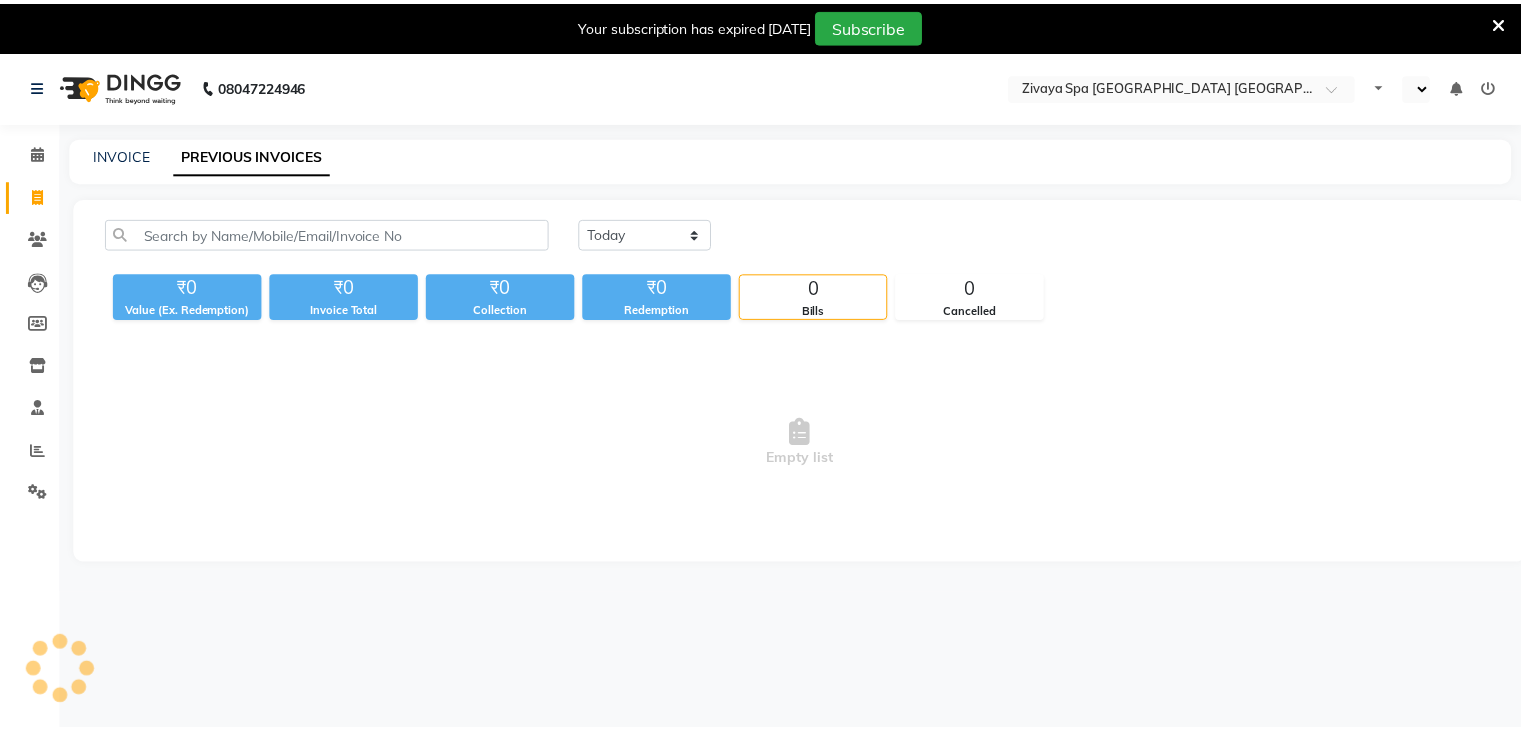 scroll, scrollTop: 0, scrollLeft: 0, axis: both 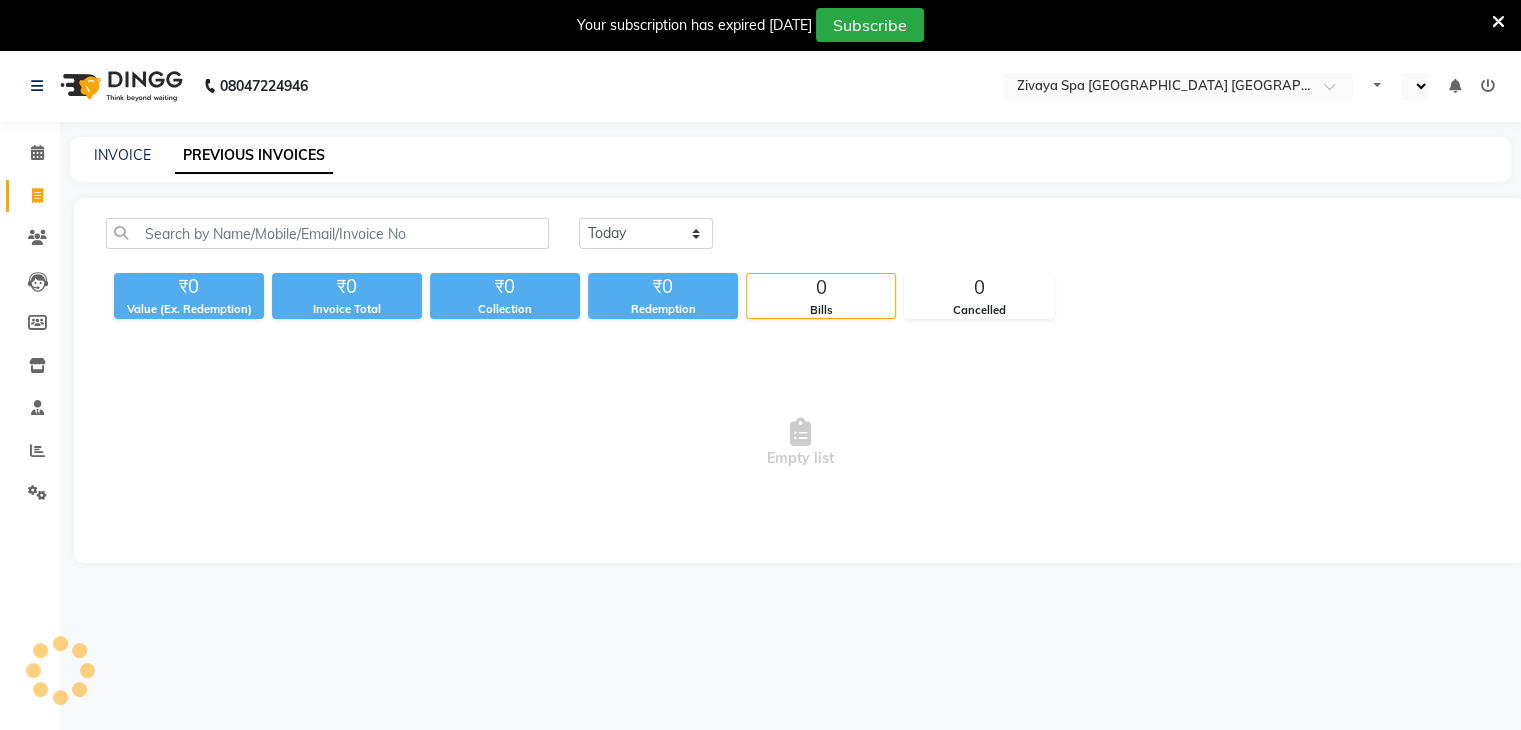 select on "en" 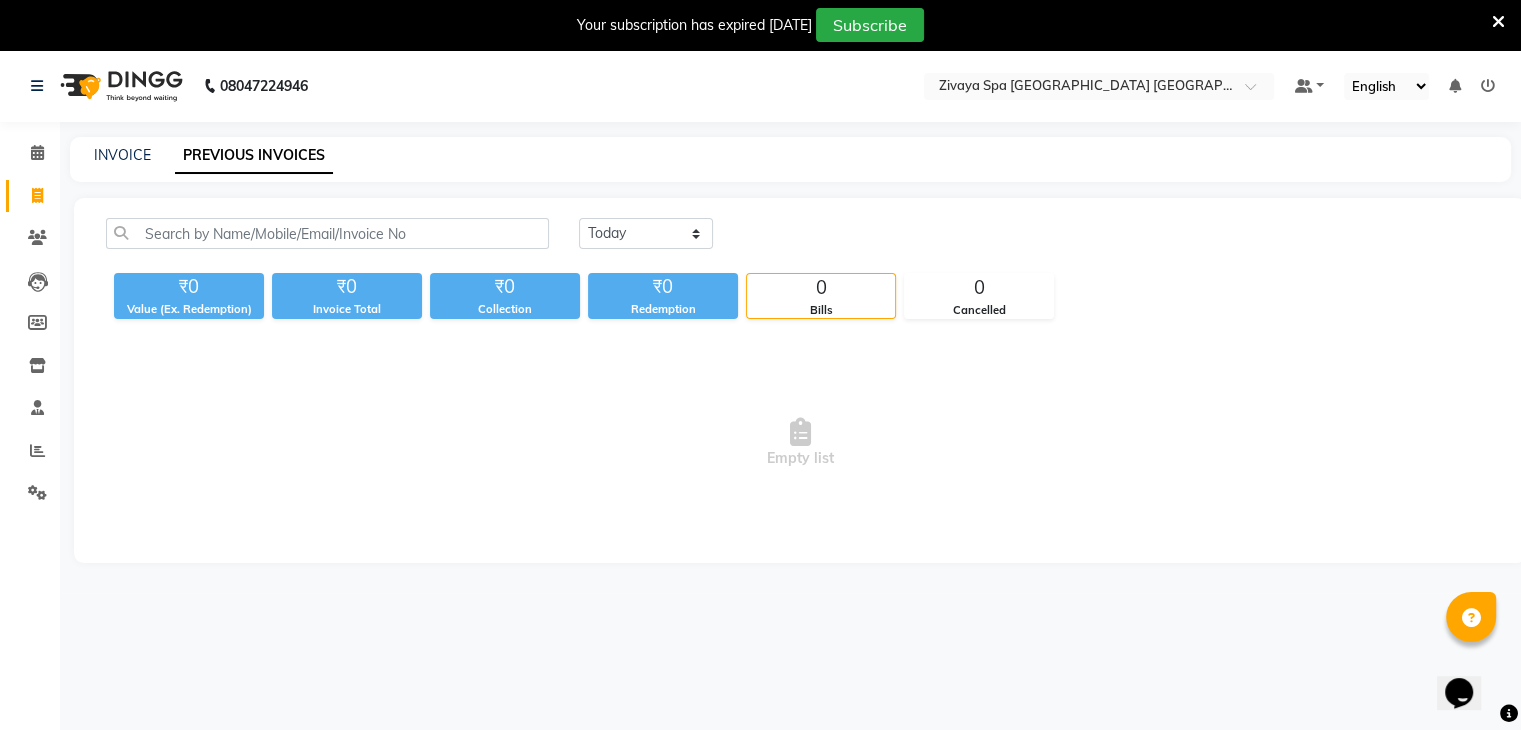scroll, scrollTop: 0, scrollLeft: 0, axis: both 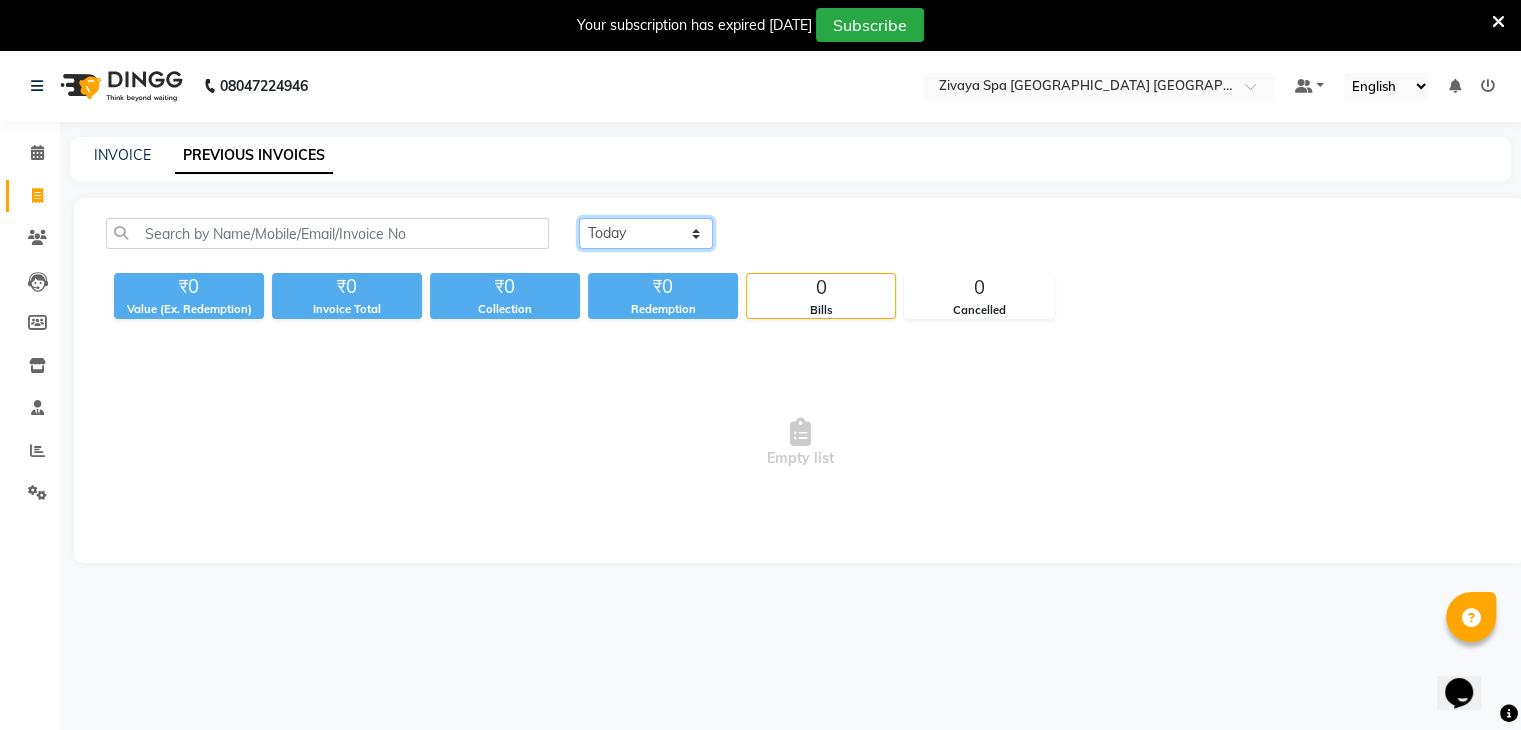 click on "[DATE] [DATE] Custom Range" 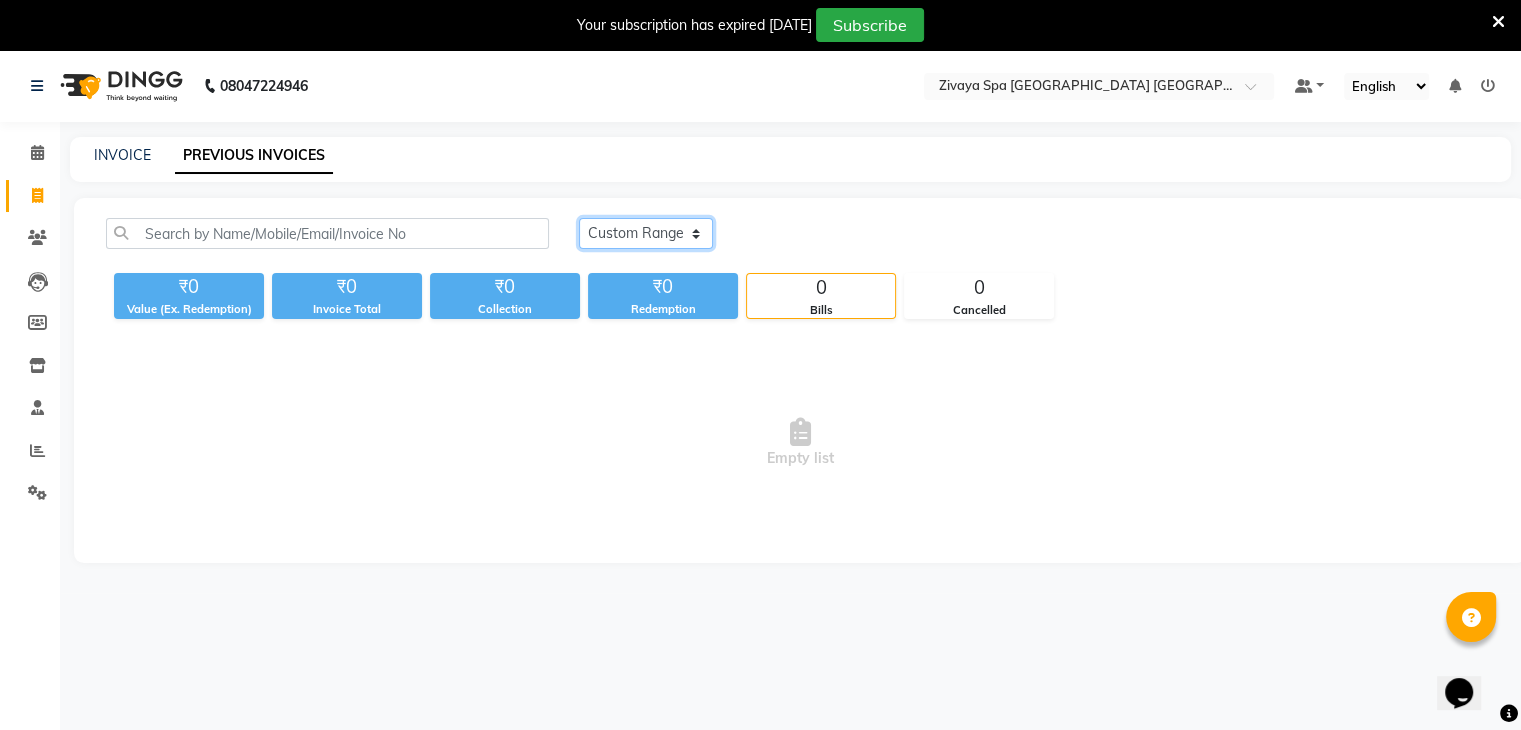 click on "[DATE] [DATE] Custom Range" 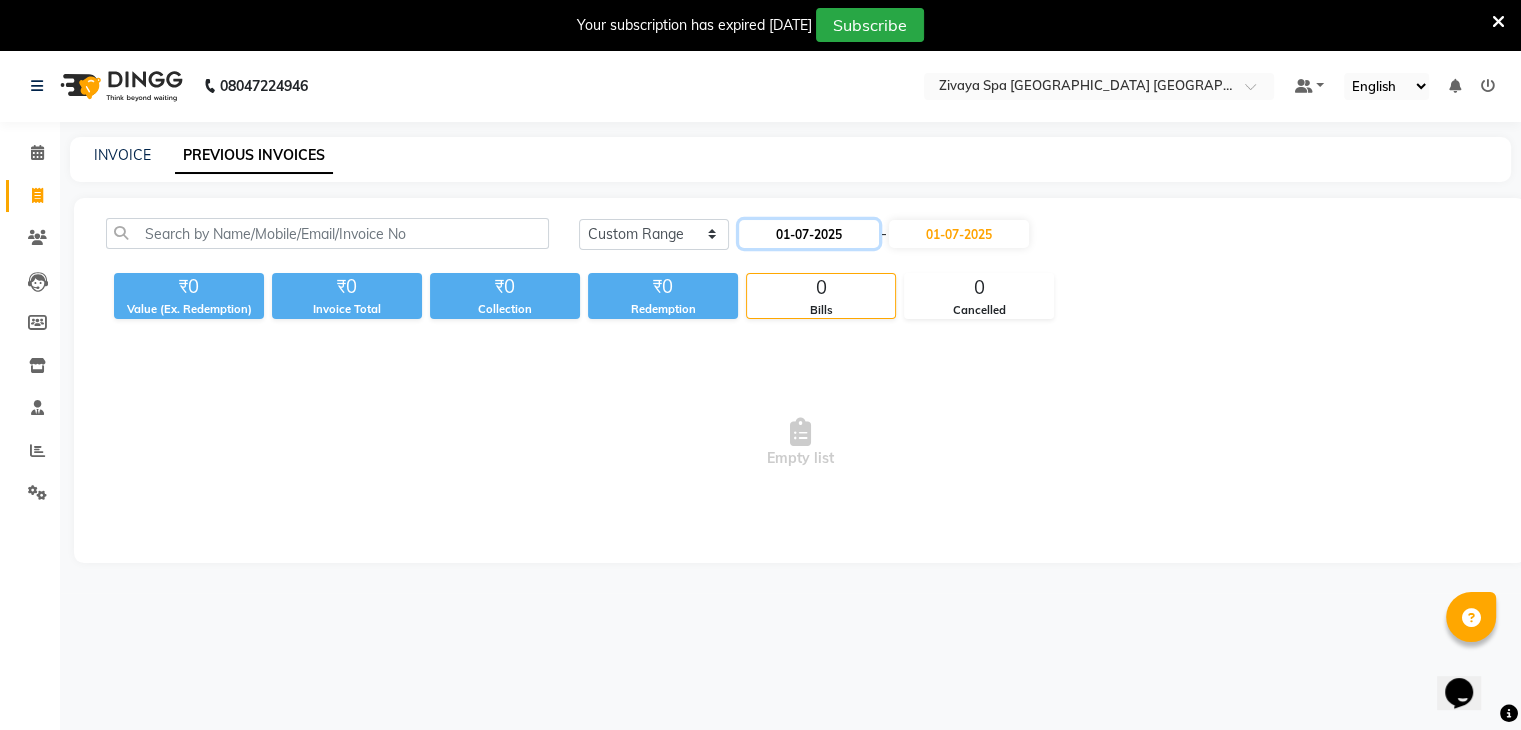 click on "01-07-2025" 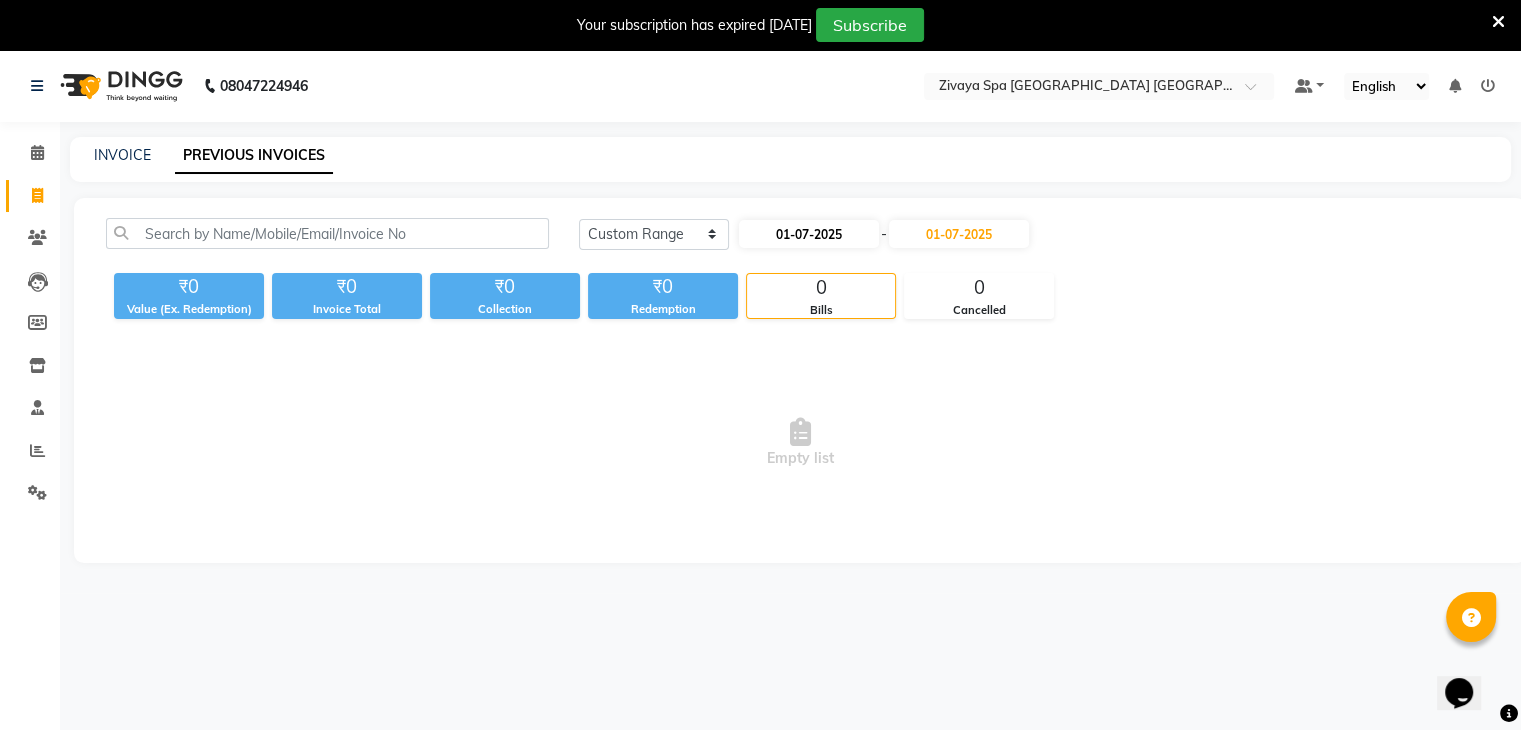 select on "7" 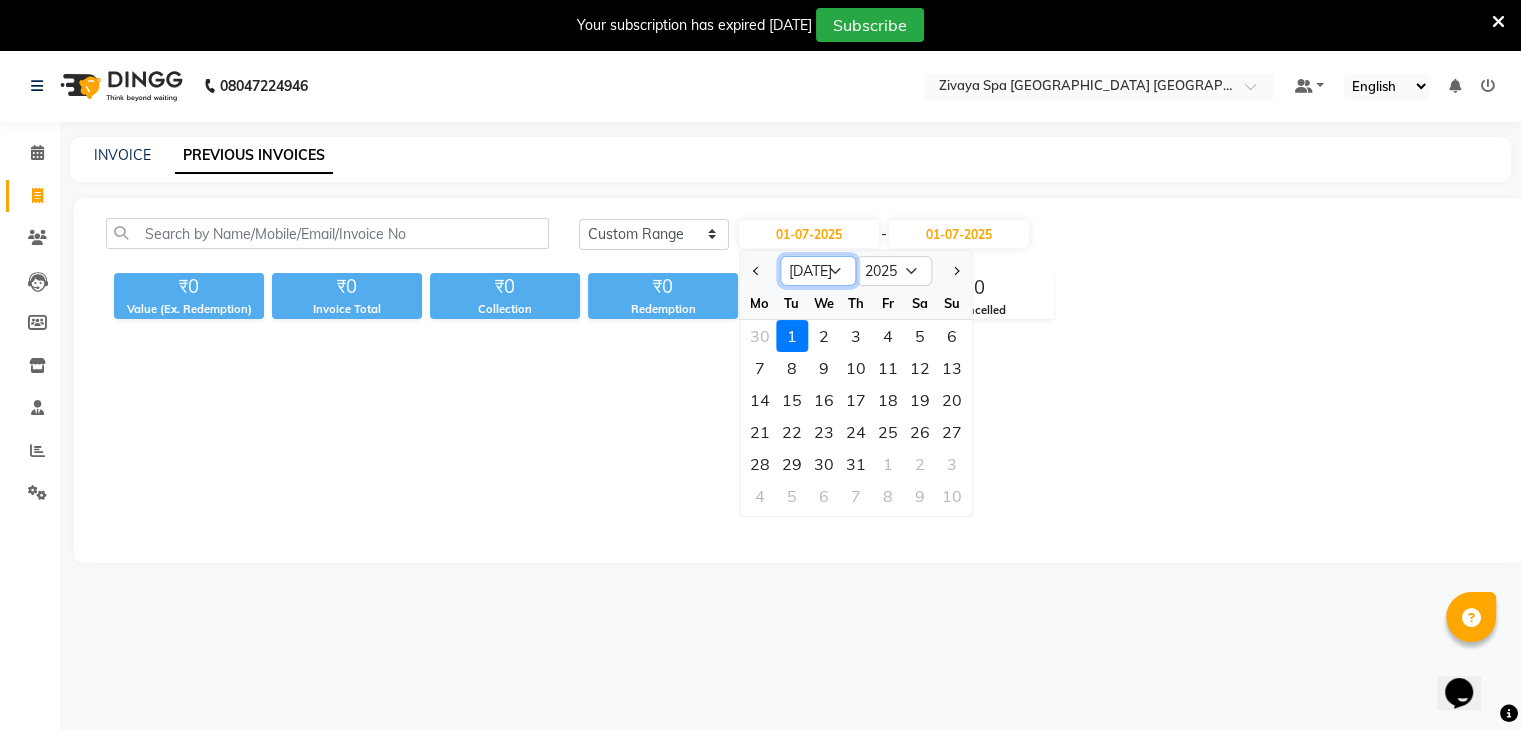 click on "Jan Feb Mar Apr May Jun [DATE] Aug Sep Oct Nov Dec" 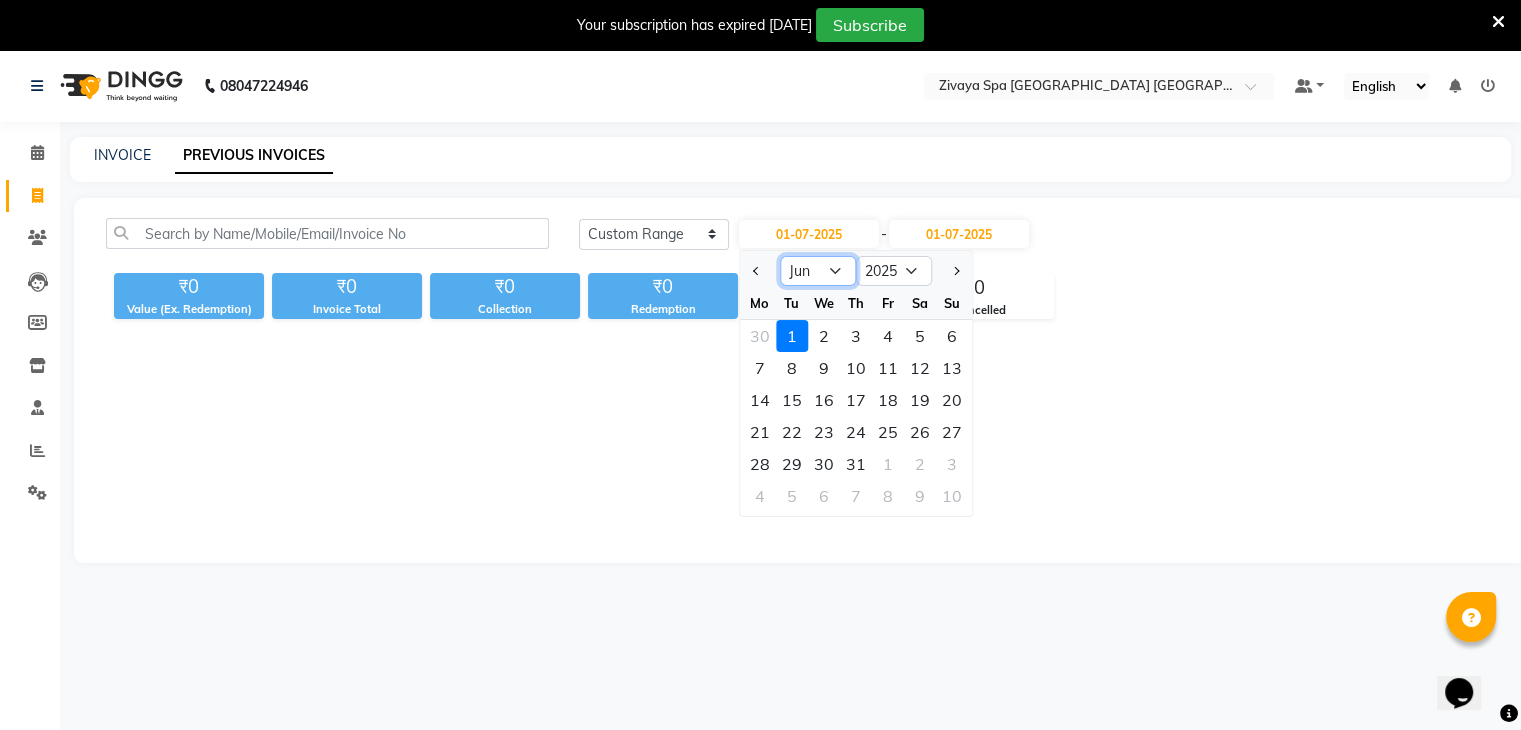 click on "Jan Feb Mar Apr May Jun [DATE] Aug Sep Oct Nov Dec" 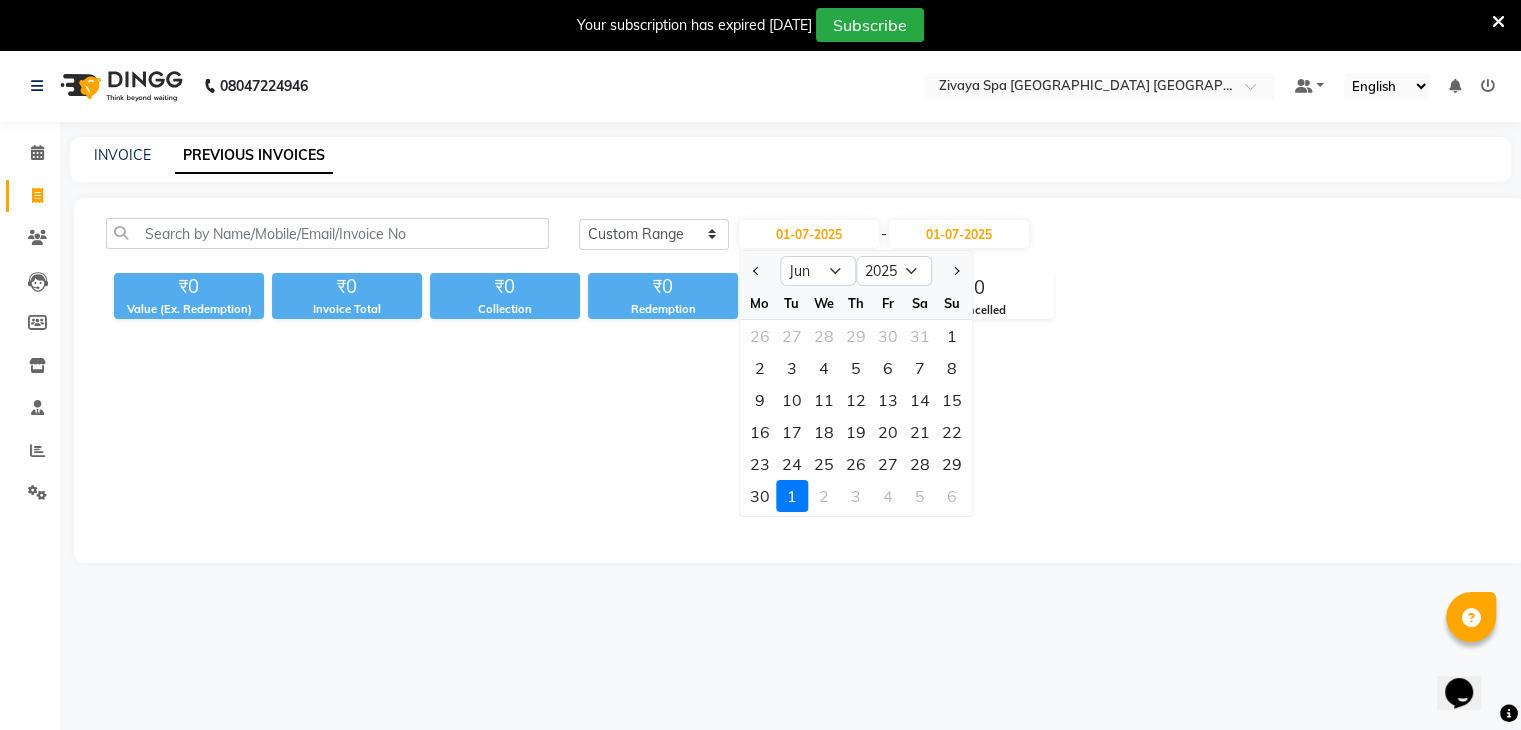 click on "1" 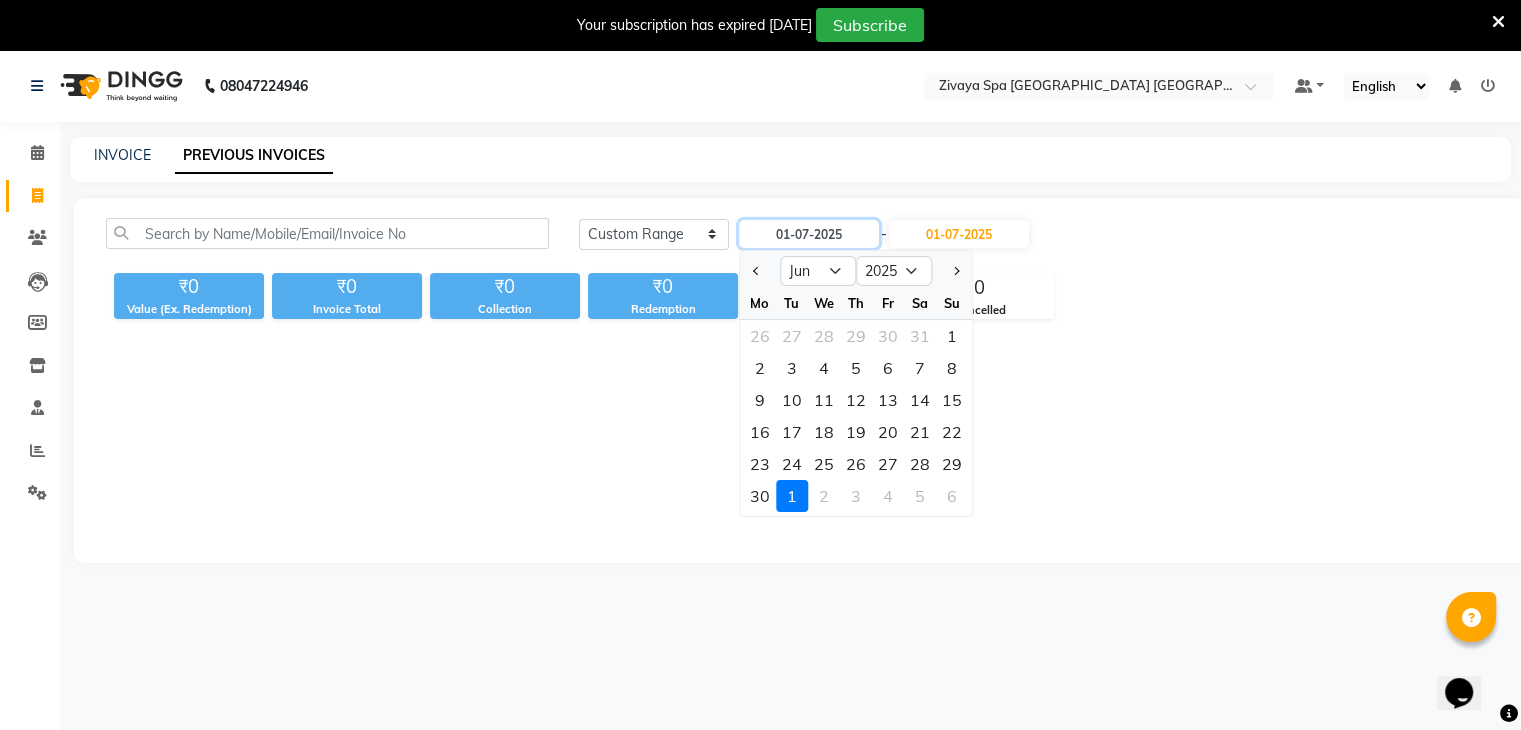 type on "[DATE]" 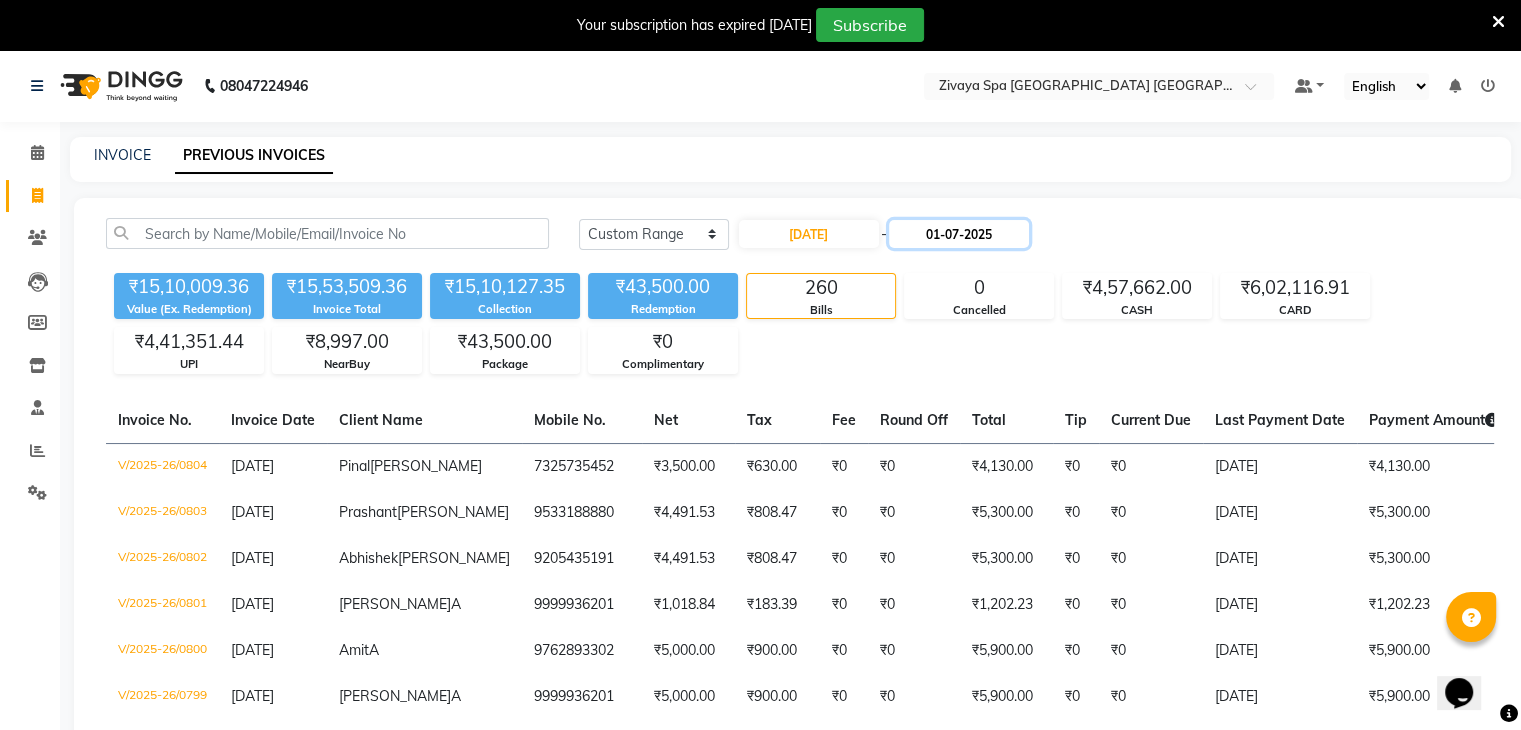 click on "01-07-2025" 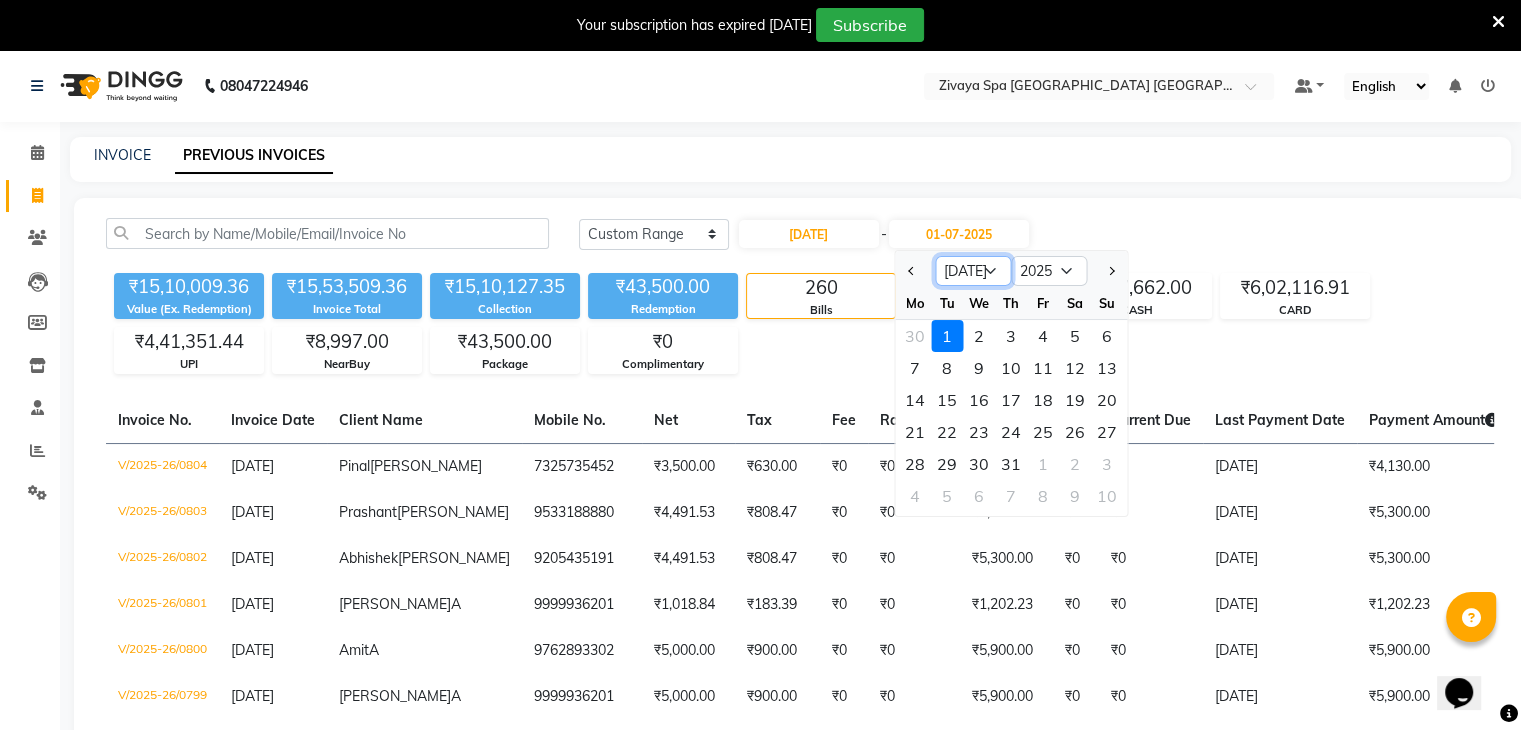 click on "Jun [DATE] Aug Sep Oct Nov Dec" 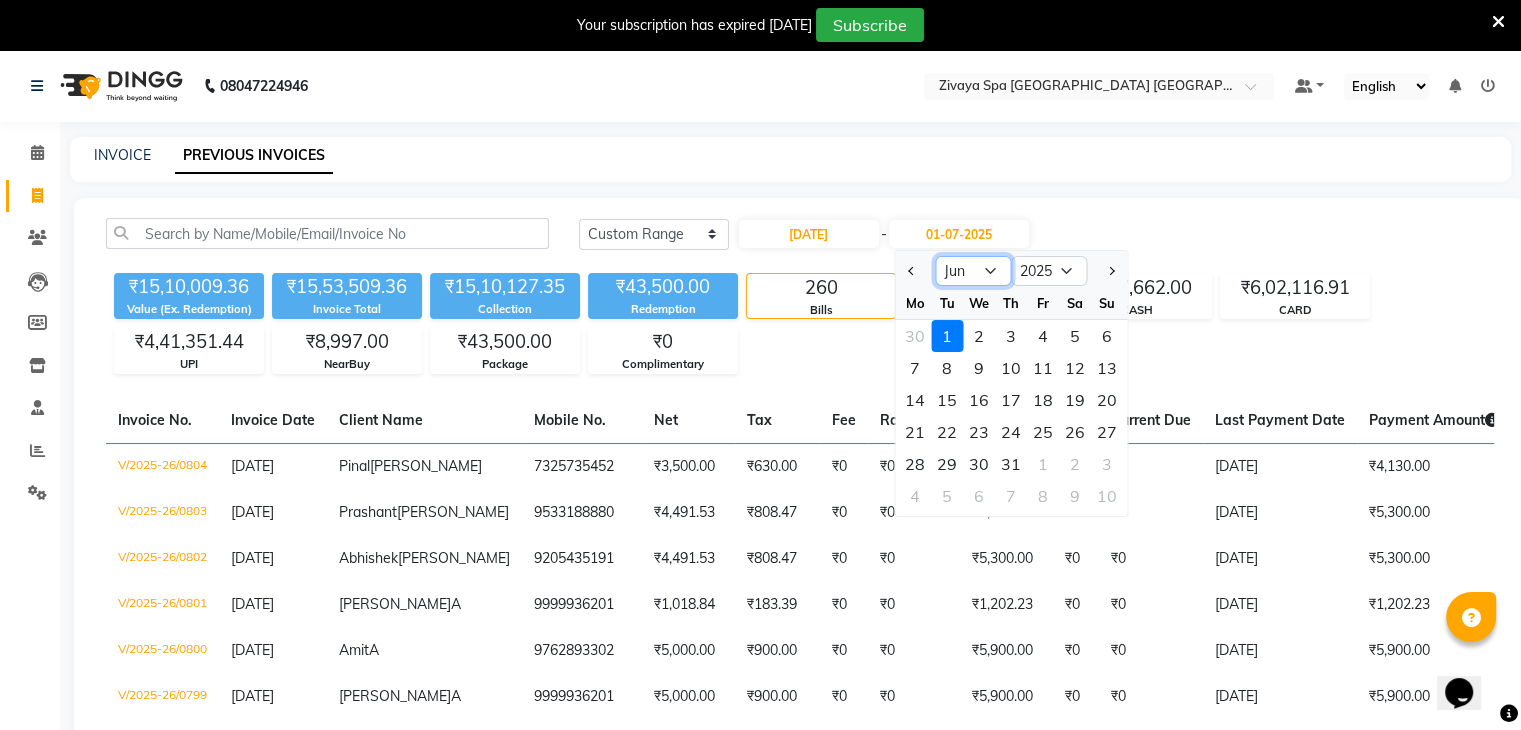 click on "Jun [DATE] Aug Sep Oct Nov Dec" 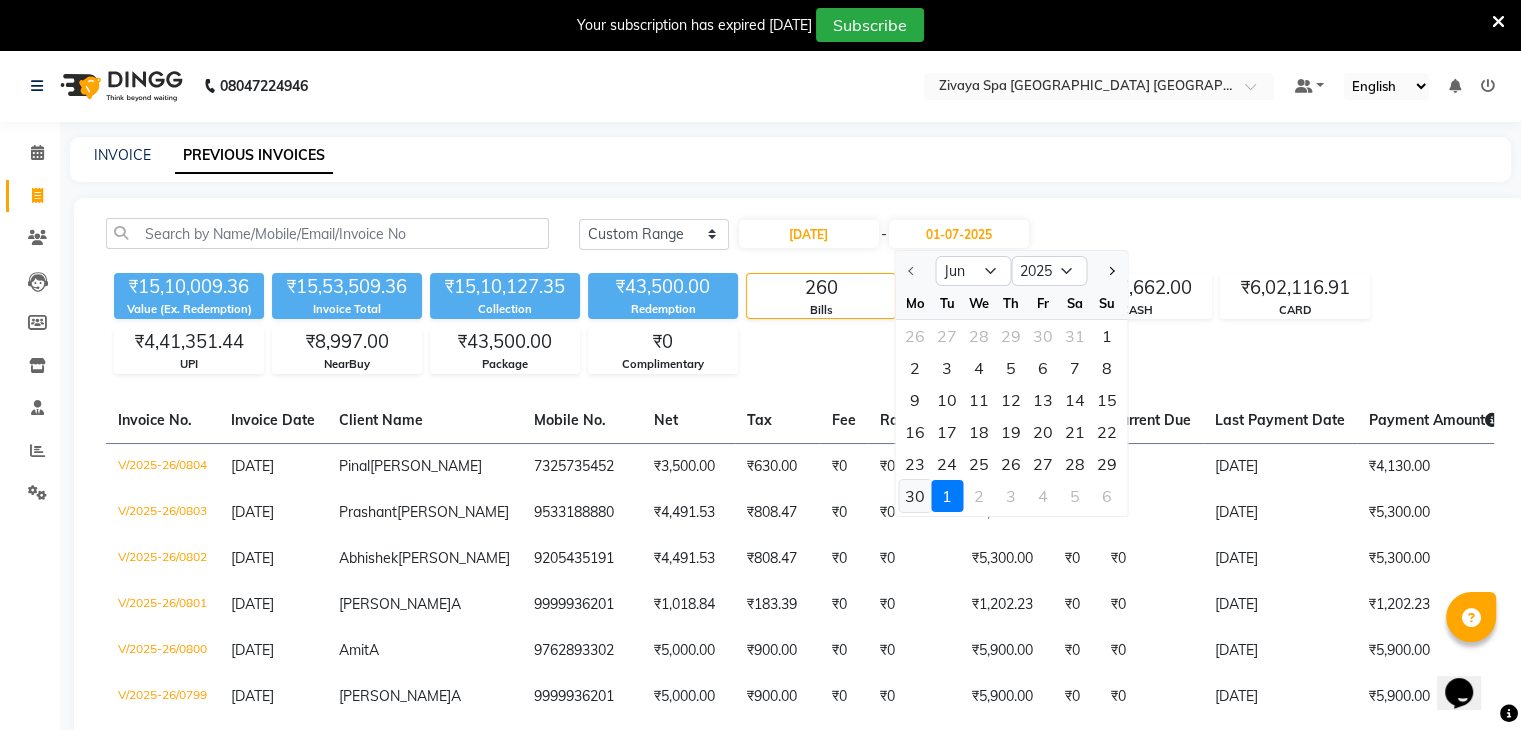 click on "30" 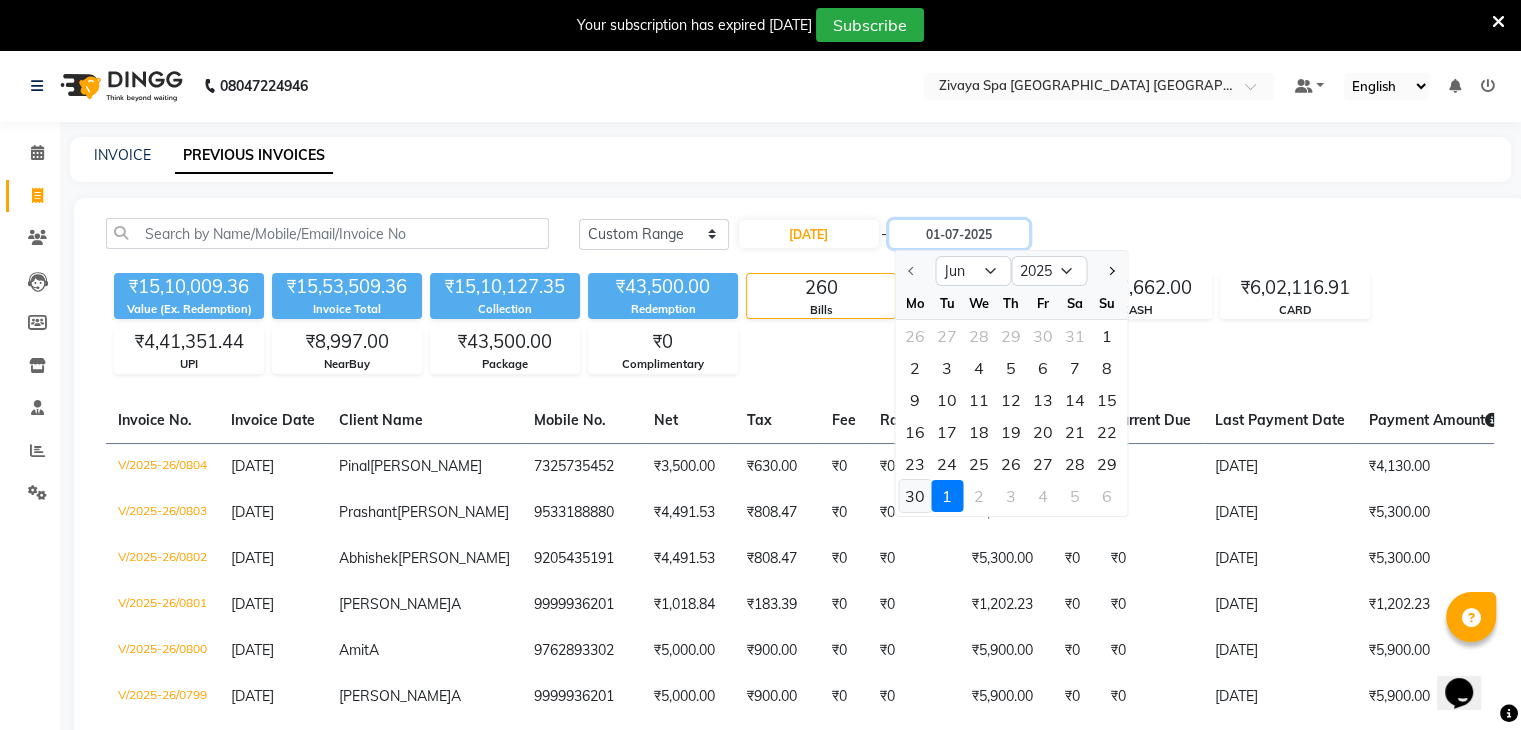 type on "[DATE]" 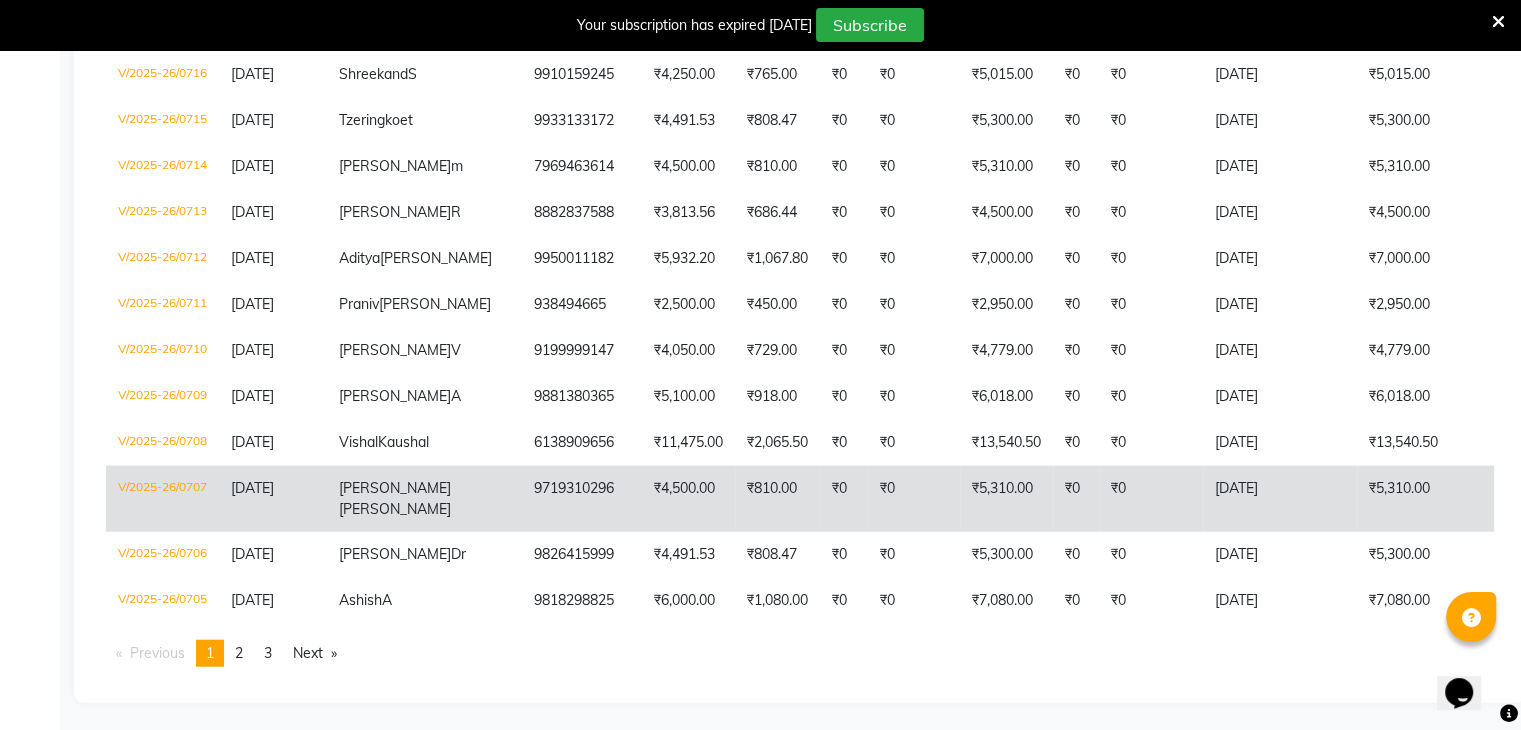 scroll, scrollTop: 4813, scrollLeft: 0, axis: vertical 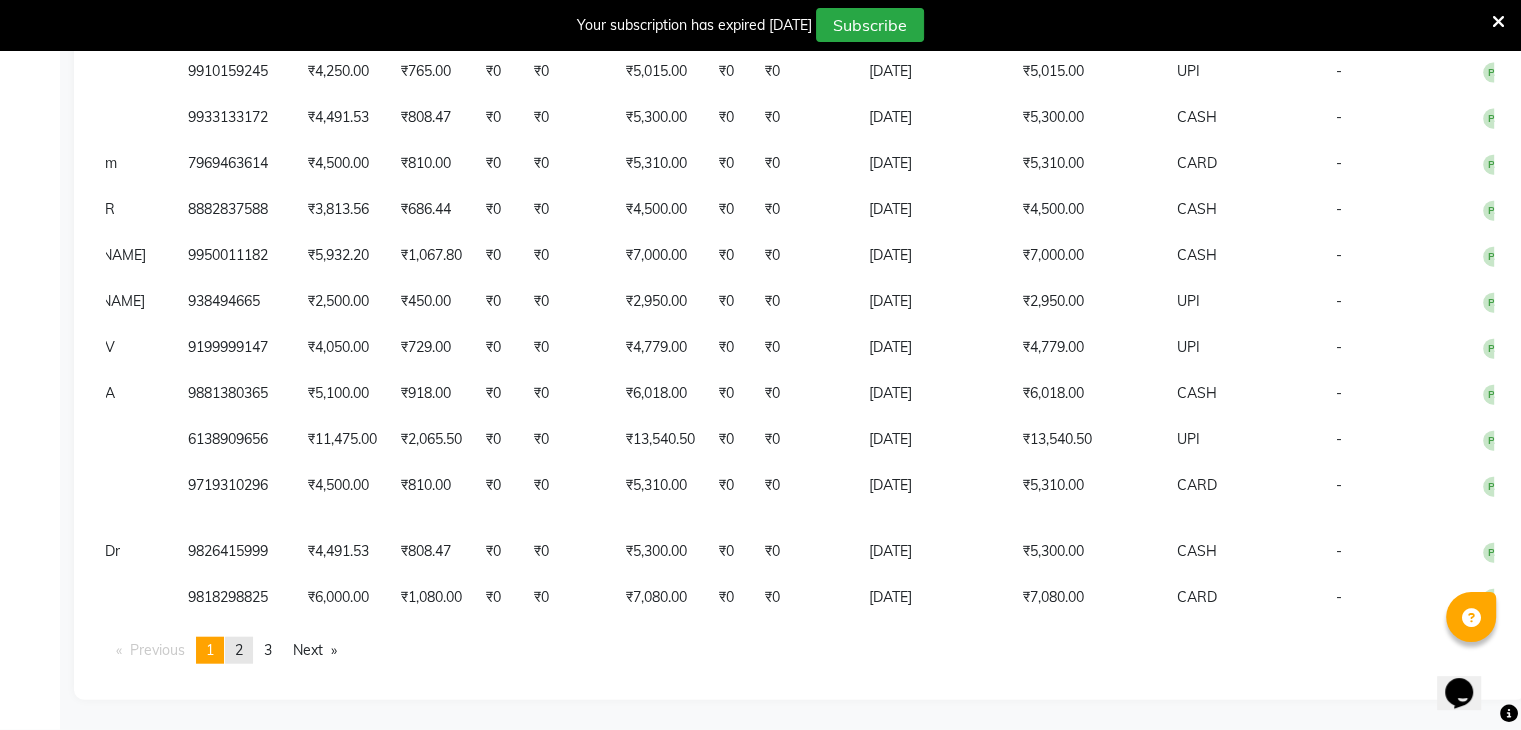click on "page  2" at bounding box center (239, 650) 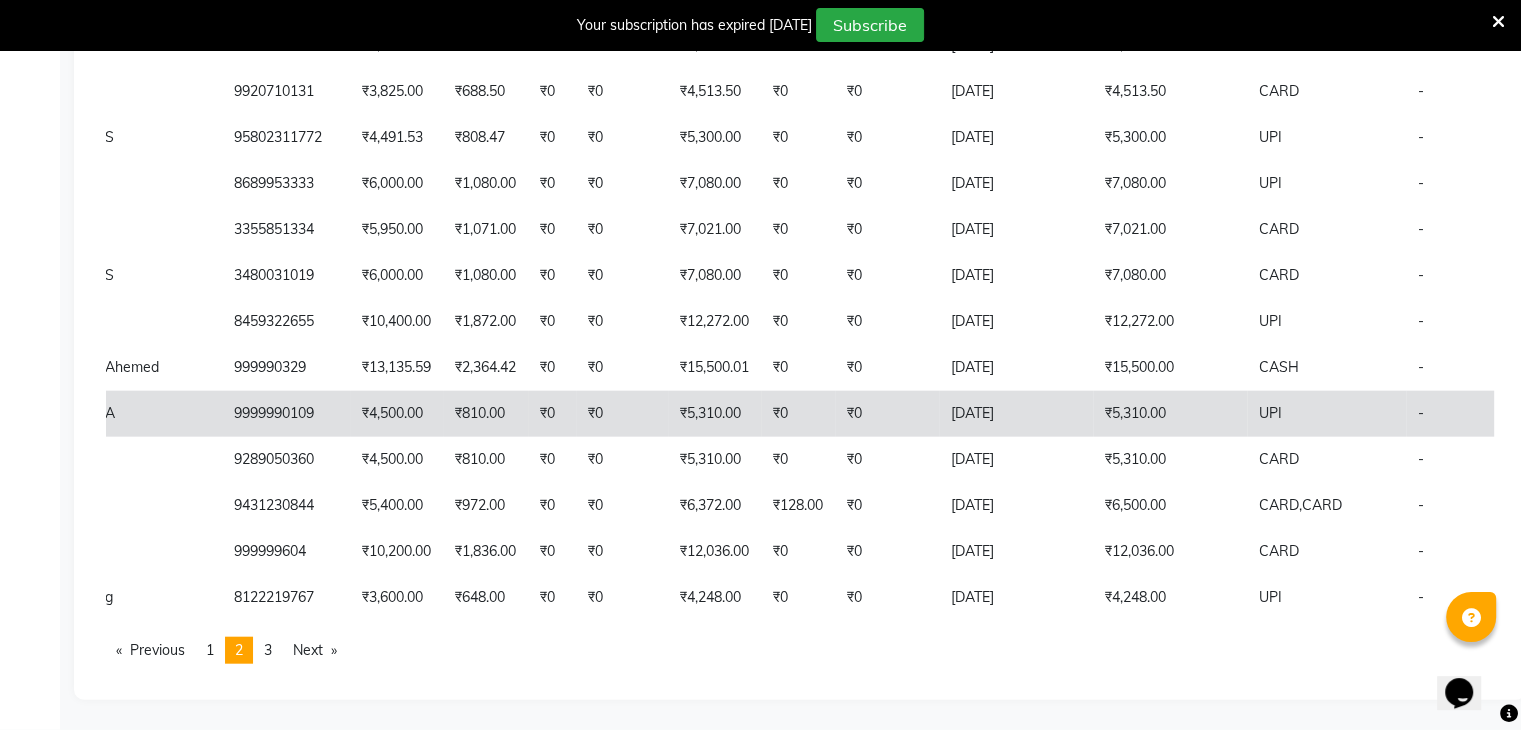 scroll, scrollTop: 4932, scrollLeft: 0, axis: vertical 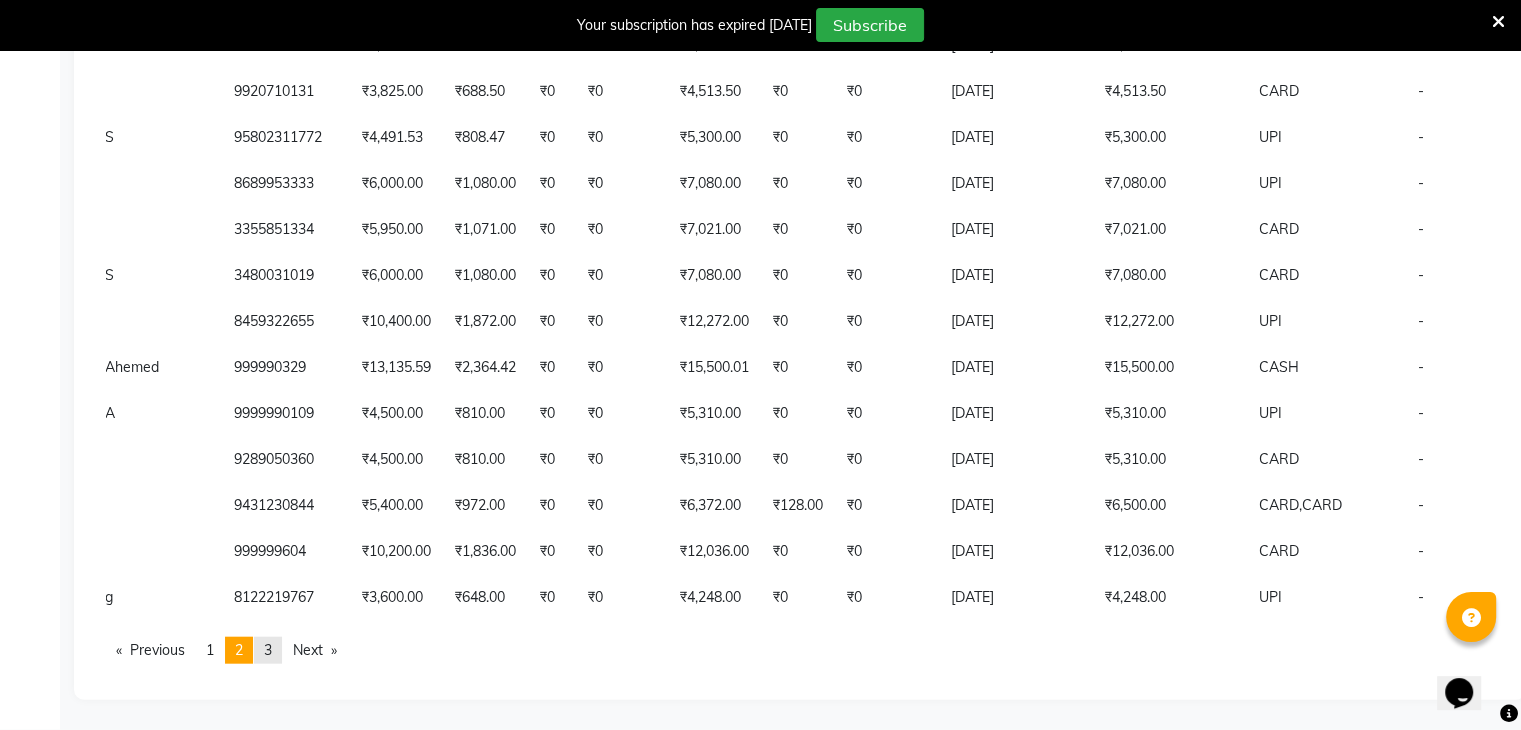 click on "page  3" at bounding box center [268, 650] 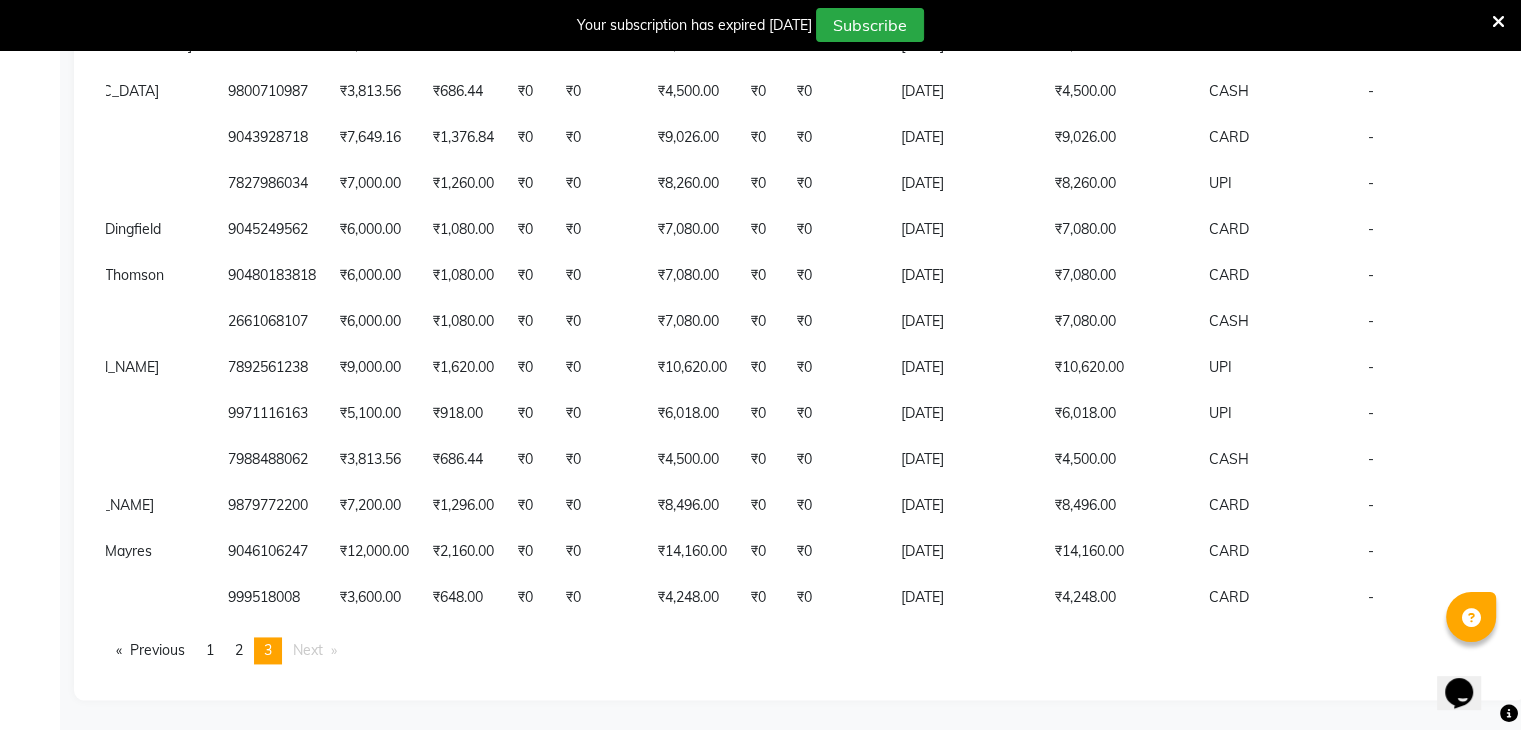 scroll, scrollTop: 2985, scrollLeft: 0, axis: vertical 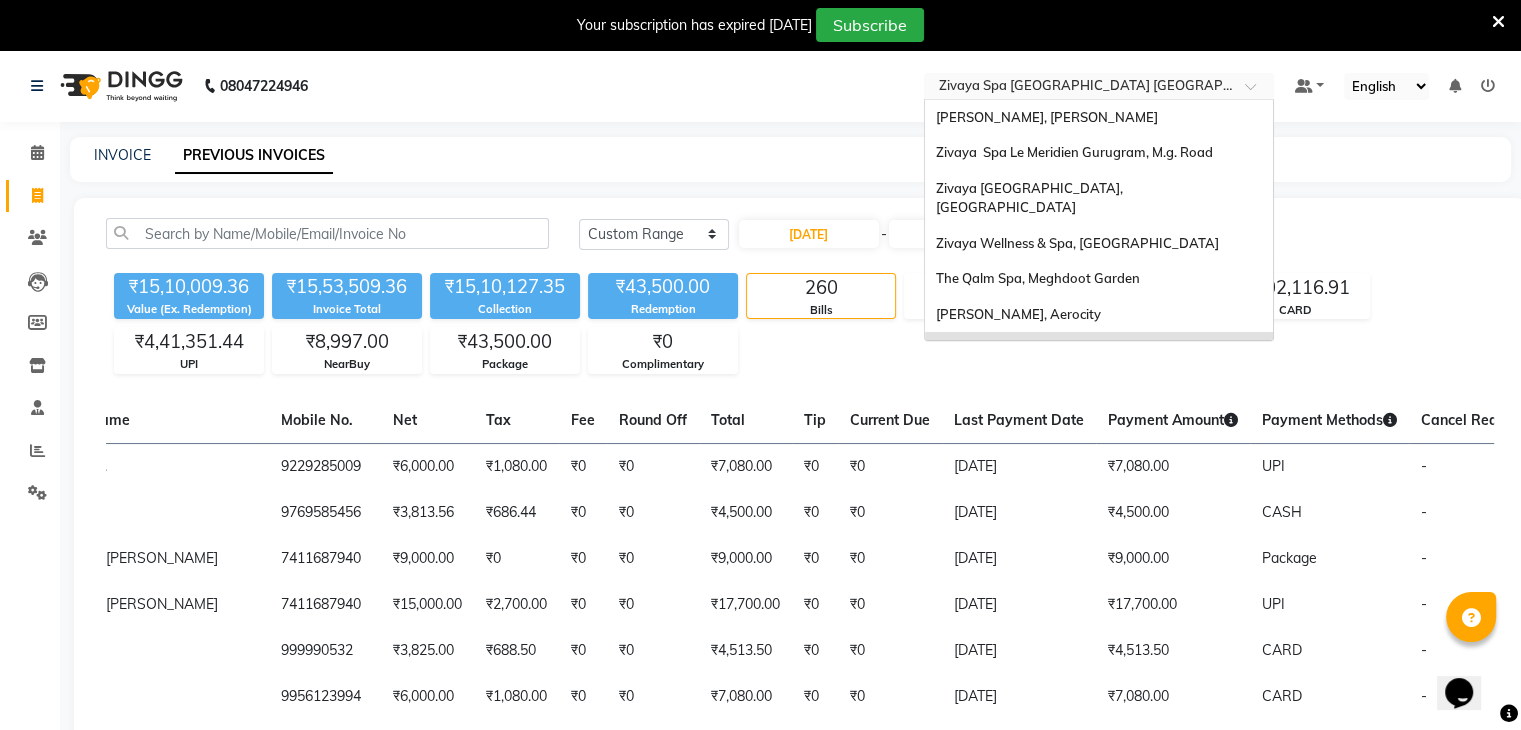 click at bounding box center (1079, 88) 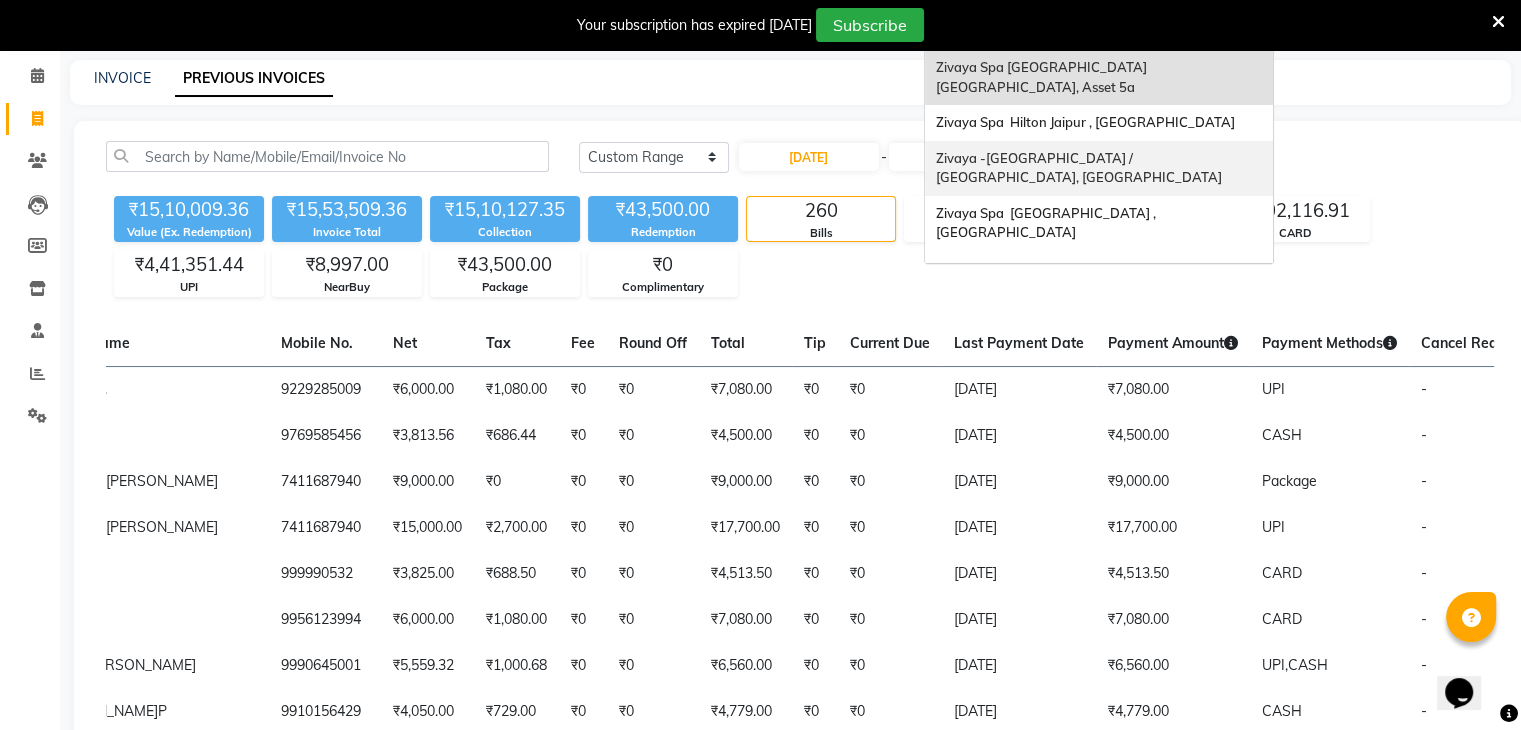 scroll, scrollTop: 100, scrollLeft: 0, axis: vertical 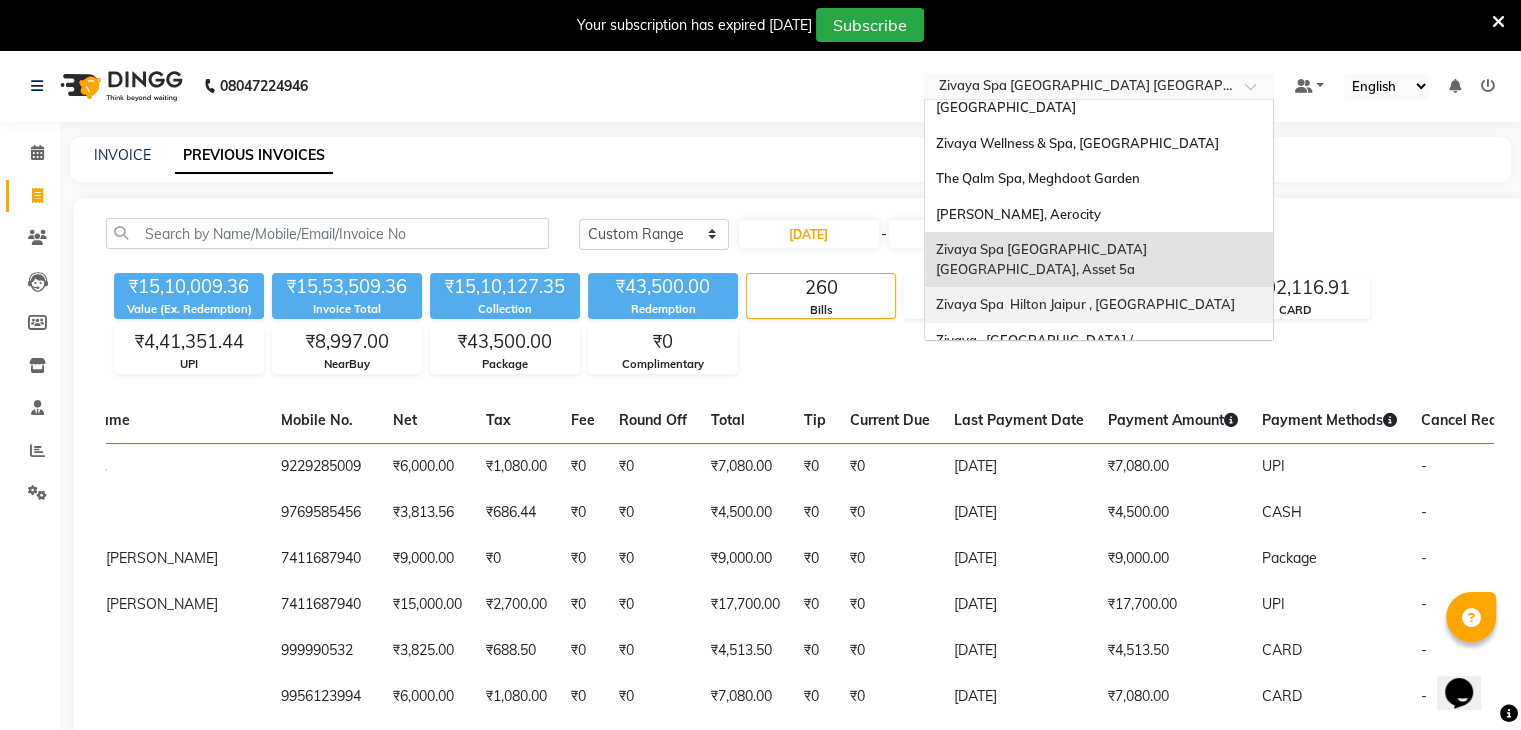 click on "Zivaya Spa  Hilton Jaipur , [GEOGRAPHIC_DATA]" at bounding box center [1084, 304] 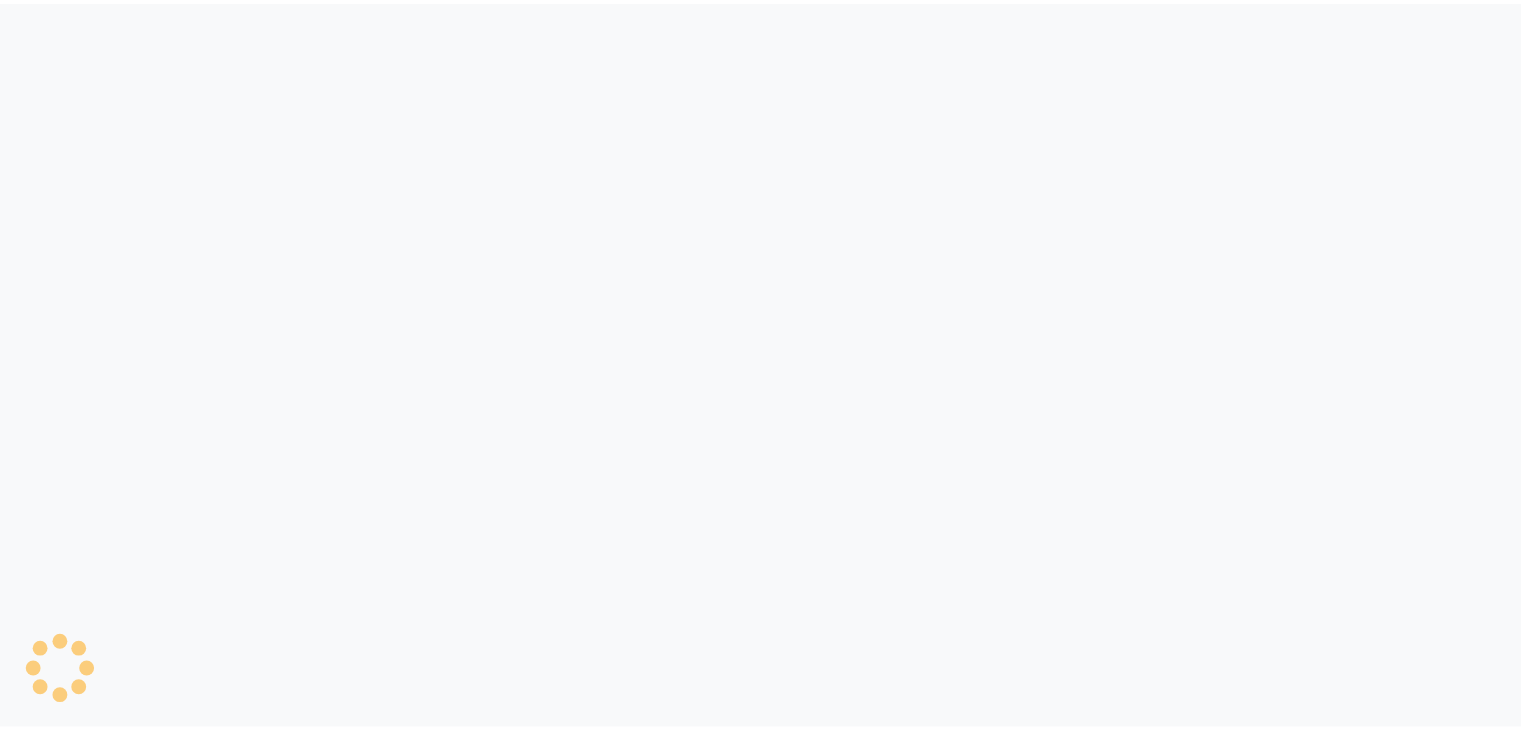 scroll, scrollTop: 0, scrollLeft: 0, axis: both 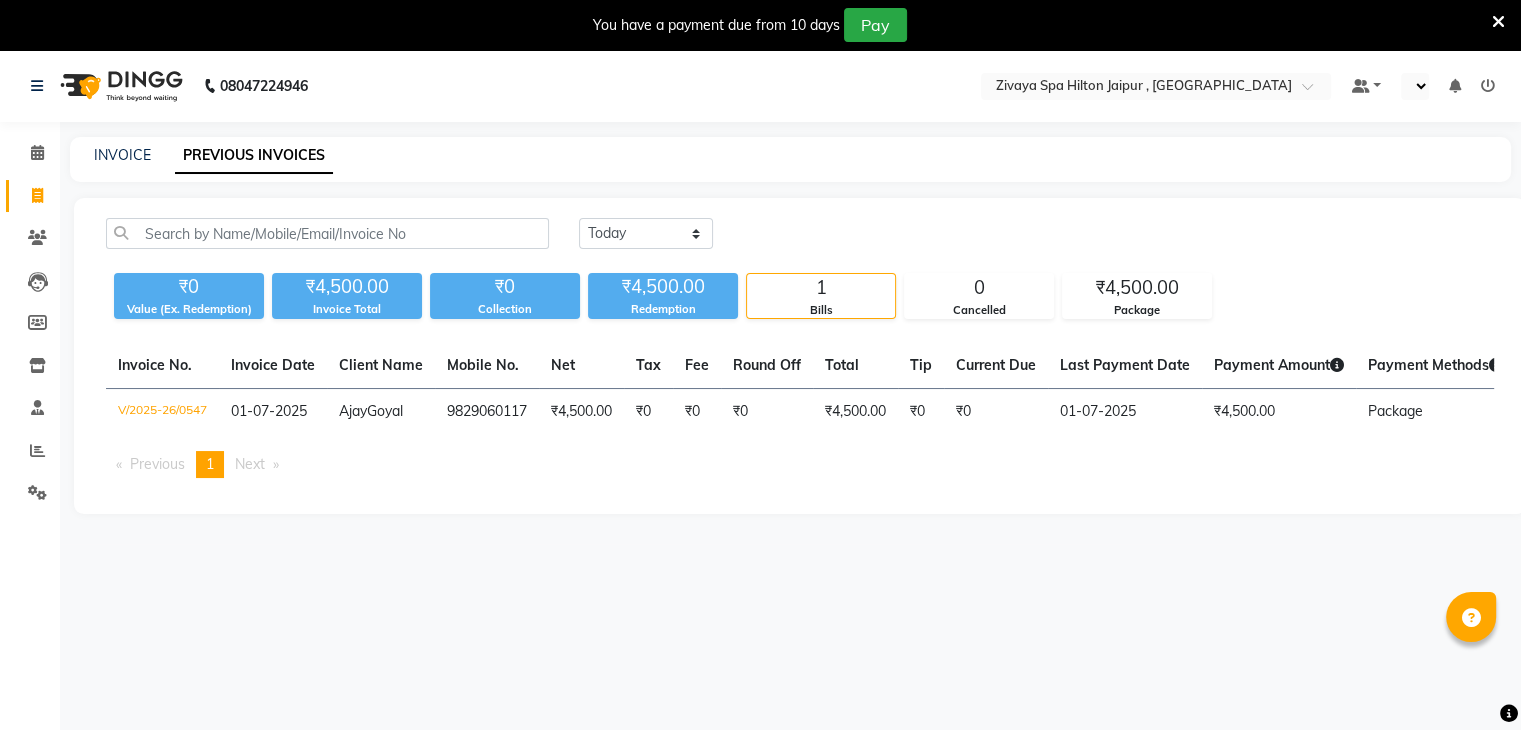 select on "en" 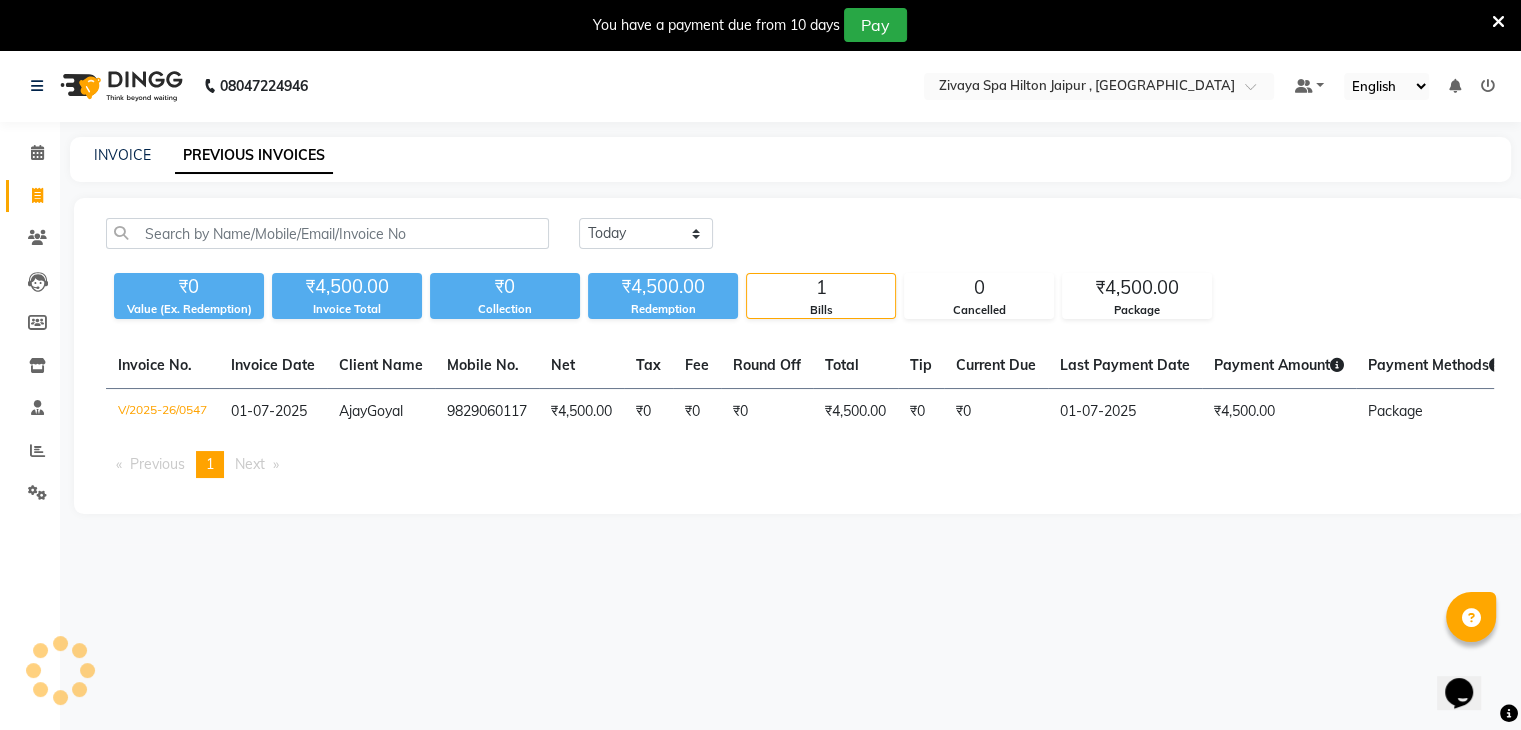 scroll, scrollTop: 0, scrollLeft: 0, axis: both 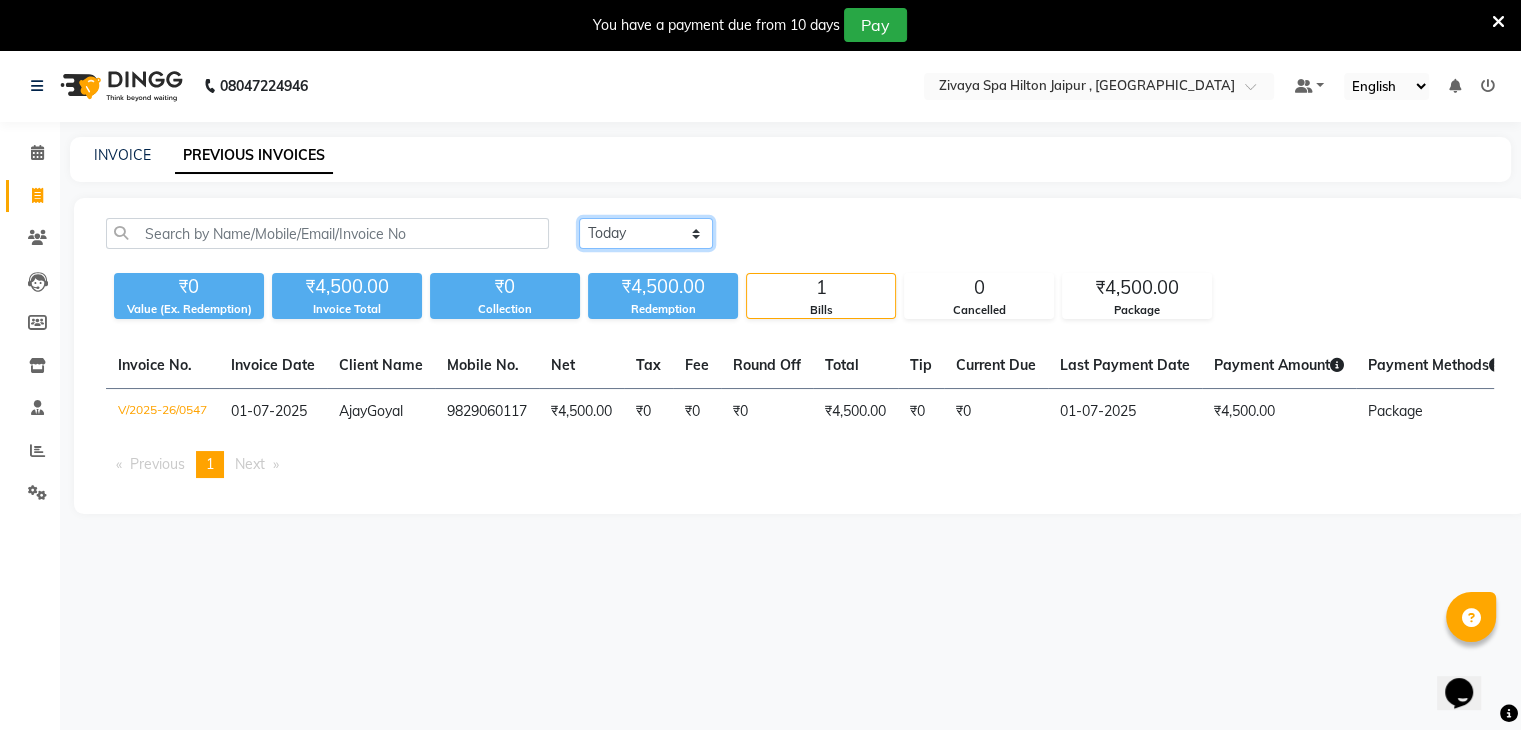 drag, startPoint x: 658, startPoint y: 229, endPoint x: 660, endPoint y: 245, distance: 16.124516 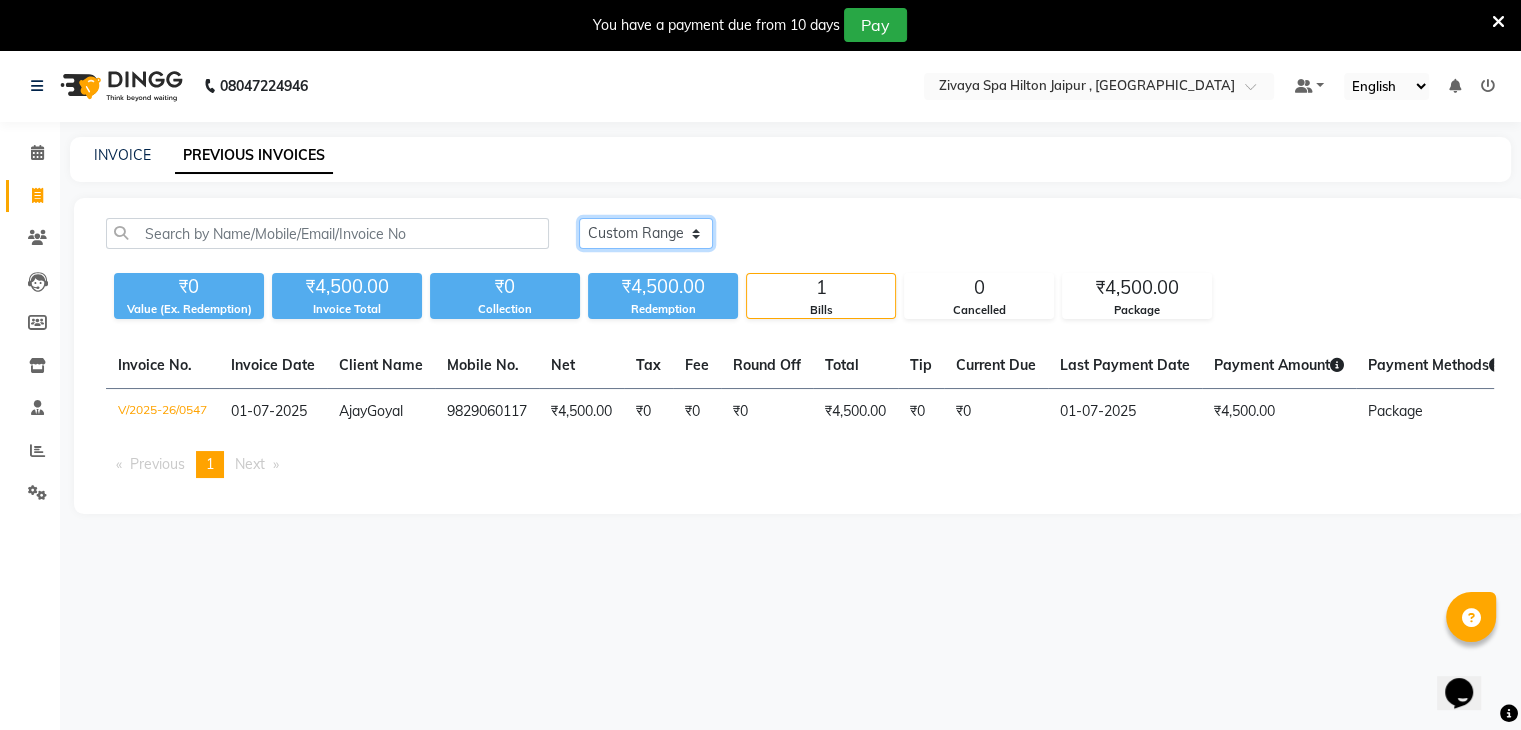 click on "[DATE] [DATE] Custom Range" 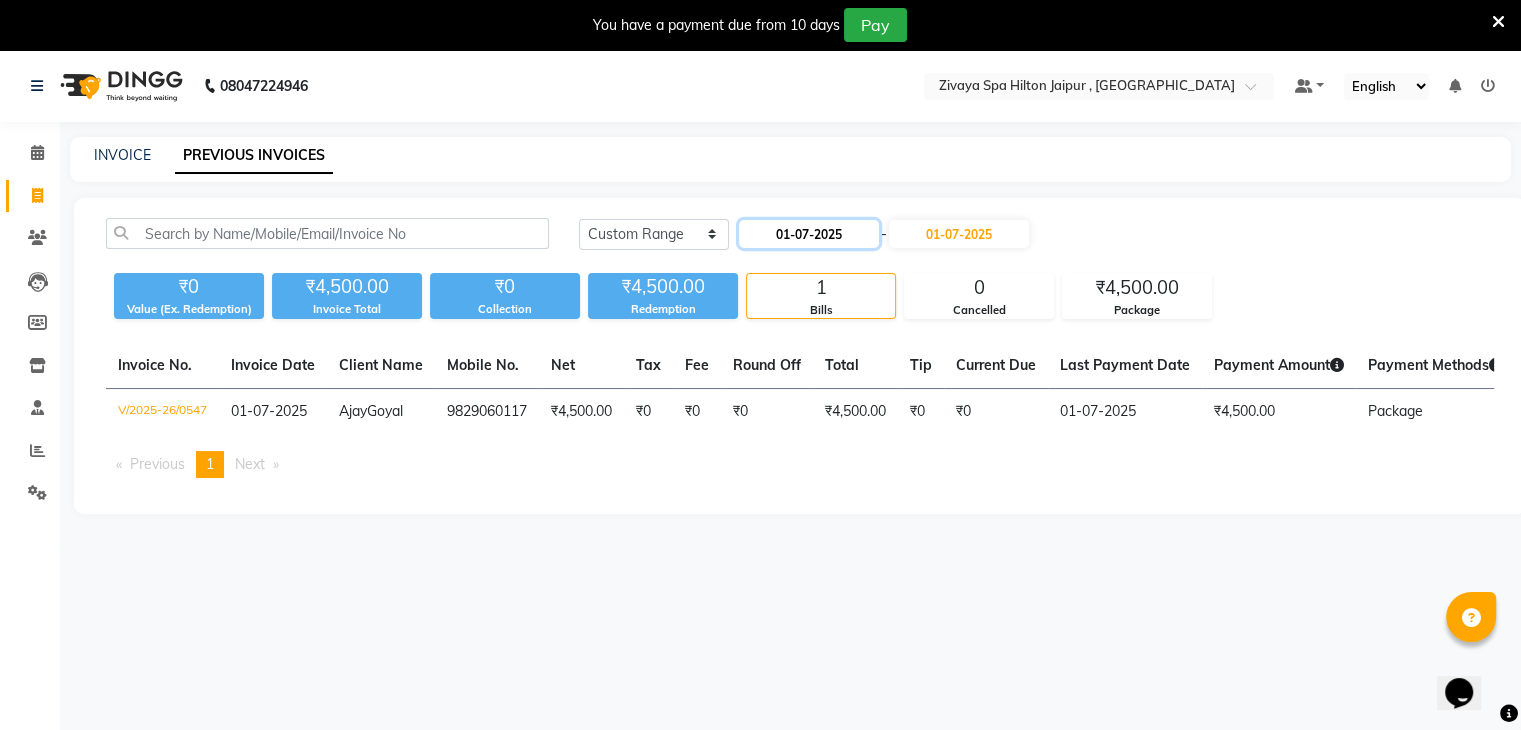 click on "01-07-2025" 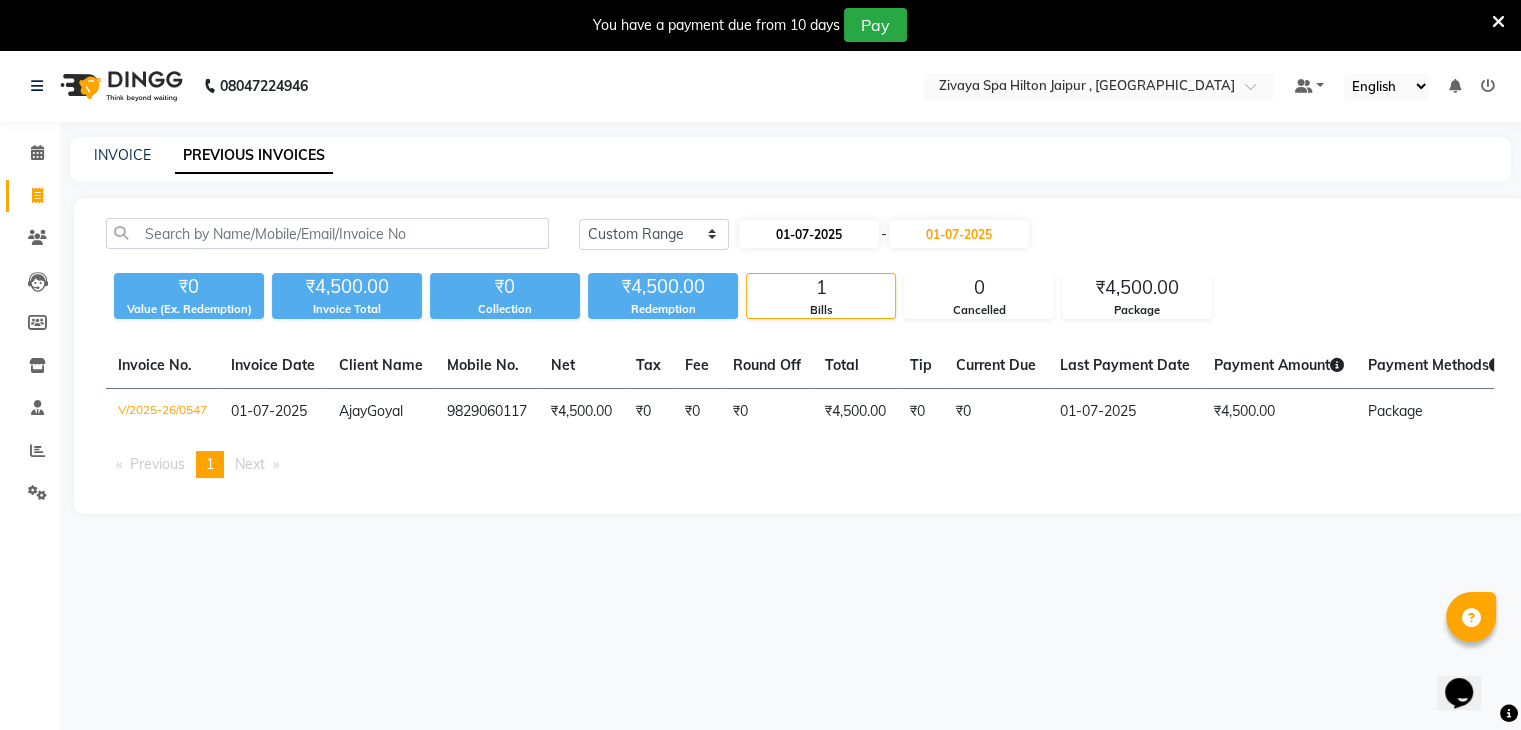 select on "7" 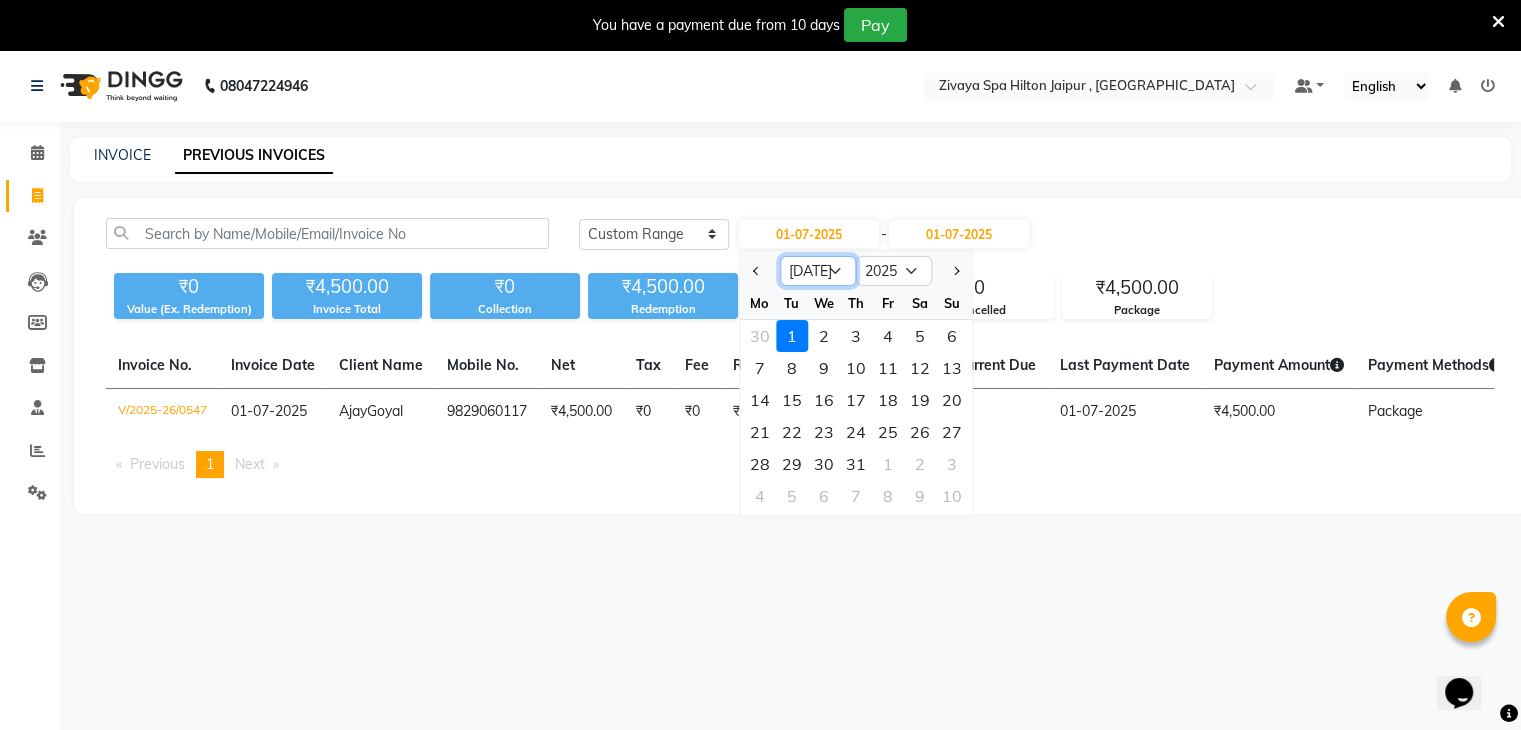 click on "Jan Feb Mar Apr May Jun [DATE] Aug Sep Oct Nov Dec" 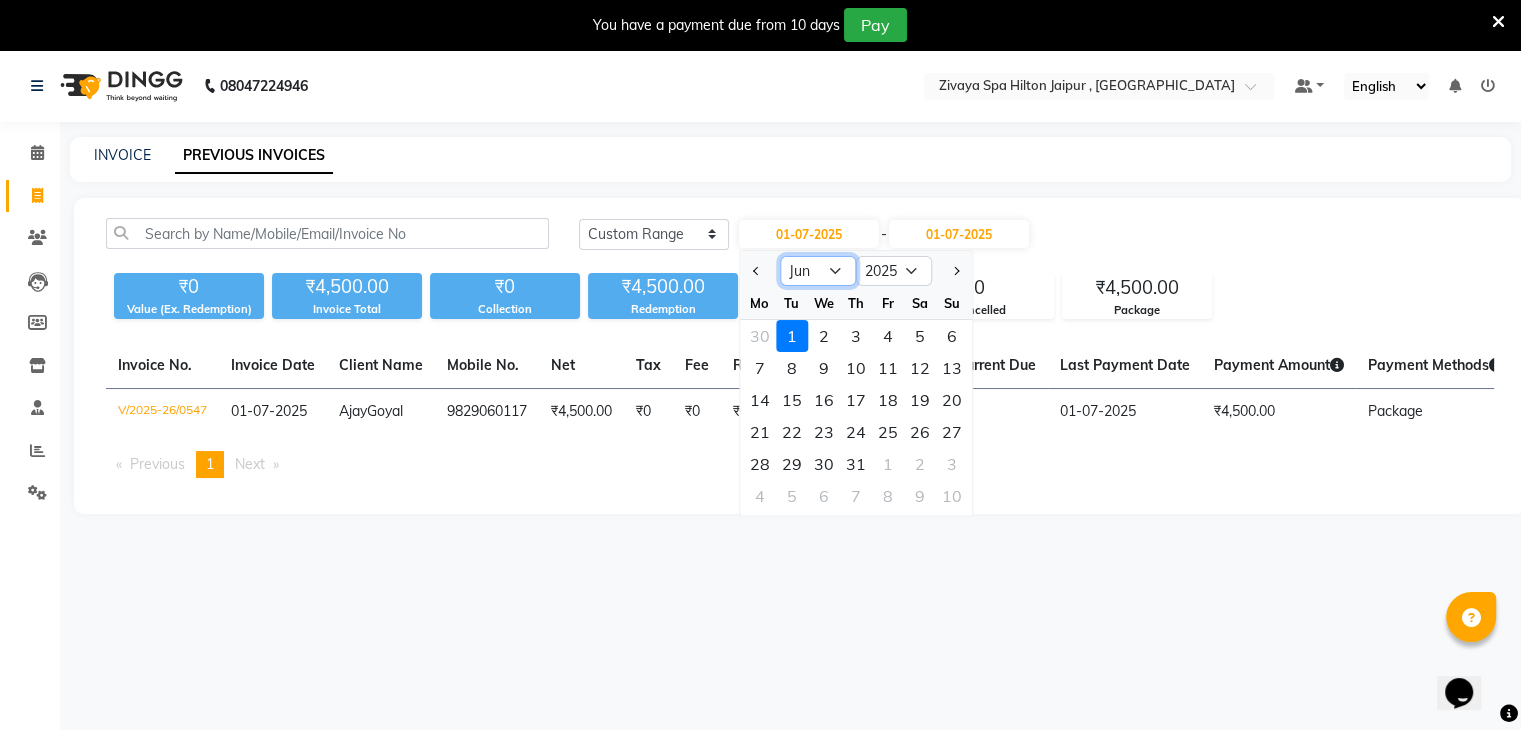click on "Jan Feb Mar Apr May Jun [DATE] Aug Sep Oct Nov Dec" 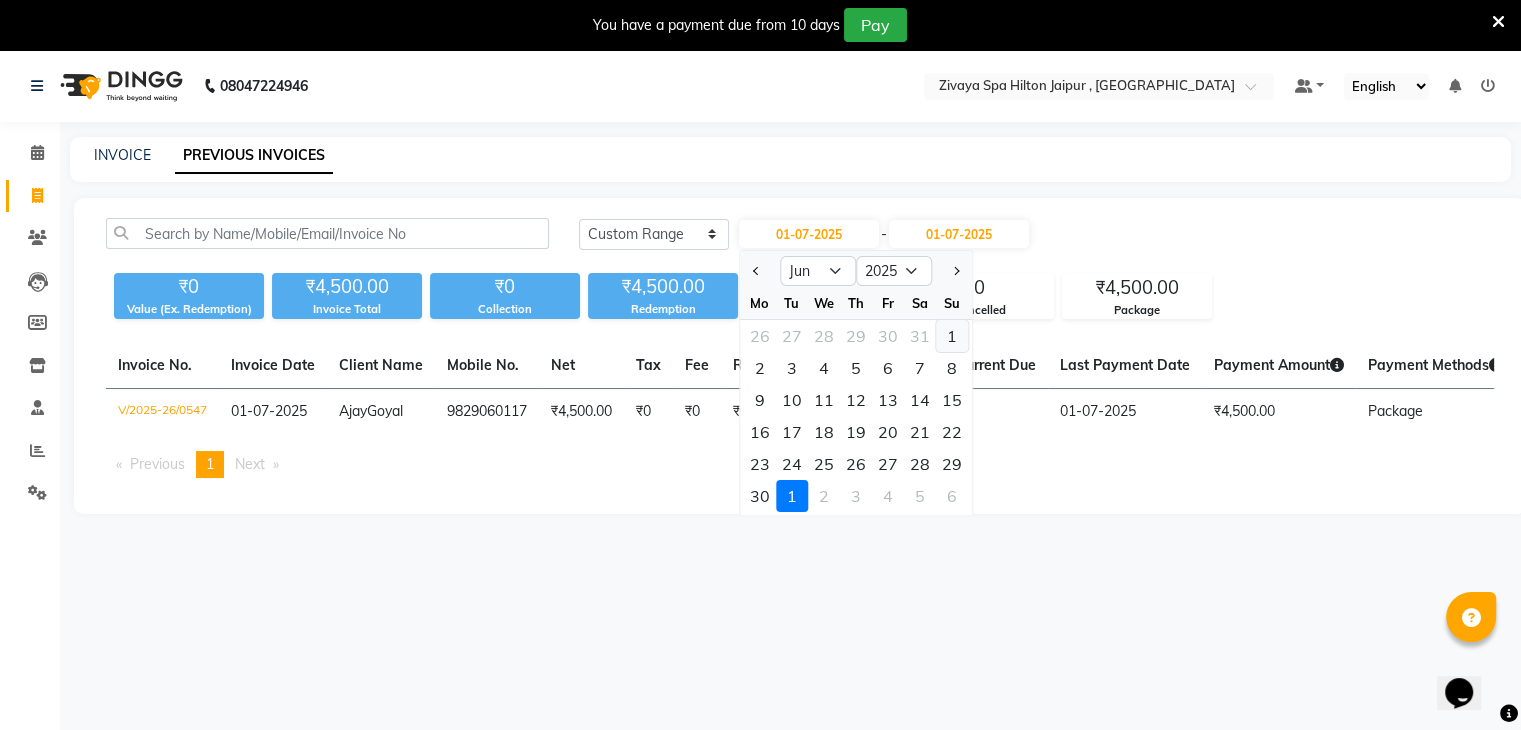 click on "1" 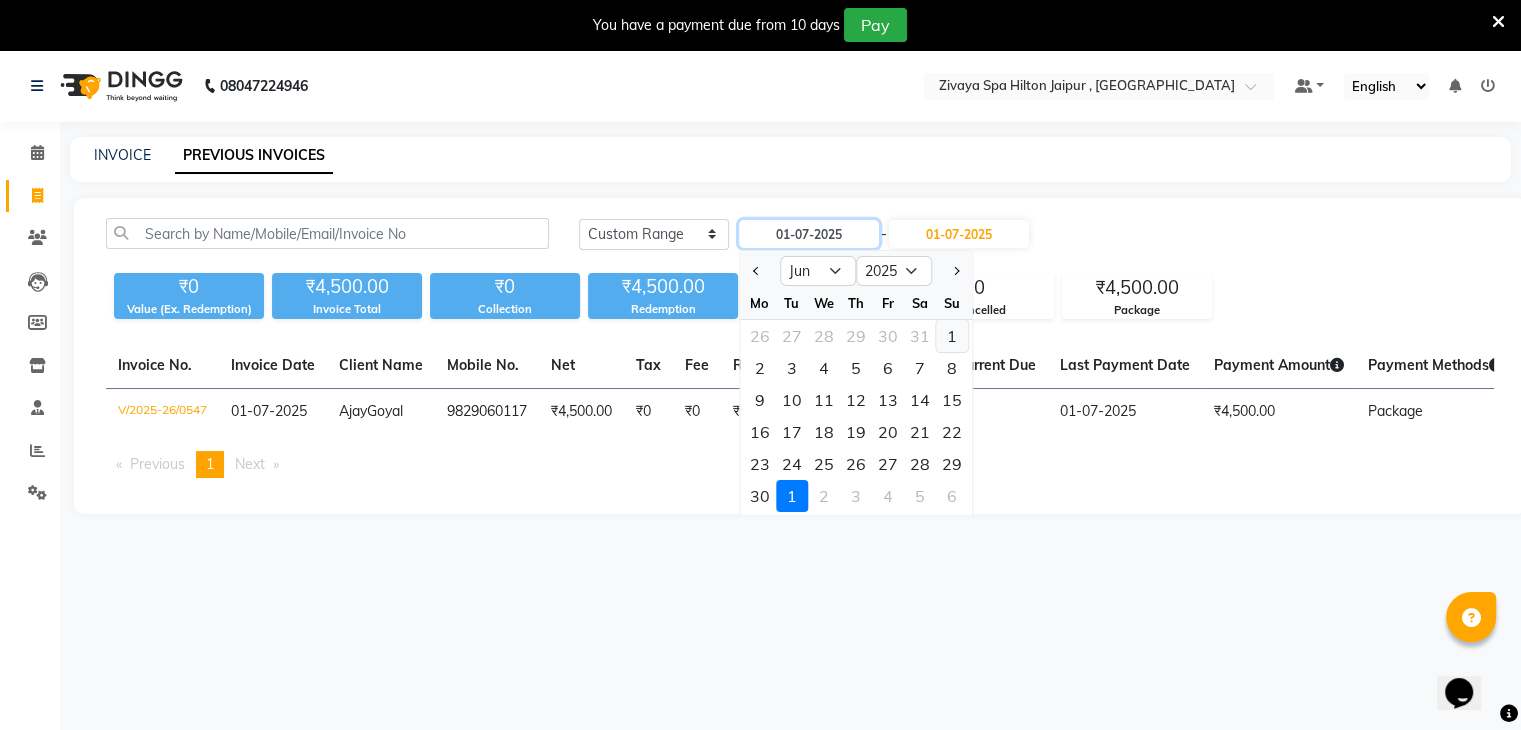type on "[DATE]" 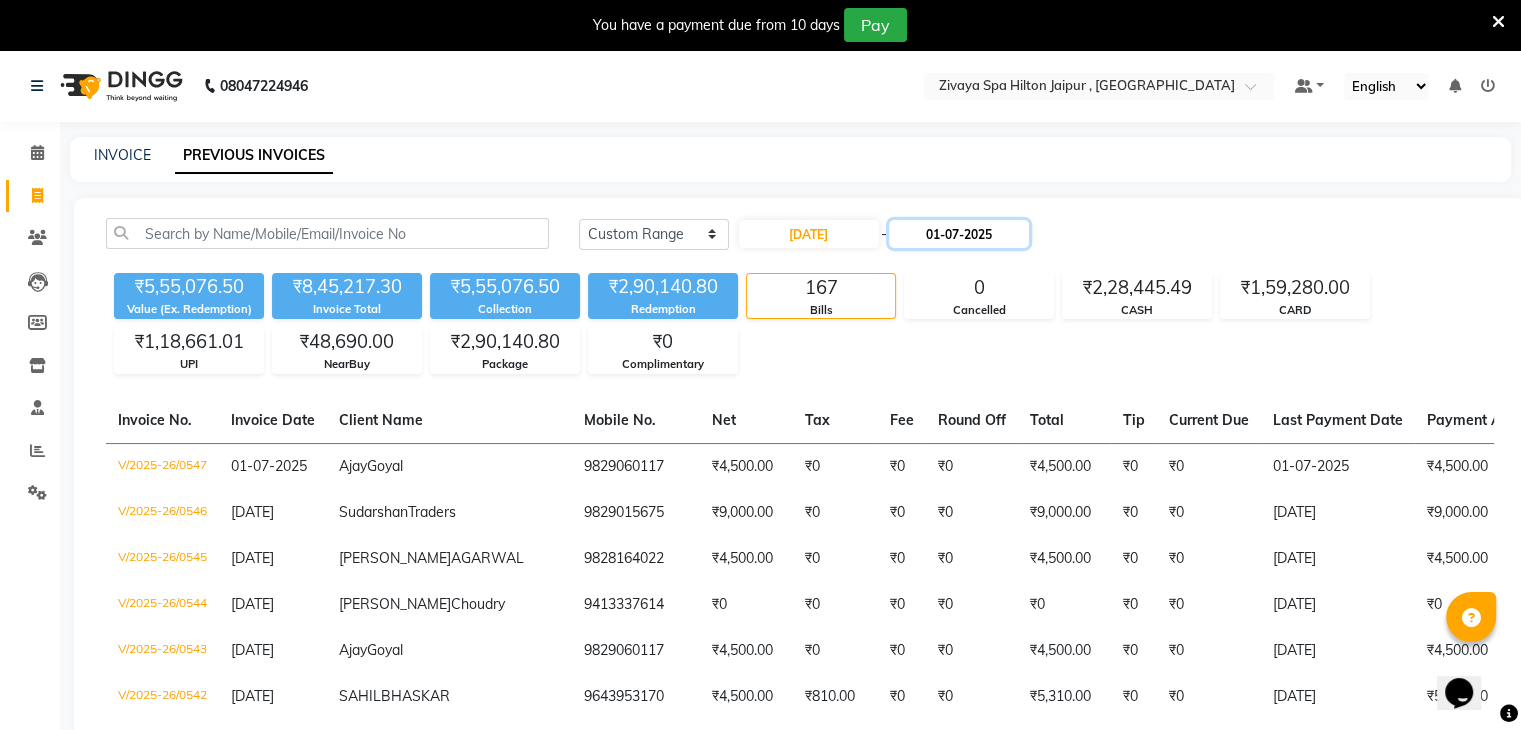 click on "01-07-2025" 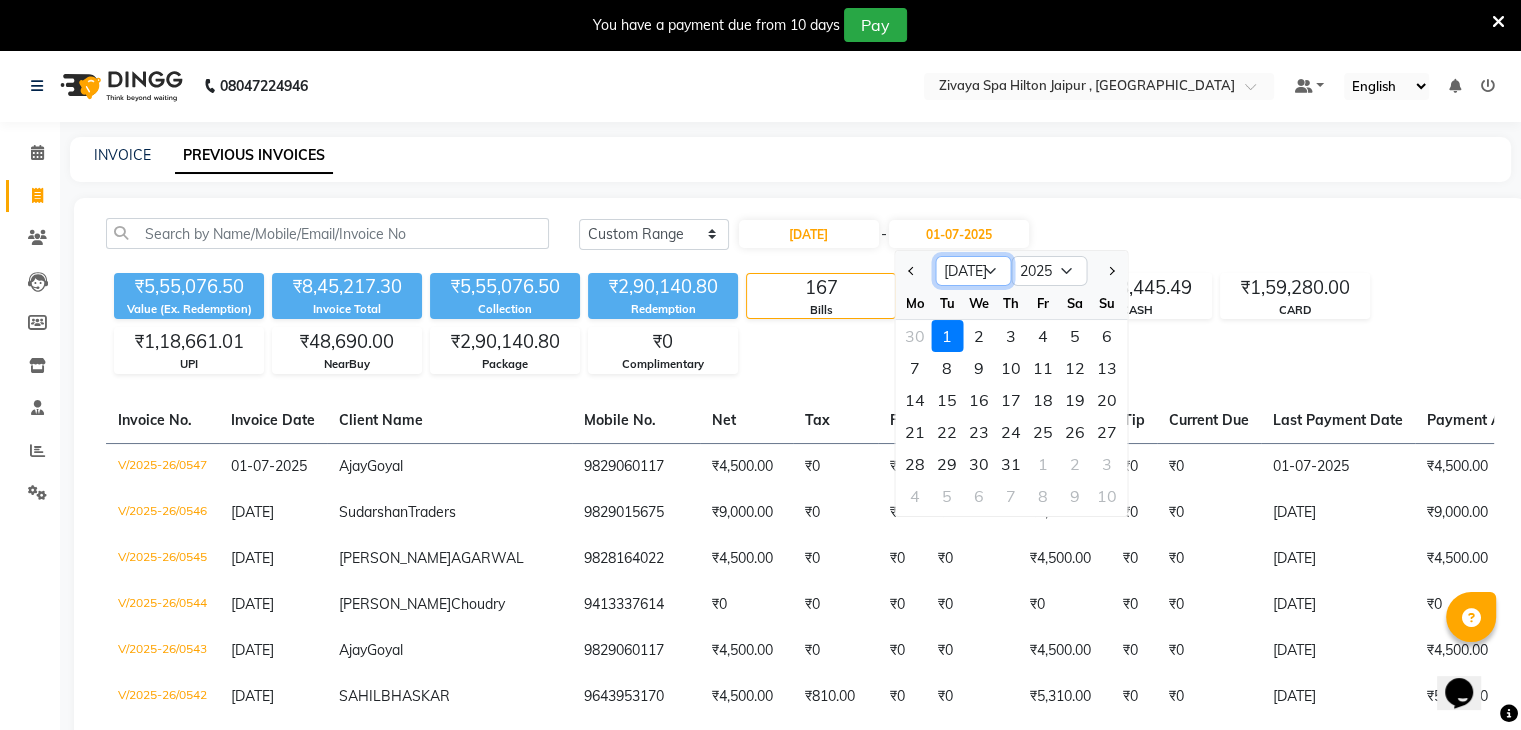 click on "Jun [DATE] Aug Sep Oct Nov Dec" 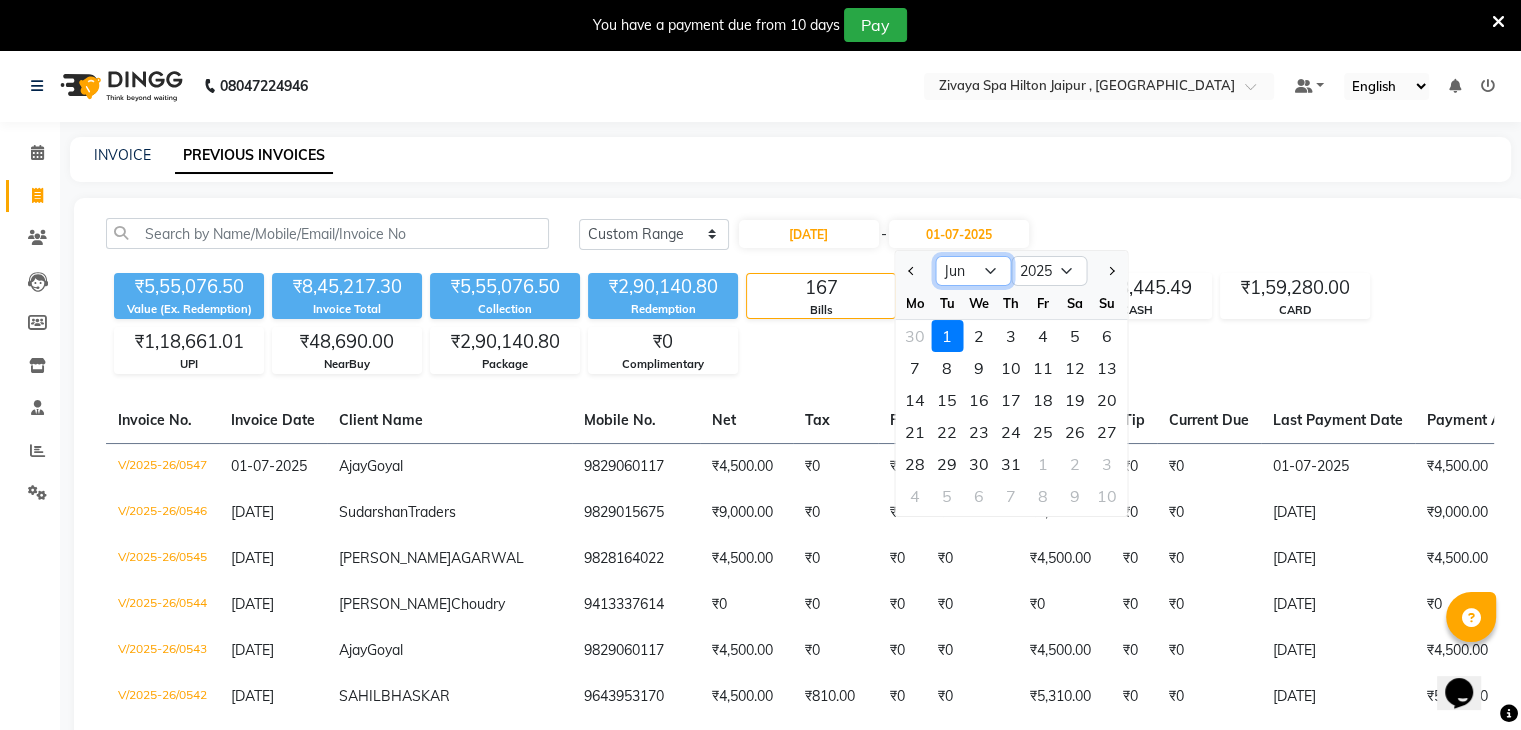 click on "Jun [DATE] Aug Sep Oct Nov Dec" 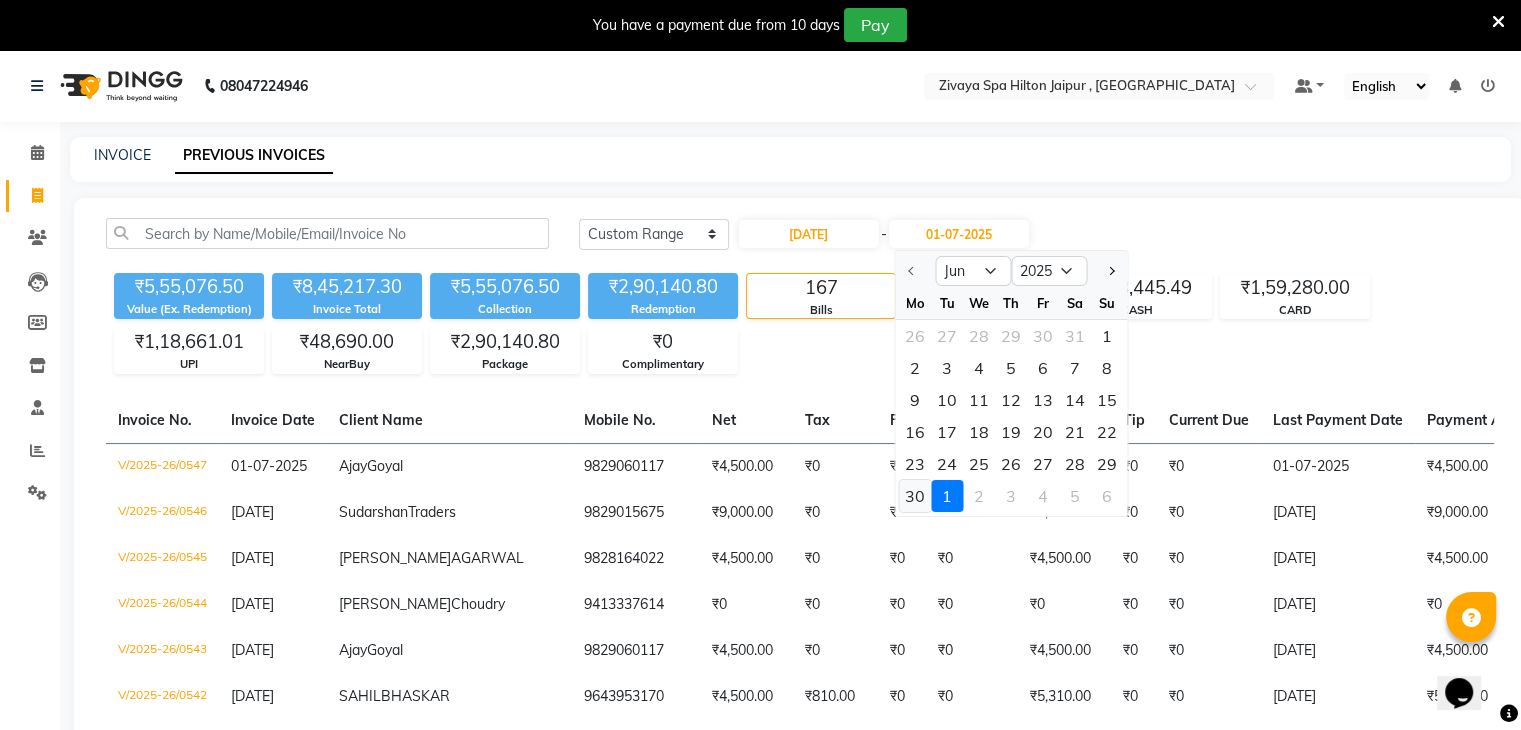 click on "30" 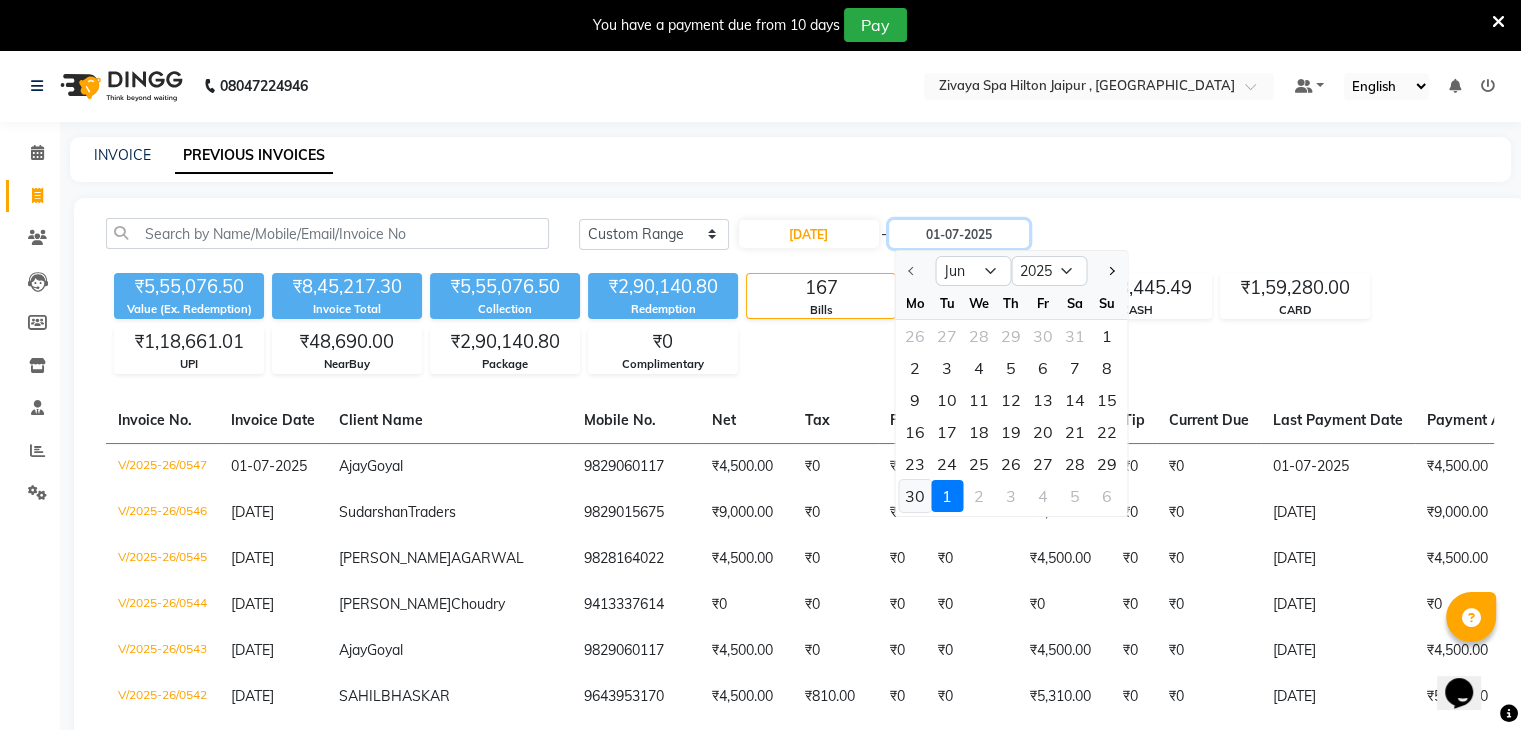 type on "[DATE]" 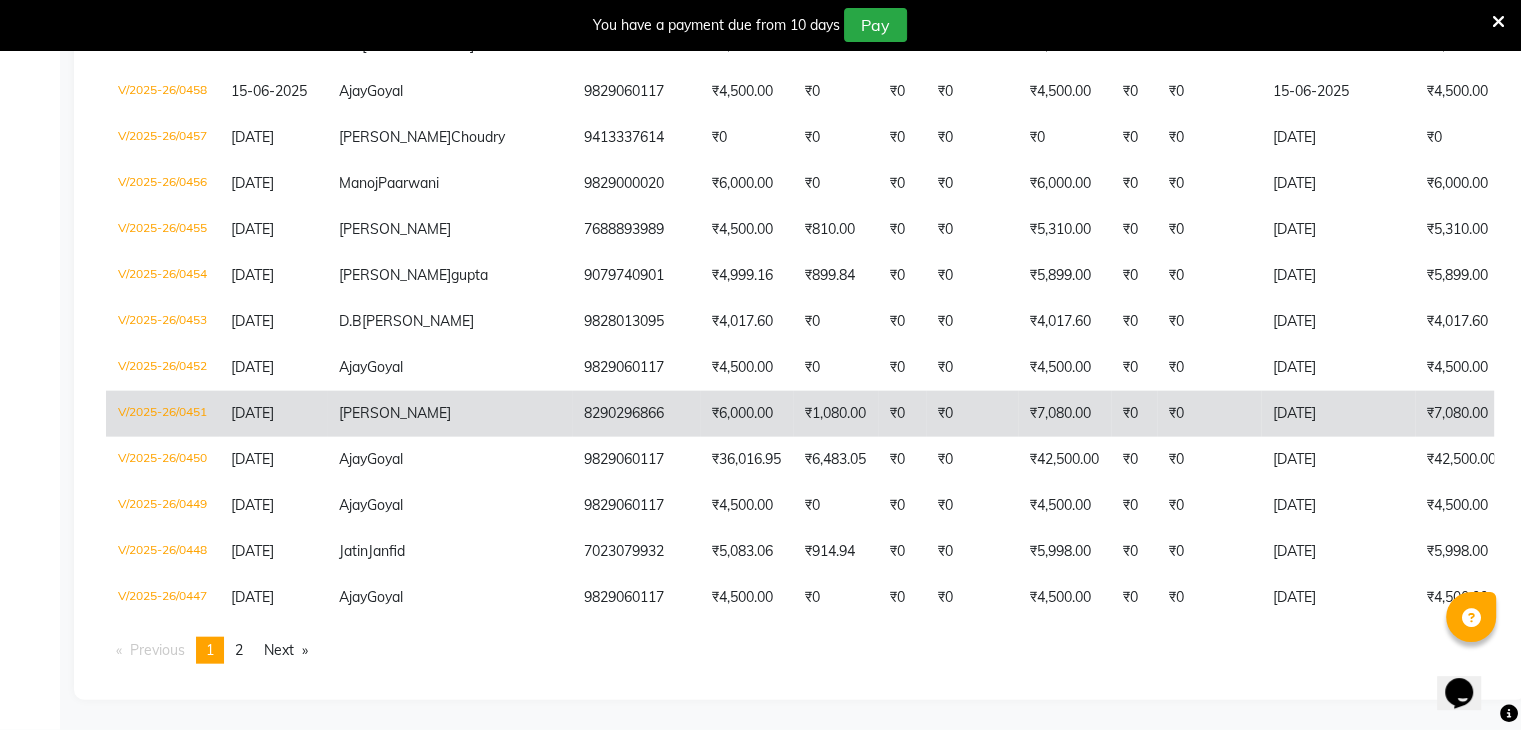 scroll, scrollTop: 5191, scrollLeft: 0, axis: vertical 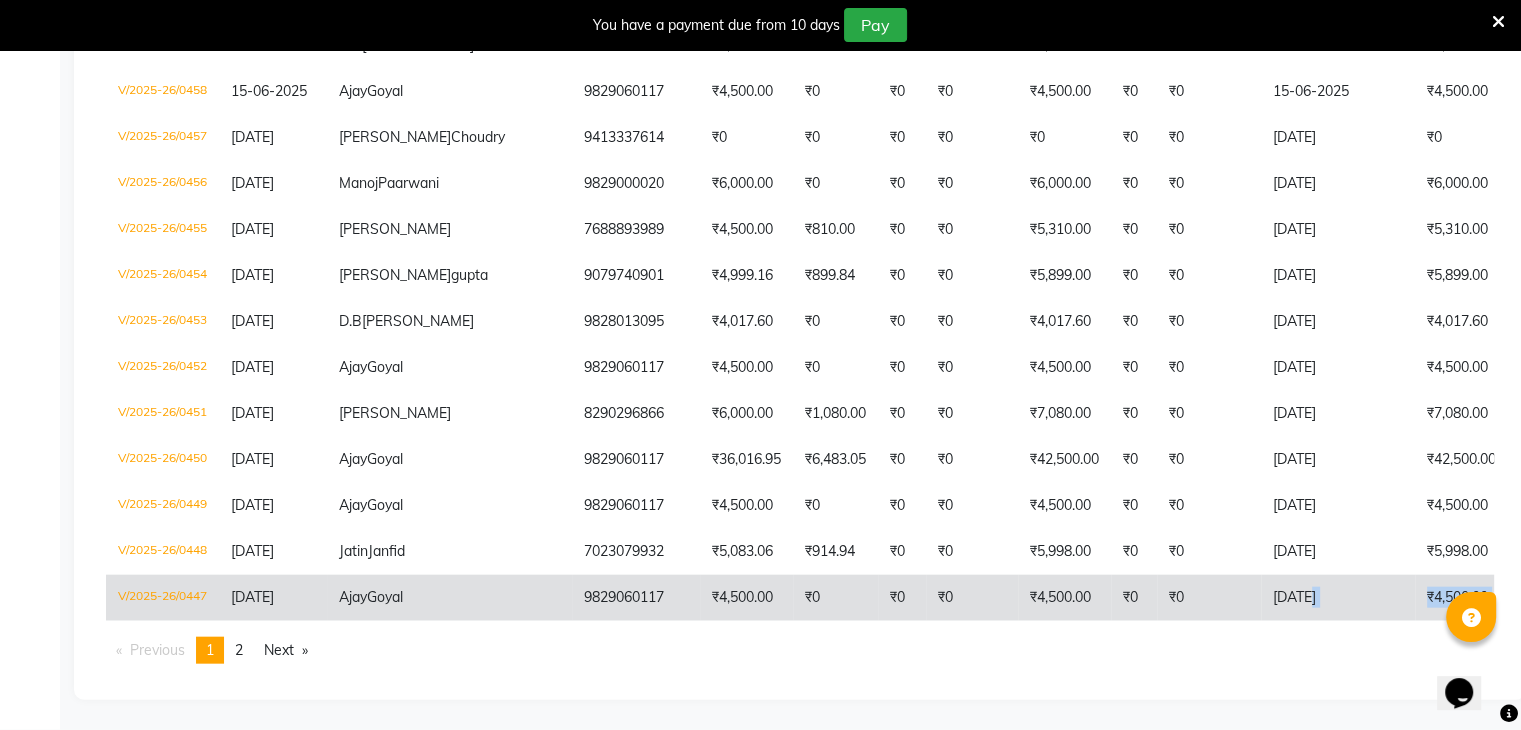 drag, startPoint x: 886, startPoint y: 621, endPoint x: 1193, endPoint y: 592, distance: 308.36667 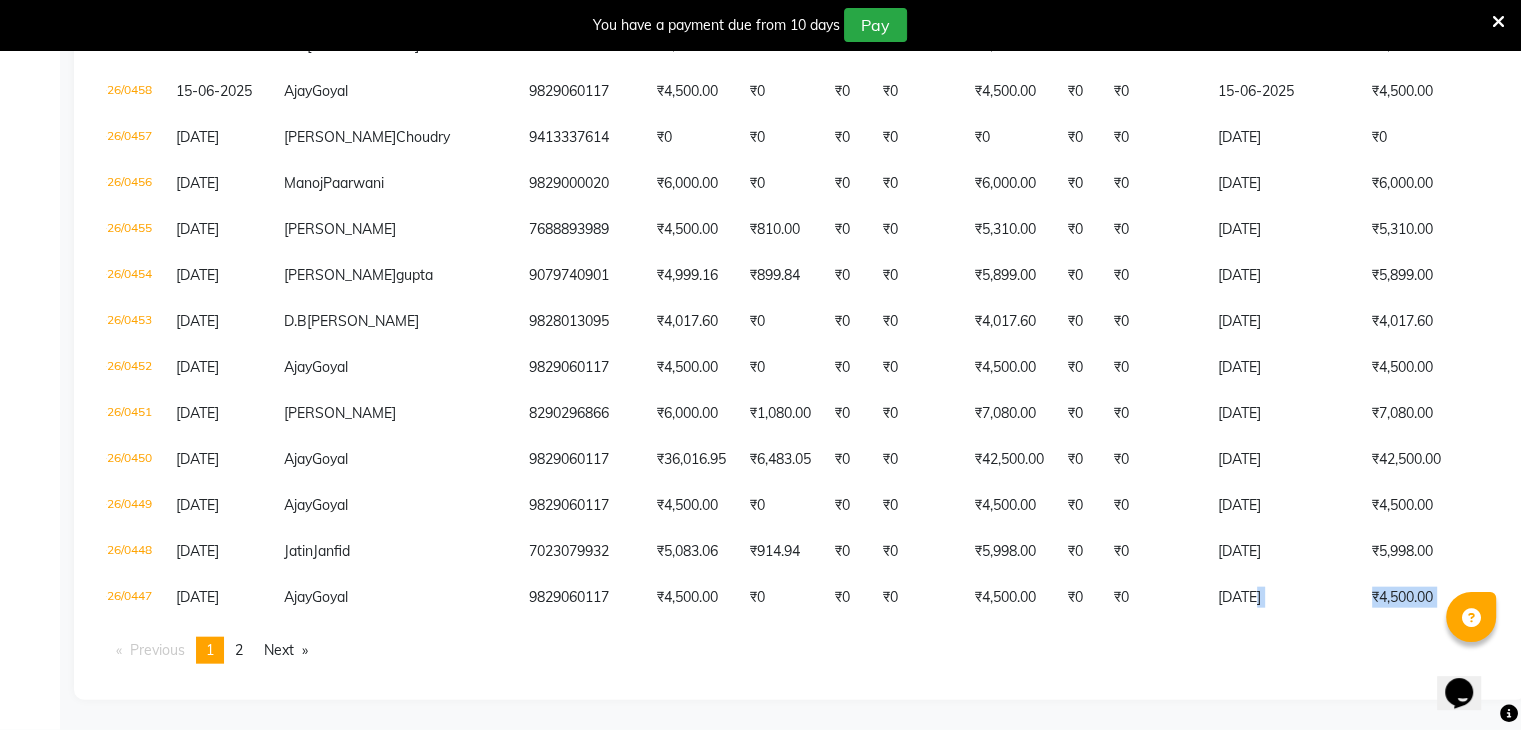 scroll, scrollTop: 0, scrollLeft: 310, axis: horizontal 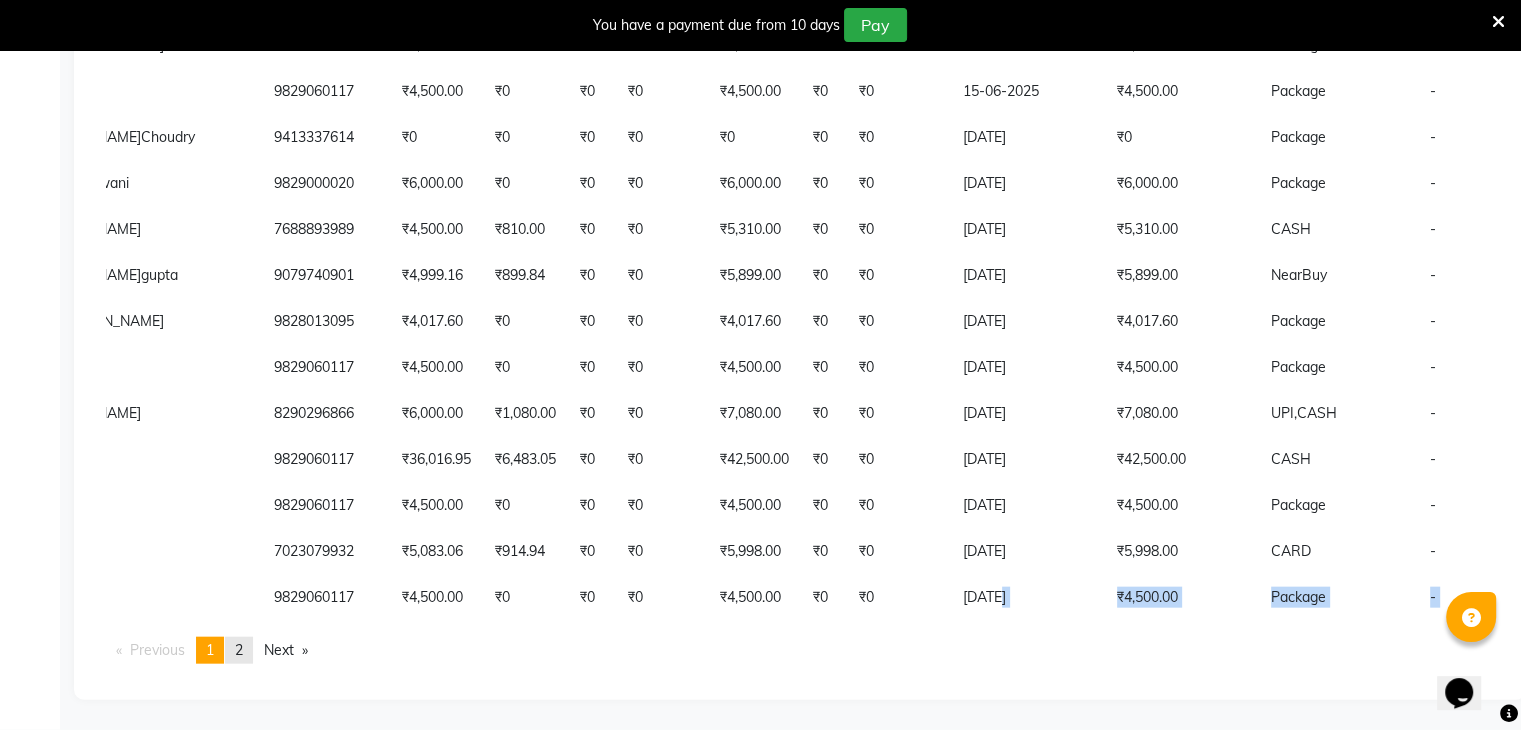 click on "2" at bounding box center (239, 650) 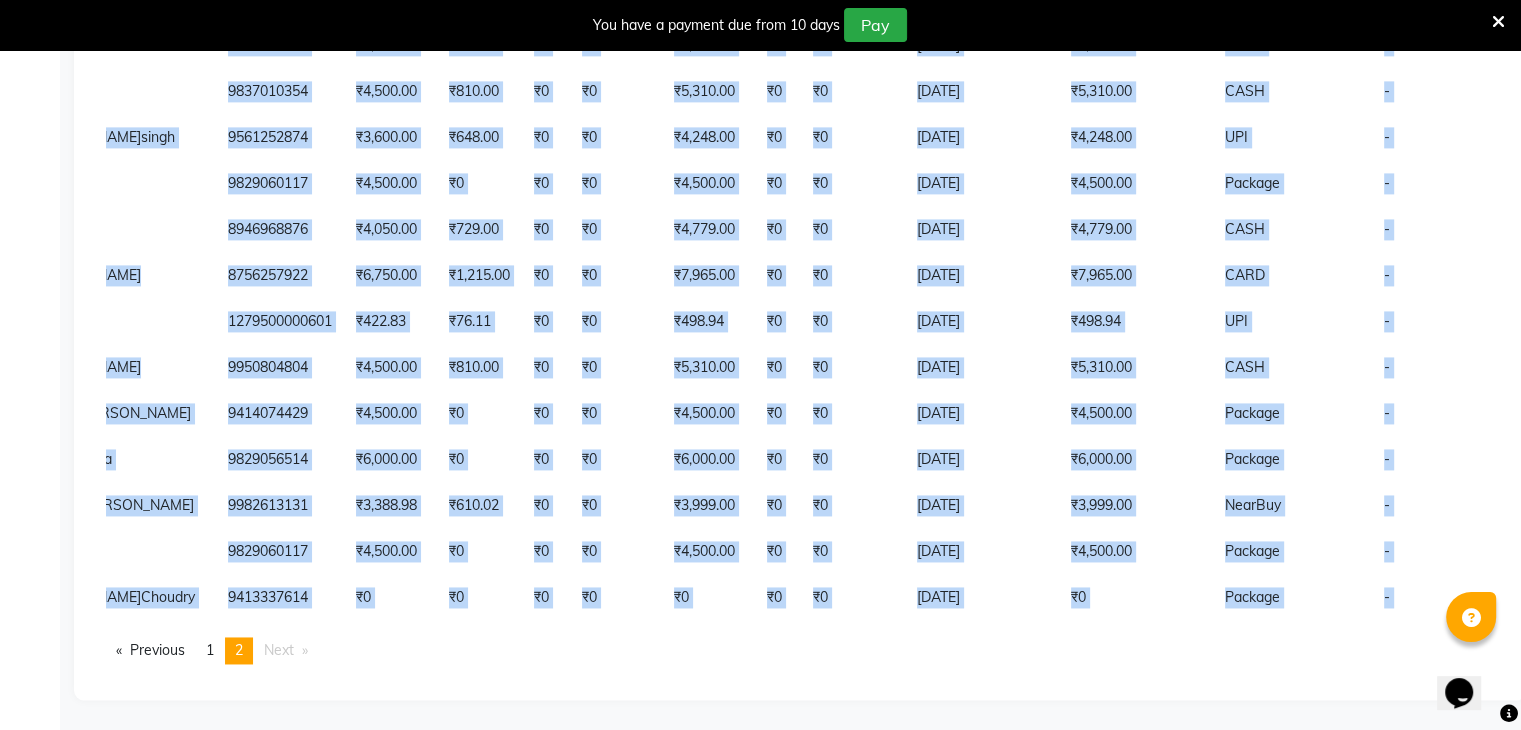 click on "Previous  page  2 / 2  page  1 You're on page  2  Next  page" at bounding box center [800, 650] 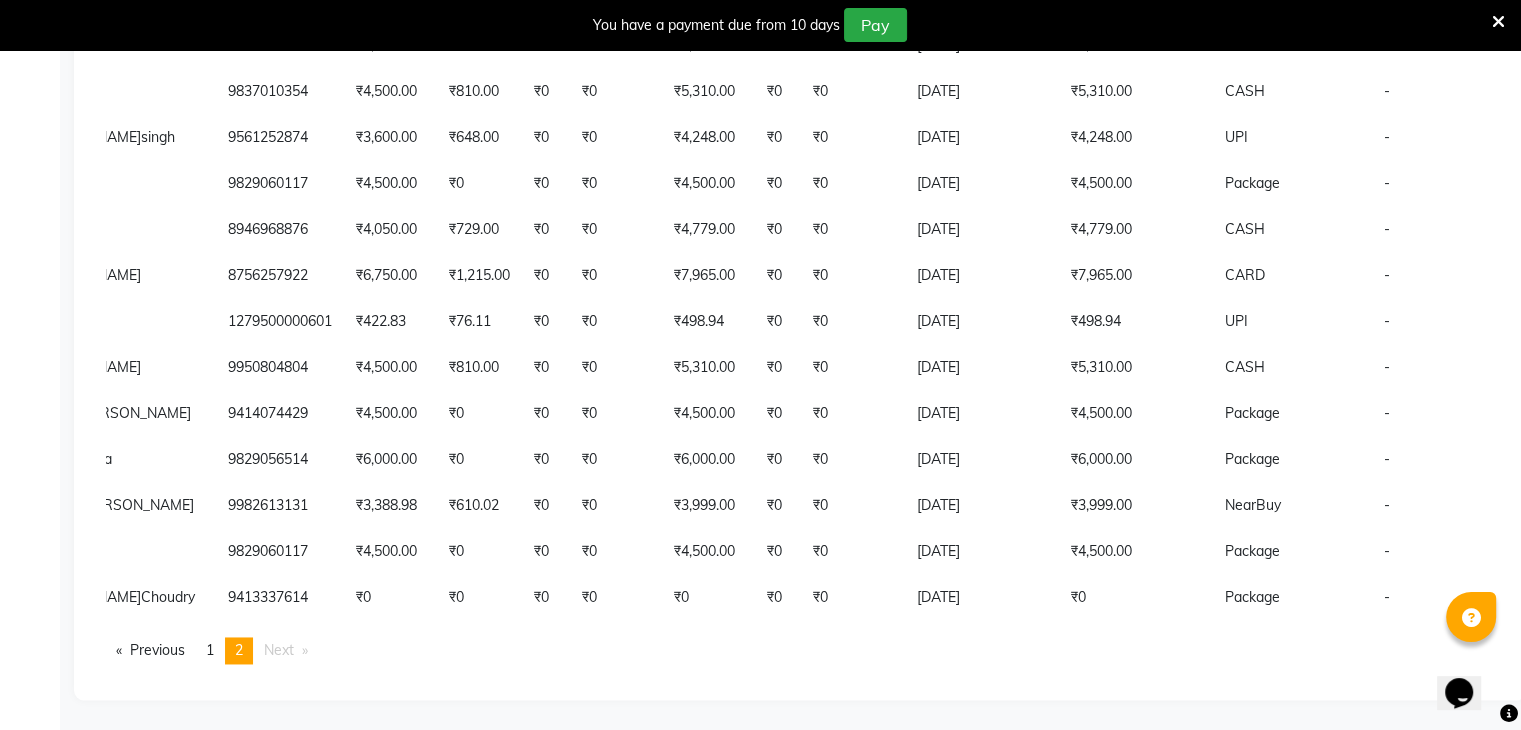 scroll, scrollTop: 0, scrollLeft: 321, axis: horizontal 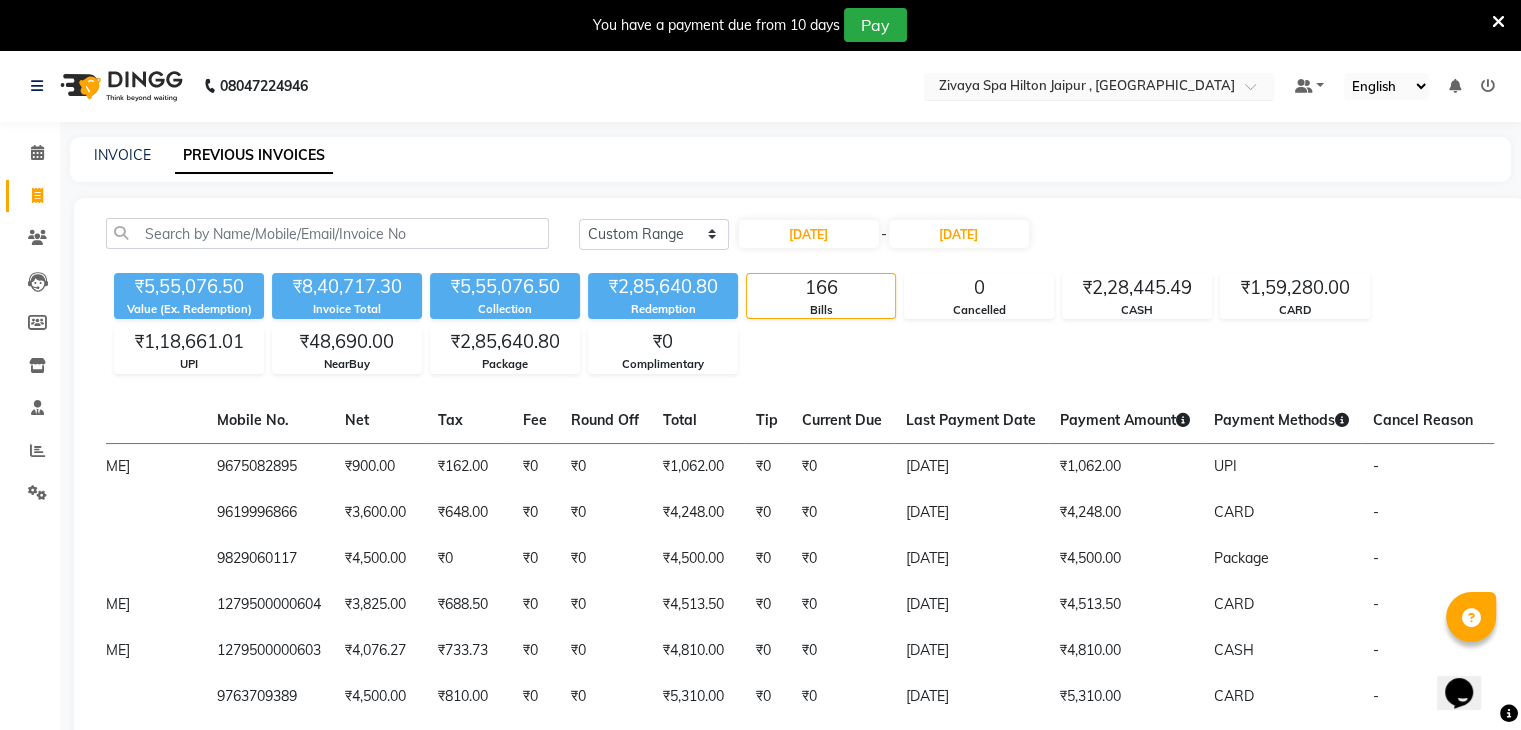 click at bounding box center (1079, 88) 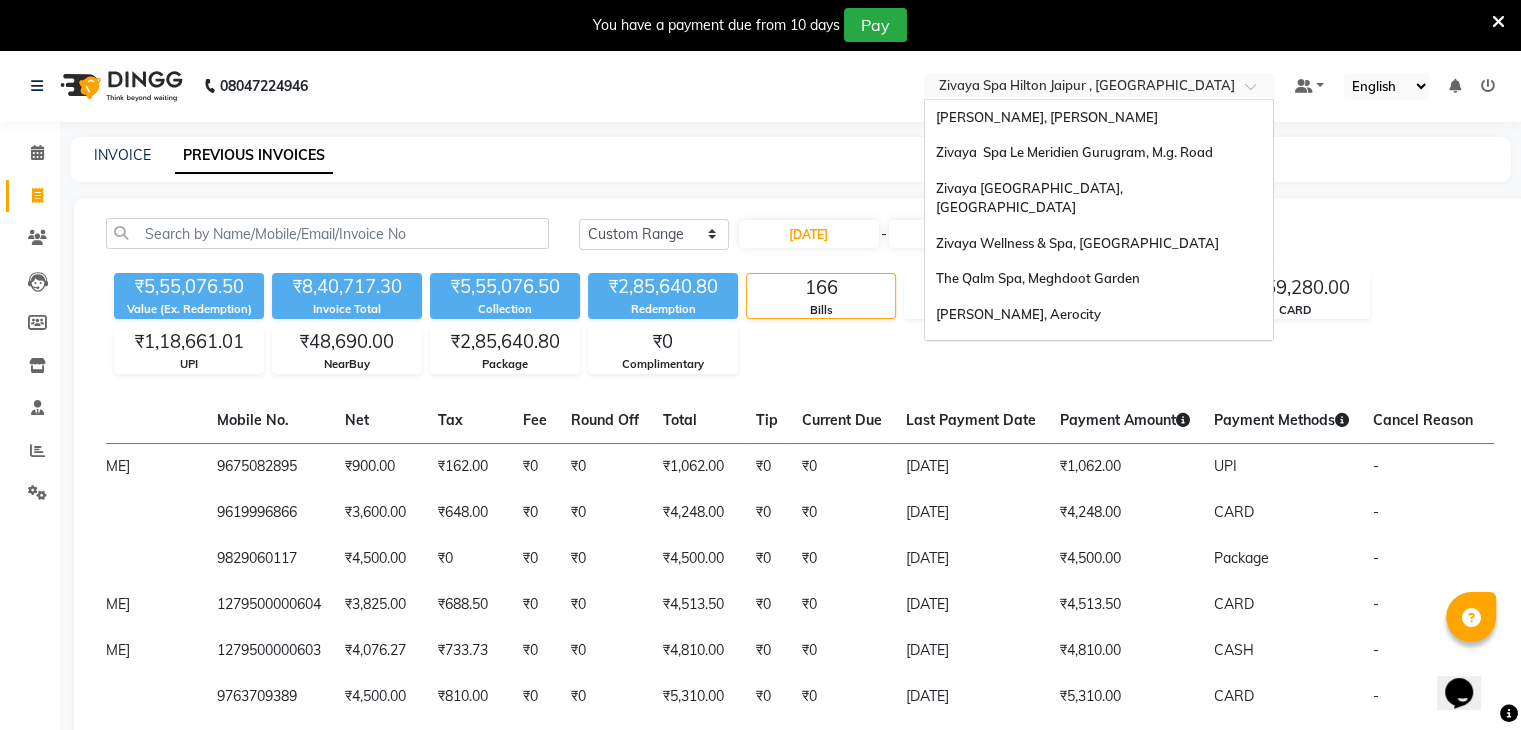 scroll, scrollTop: 205, scrollLeft: 0, axis: vertical 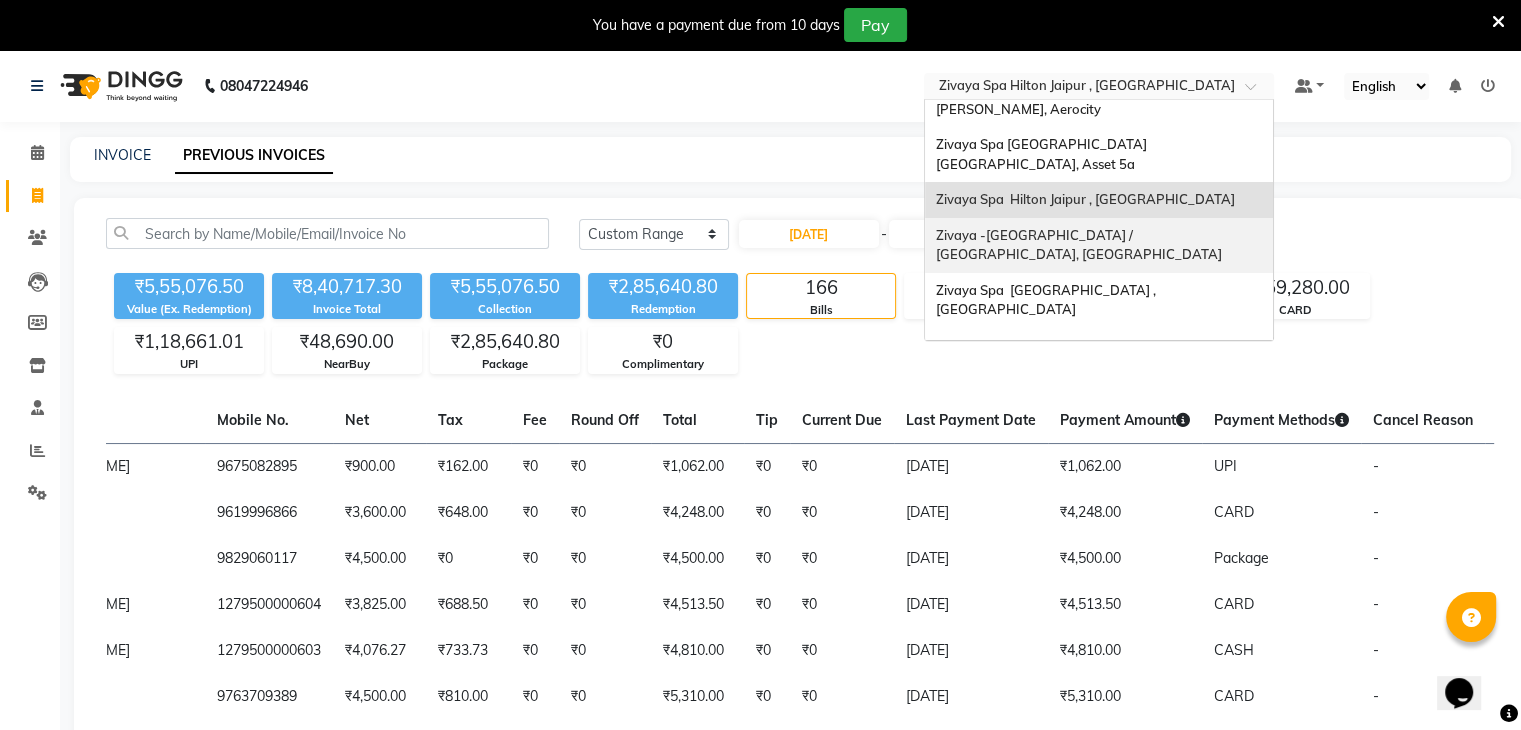 click on "Zivaya -[GEOGRAPHIC_DATA] / [GEOGRAPHIC_DATA], [GEOGRAPHIC_DATA]" at bounding box center [1078, 245] 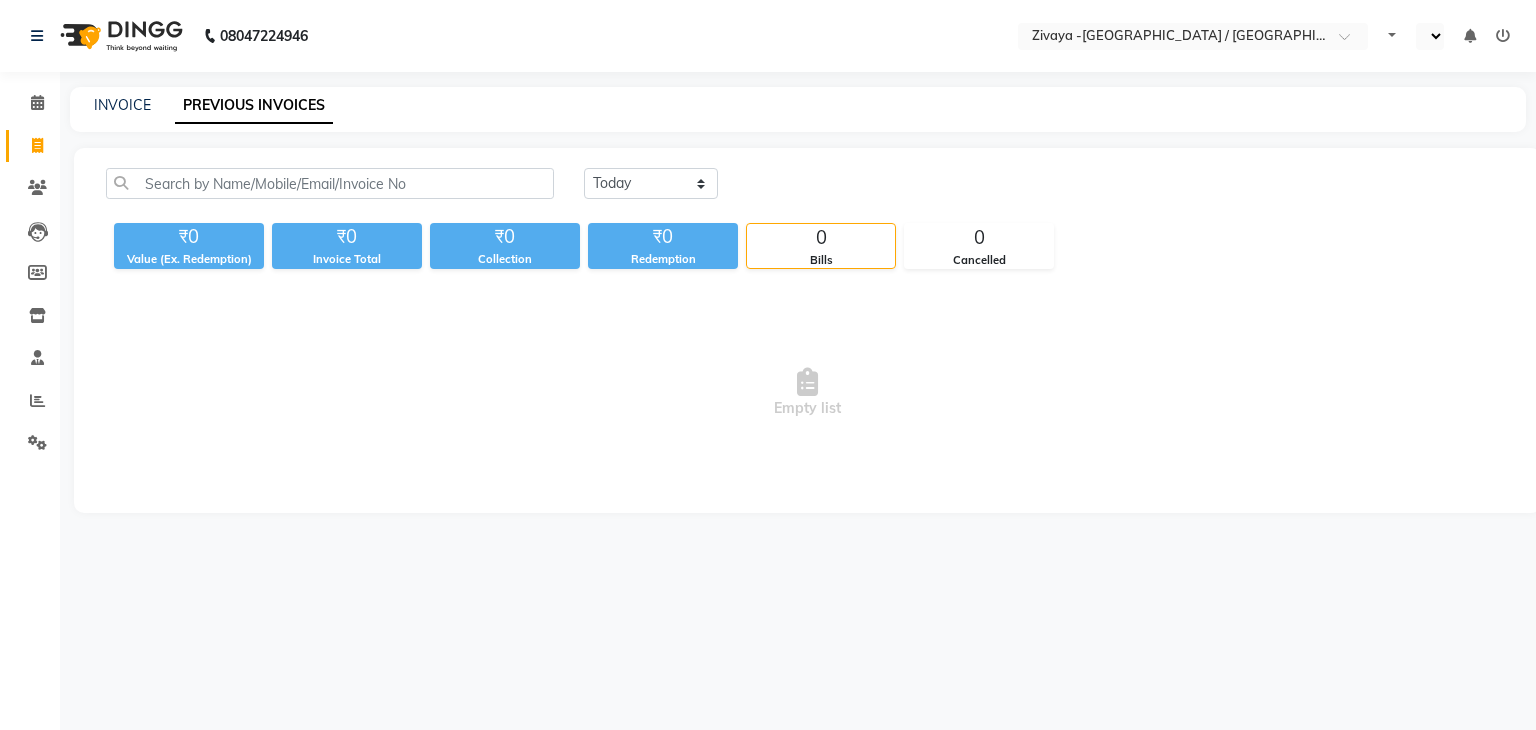 scroll, scrollTop: 0, scrollLeft: 0, axis: both 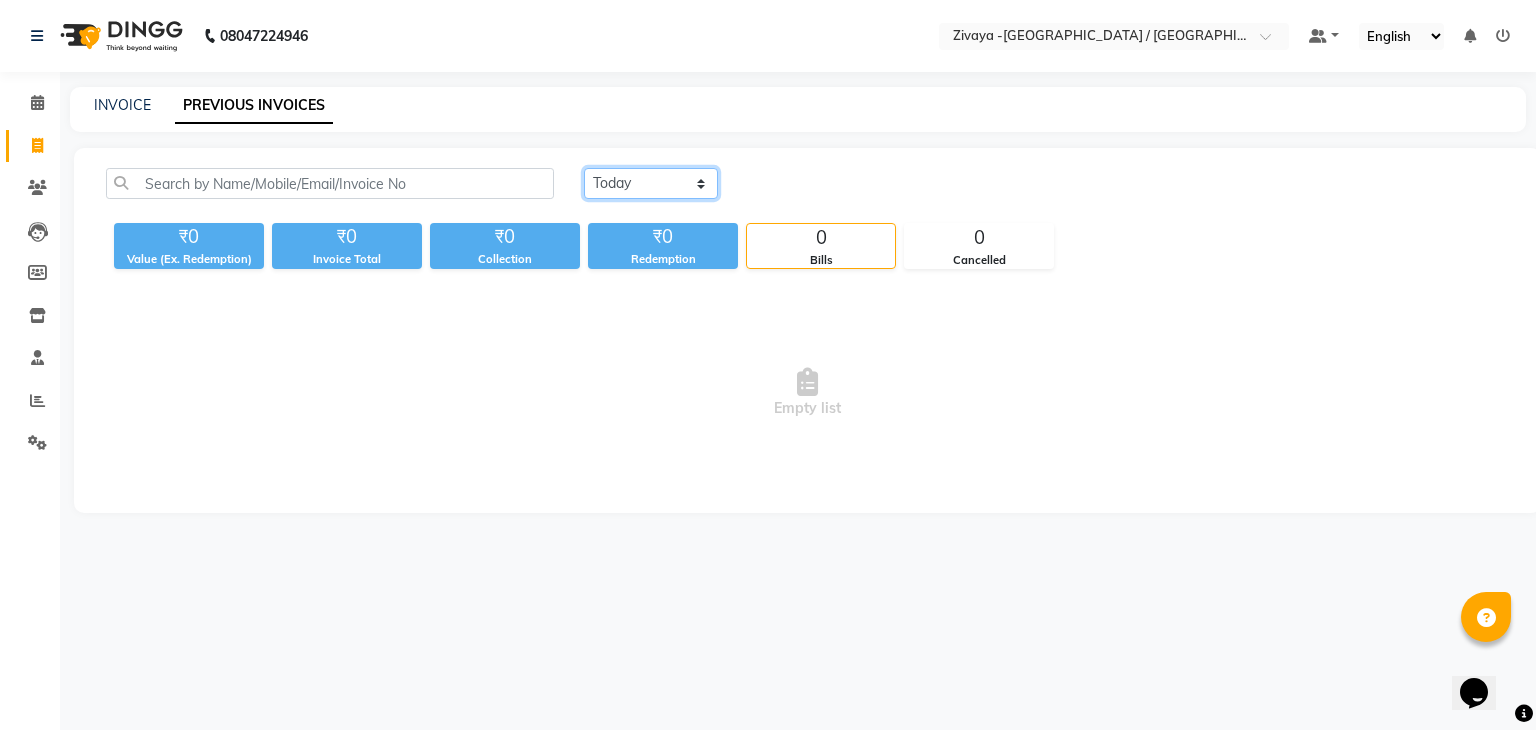 drag, startPoint x: 599, startPoint y: 187, endPoint x: 608, endPoint y: 194, distance: 11.401754 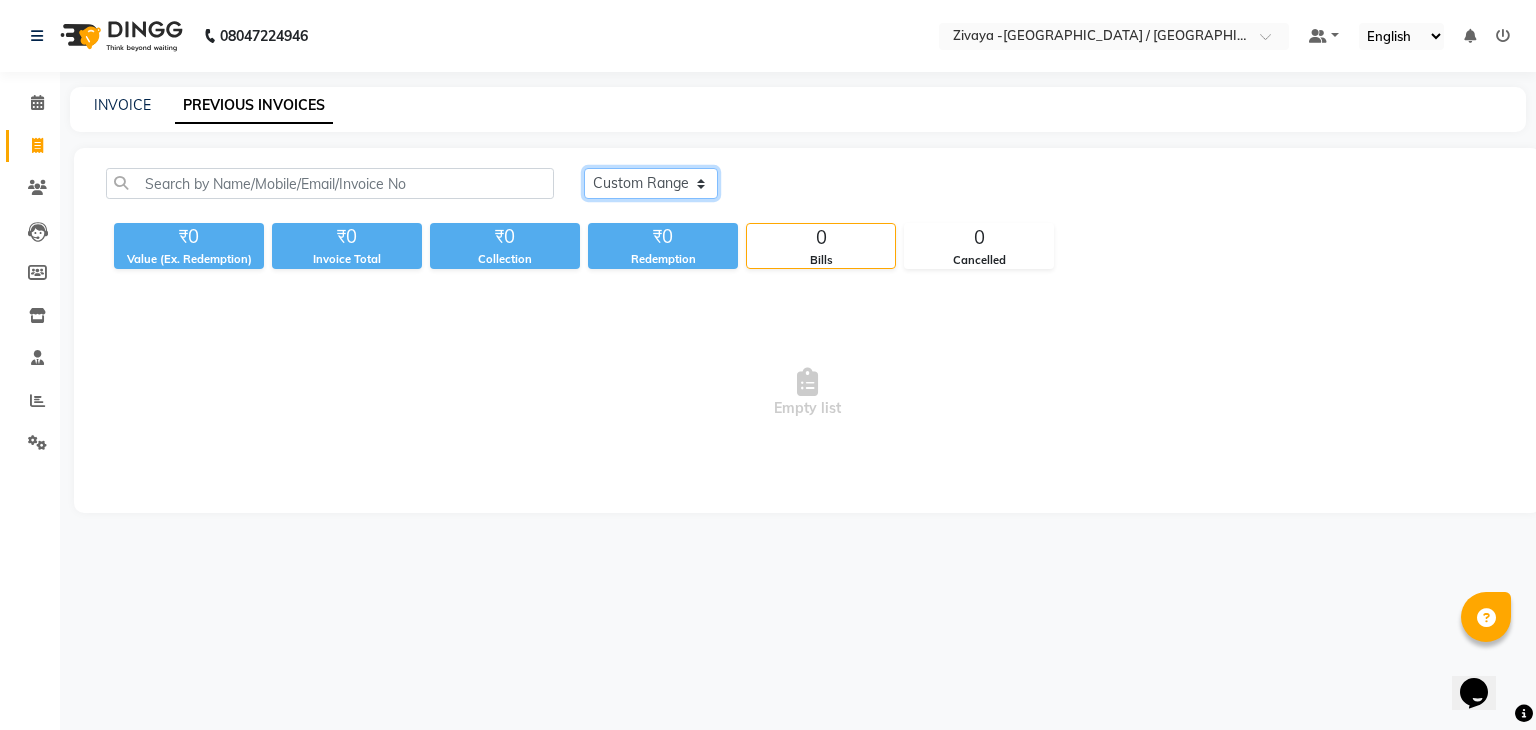 click on "[DATE] [DATE] Custom Range" 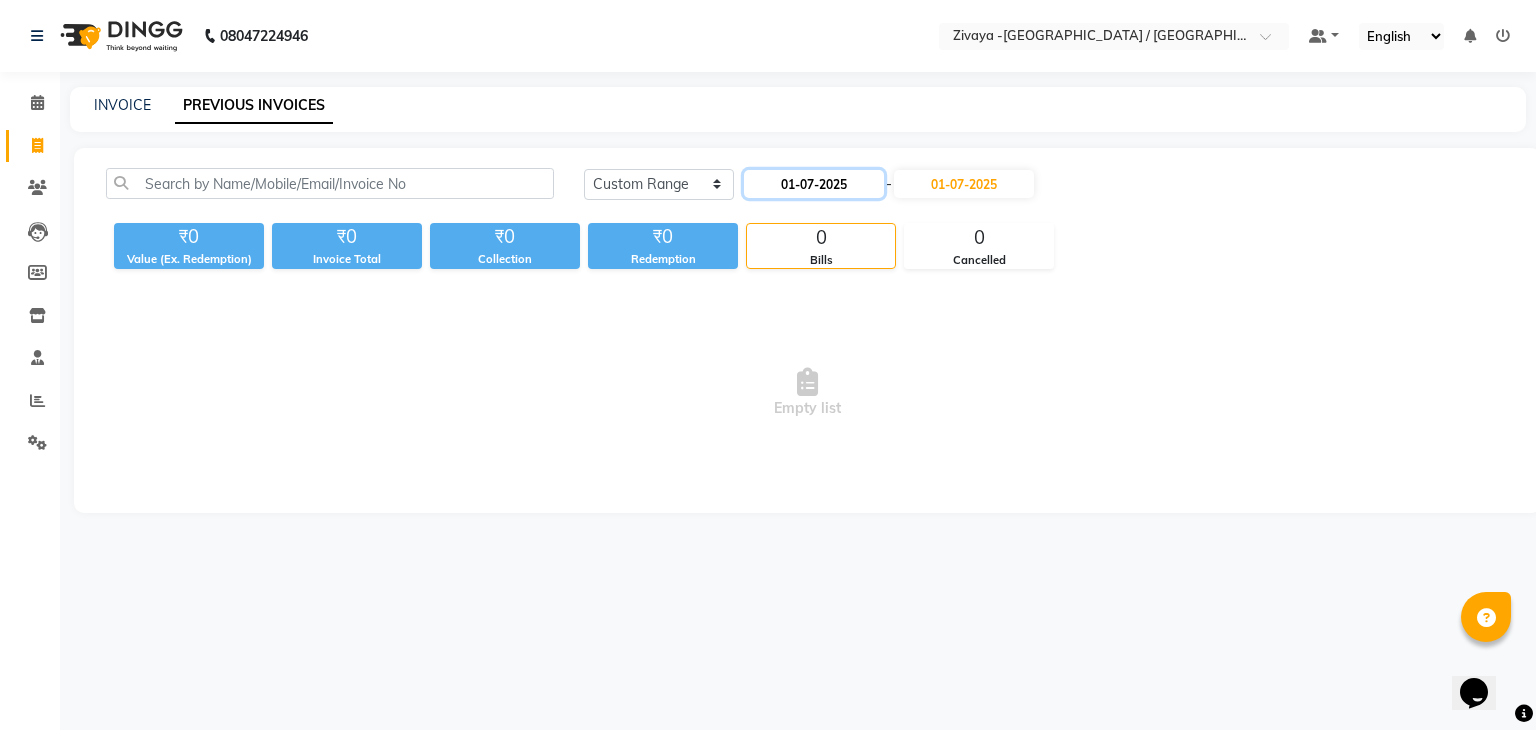 click on "01-07-2025" 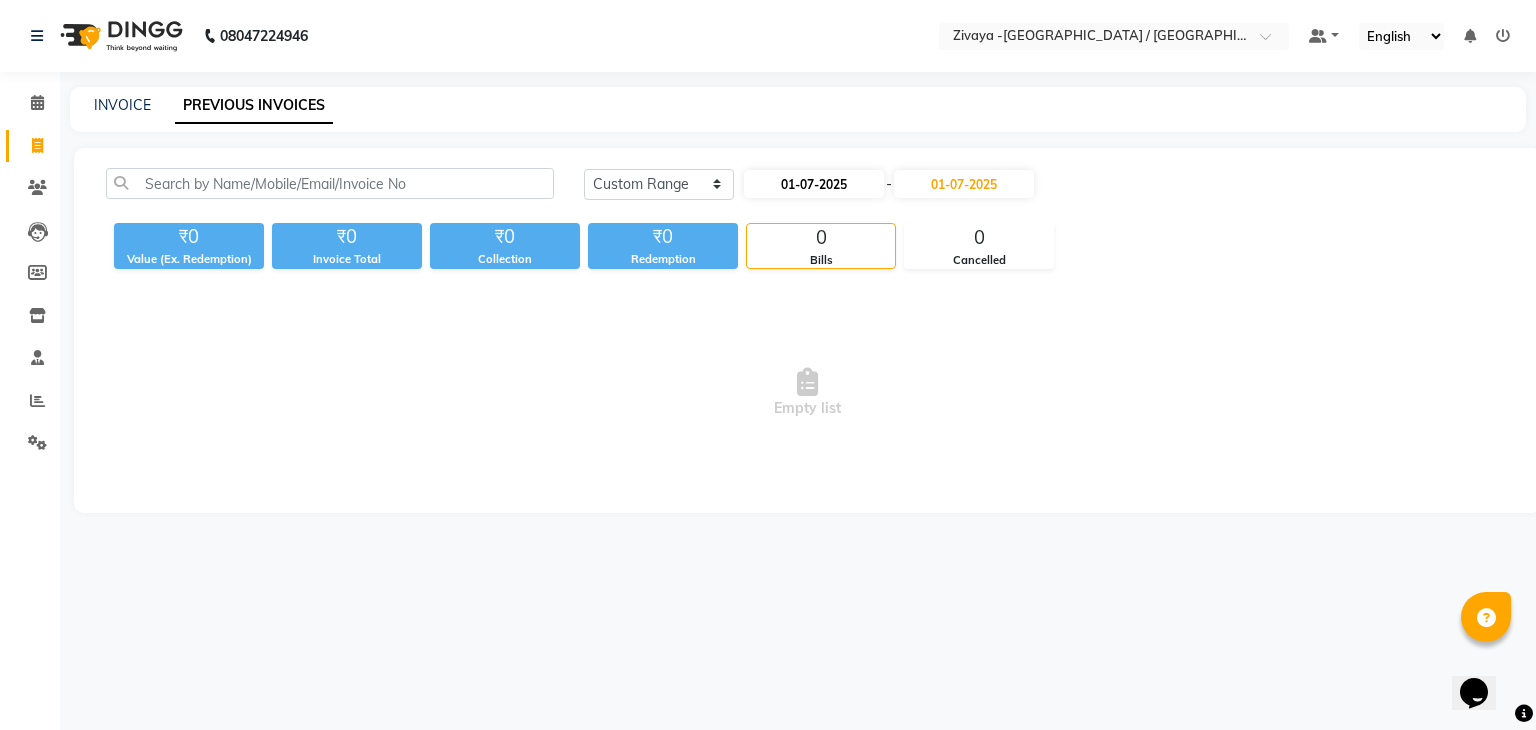 select on "7" 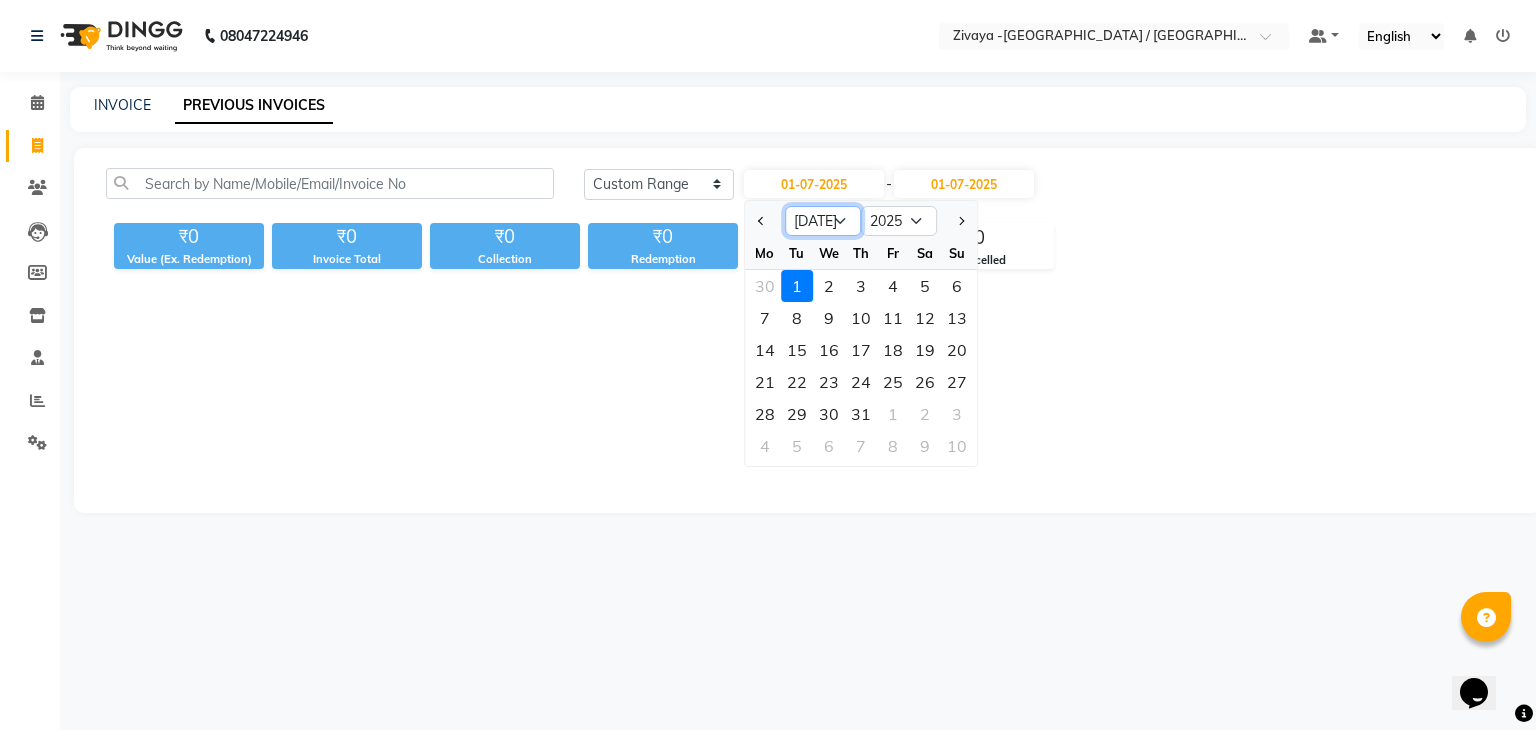 click on "Jan Feb Mar Apr May Jun [DATE] Aug Sep Oct Nov Dec" 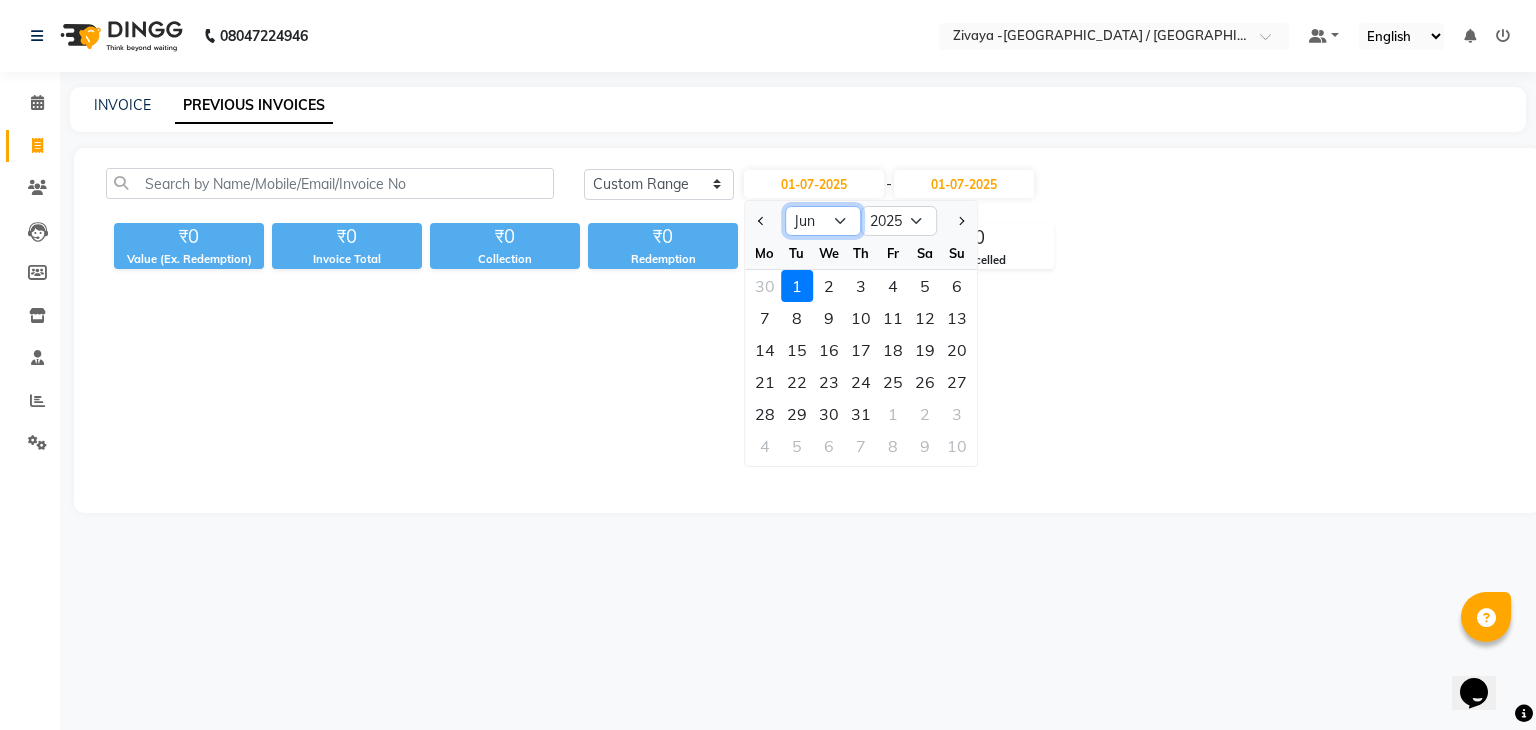 click on "Jan Feb Mar Apr May Jun [DATE] Aug Sep Oct Nov Dec" 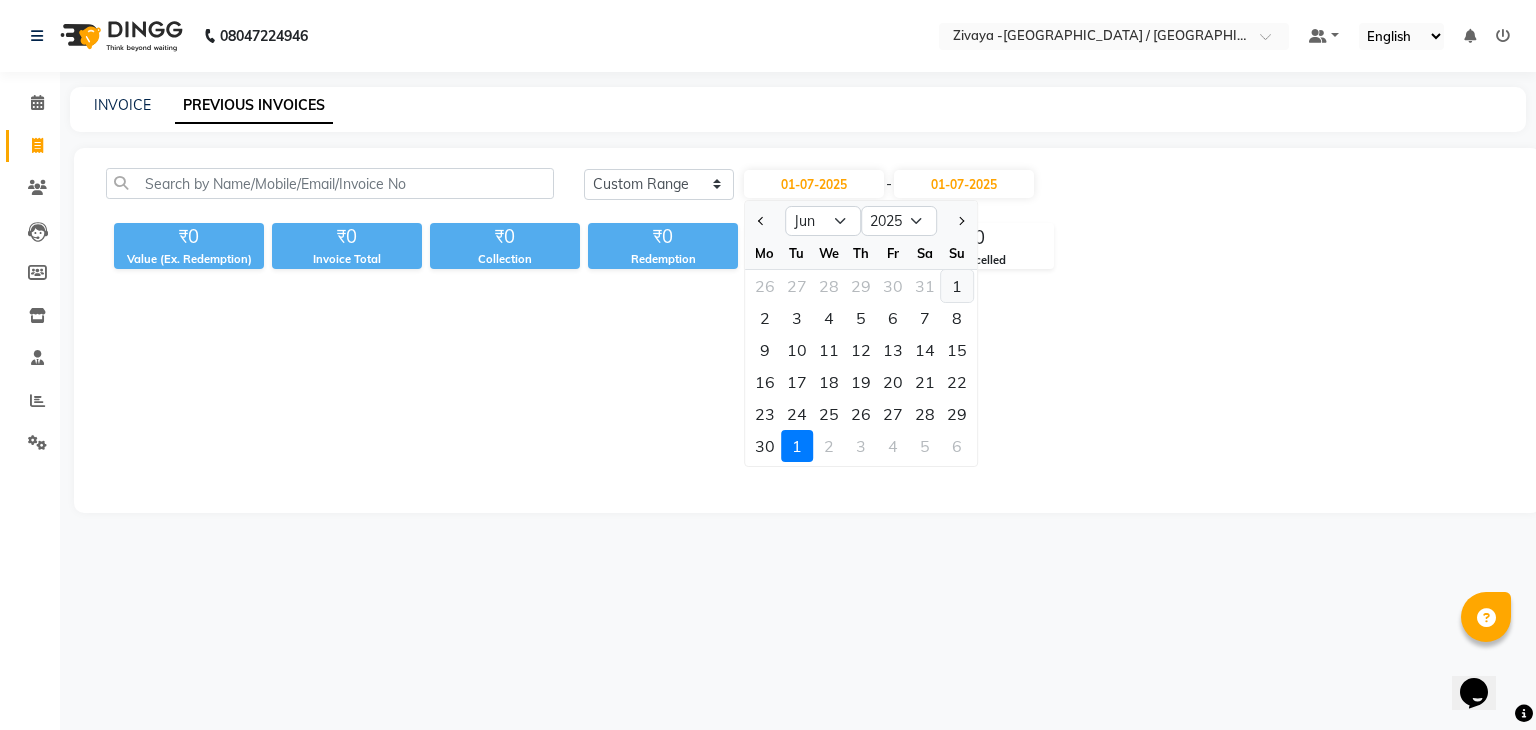 click on "1" 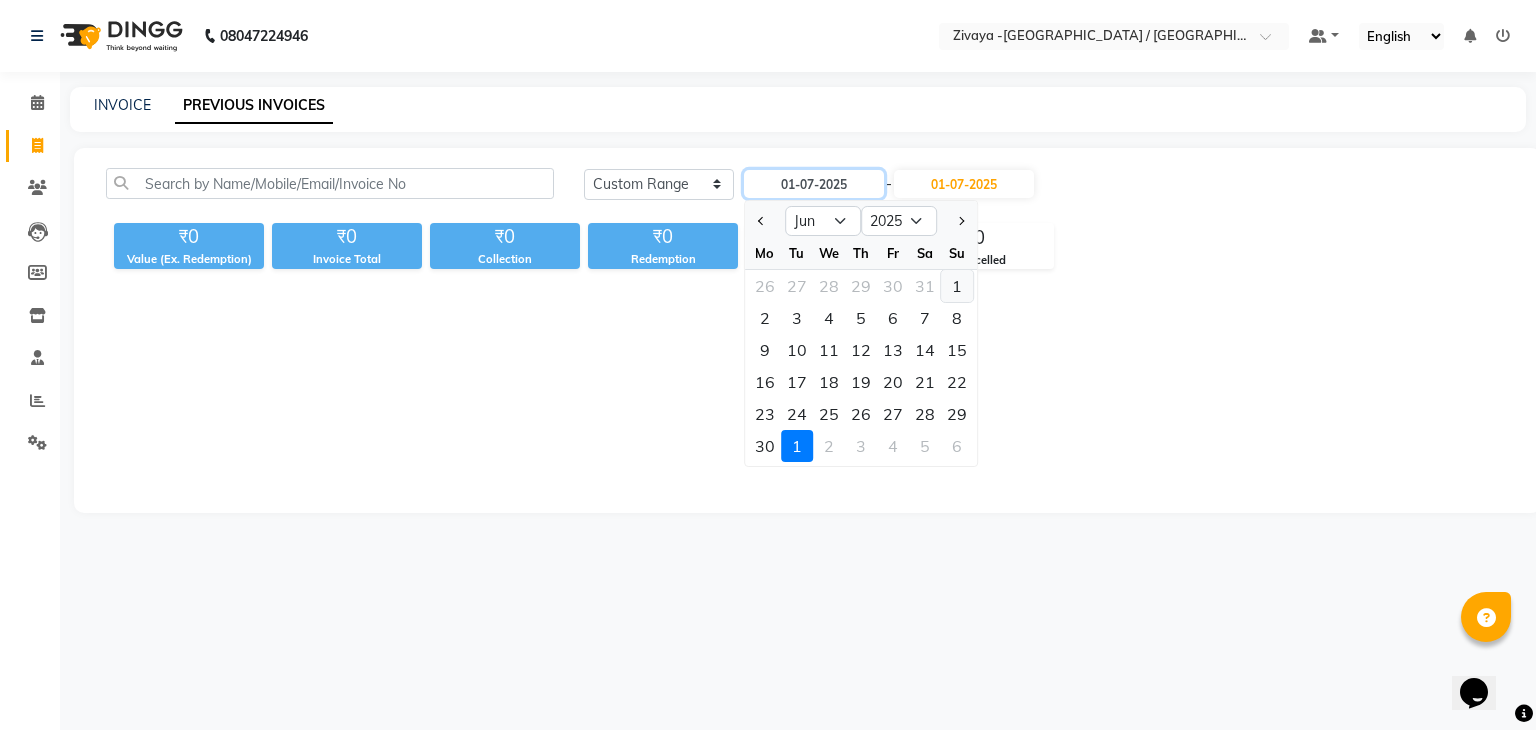 type on "[DATE]" 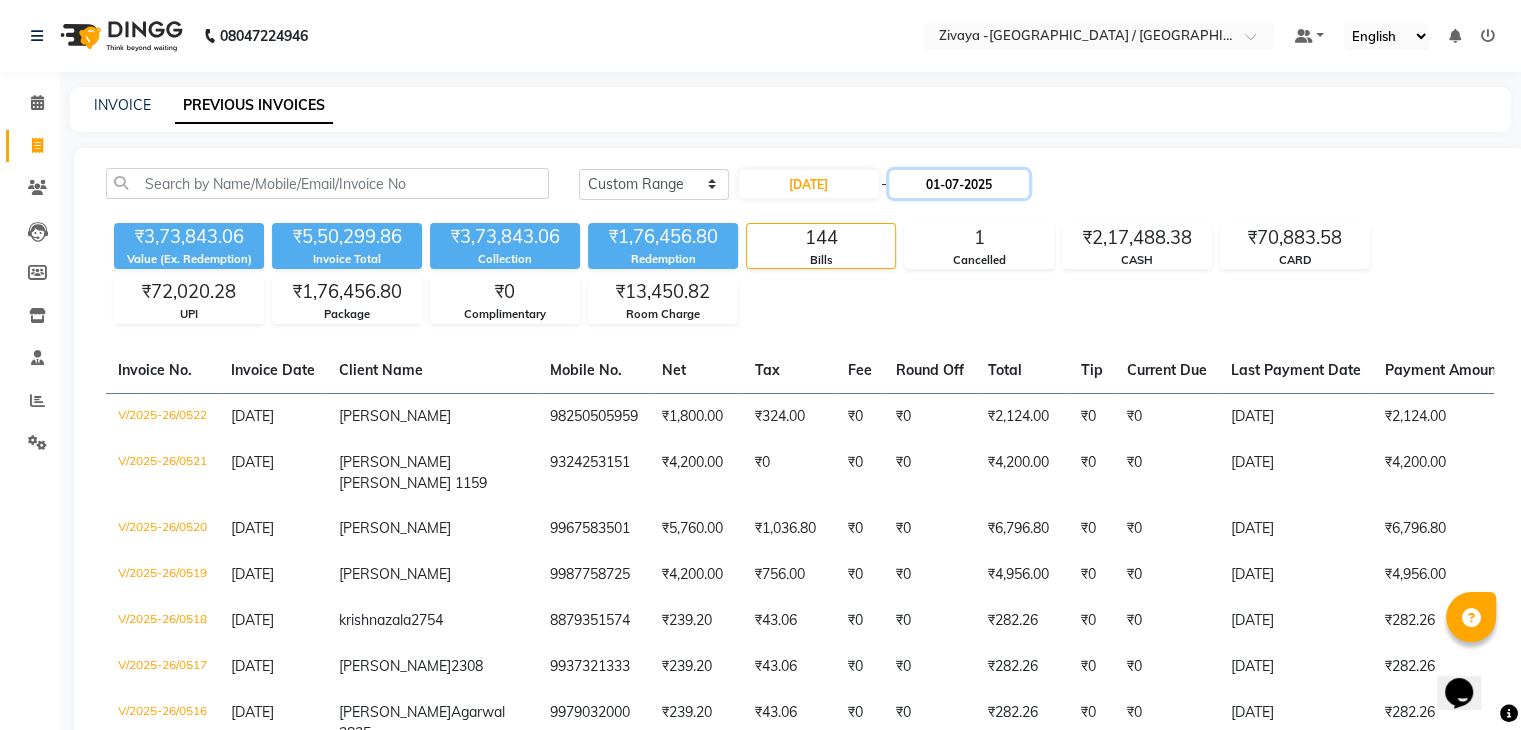 click on "01-07-2025" 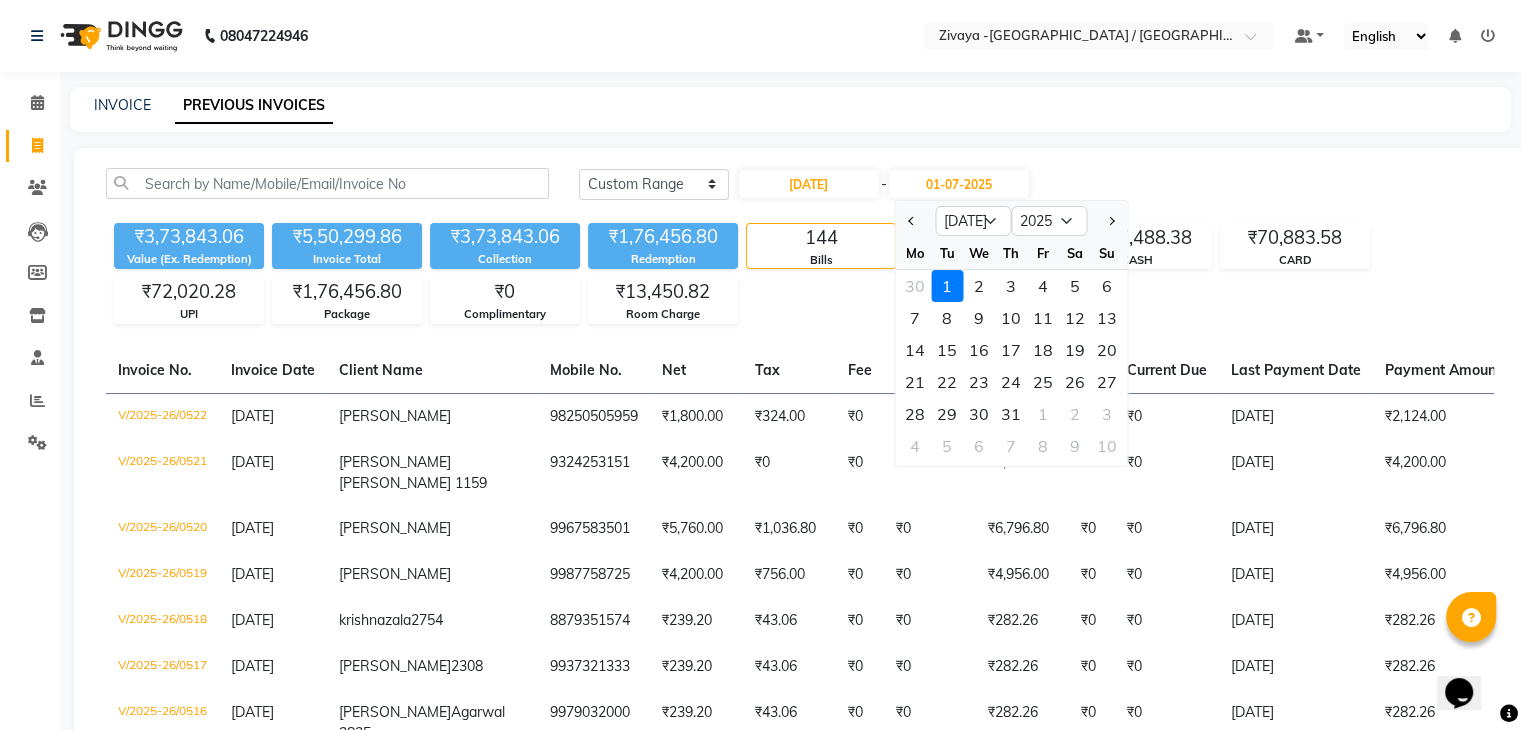 click on "We" 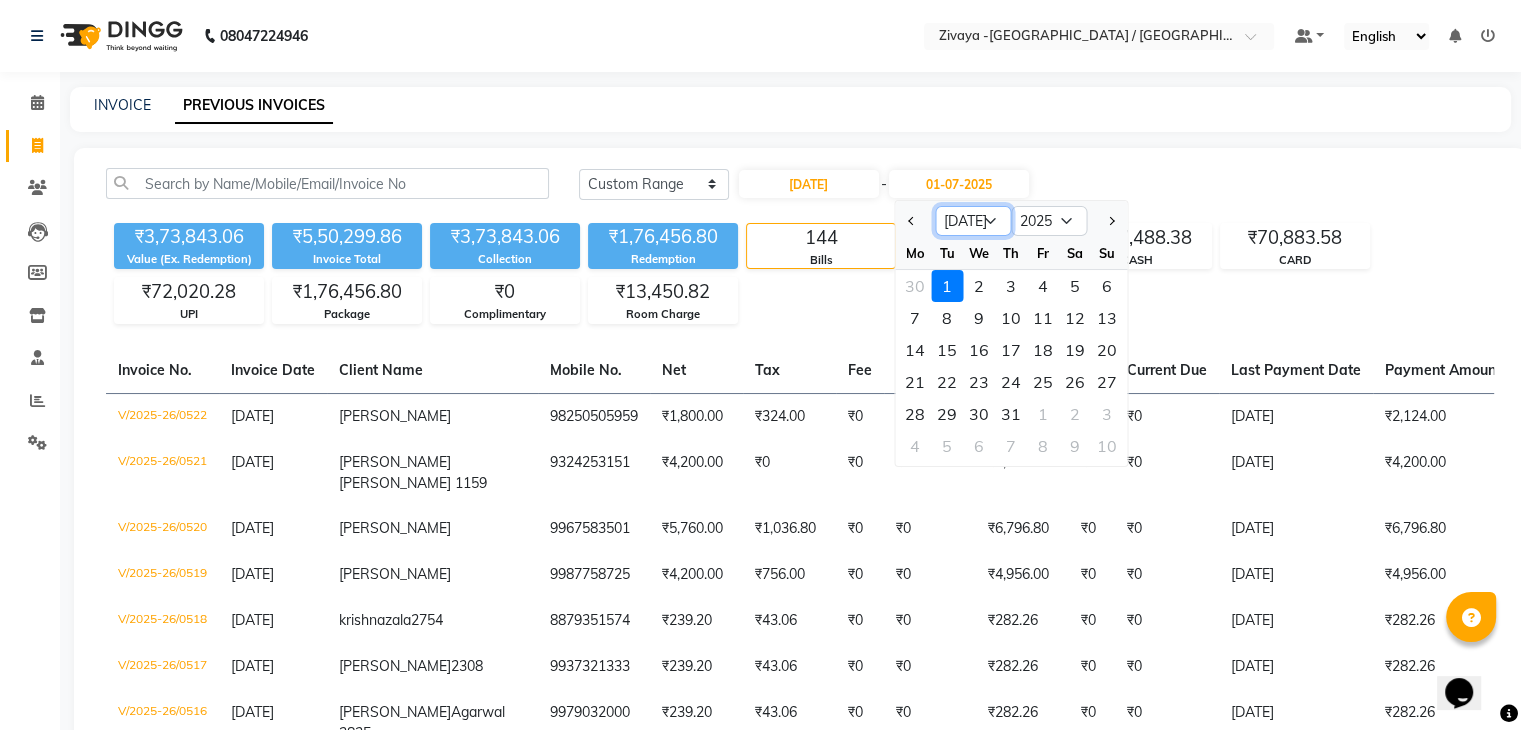 click on "Jun [DATE] Aug Sep Oct Nov Dec" 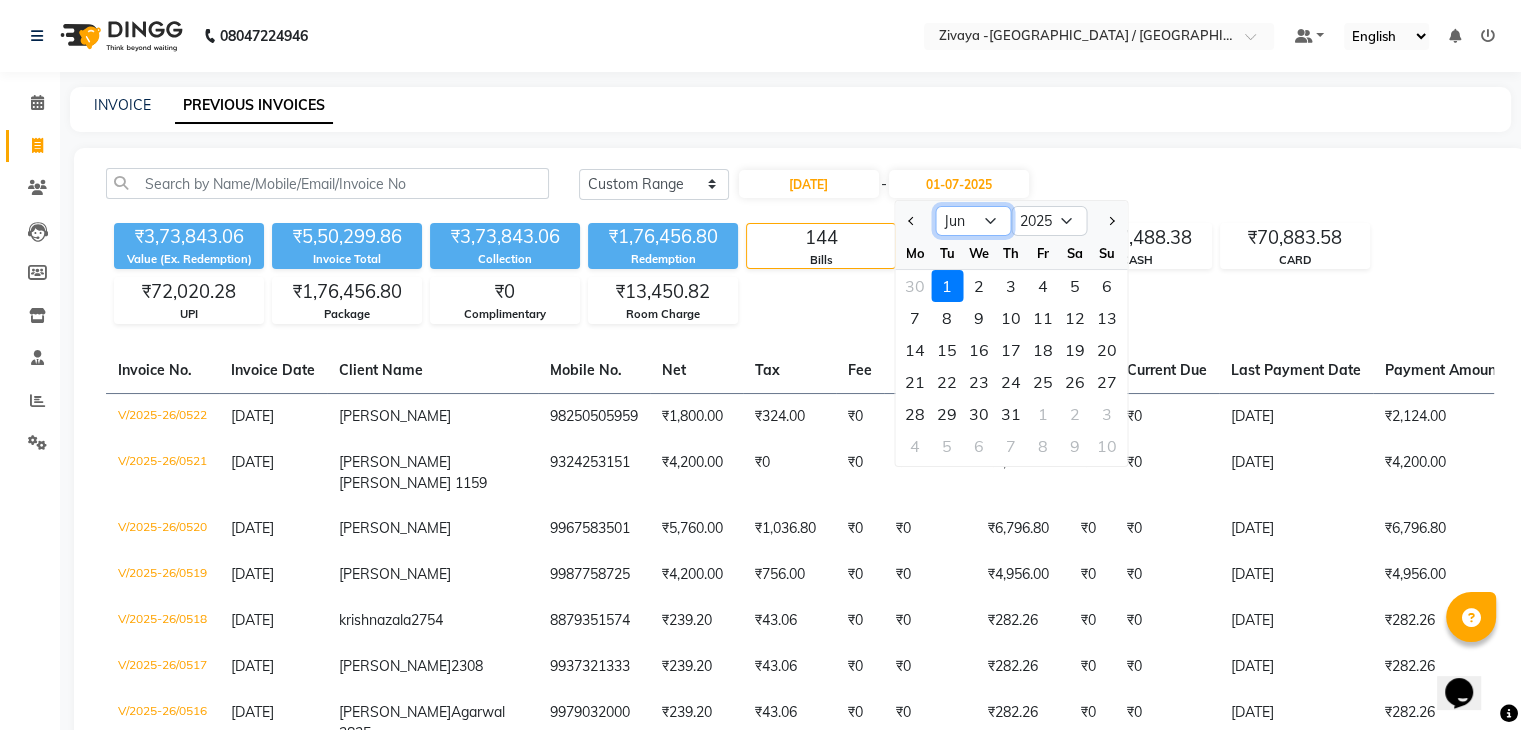click on "Jun [DATE] Aug Sep Oct Nov Dec" 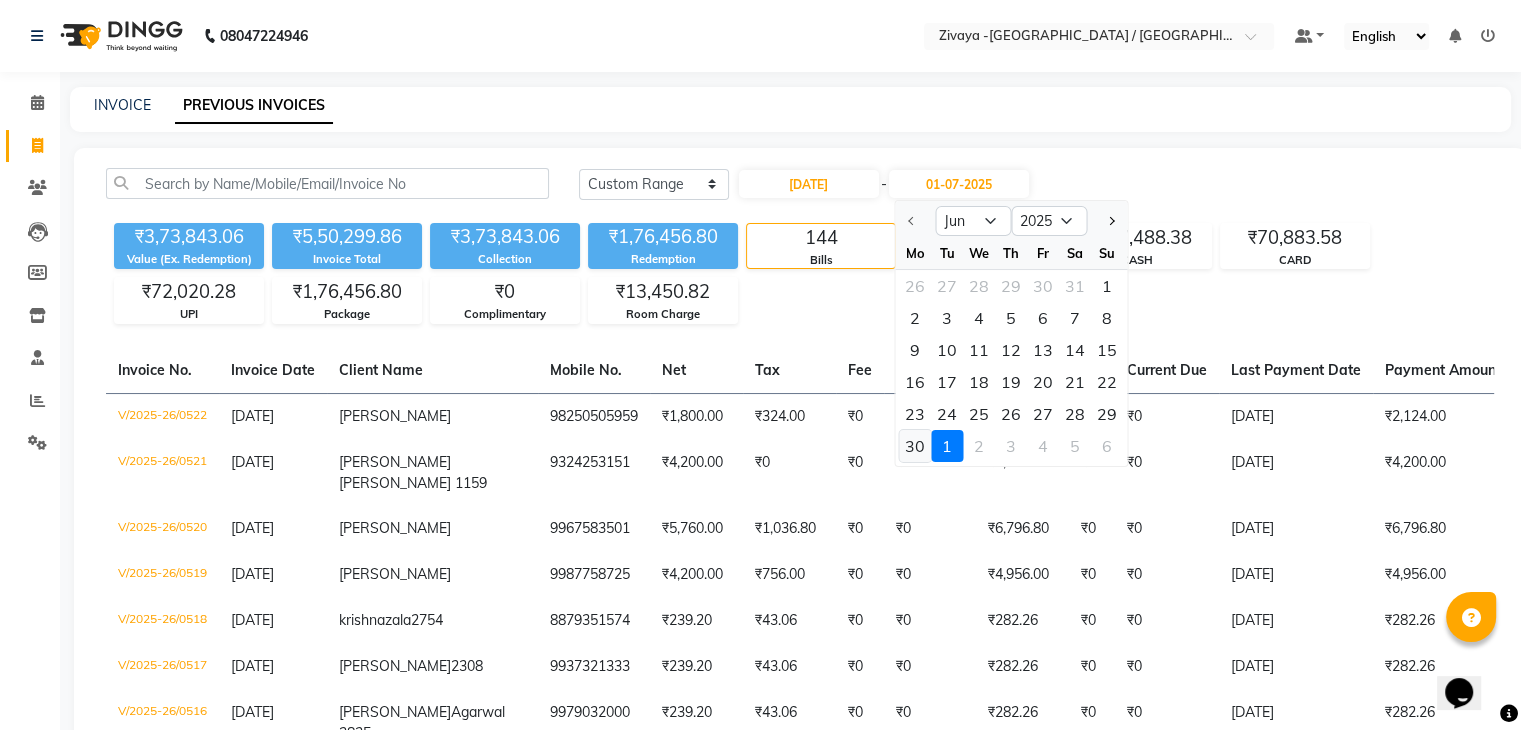 click on "30" 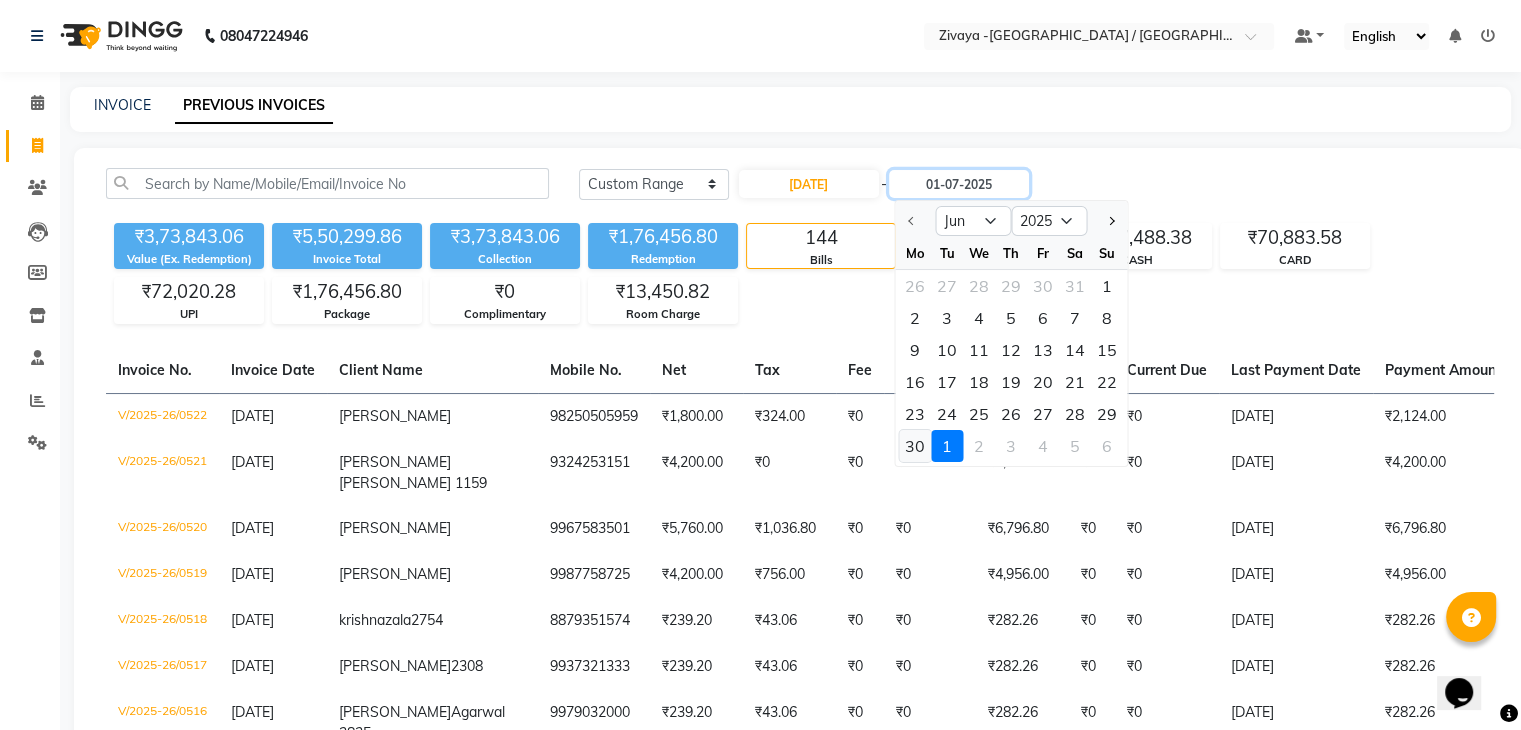 type on "30-06-2025" 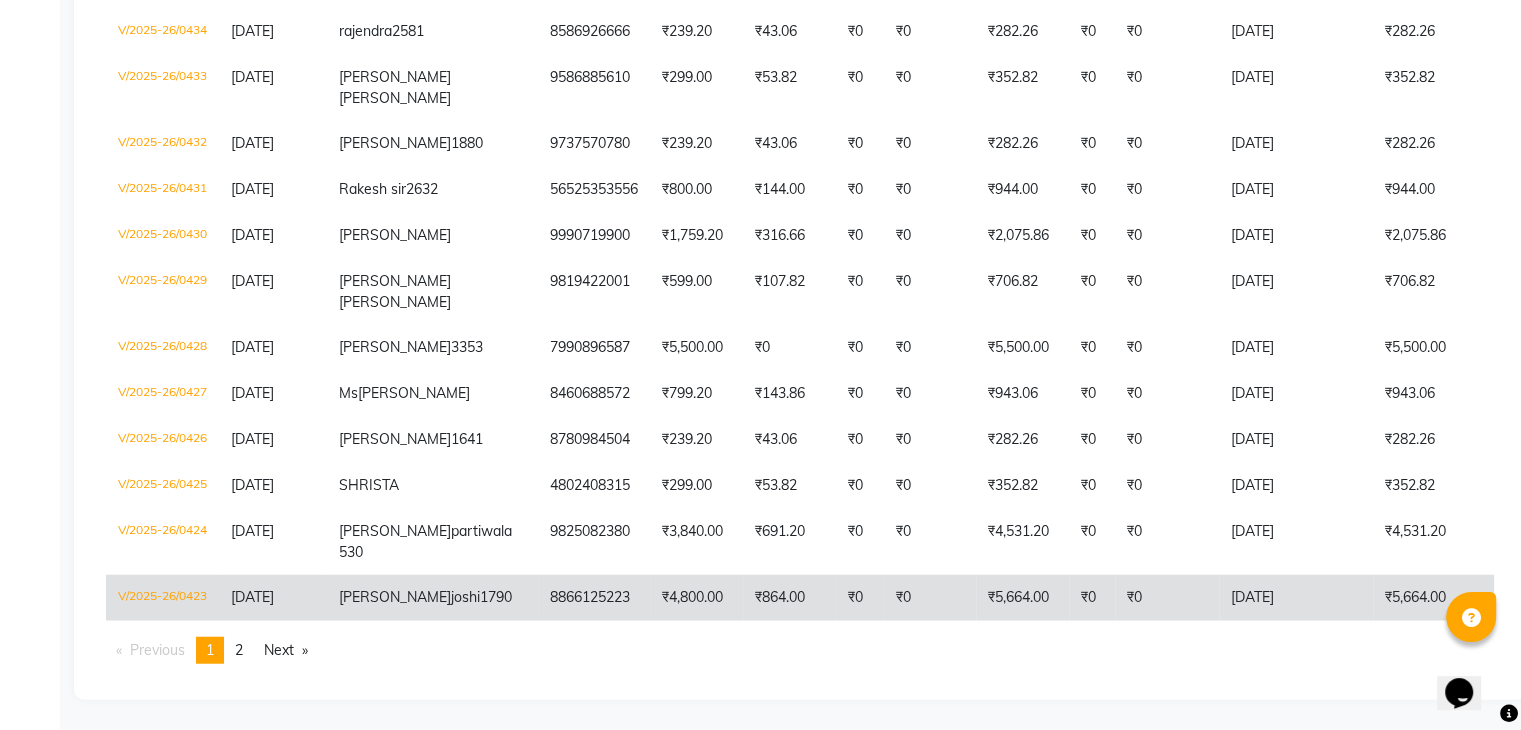 scroll, scrollTop: 5348, scrollLeft: 0, axis: vertical 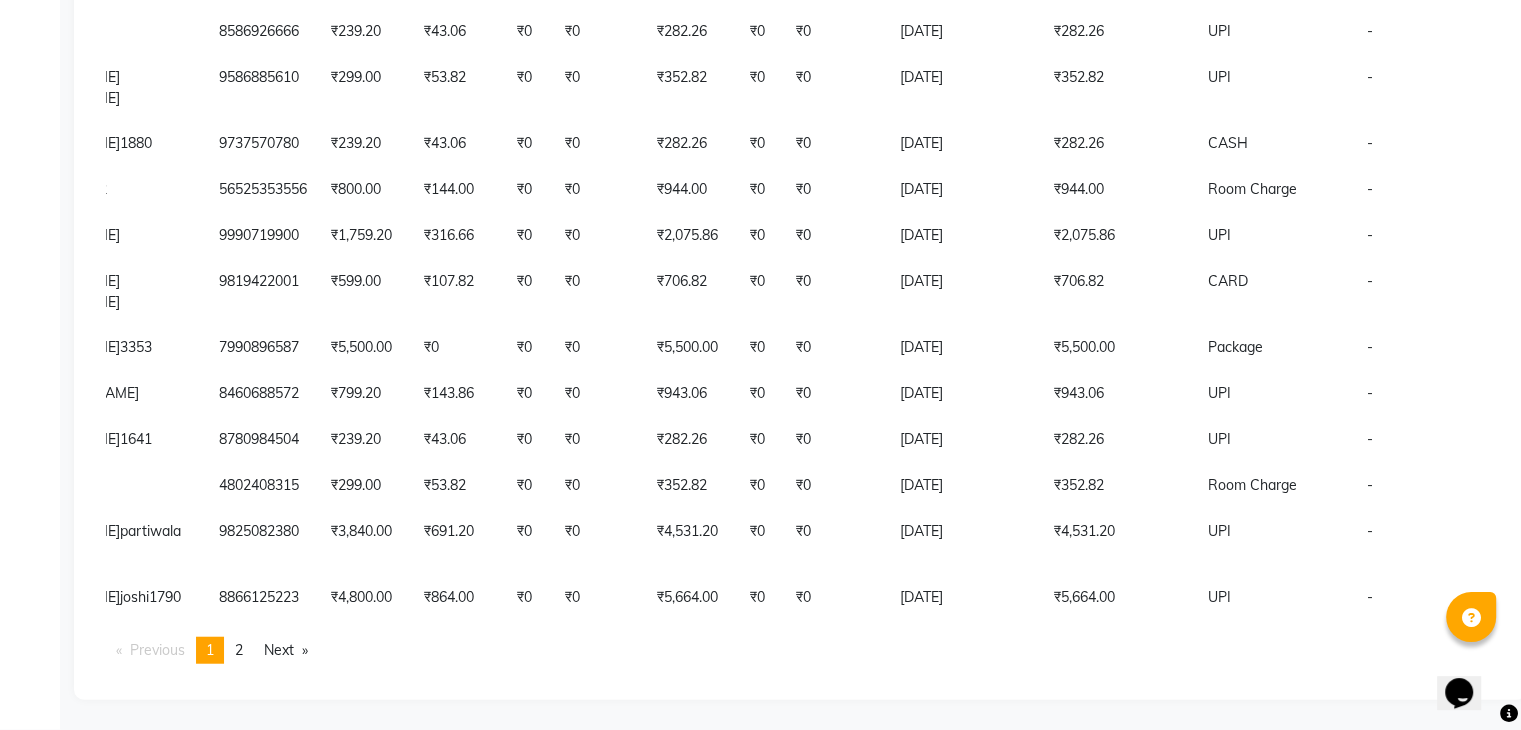 click on "page  2" at bounding box center (239, 650) 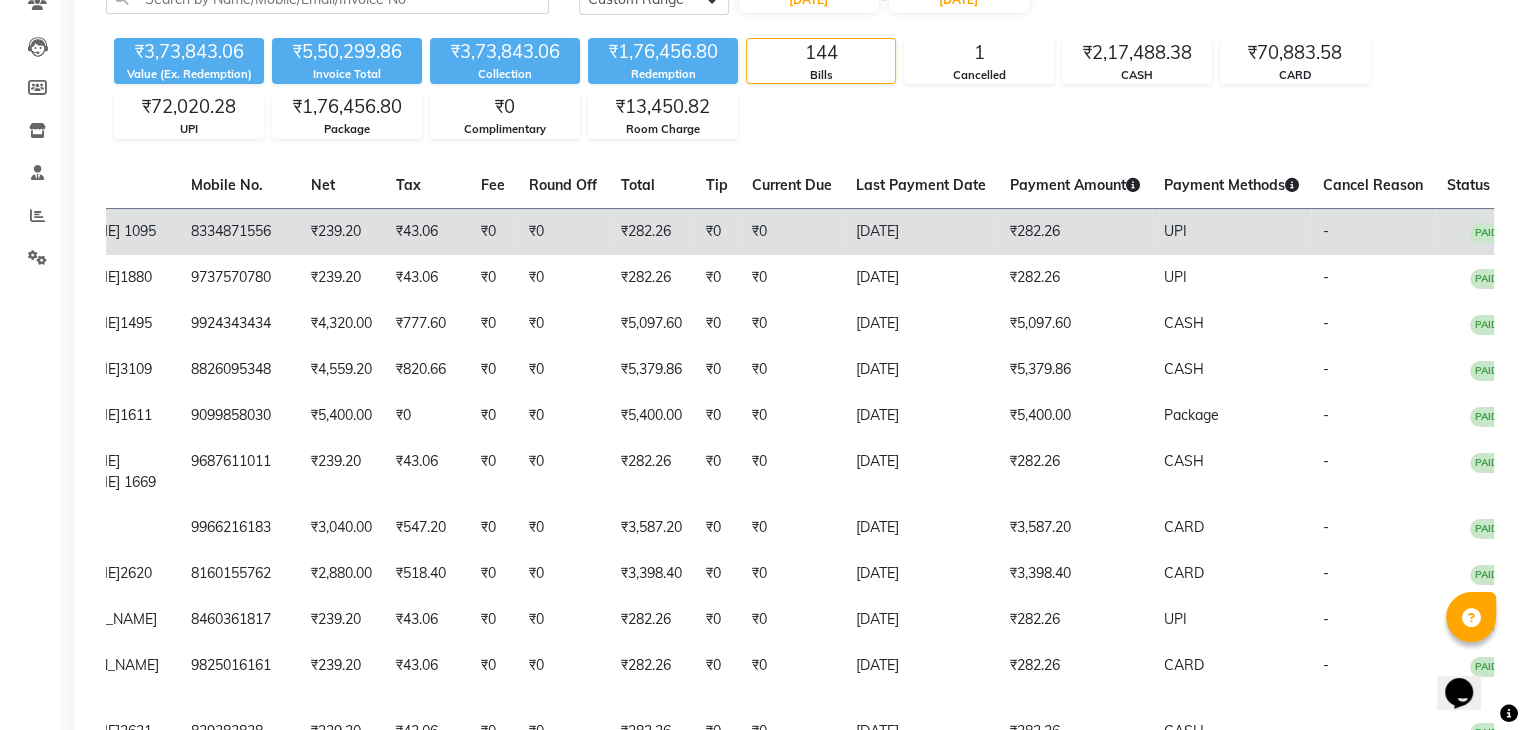 scroll, scrollTop: 0, scrollLeft: 0, axis: both 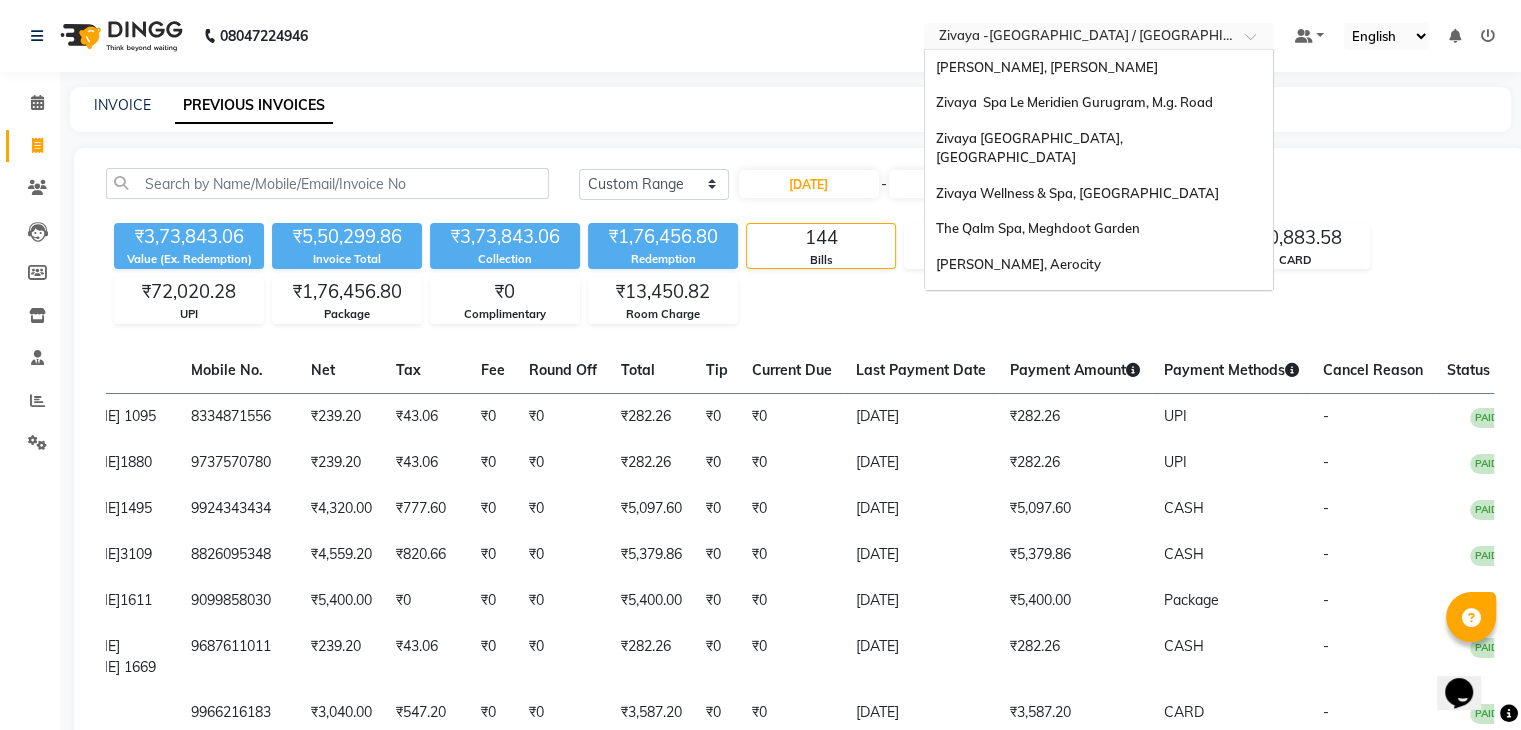 click at bounding box center [1079, 38] 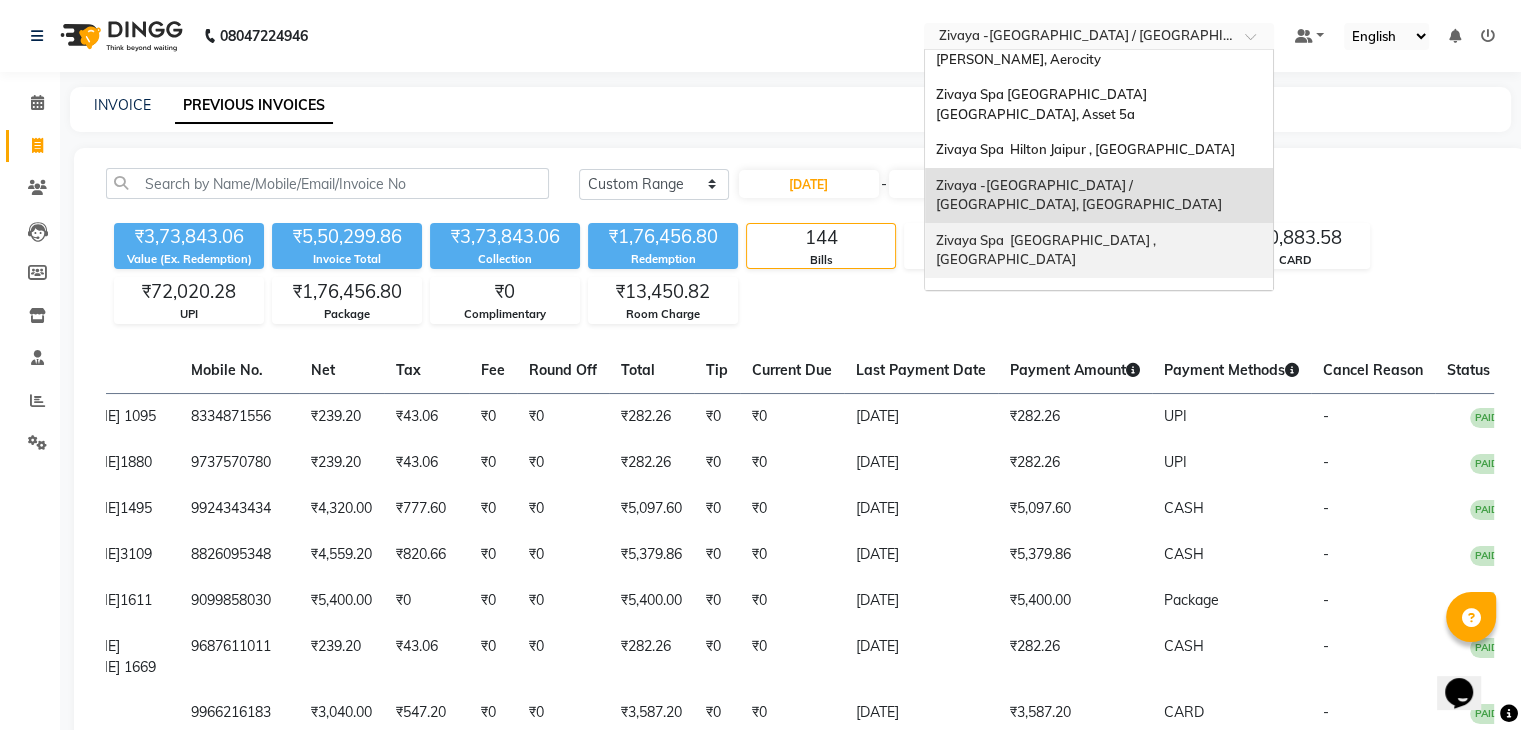 click on "Zivaya Spa  [GEOGRAPHIC_DATA] , [GEOGRAPHIC_DATA]" at bounding box center (1046, 250) 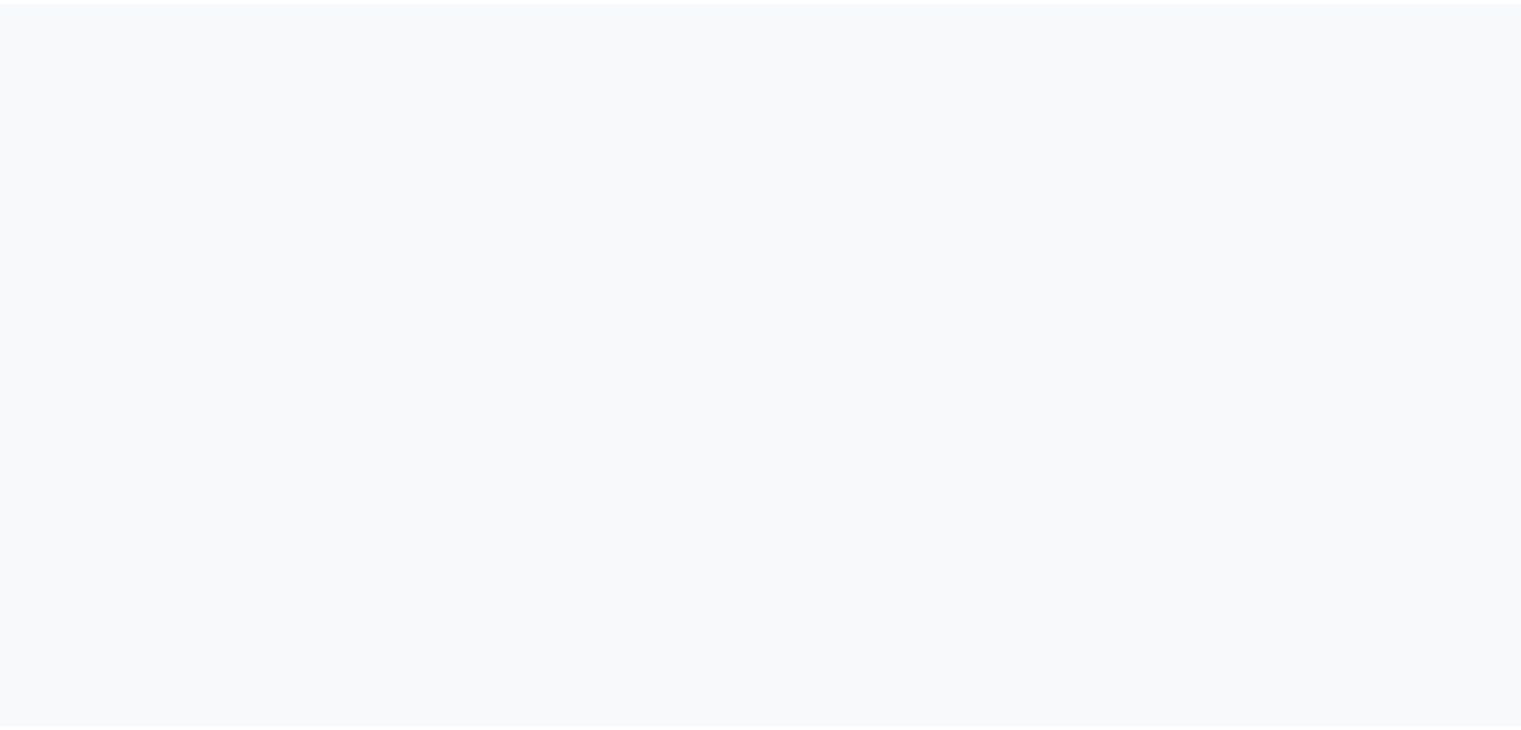scroll, scrollTop: 0, scrollLeft: 0, axis: both 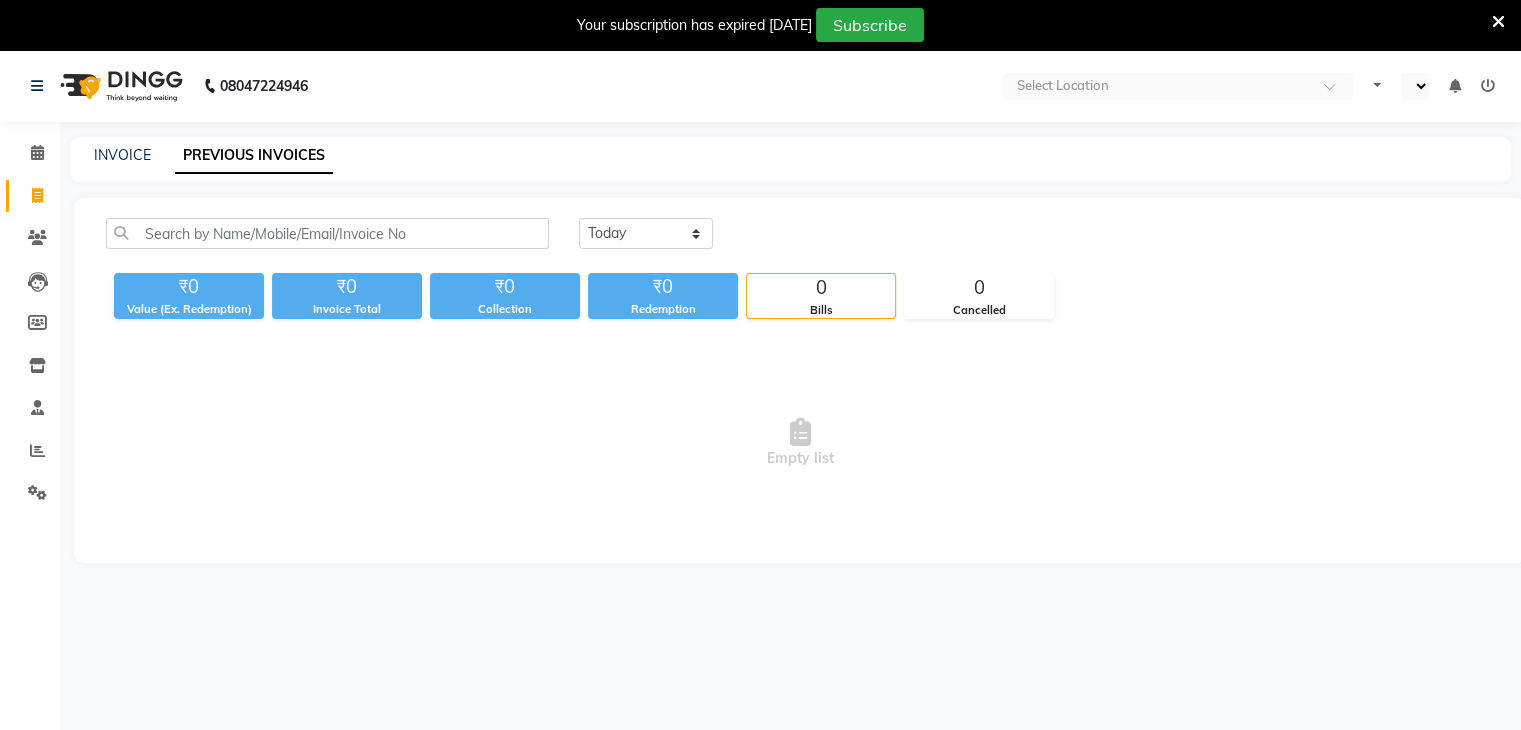 select on "en" 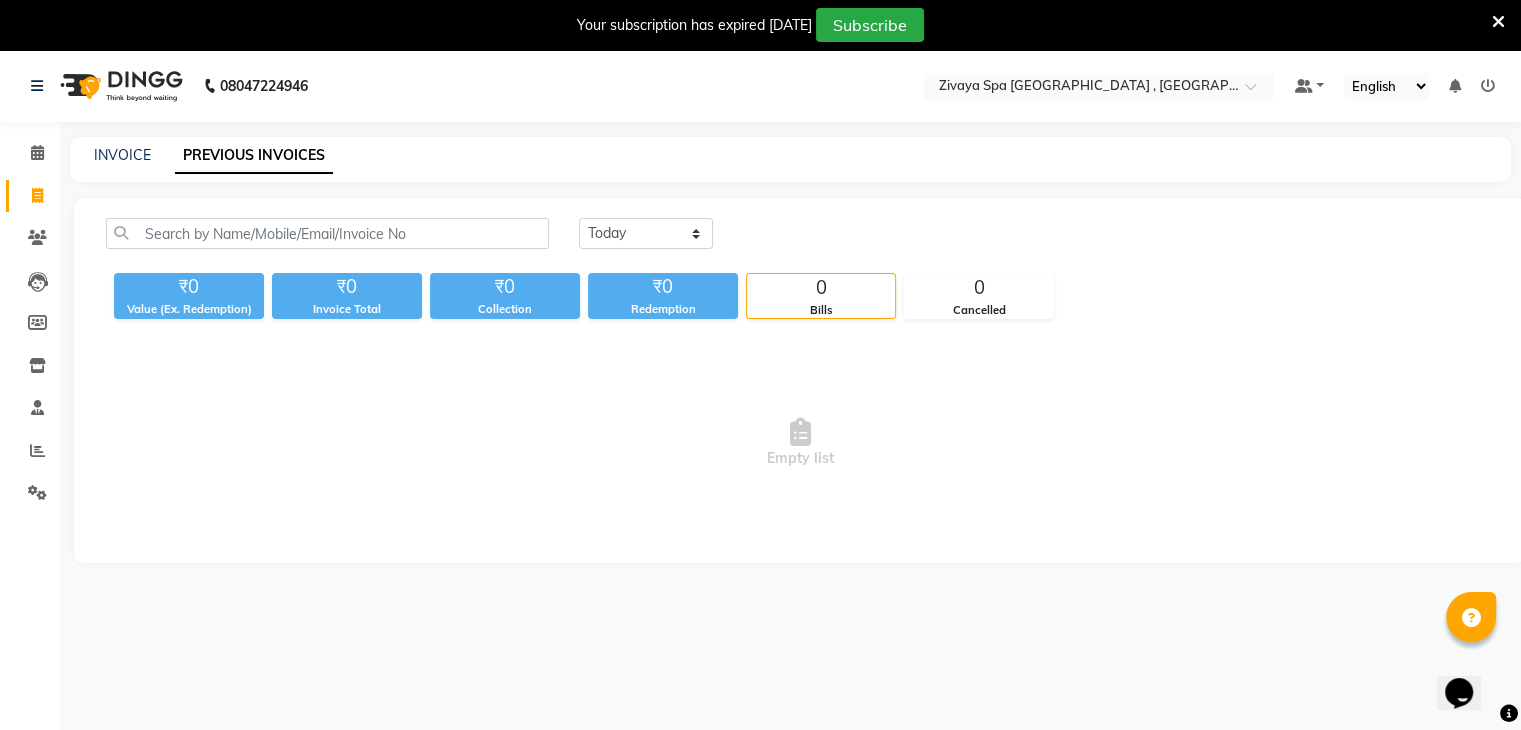 scroll, scrollTop: 0, scrollLeft: 0, axis: both 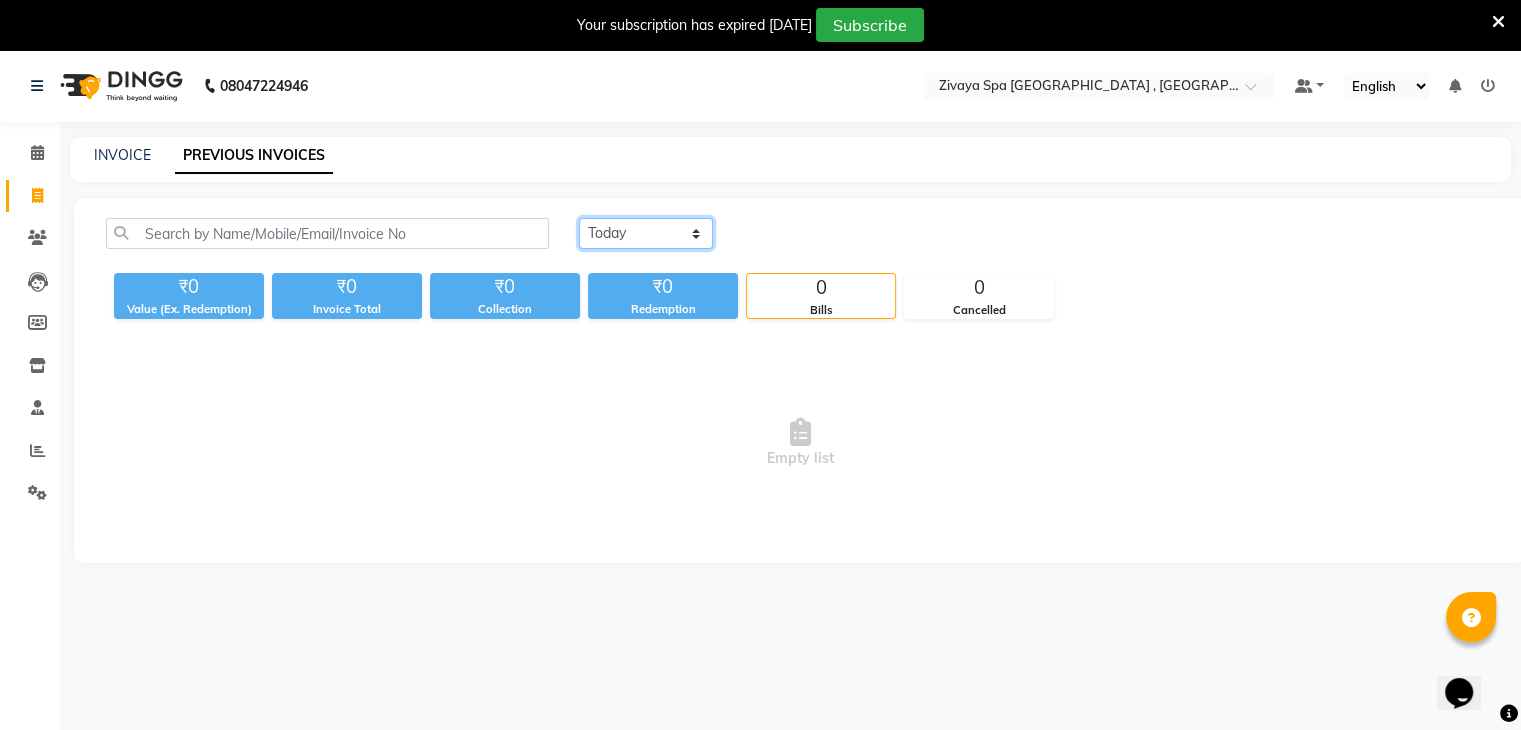 click on "[DATE] [DATE] Custom Range" 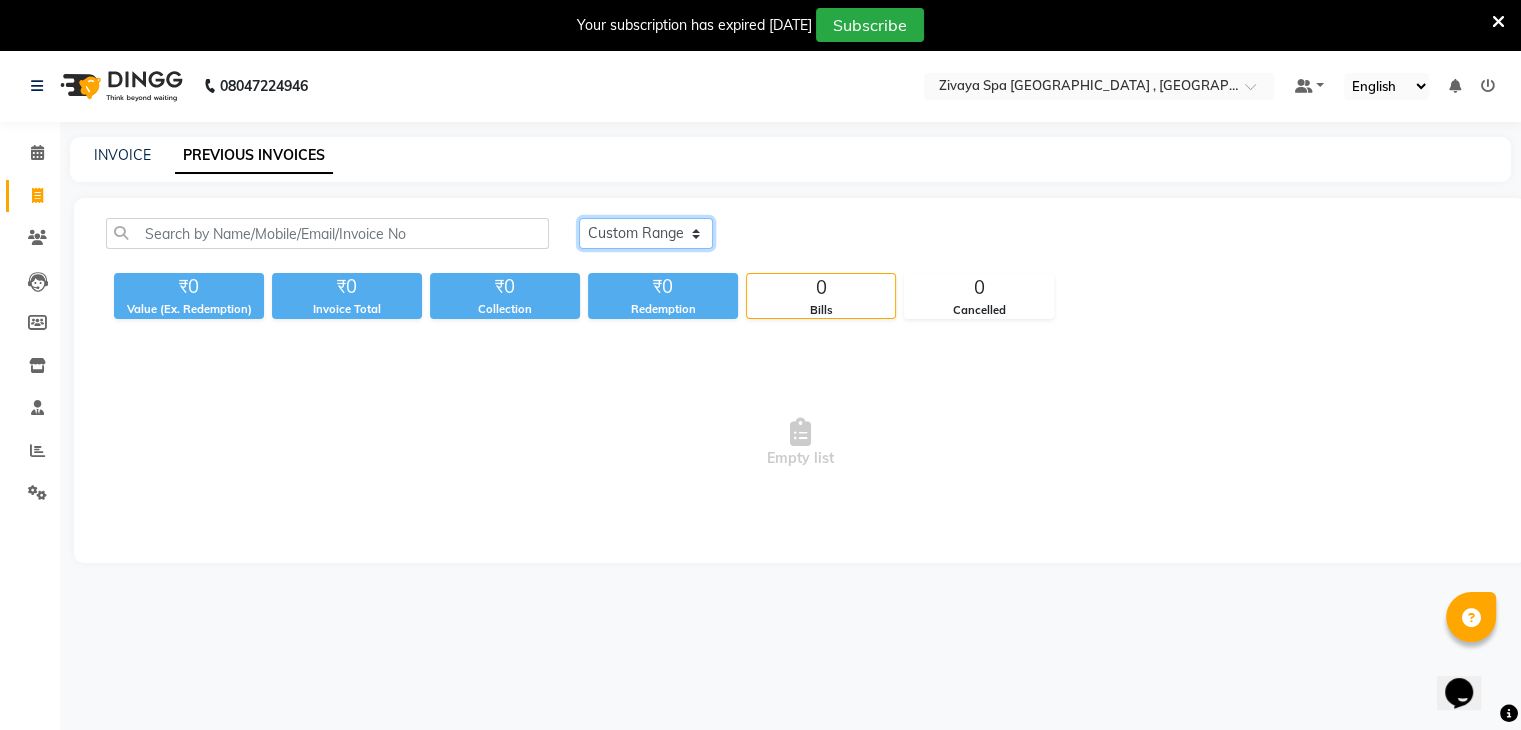 click on "[DATE] [DATE] Custom Range" 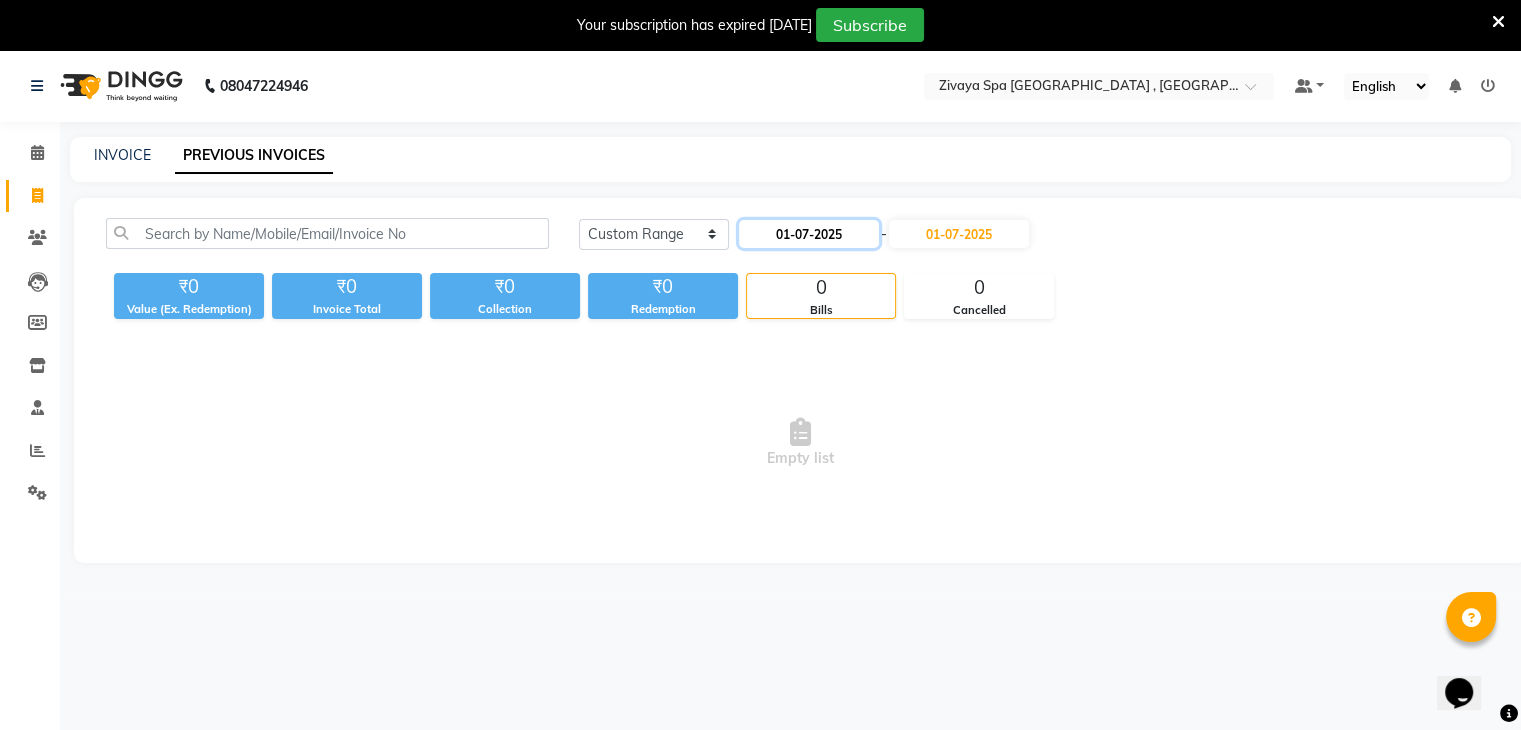 click on "01-07-2025" 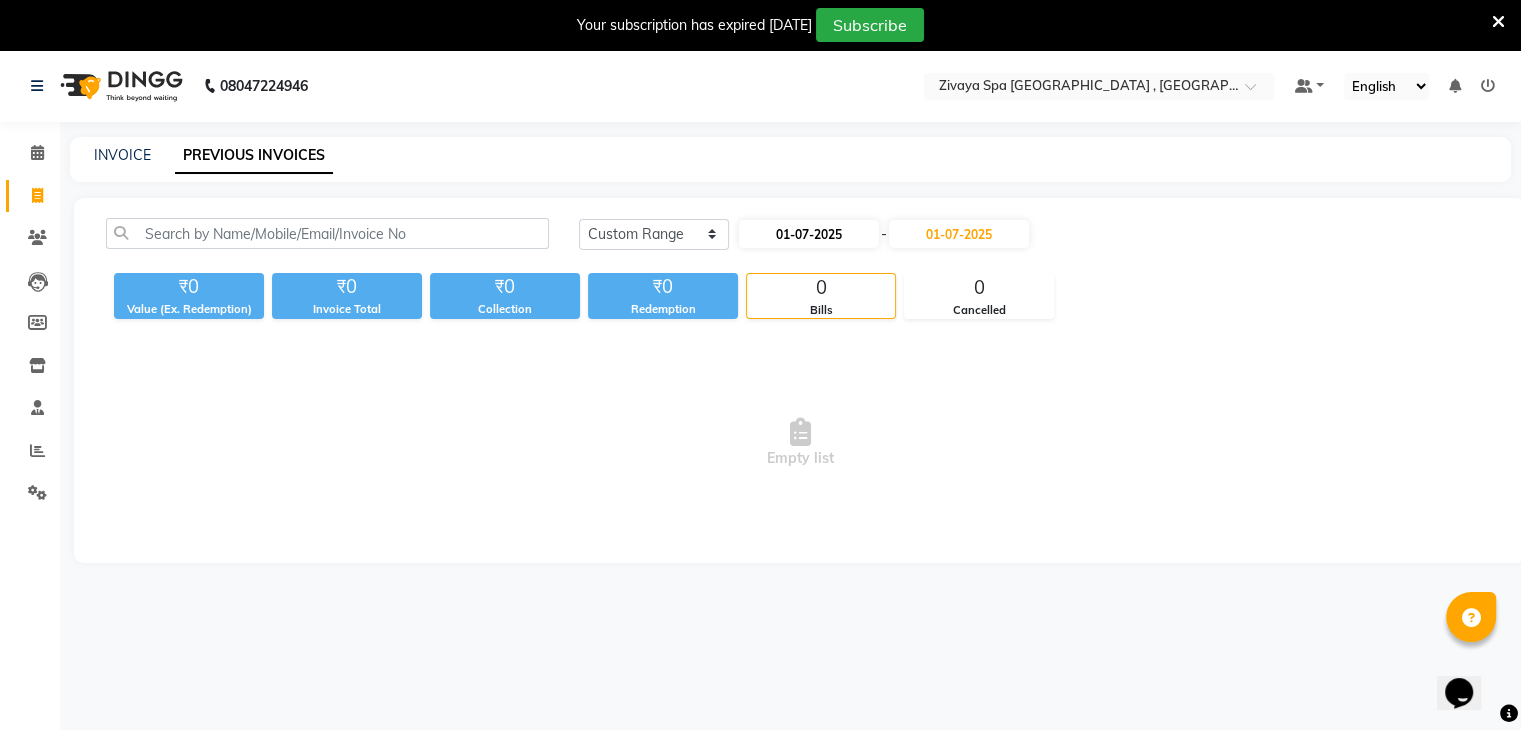 select on "7" 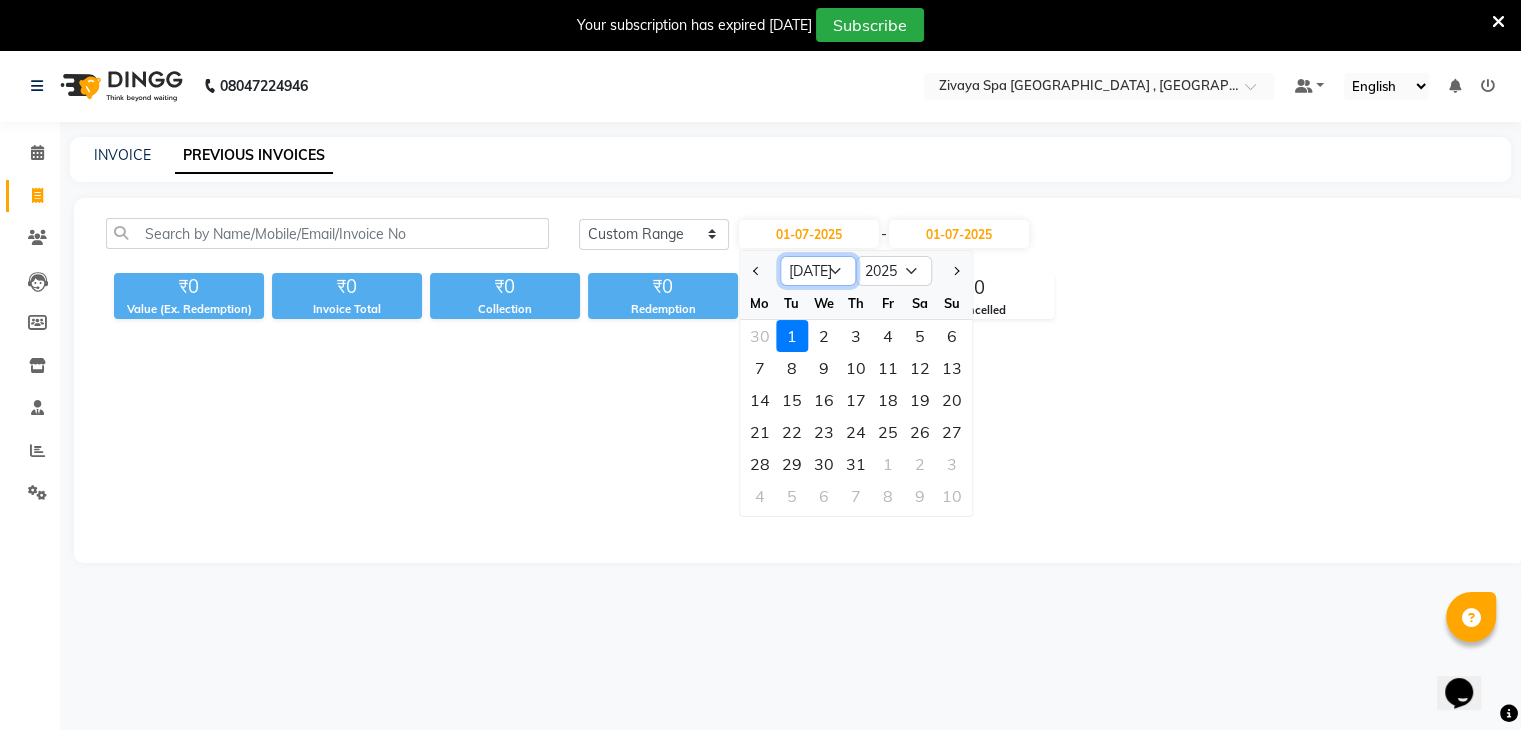 click on "Jan Feb Mar Apr May Jun [DATE] Aug Sep Oct Nov Dec" 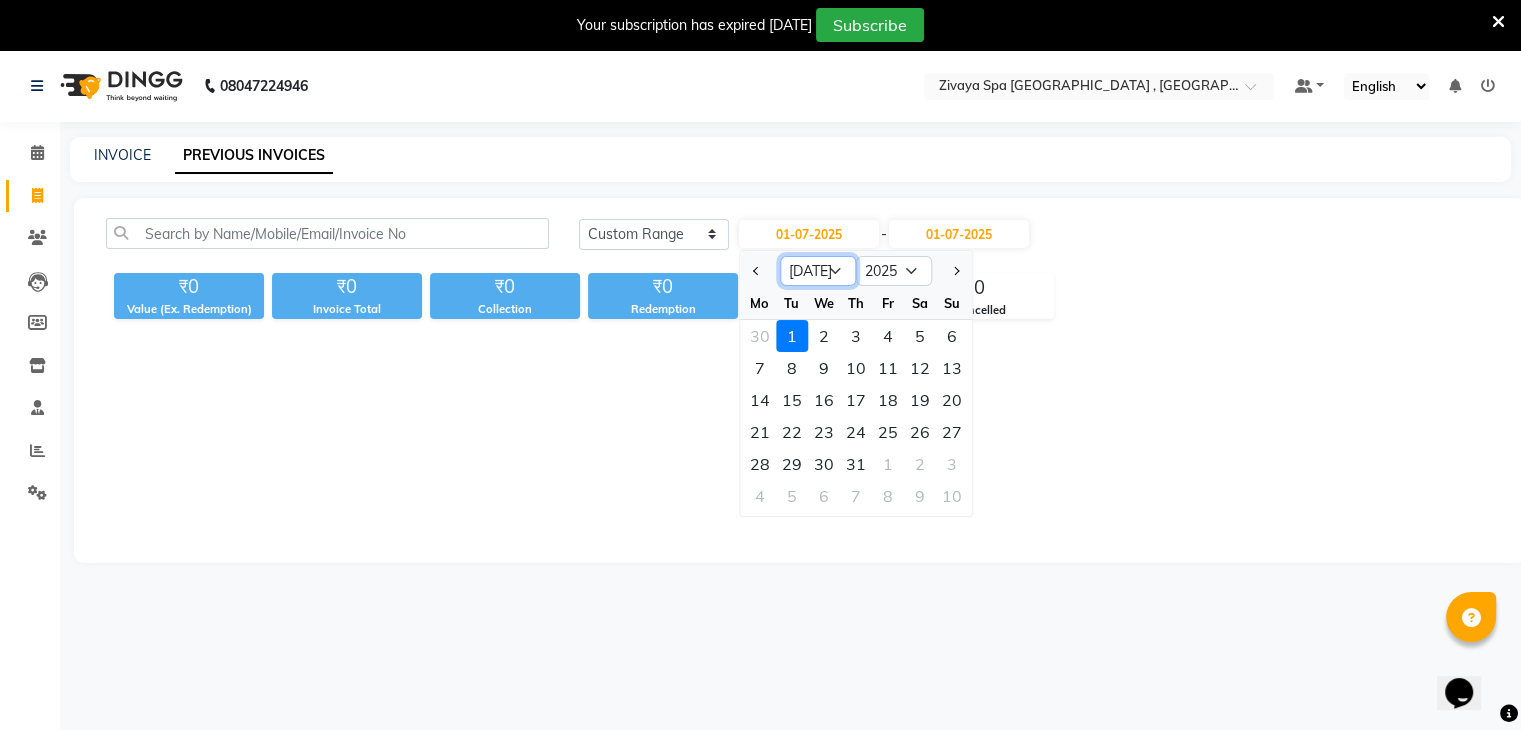 select on "6" 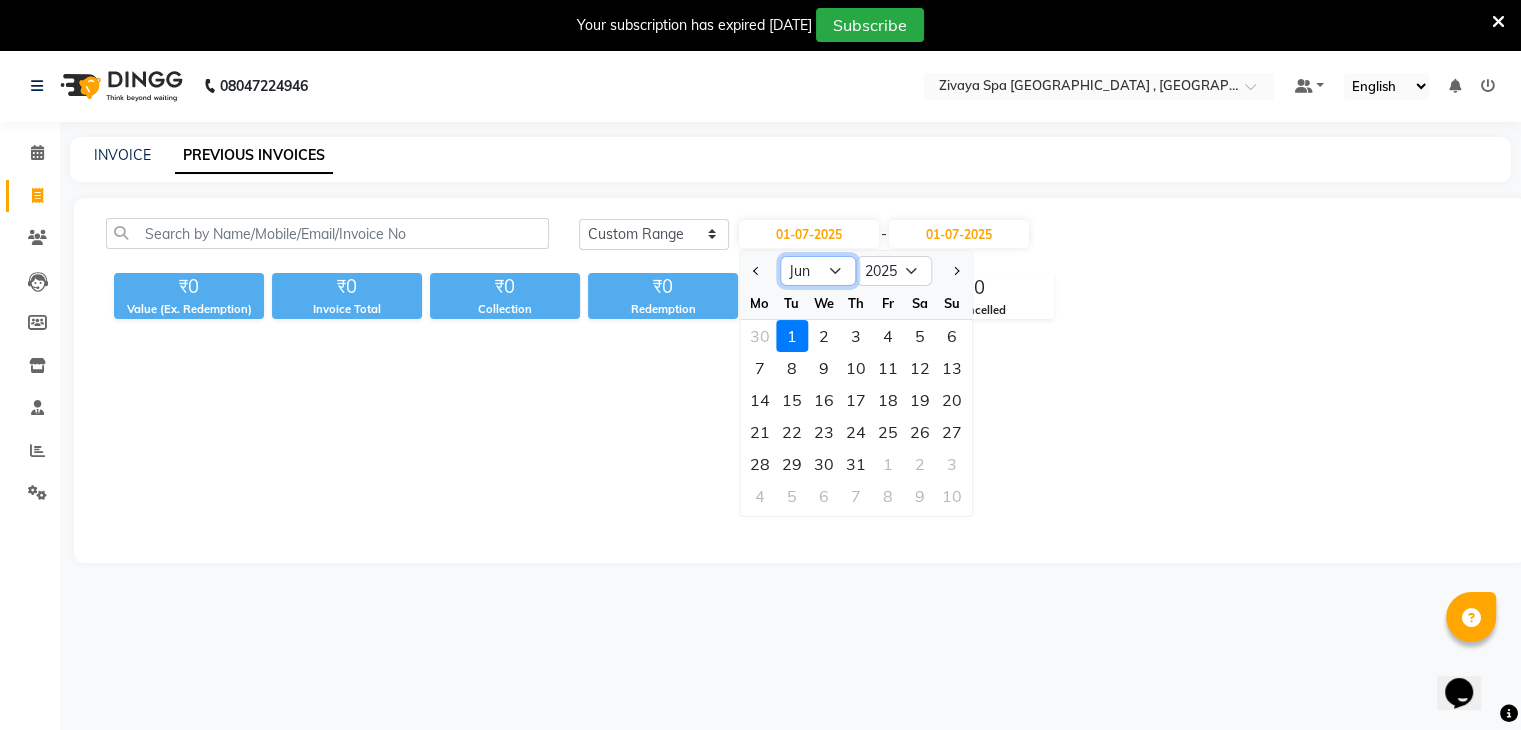 click on "Jan Feb Mar Apr May Jun [DATE] Aug Sep Oct Nov Dec" 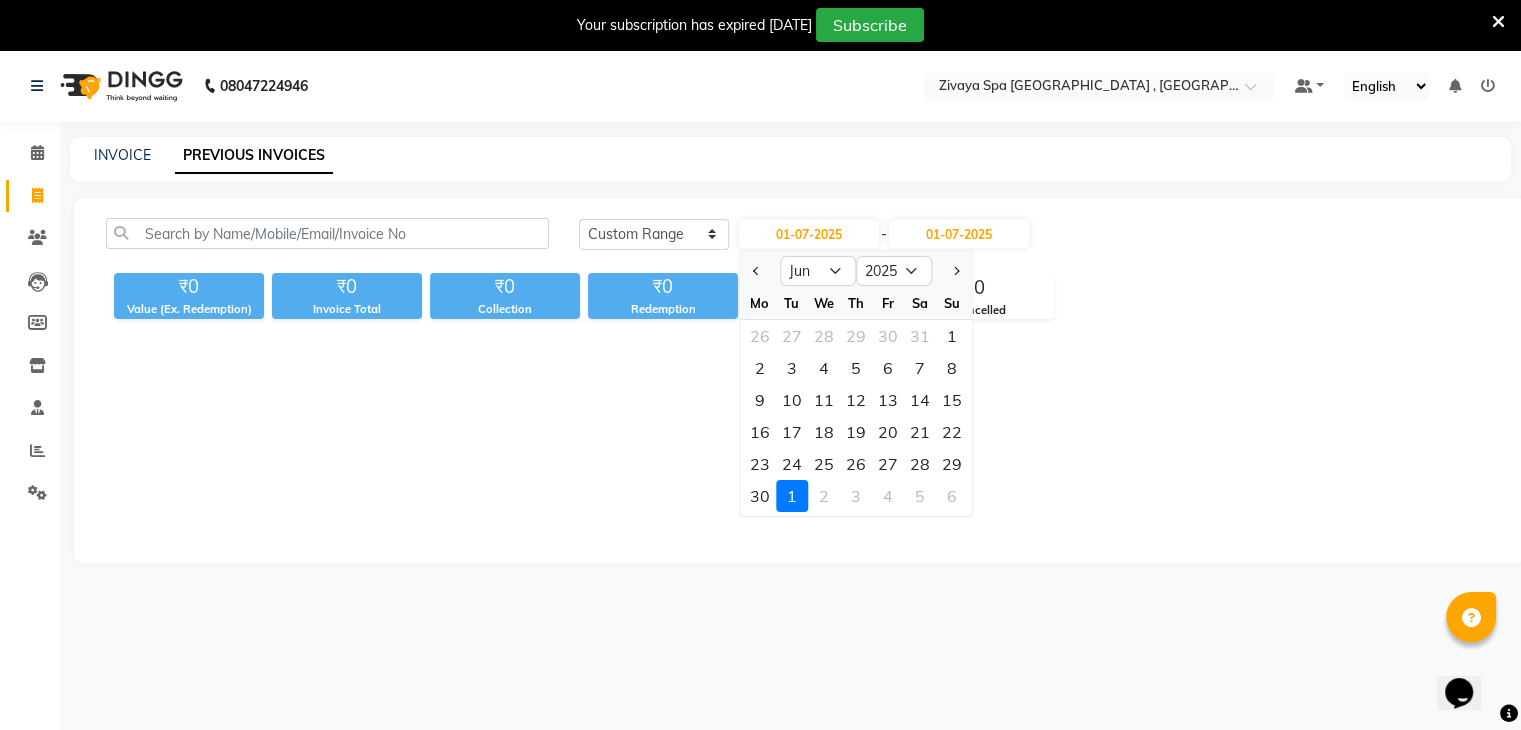 click on "1" 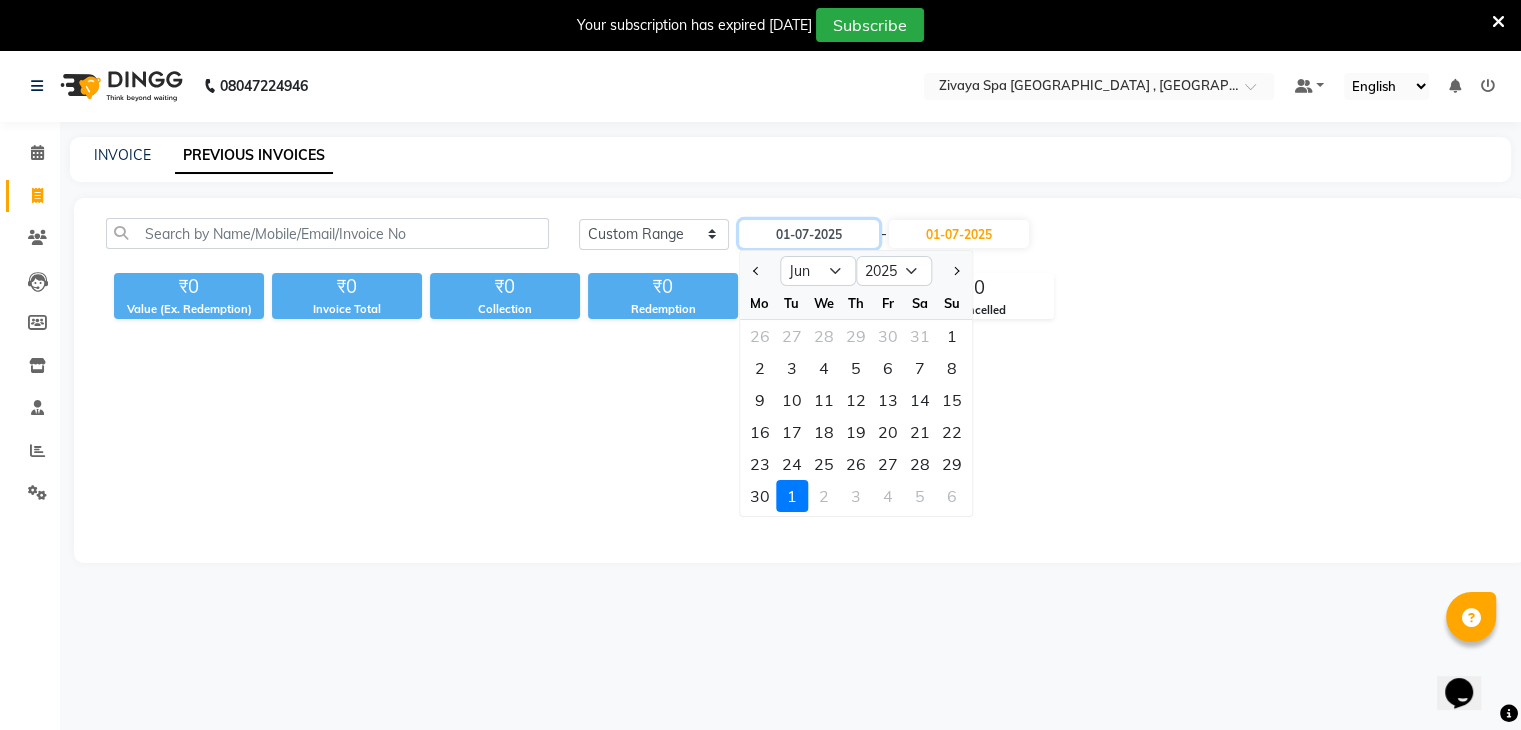 type on "[DATE]" 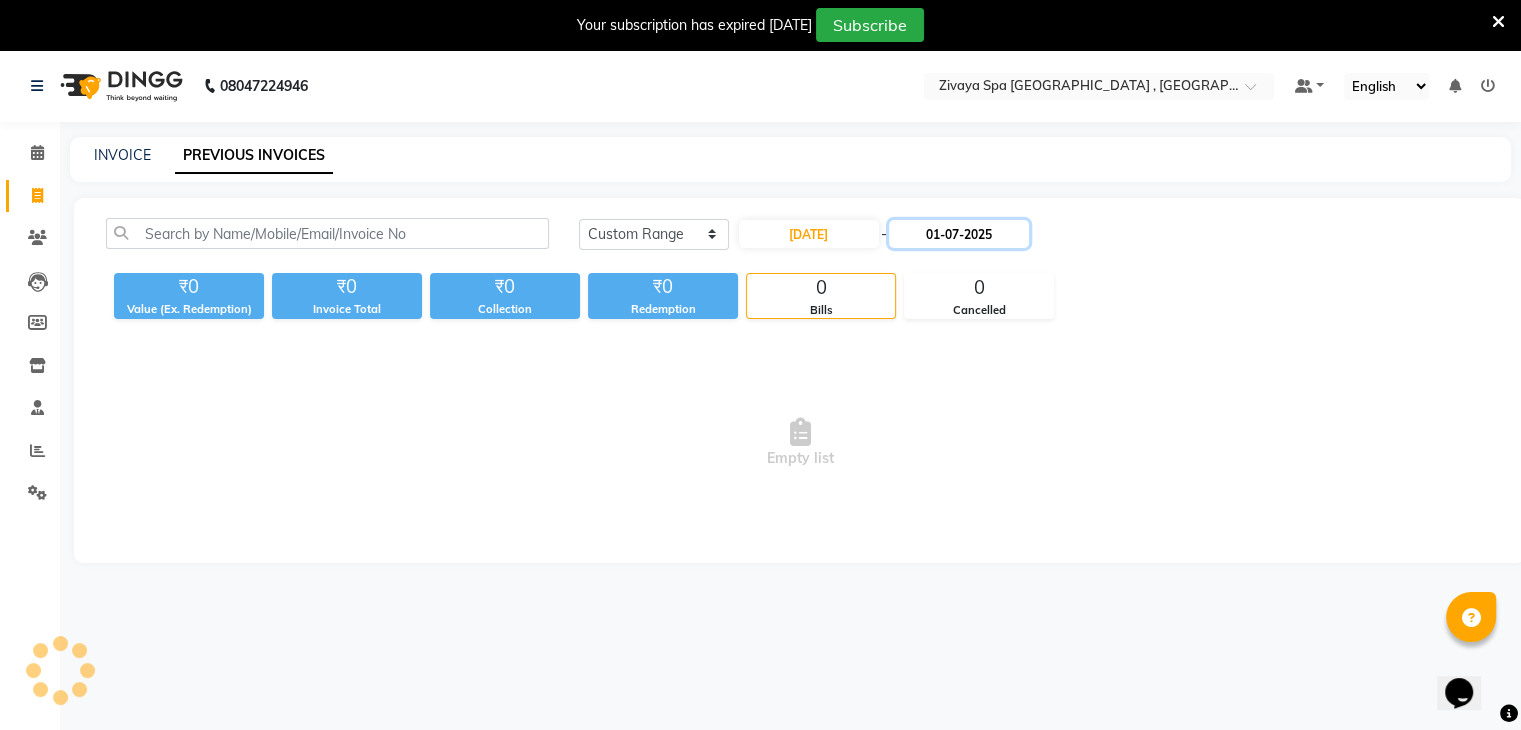 click on "01-07-2025" 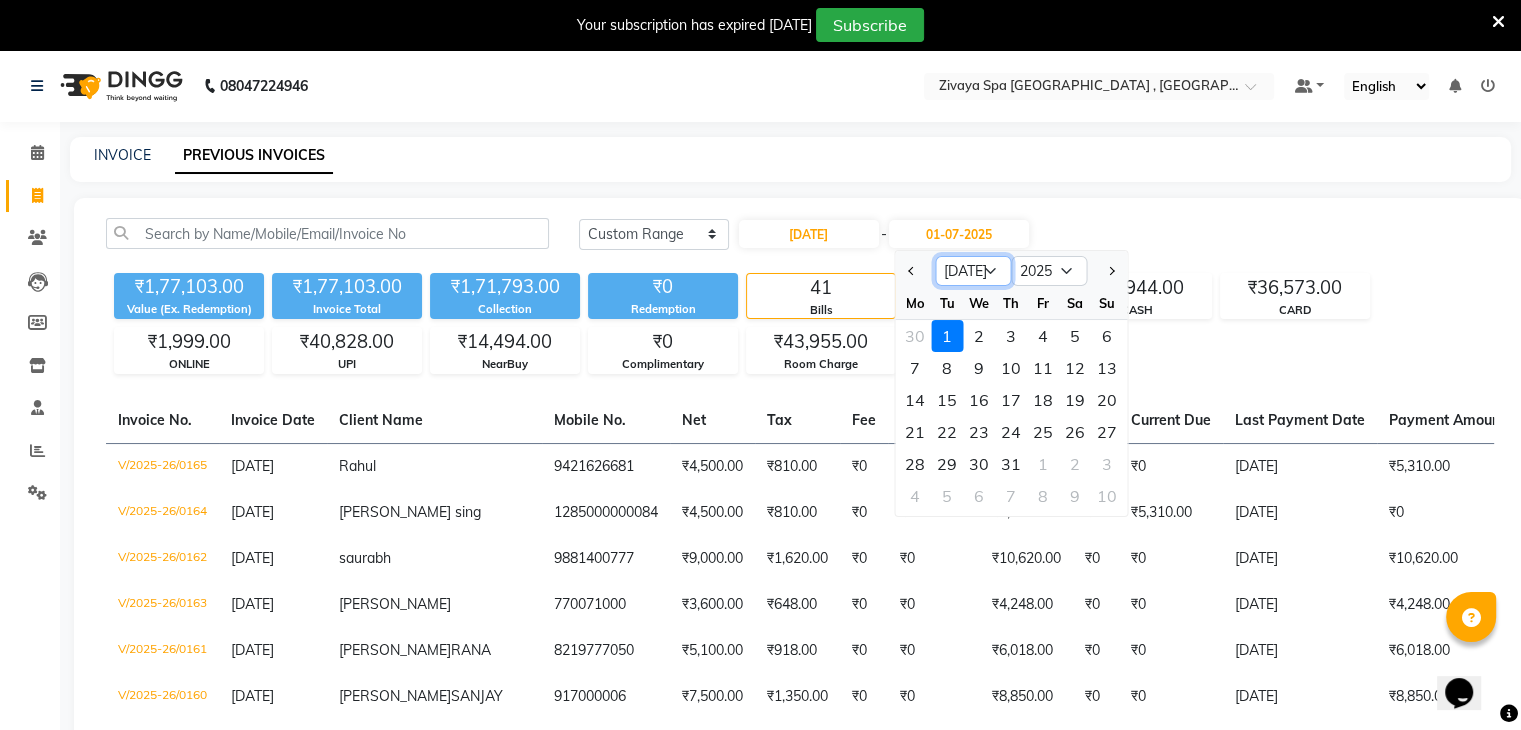 click on "Jun Jul Aug Sep Oct Nov Dec" 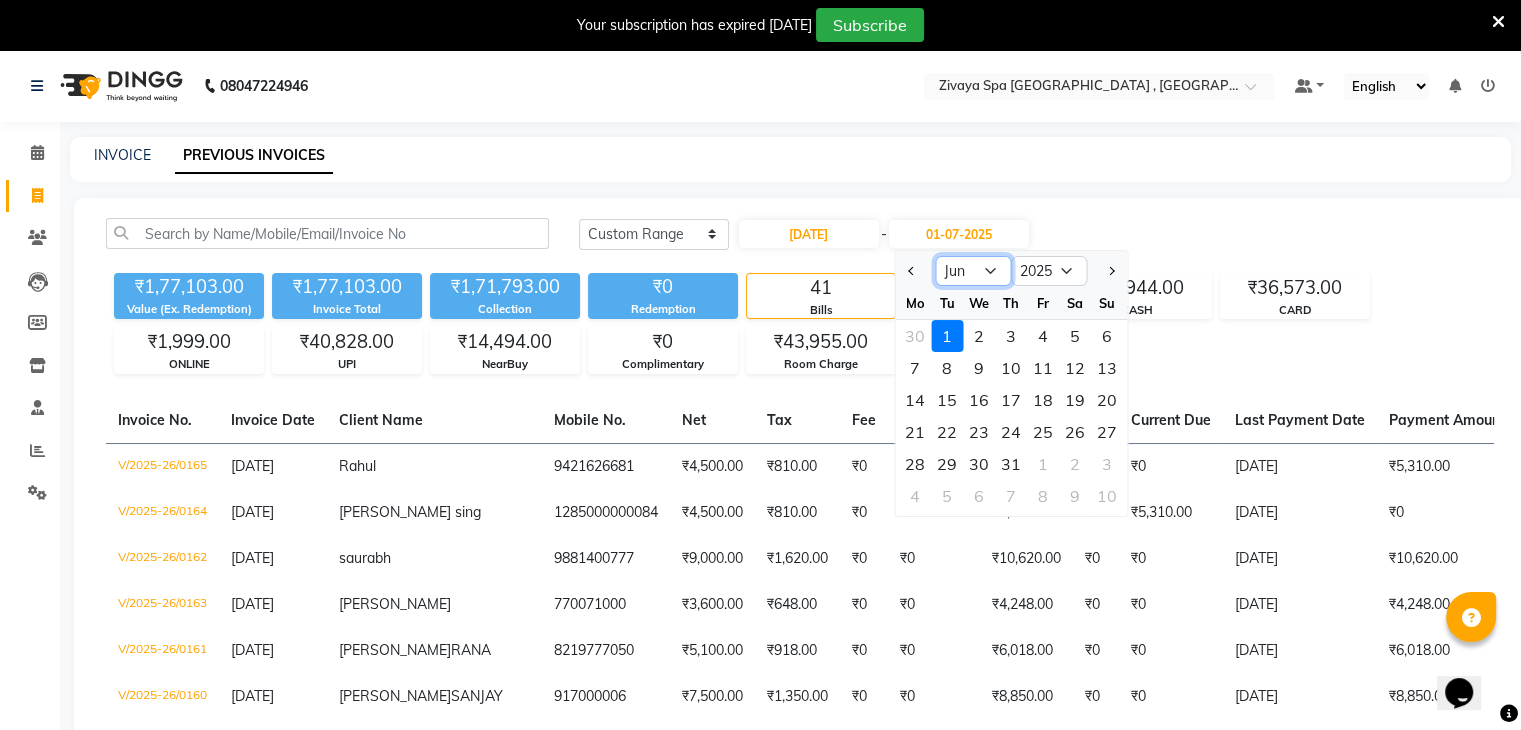 click on "Jun Jul Aug Sep Oct Nov Dec" 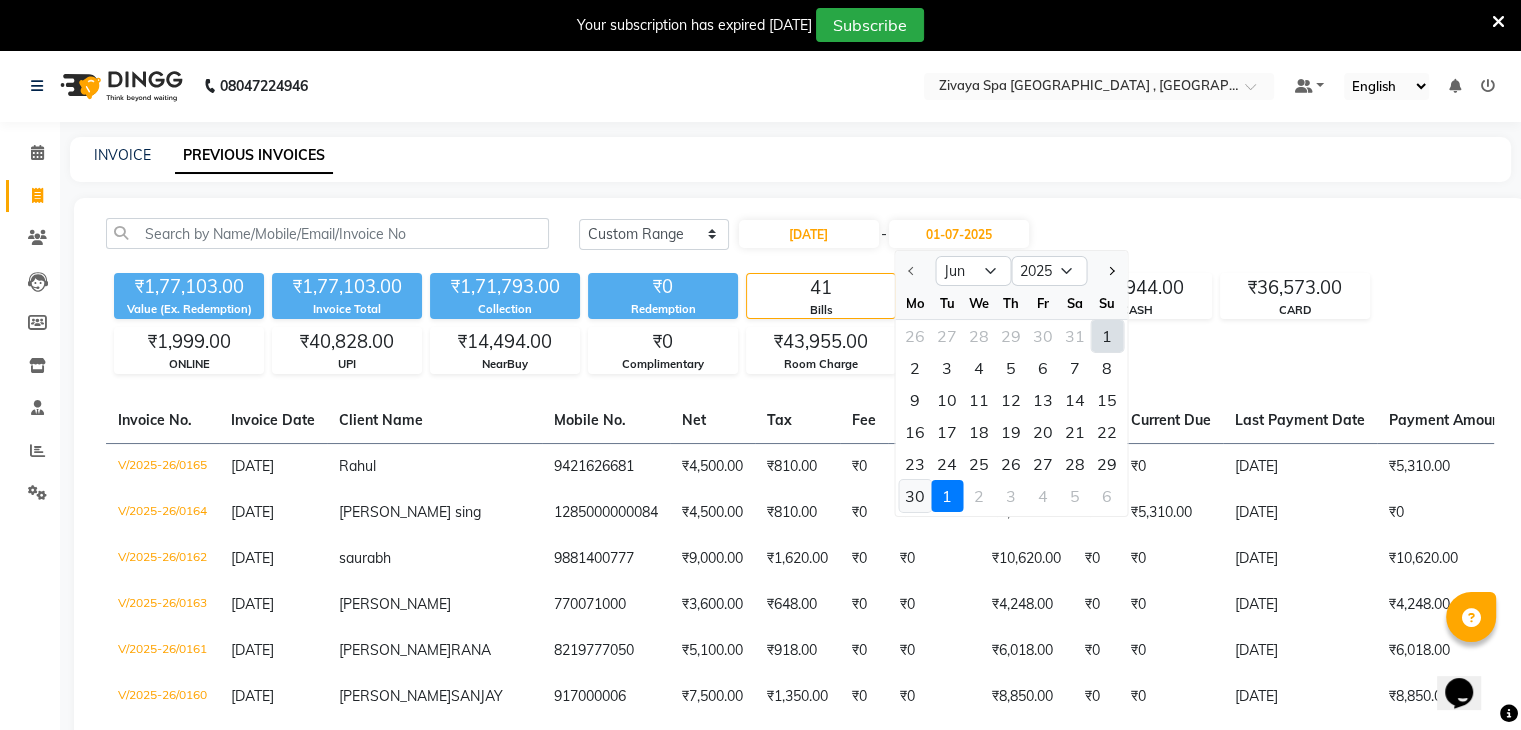 click on "30" 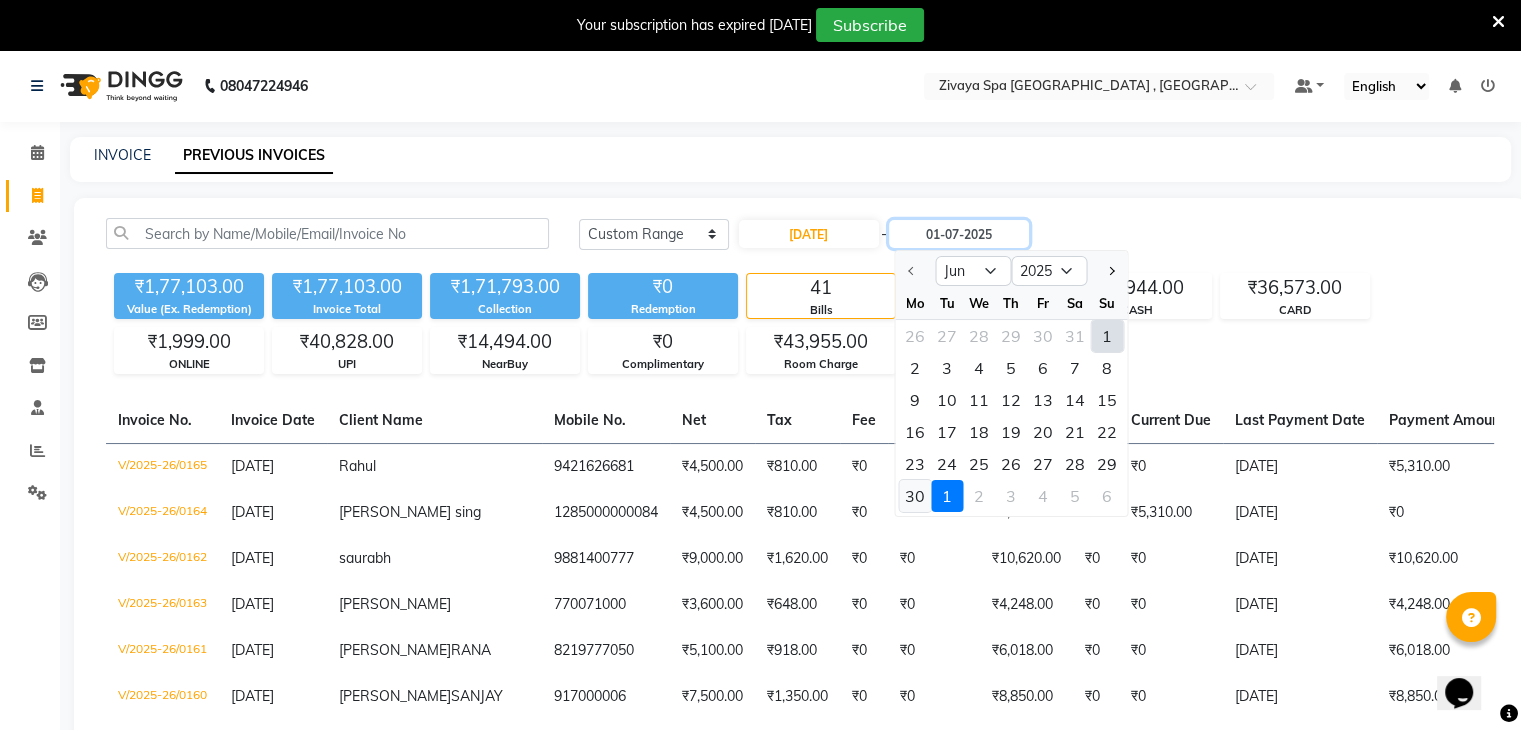 type on "30-06-2025" 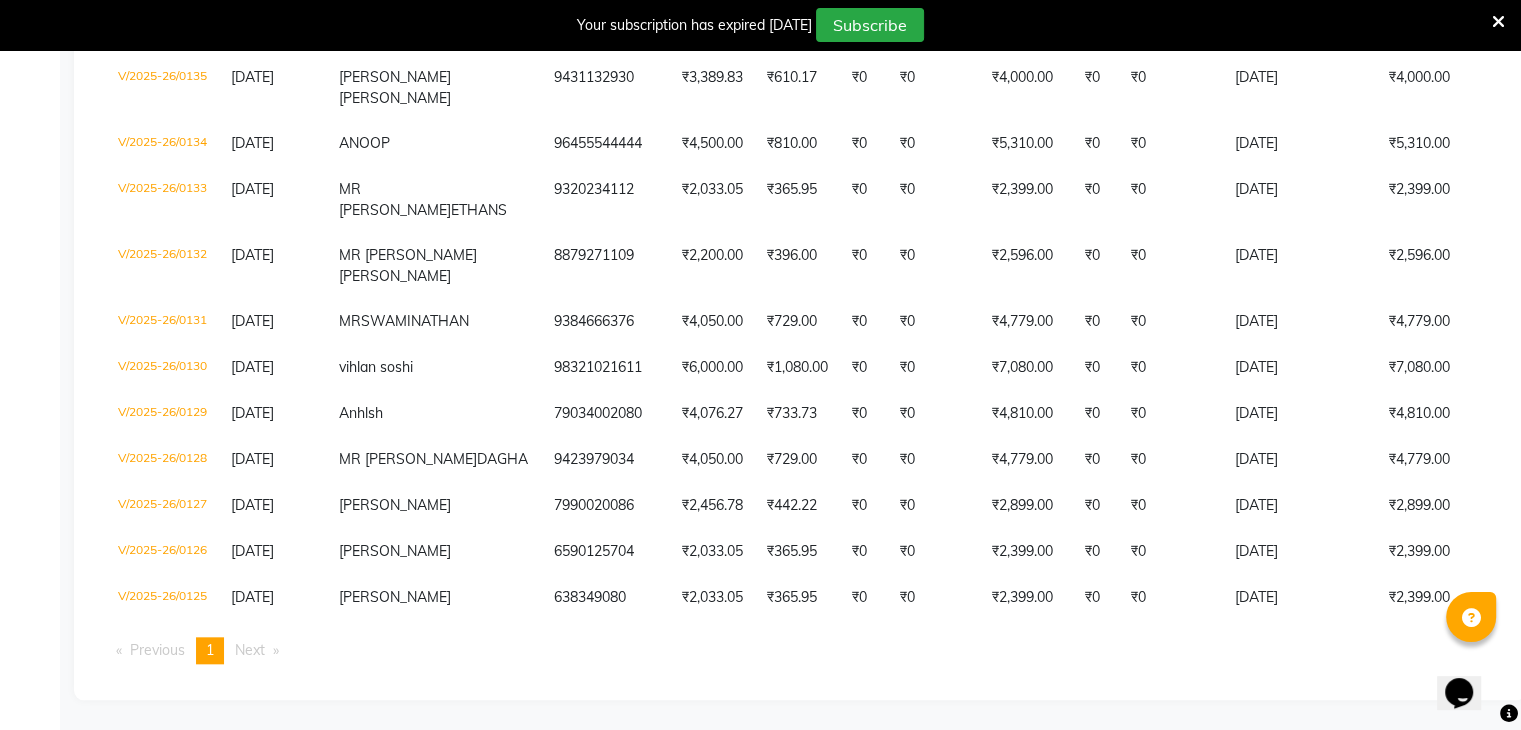 scroll, scrollTop: 2029, scrollLeft: 0, axis: vertical 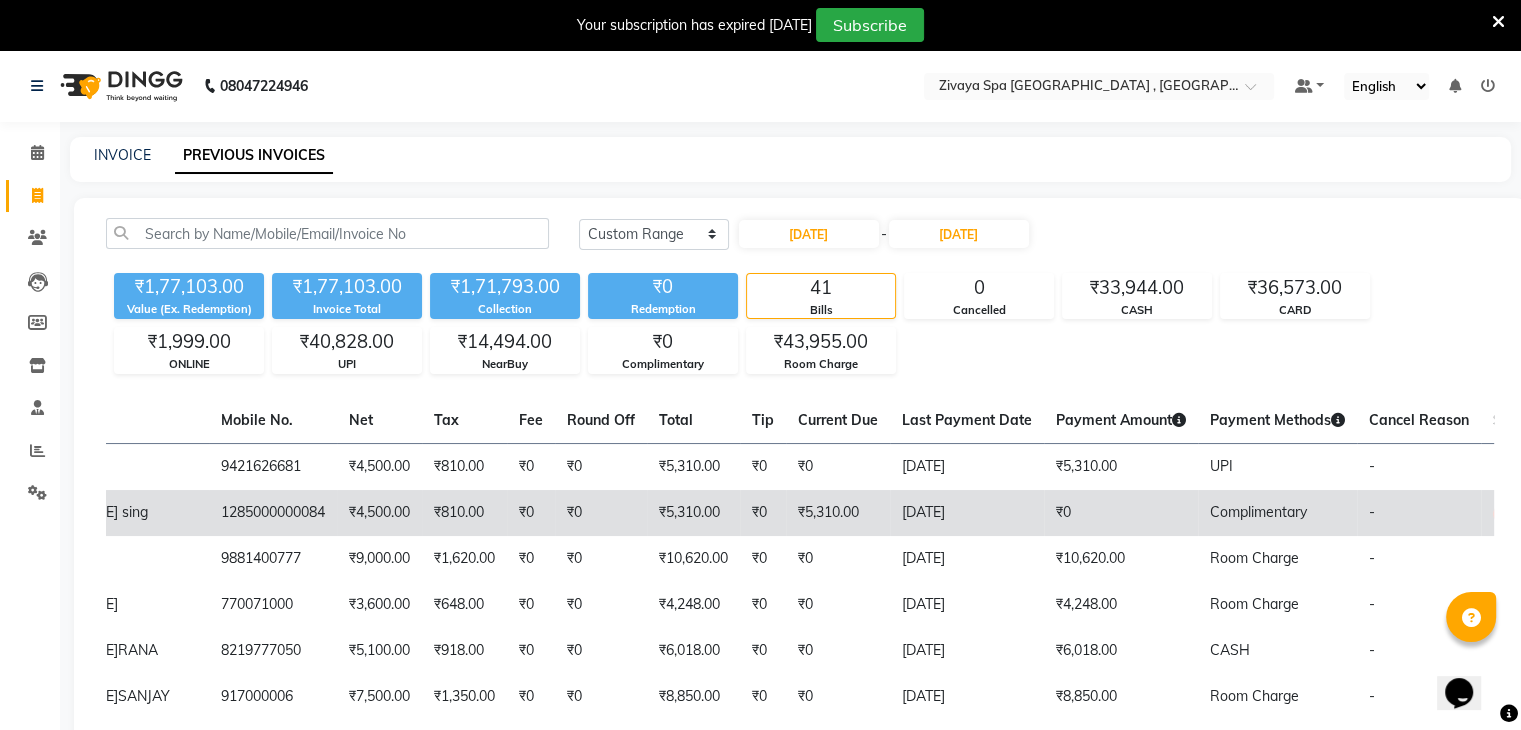 click on "1285000000084" 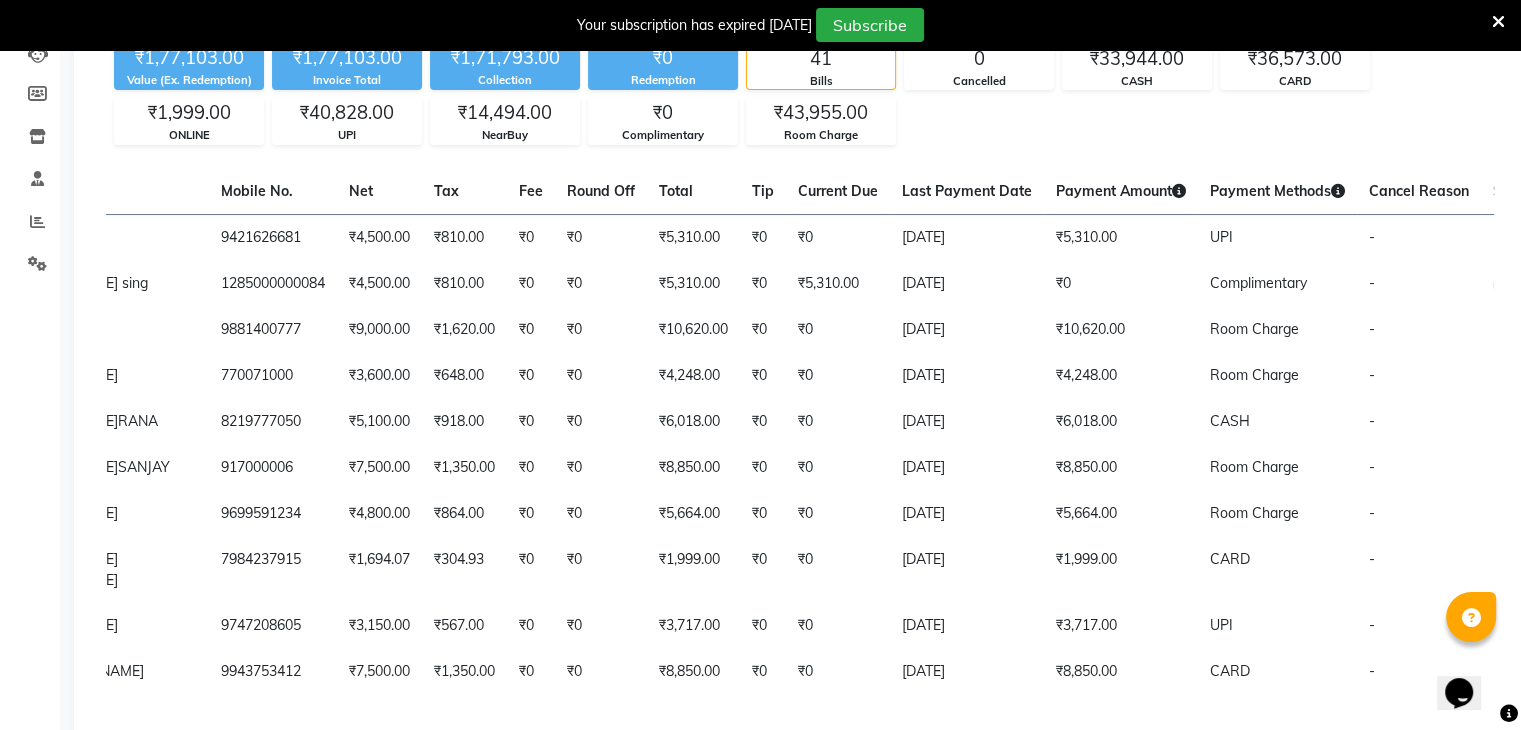 scroll, scrollTop: 0, scrollLeft: 0, axis: both 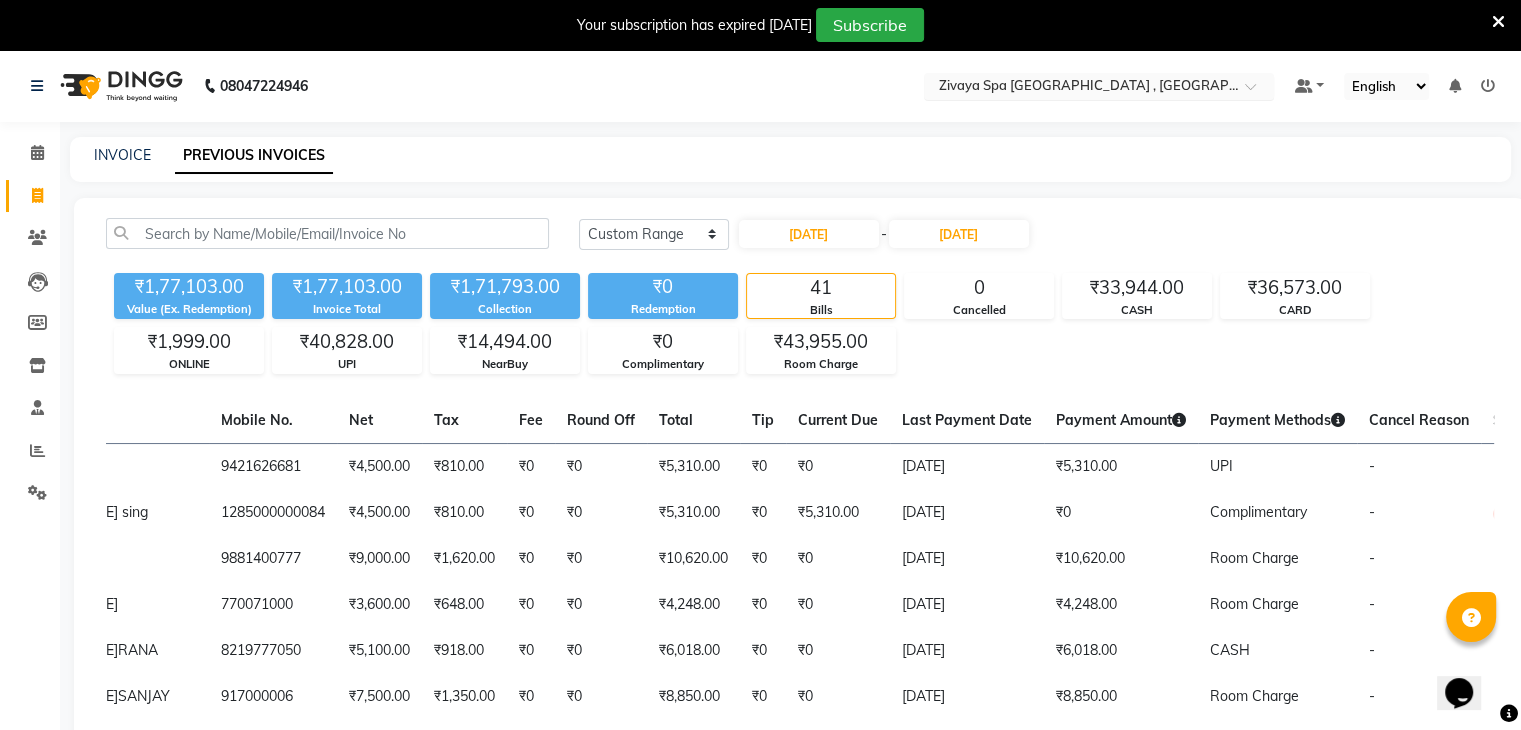 click at bounding box center (1079, 88) 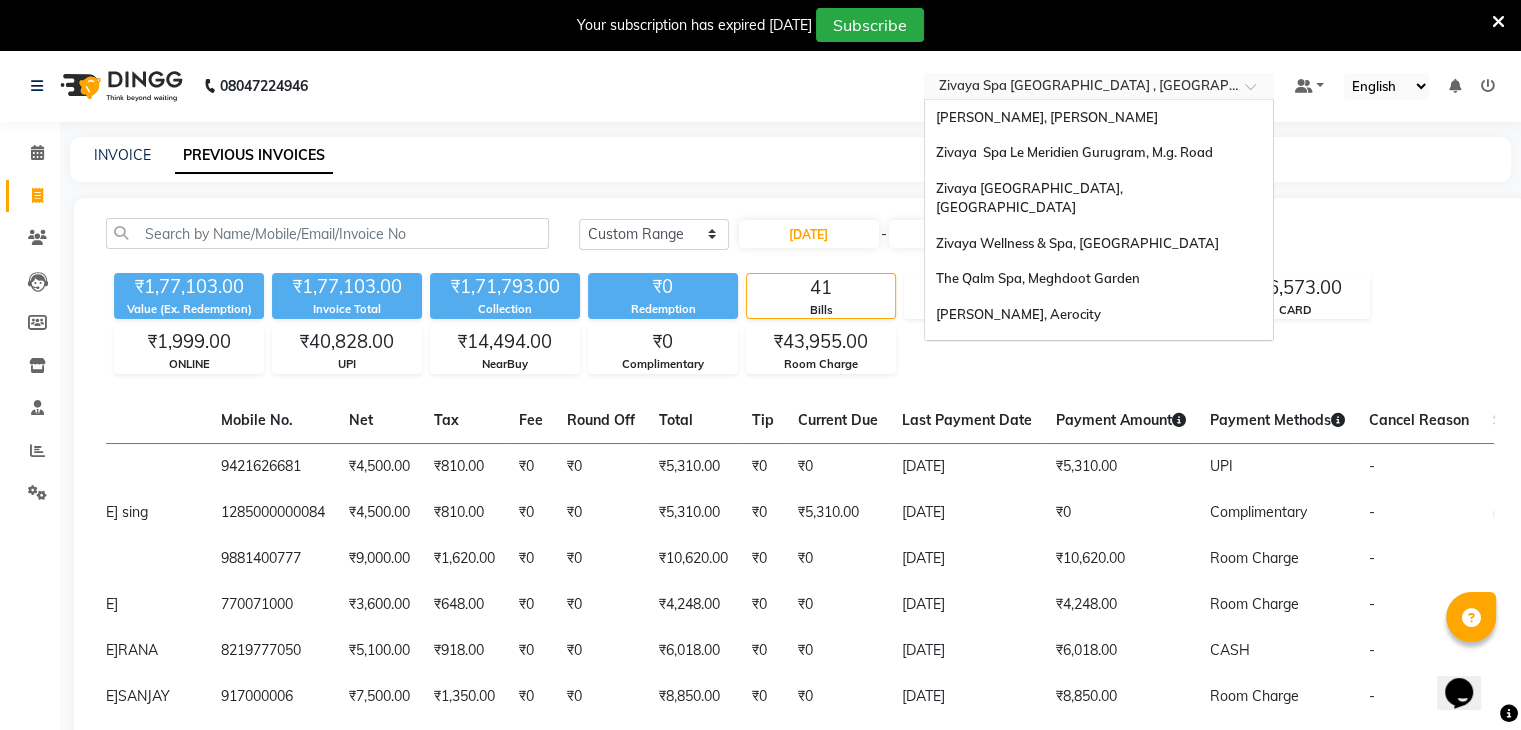 scroll, scrollTop: 205, scrollLeft: 0, axis: vertical 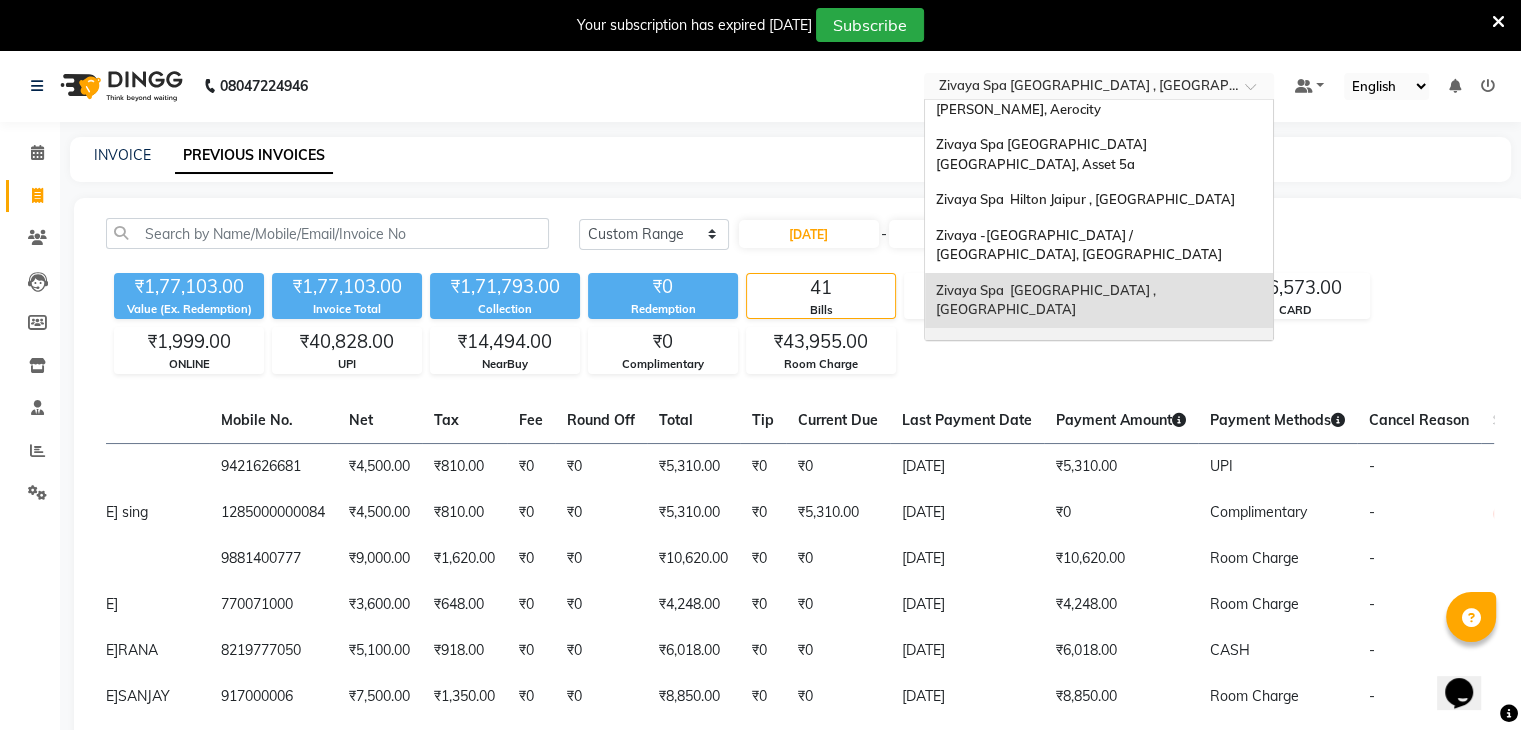 click on "Zivaya-panghat Spa [GEOGRAPHIC_DATA], [GEOGRAPHIC_DATA]" at bounding box center (1073, 355) 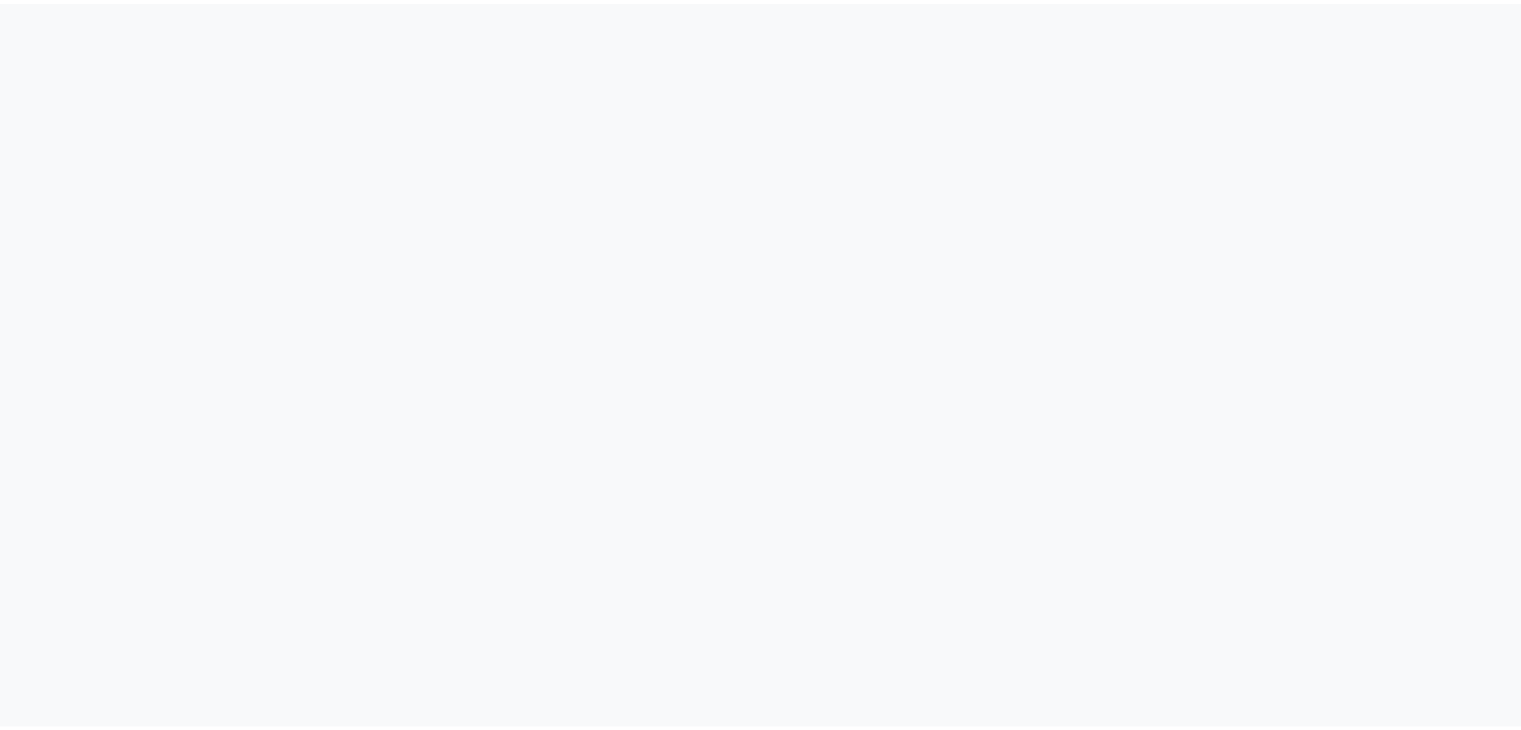 scroll, scrollTop: 0, scrollLeft: 0, axis: both 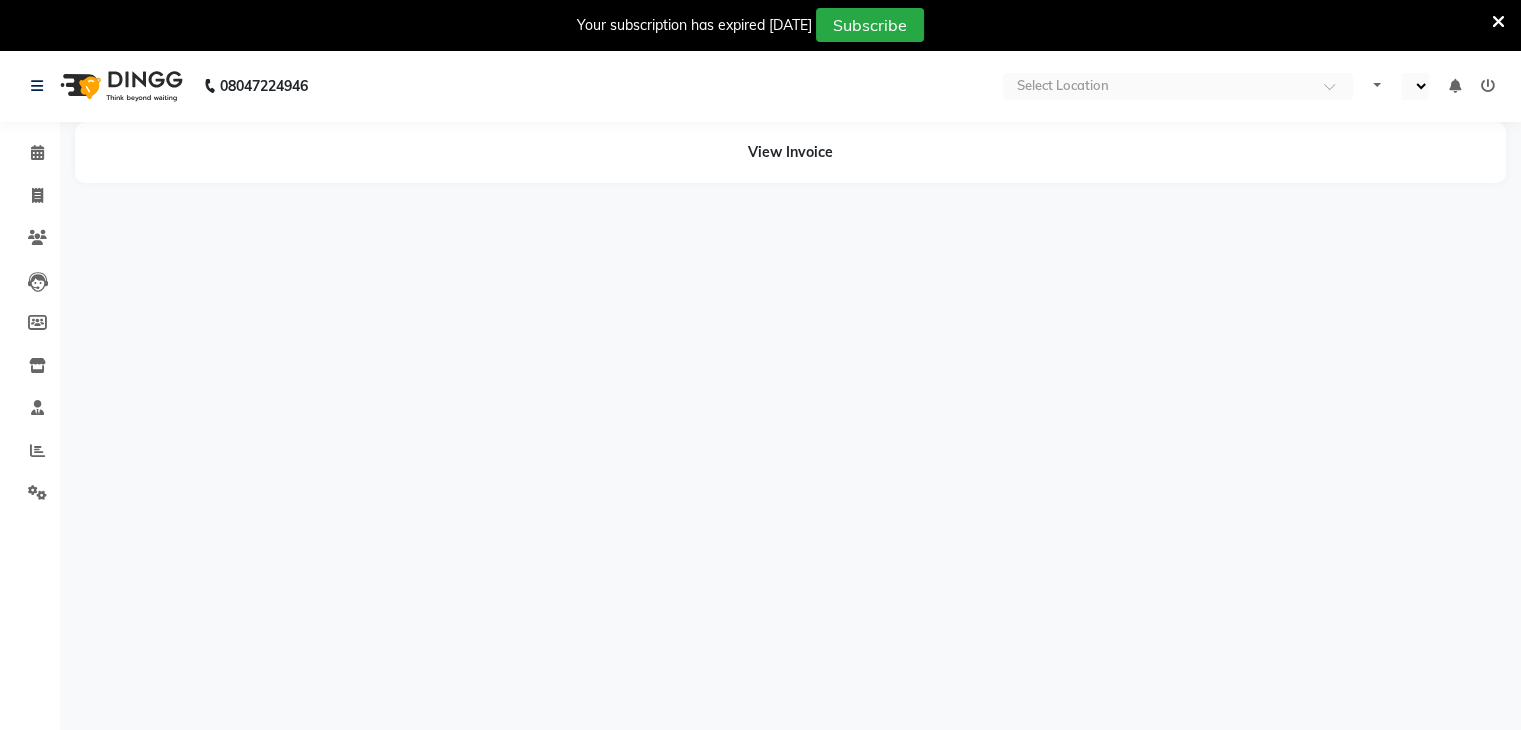 select on "en" 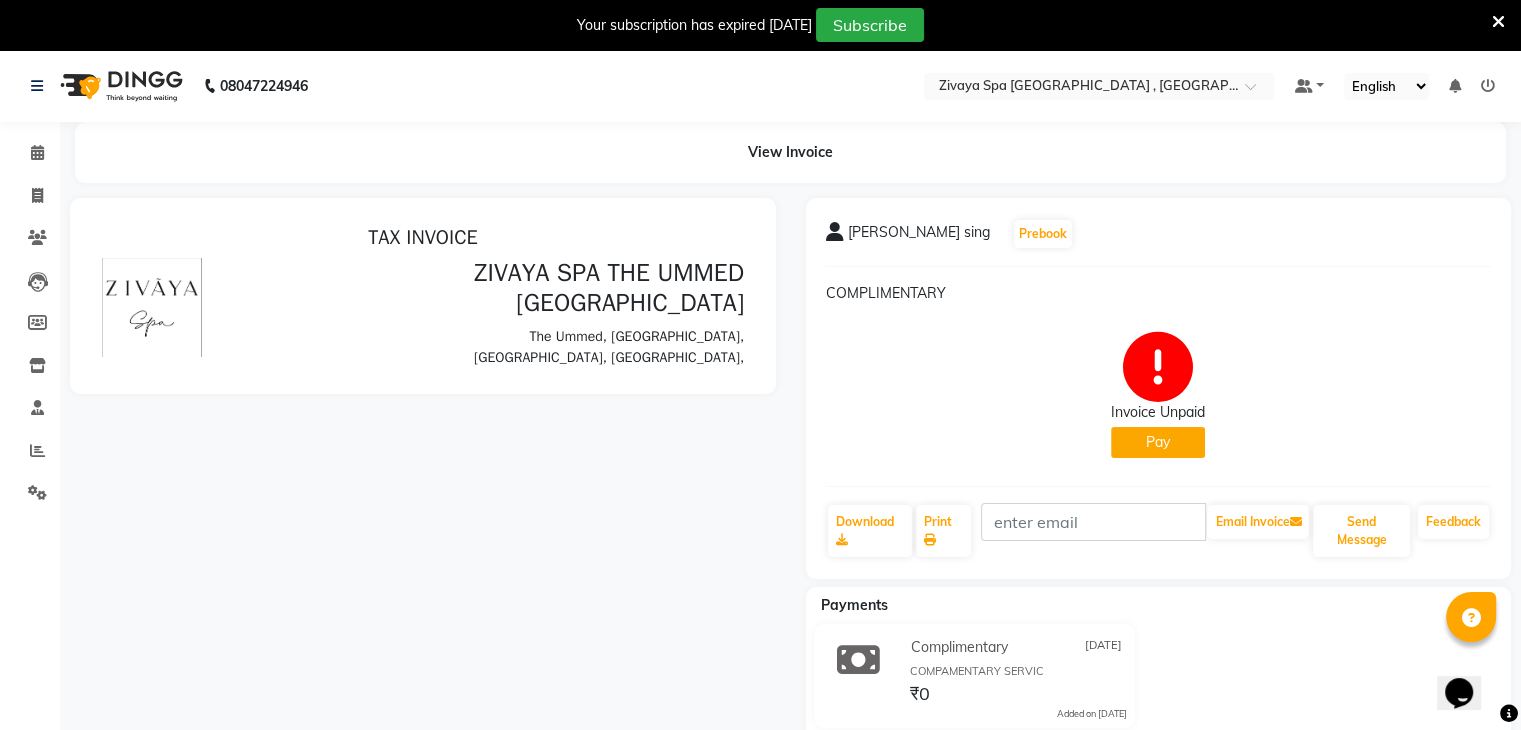 scroll, scrollTop: 0, scrollLeft: 0, axis: both 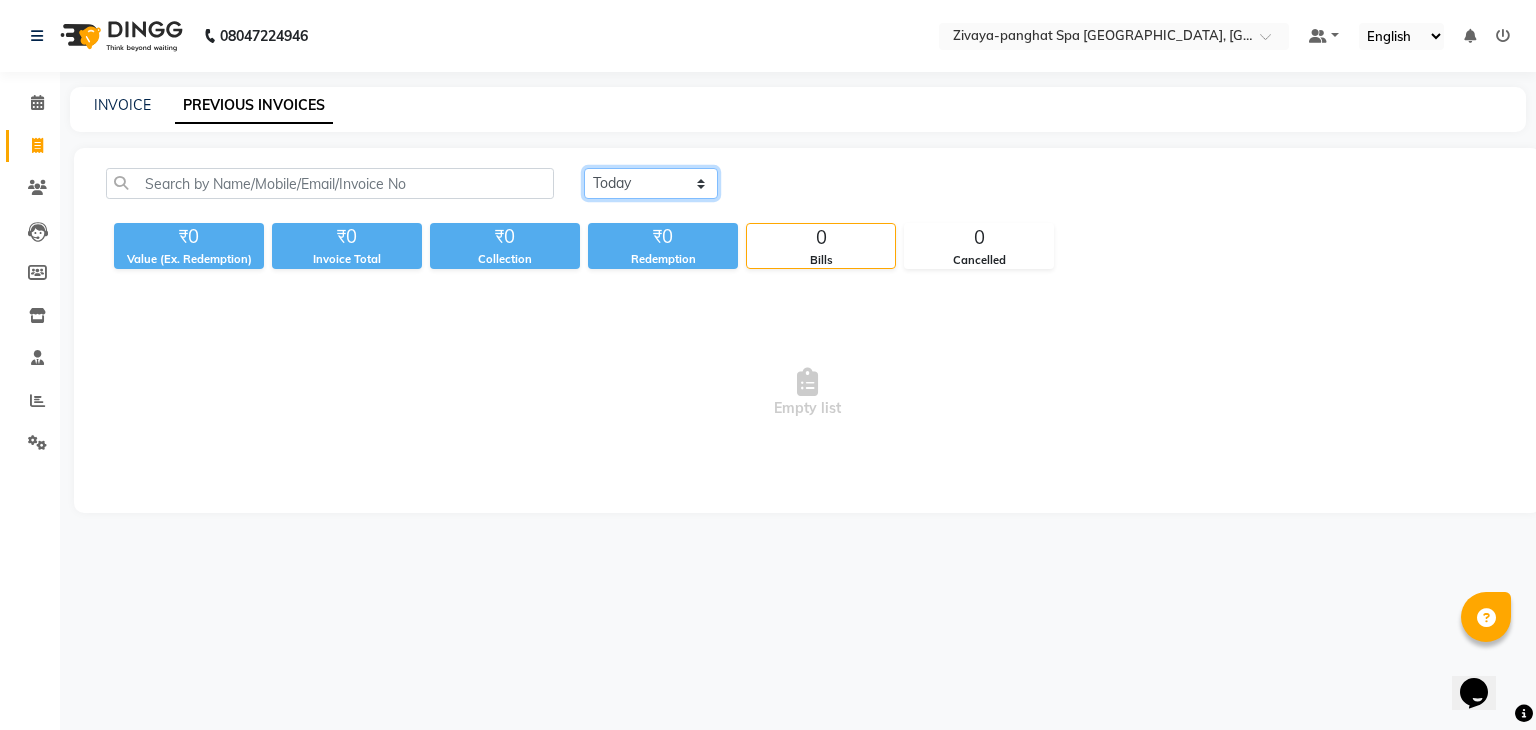 click on "[DATE] [DATE] Custom Range" 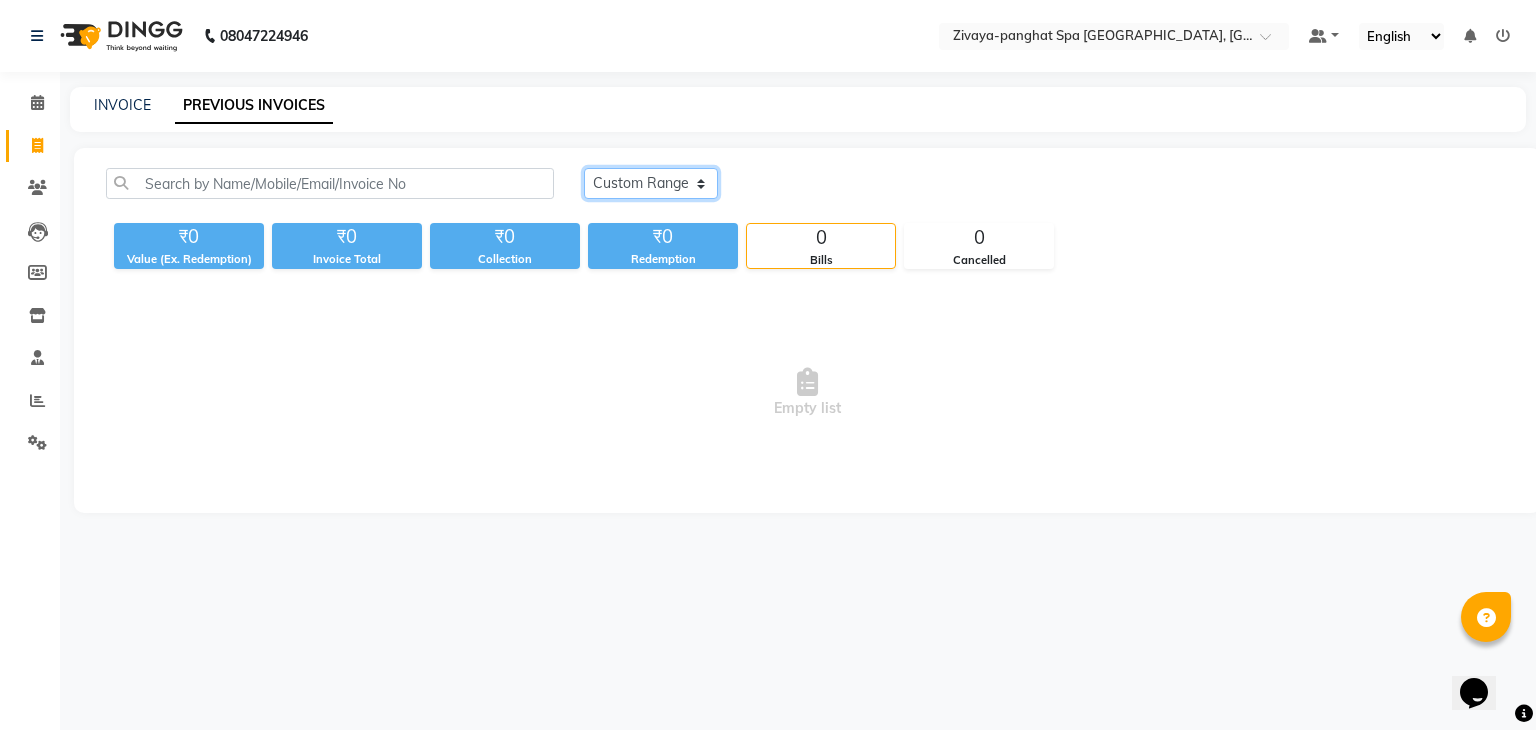 click on "[DATE] [DATE] Custom Range" 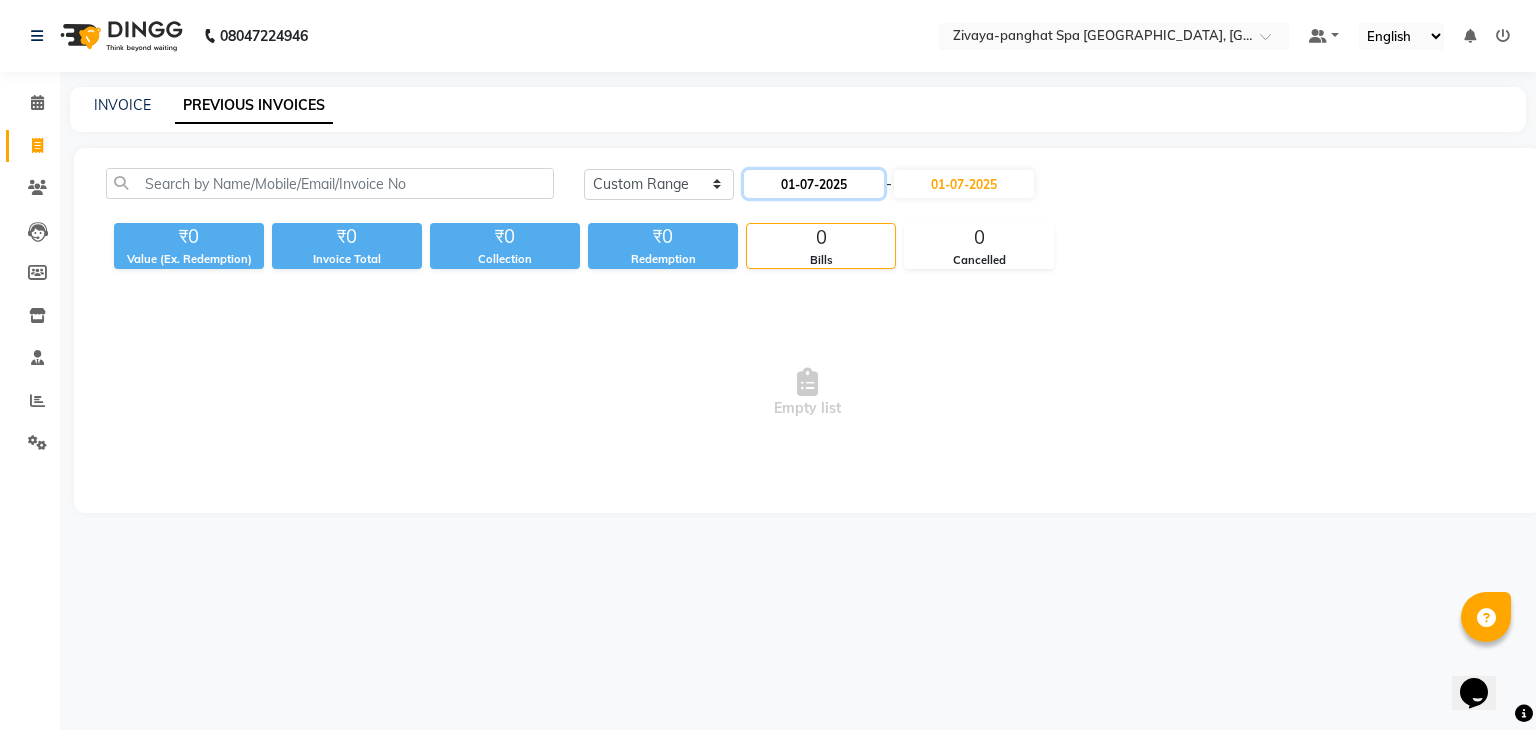 click on "01-07-2025" 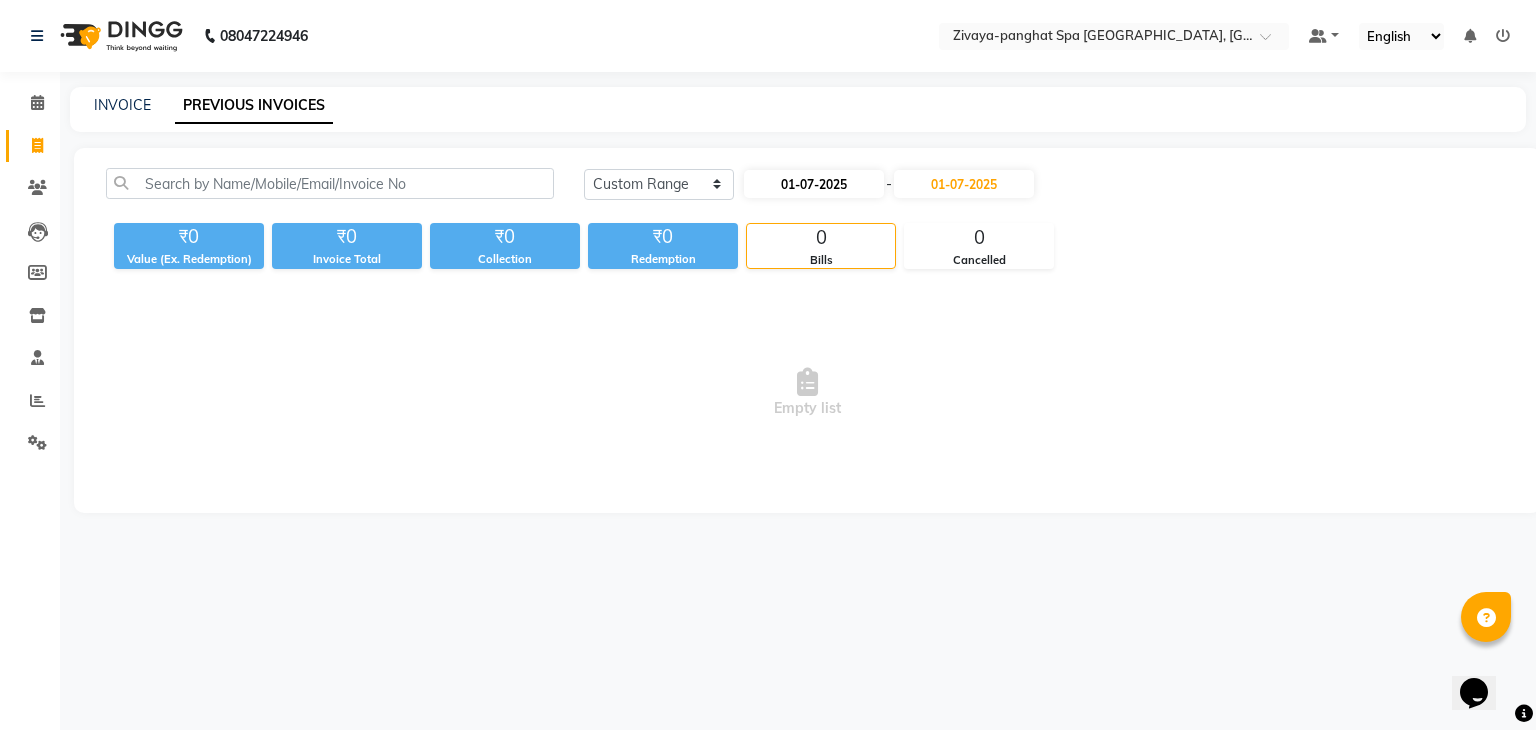 select on "7" 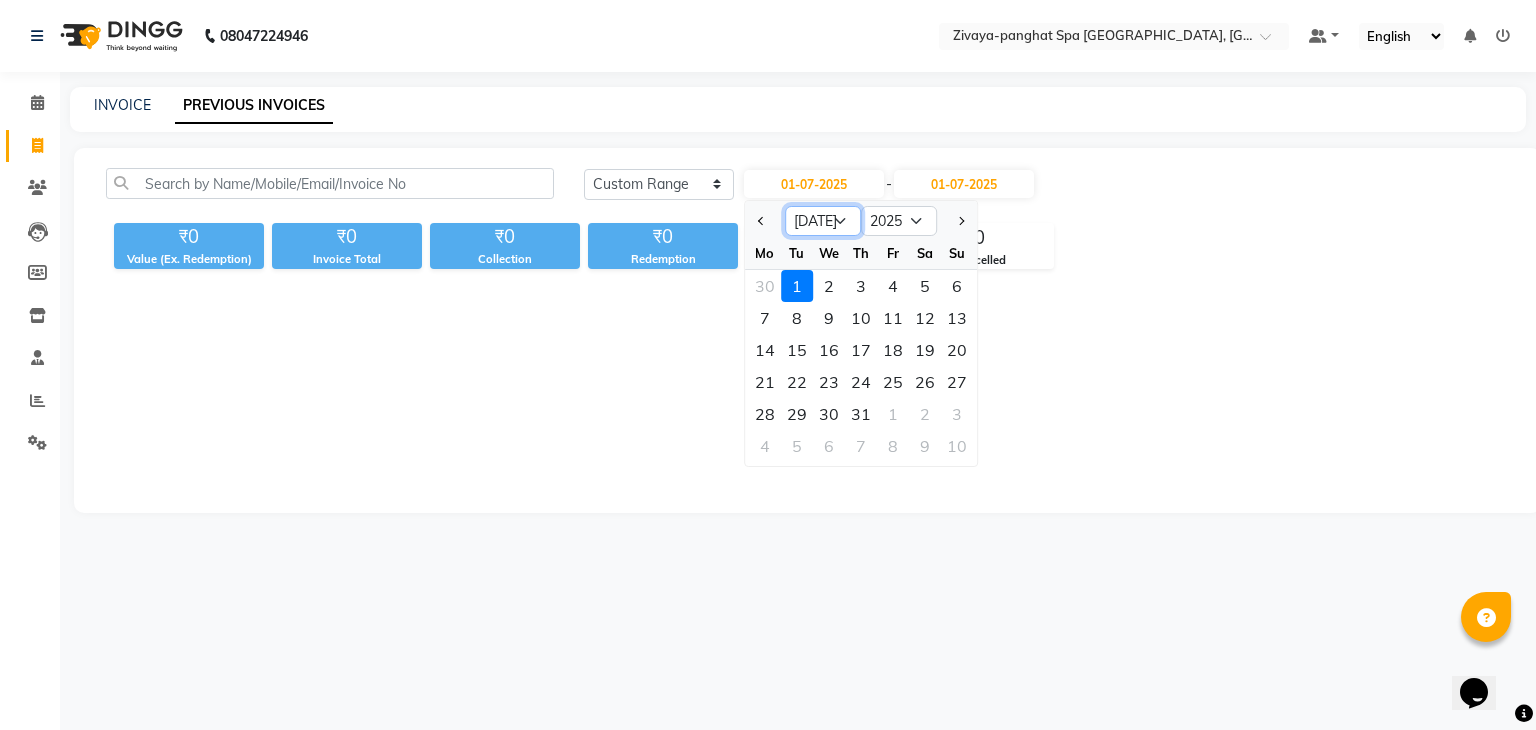 click on "Jan Feb Mar Apr May Jun [DATE] Aug Sep Oct Nov Dec" 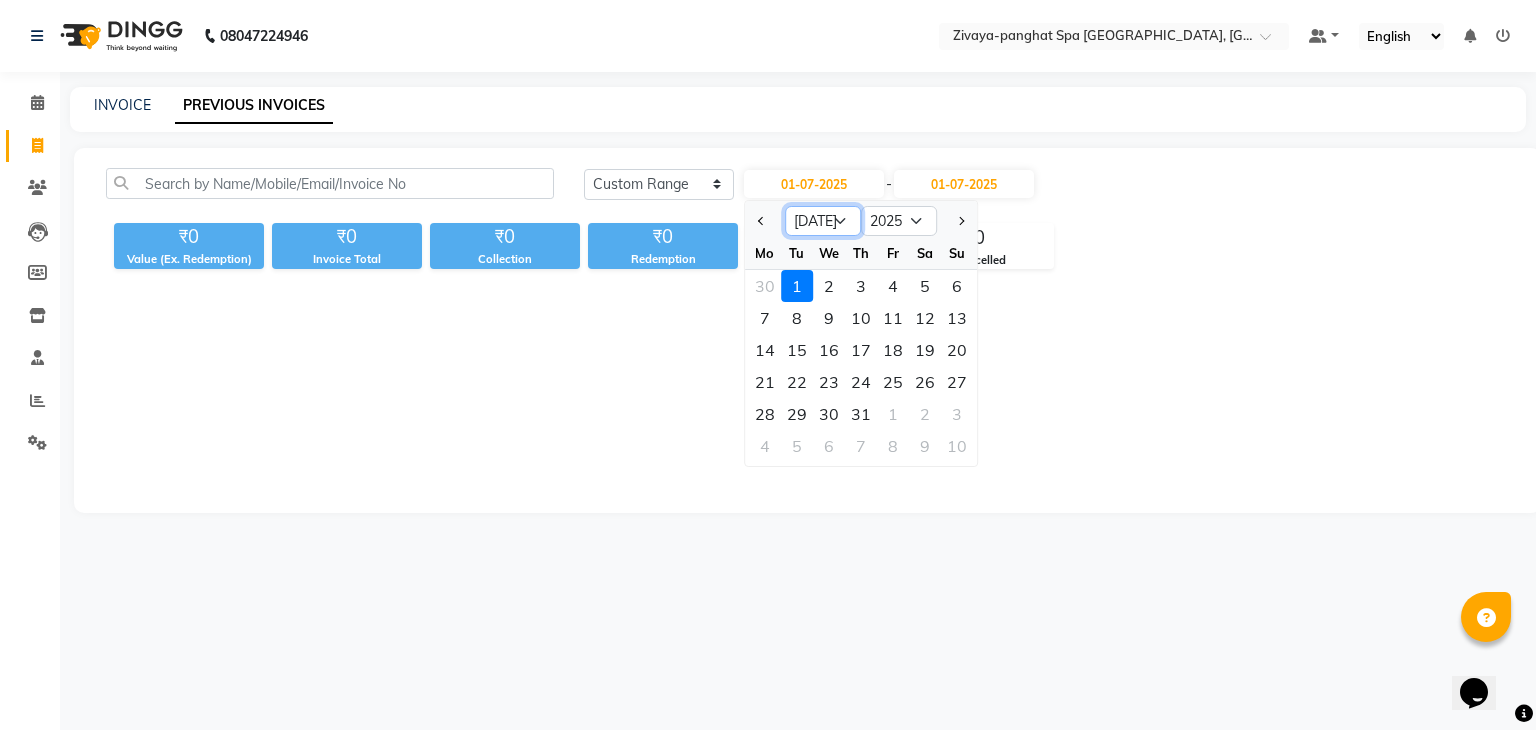 select on "6" 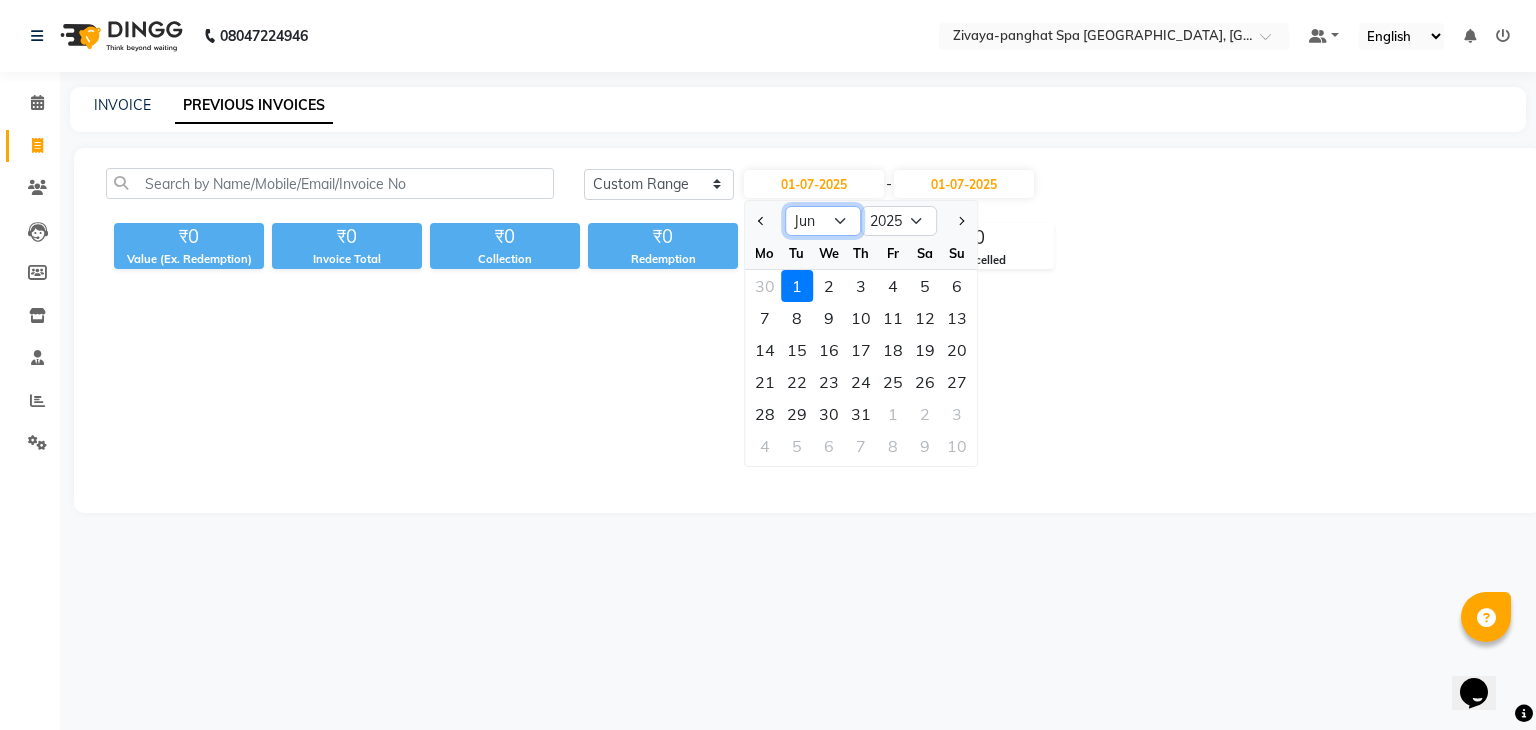 click on "Jan Feb Mar Apr May Jun [DATE] Aug Sep Oct Nov Dec" 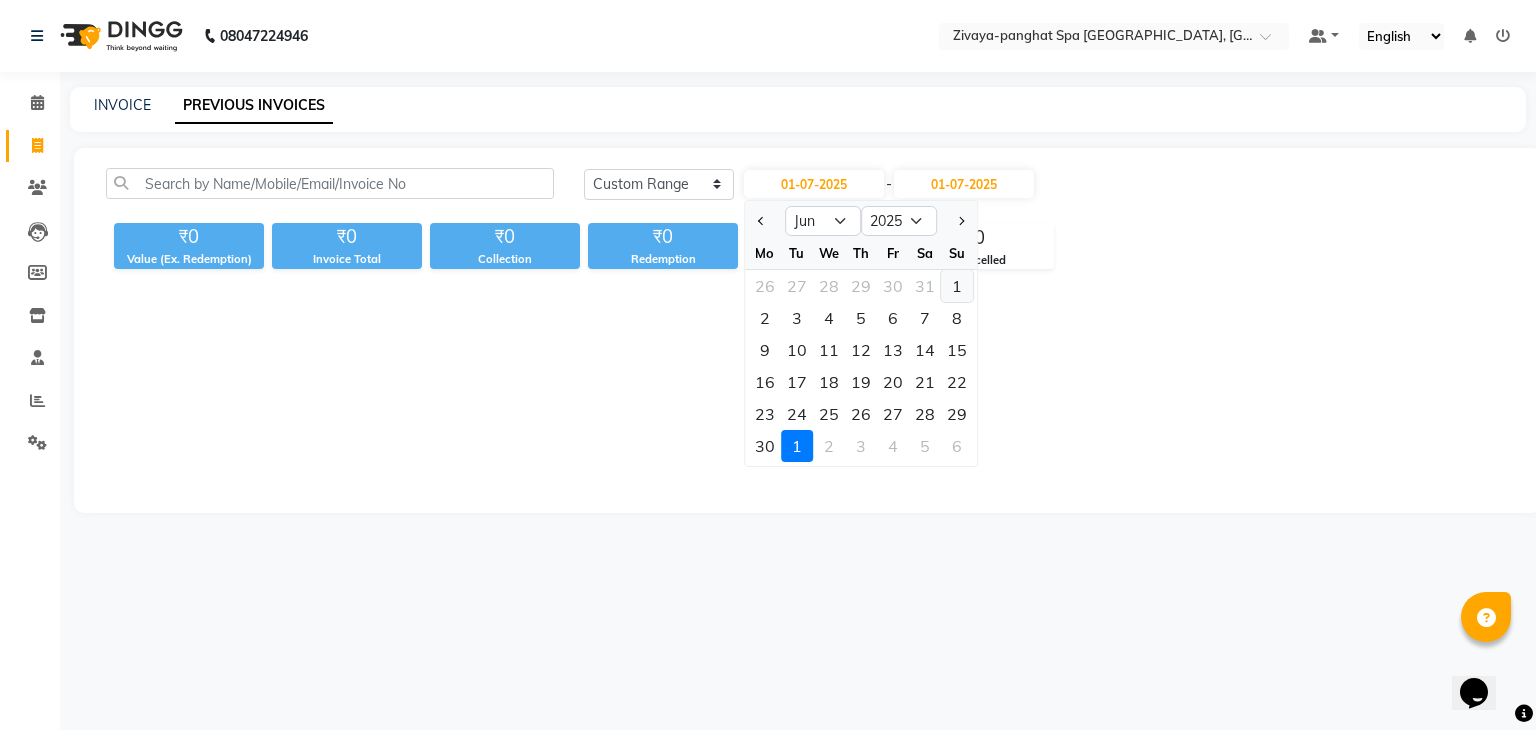 click on "1" 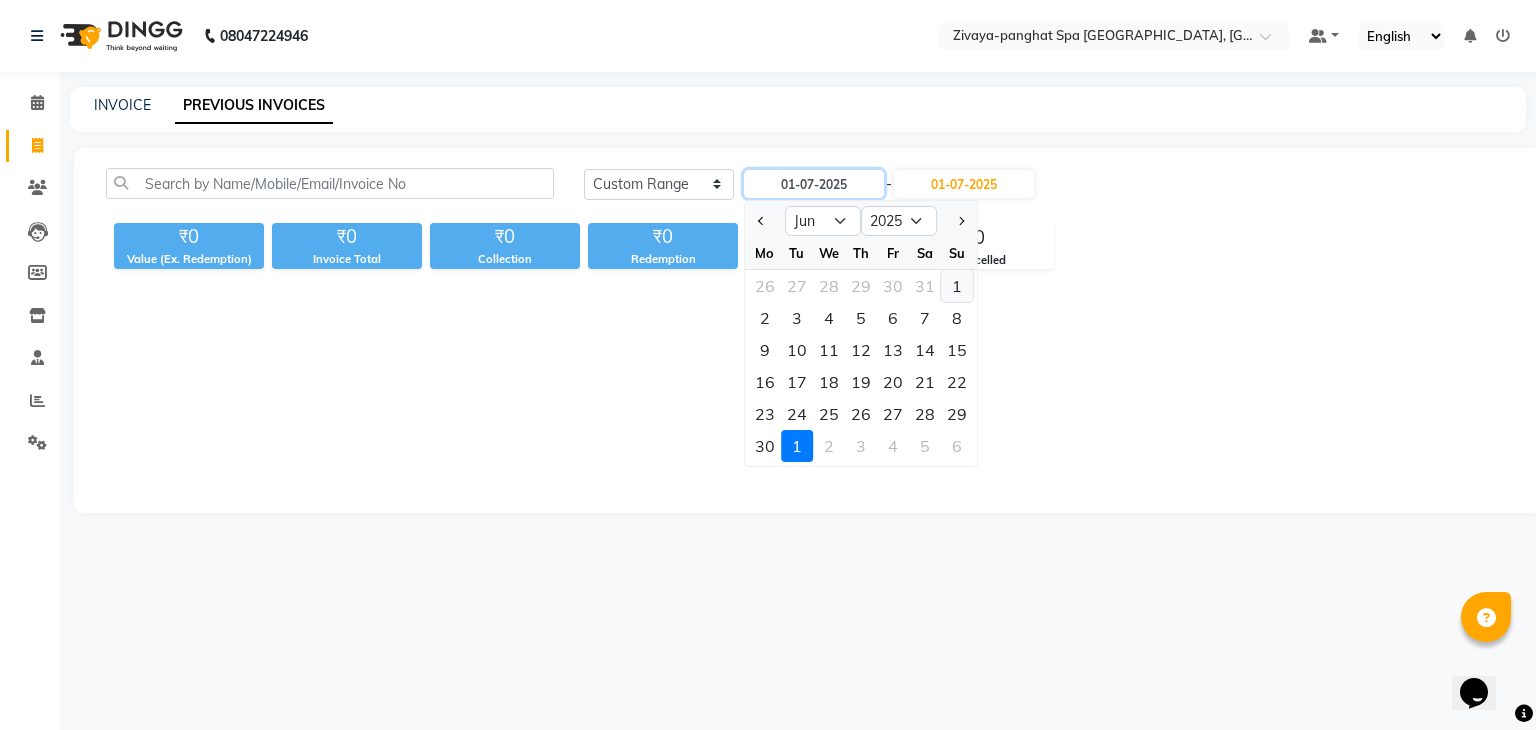 type on "[DATE]" 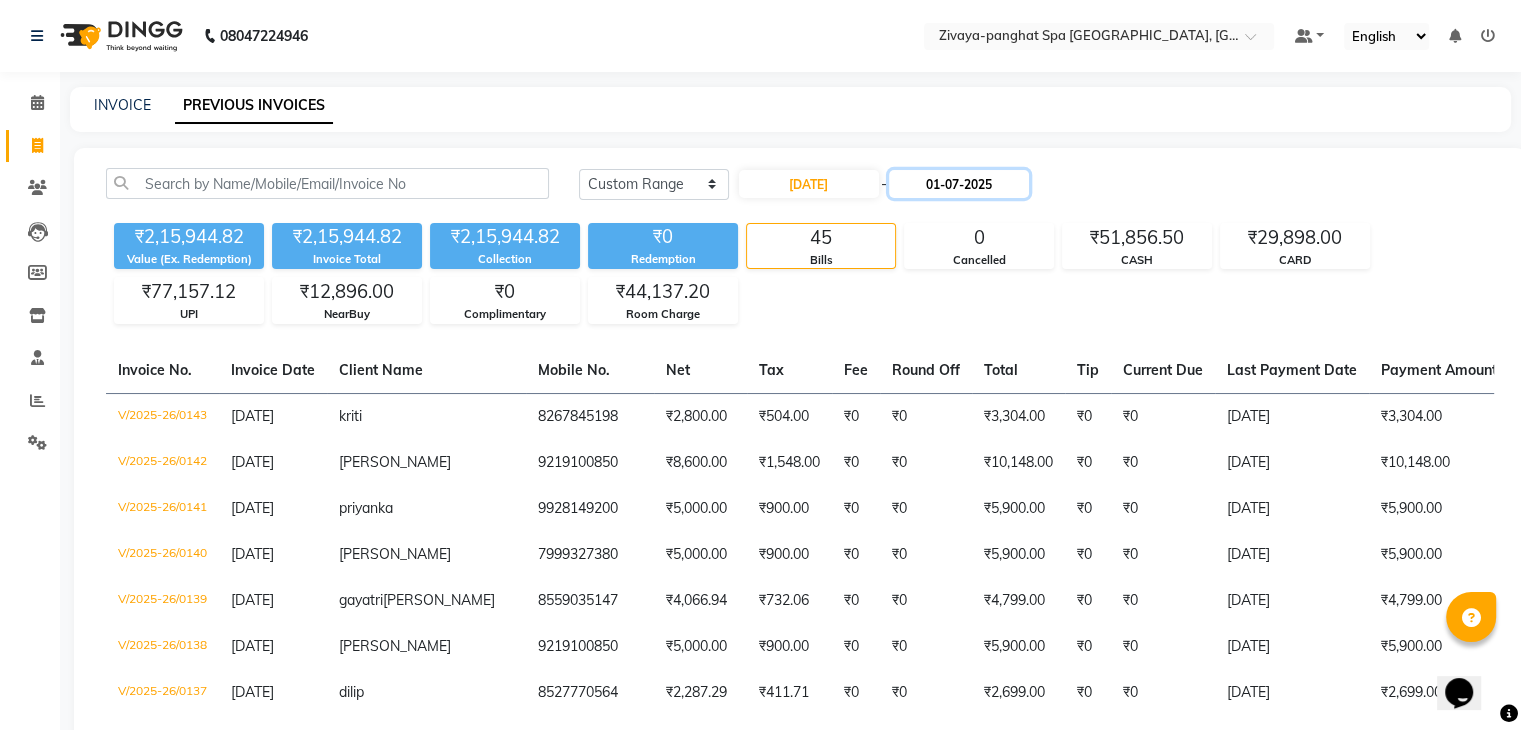 click on "01-07-2025" 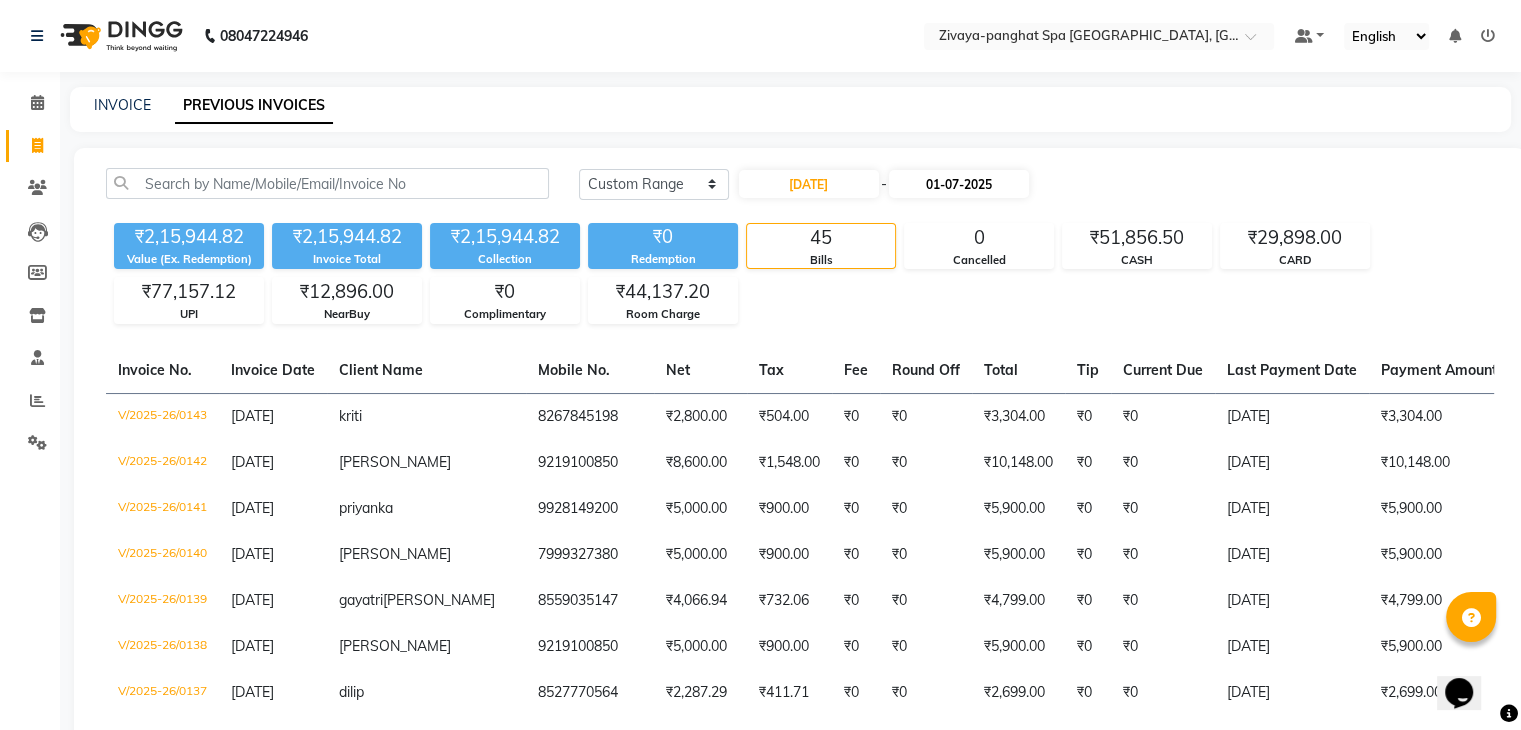 select on "7" 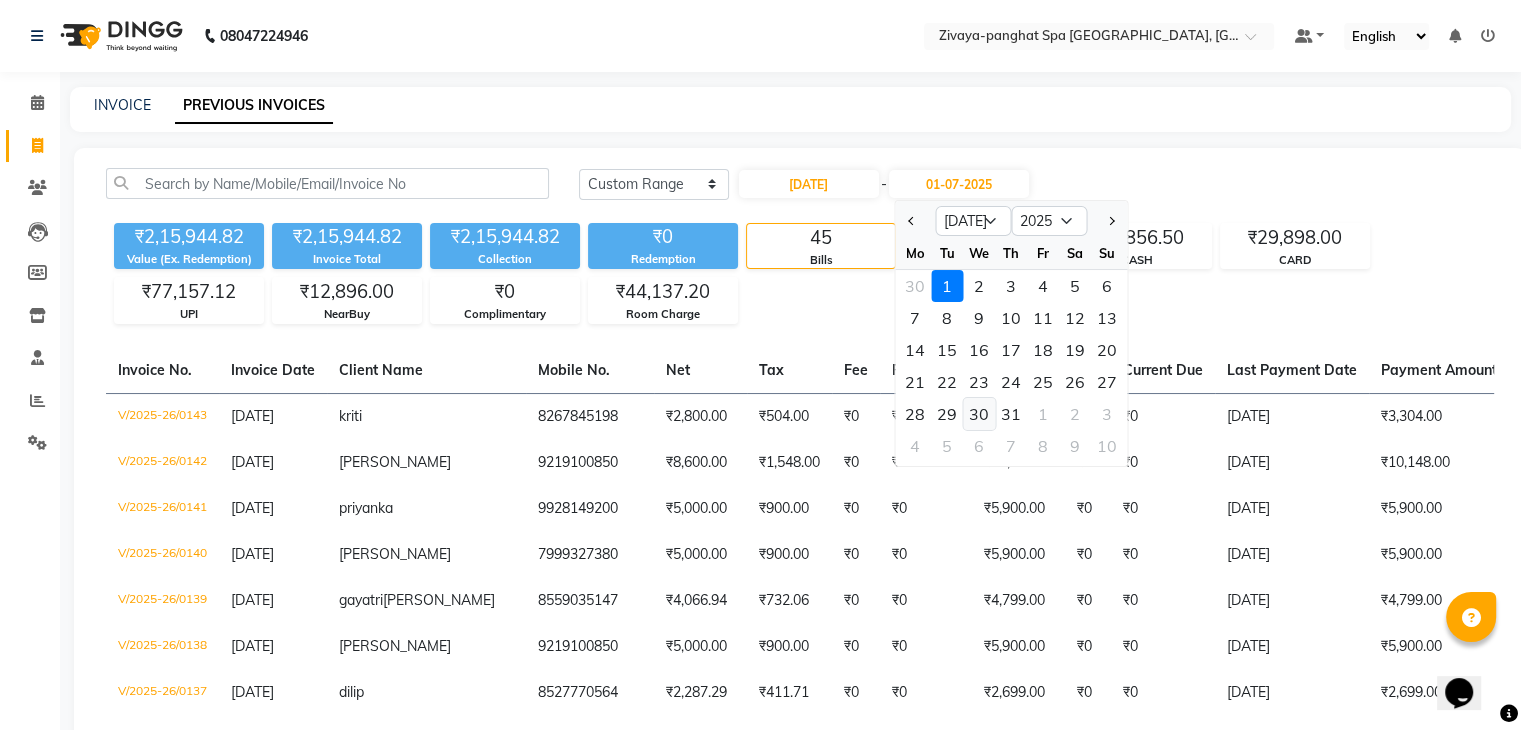click on "30" 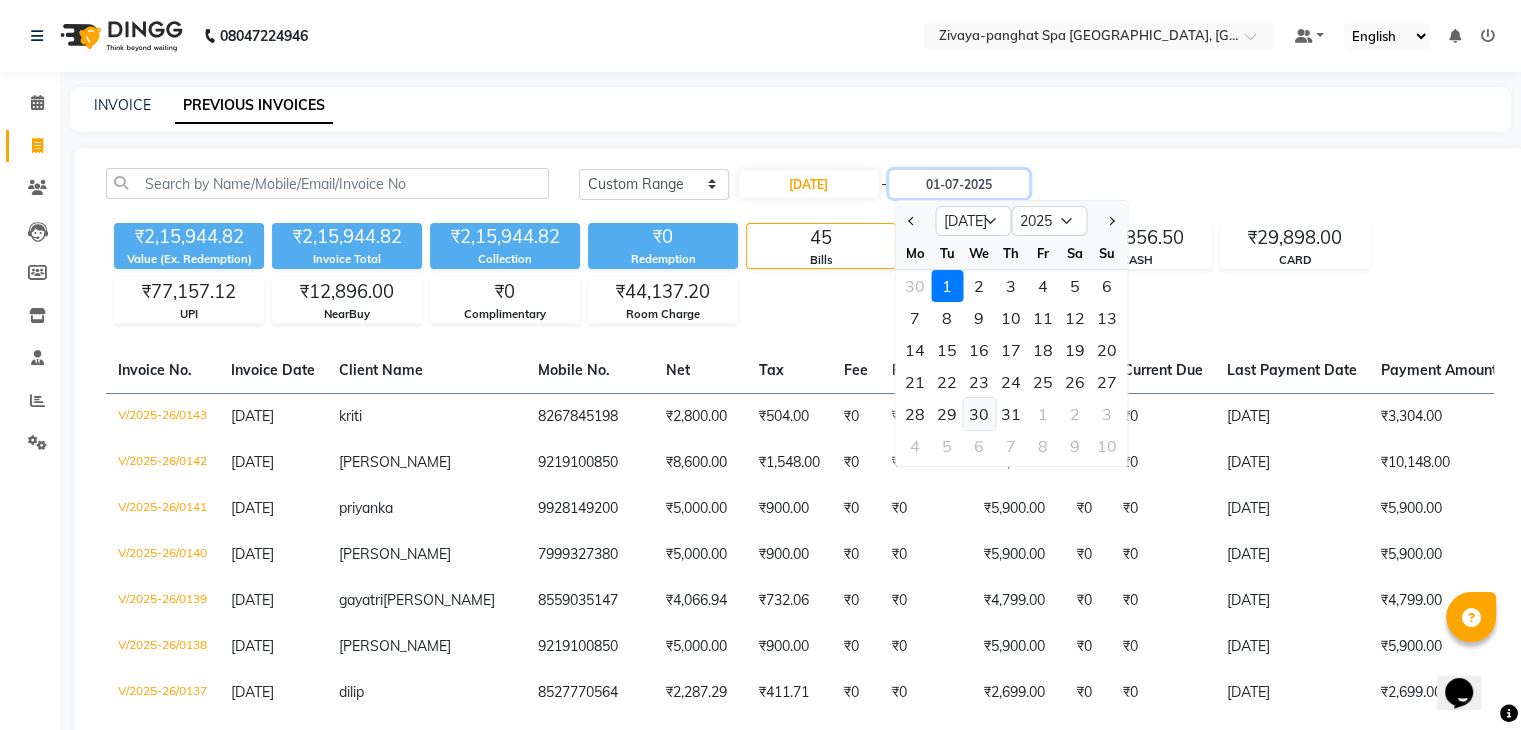 type on "30-07-2025" 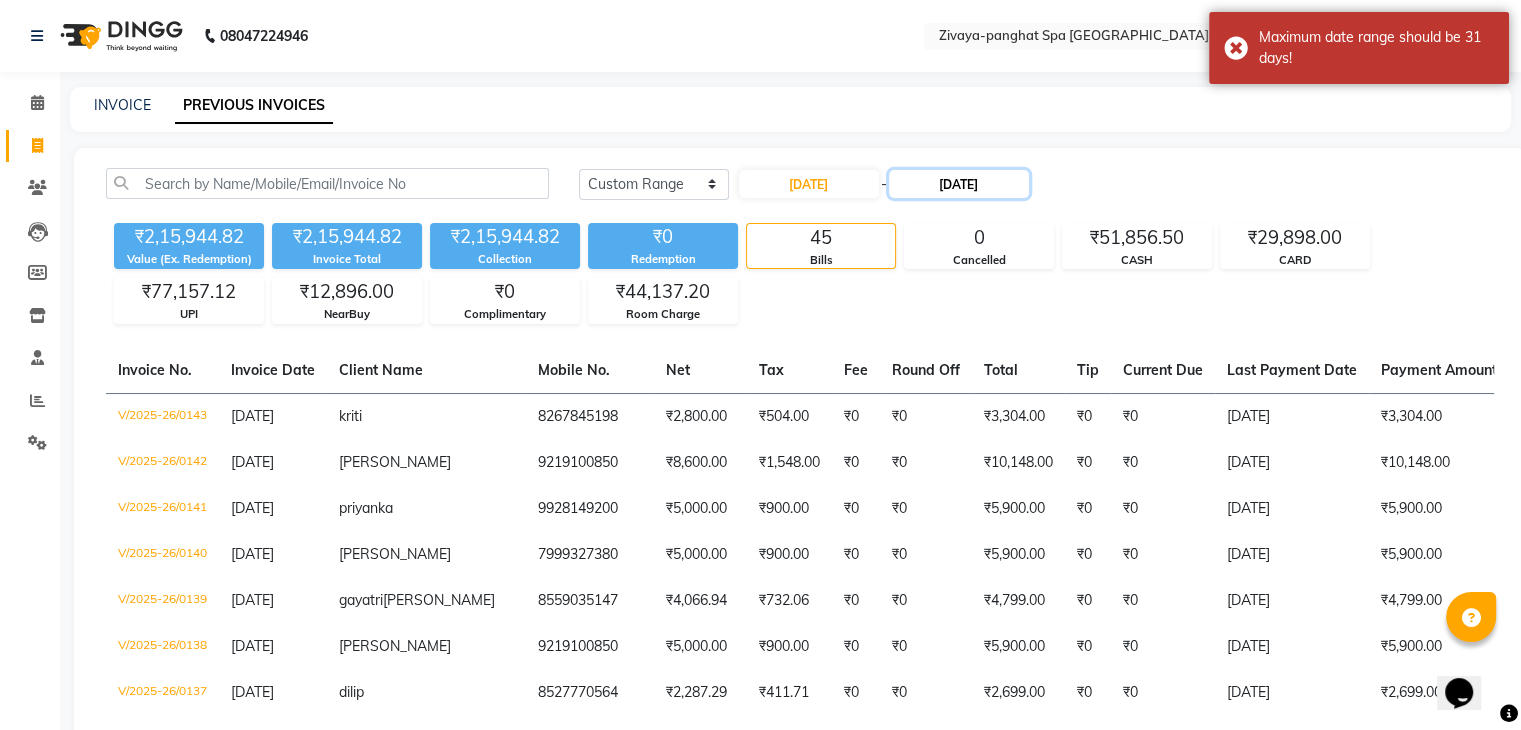 click on "30-07-2025" 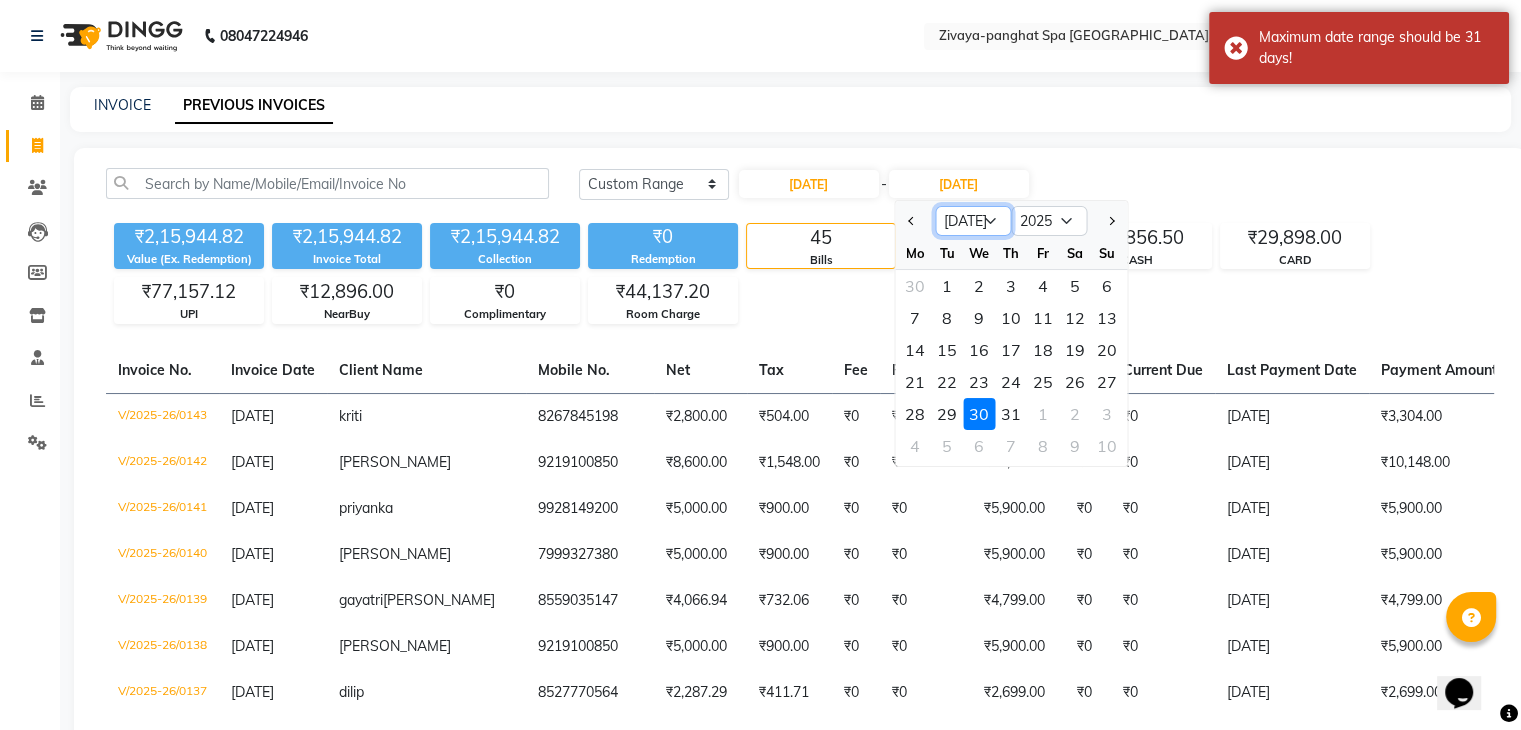 click on "Jun [DATE] Aug Sep Oct Nov Dec" 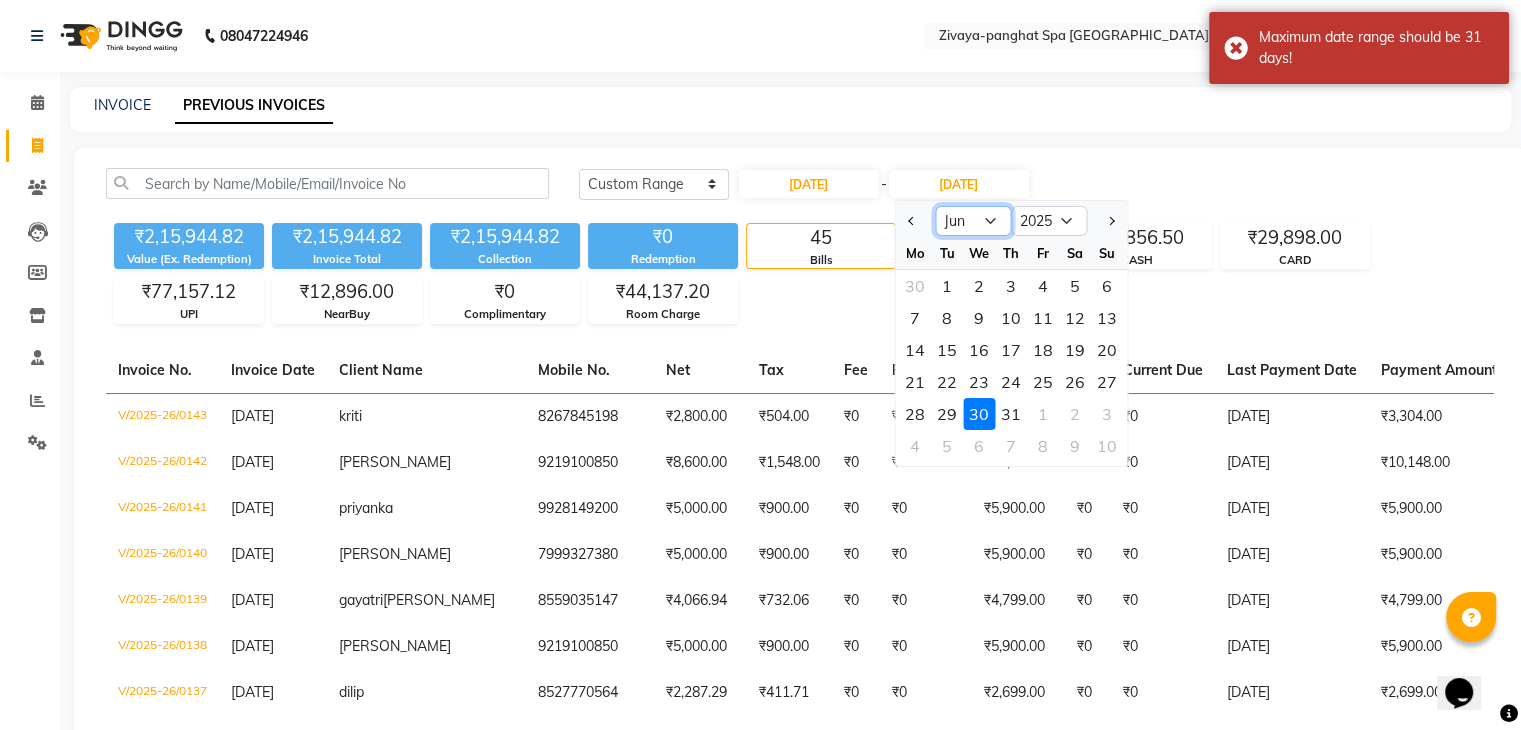 click on "Jun [DATE] Aug Sep Oct Nov Dec" 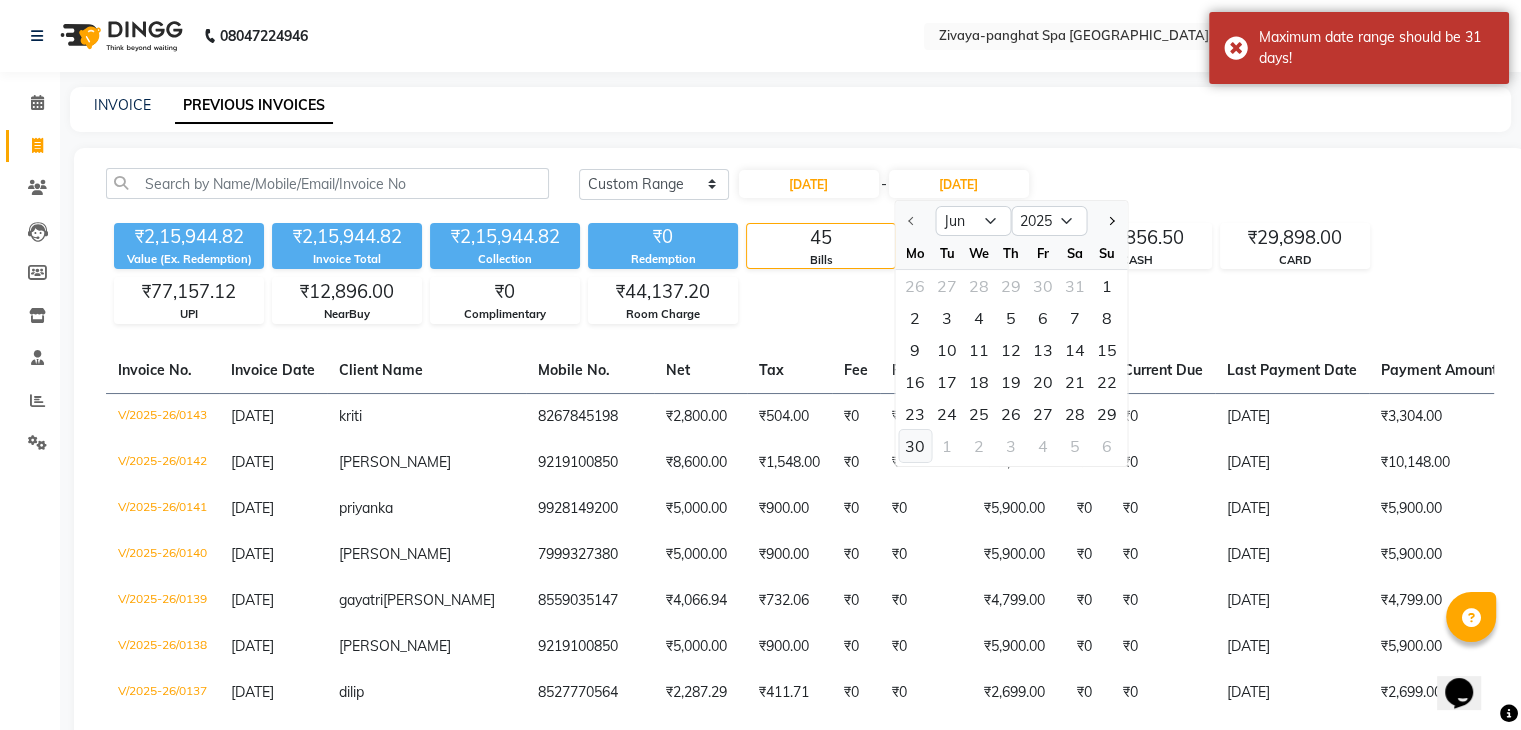 click on "30" 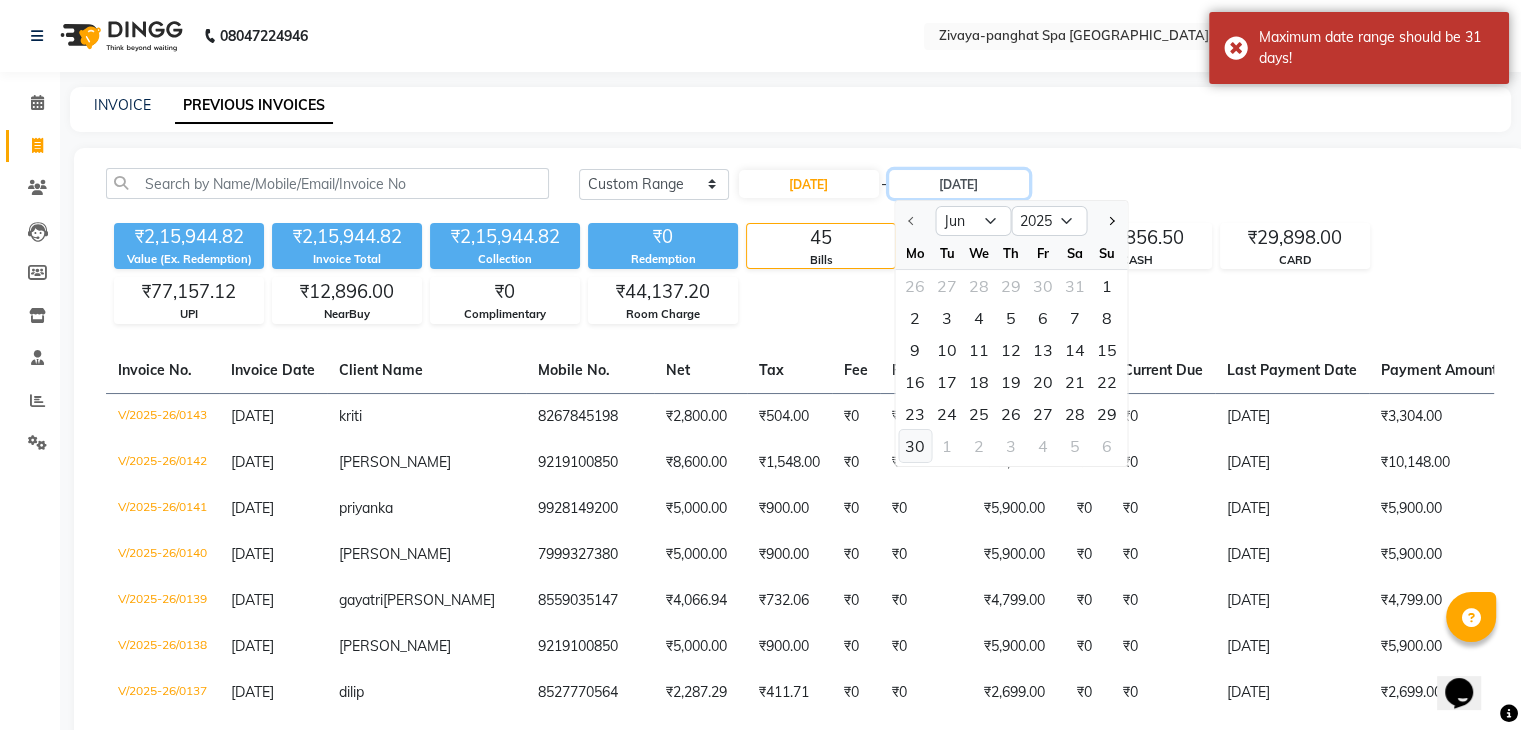 type on "[DATE]" 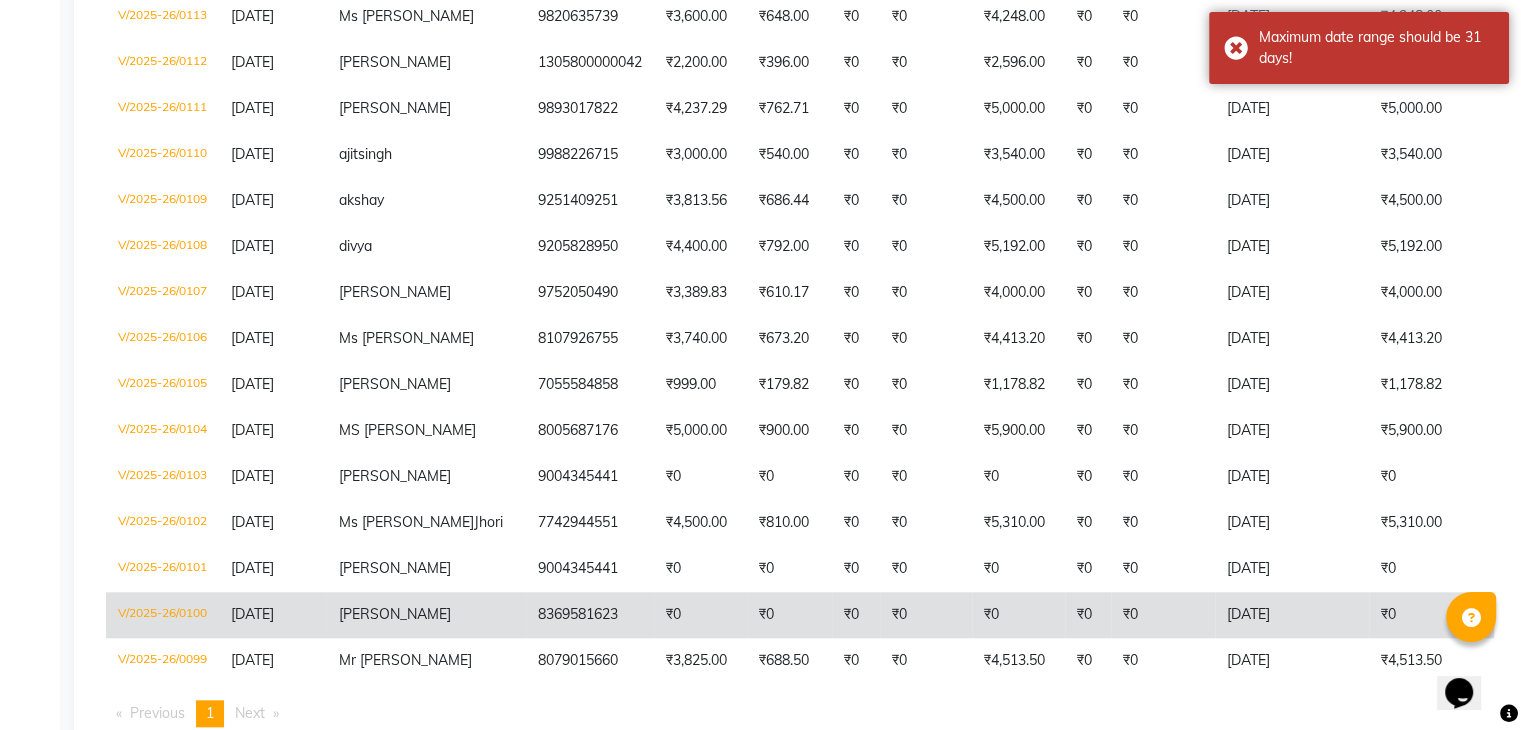 scroll, scrollTop: 2085, scrollLeft: 0, axis: vertical 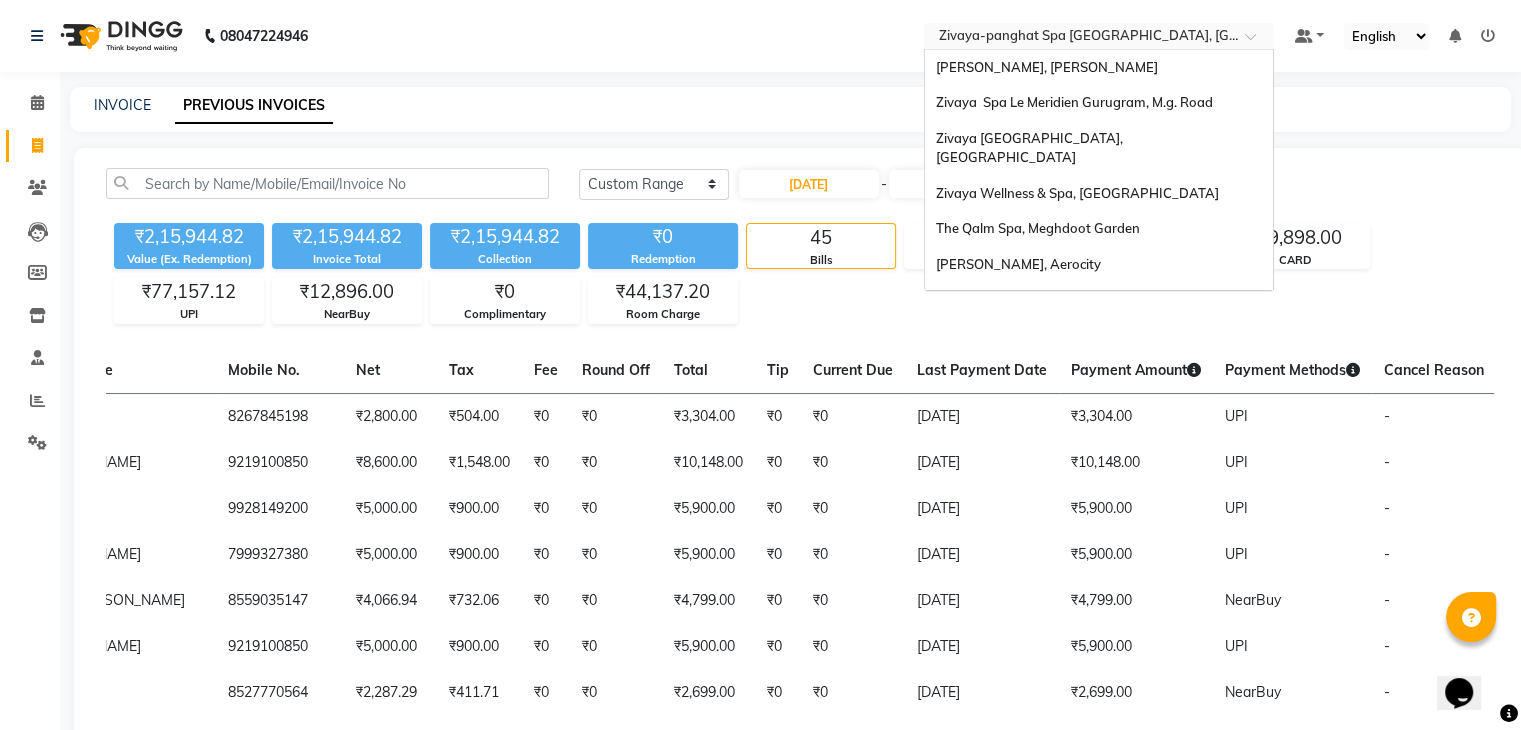click on "Select Location × Zivaya-panghat Spa Udaipur, Panghat" at bounding box center (1099, 36) 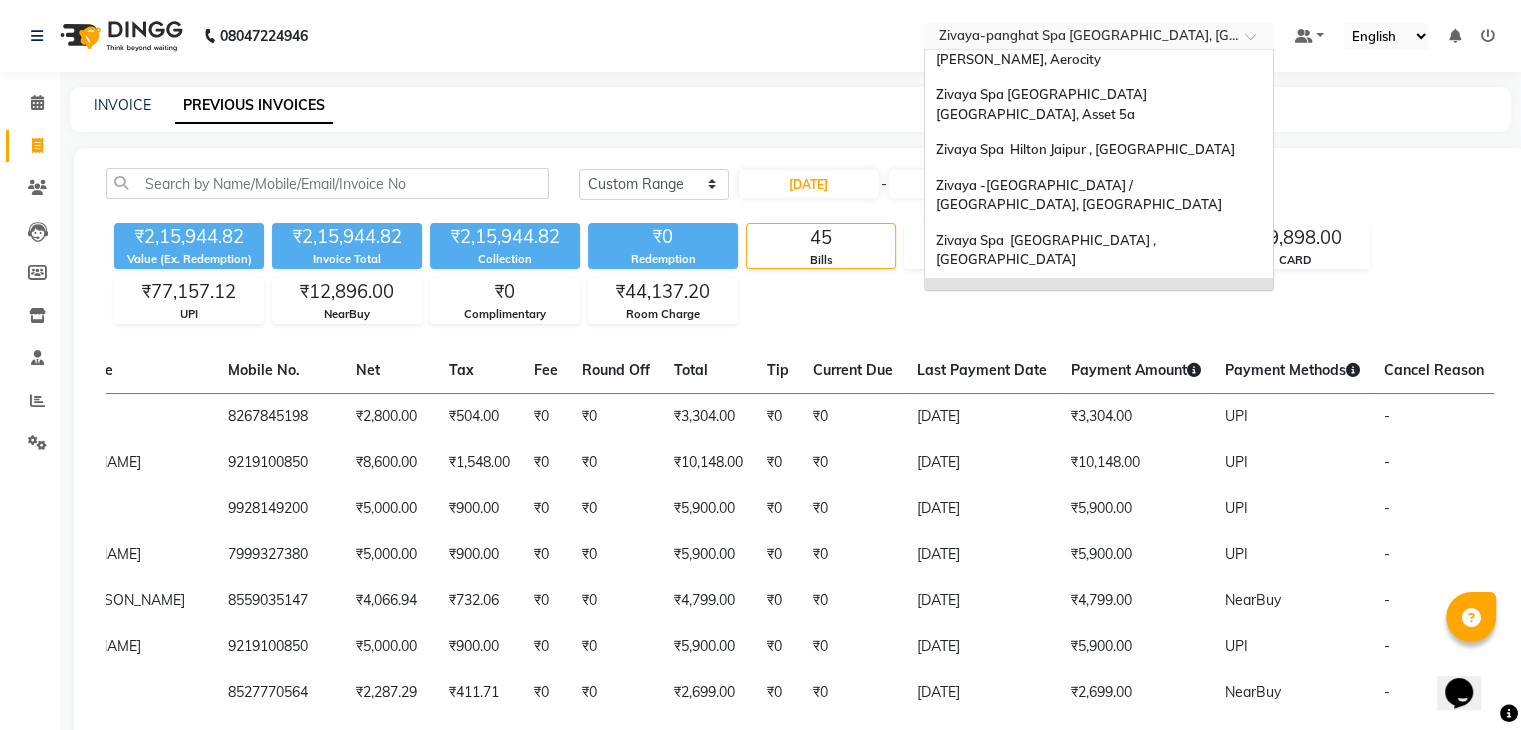 click on "Zivaya Wellness & Spa, Mumbai Airport" at bounding box center [1076, 350] 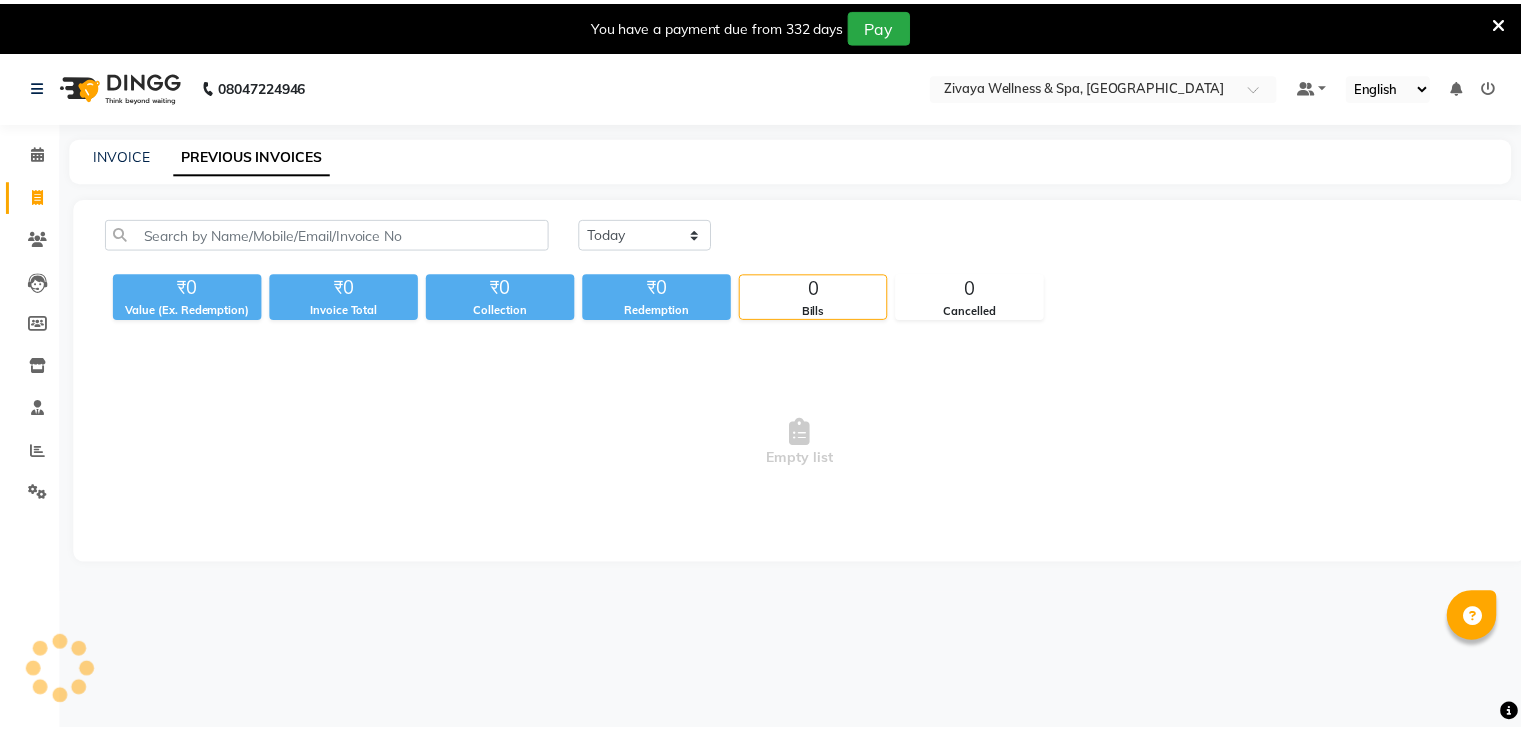 scroll, scrollTop: 0, scrollLeft: 0, axis: both 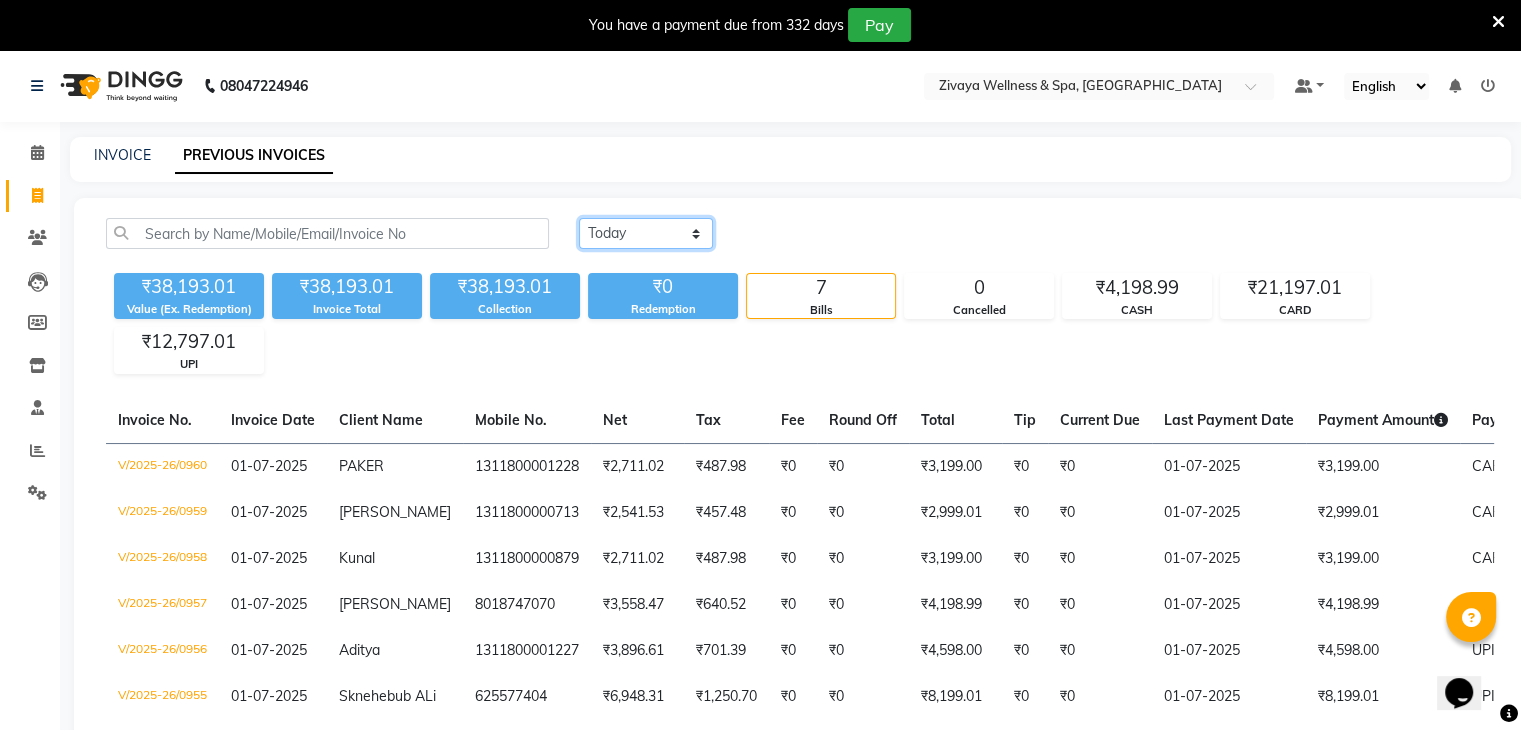 click on "[DATE] [DATE] Custom Range" 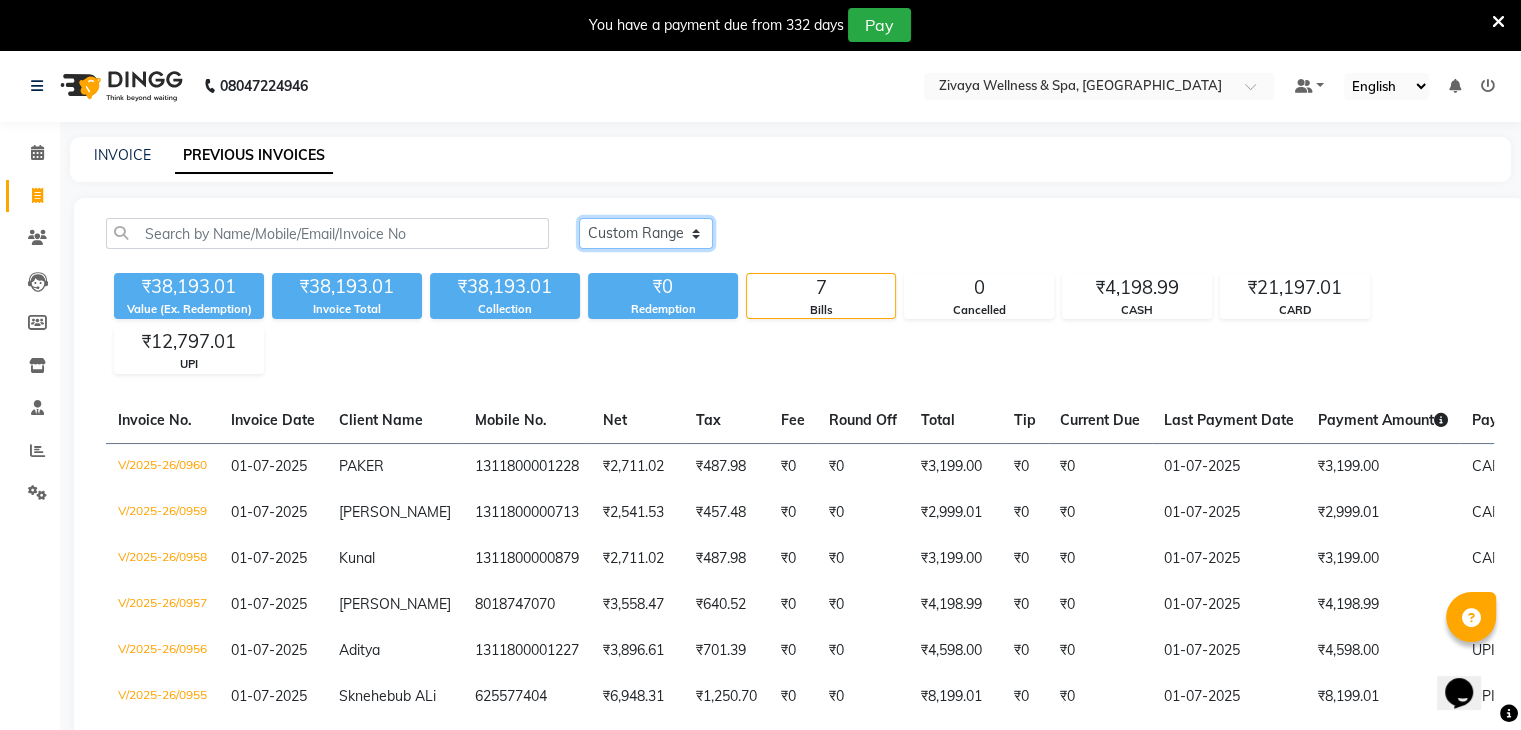 click on "[DATE] [DATE] Custom Range" 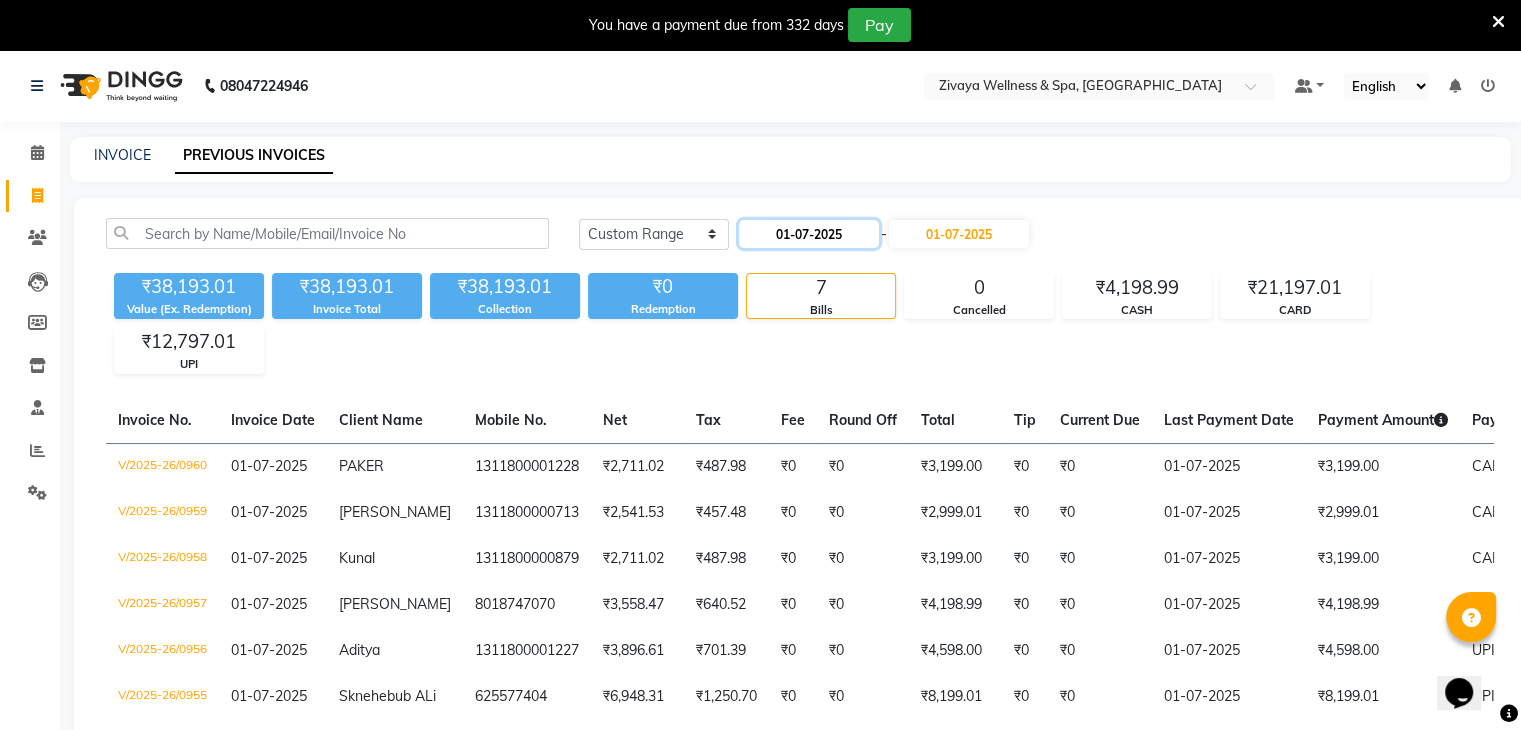click on "01-07-2025" 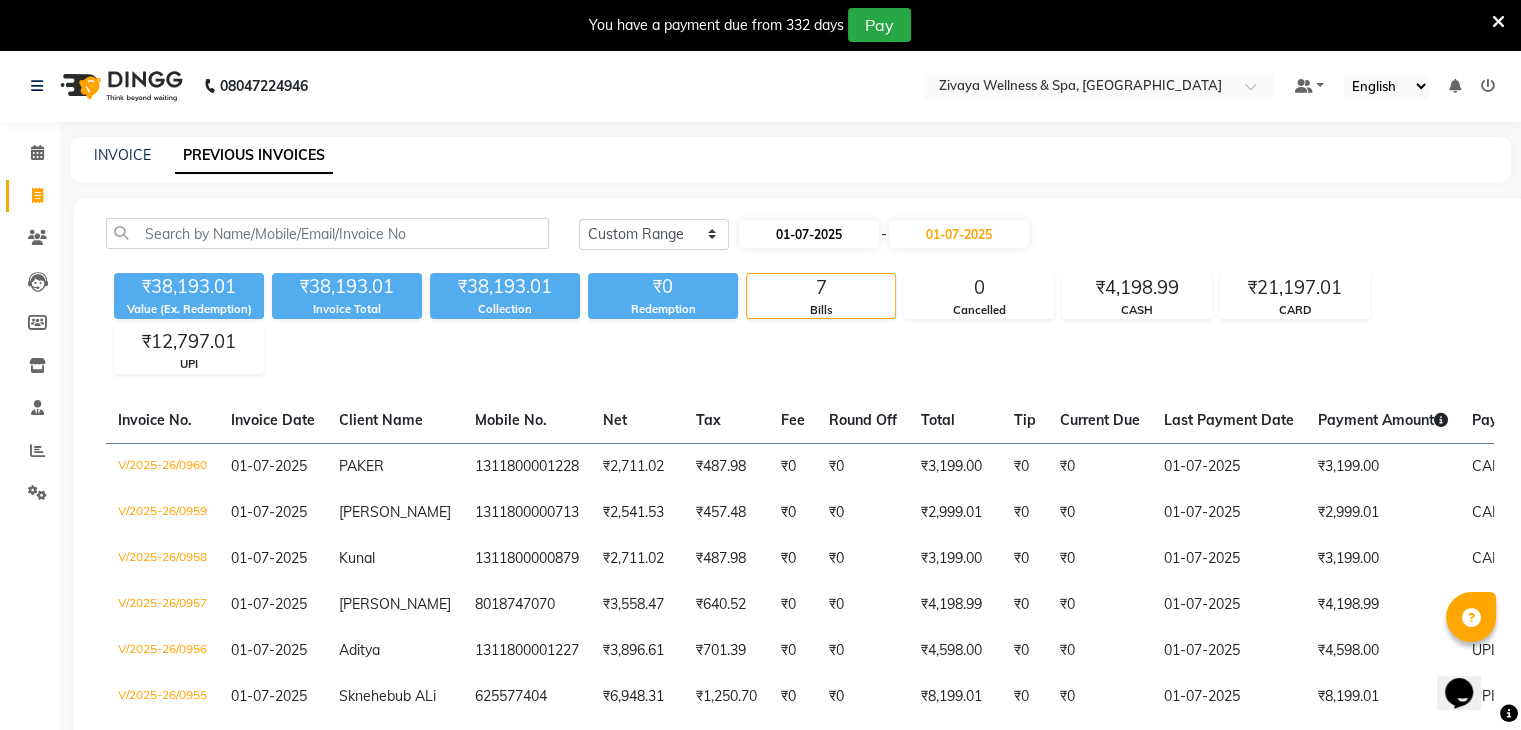 select on "7" 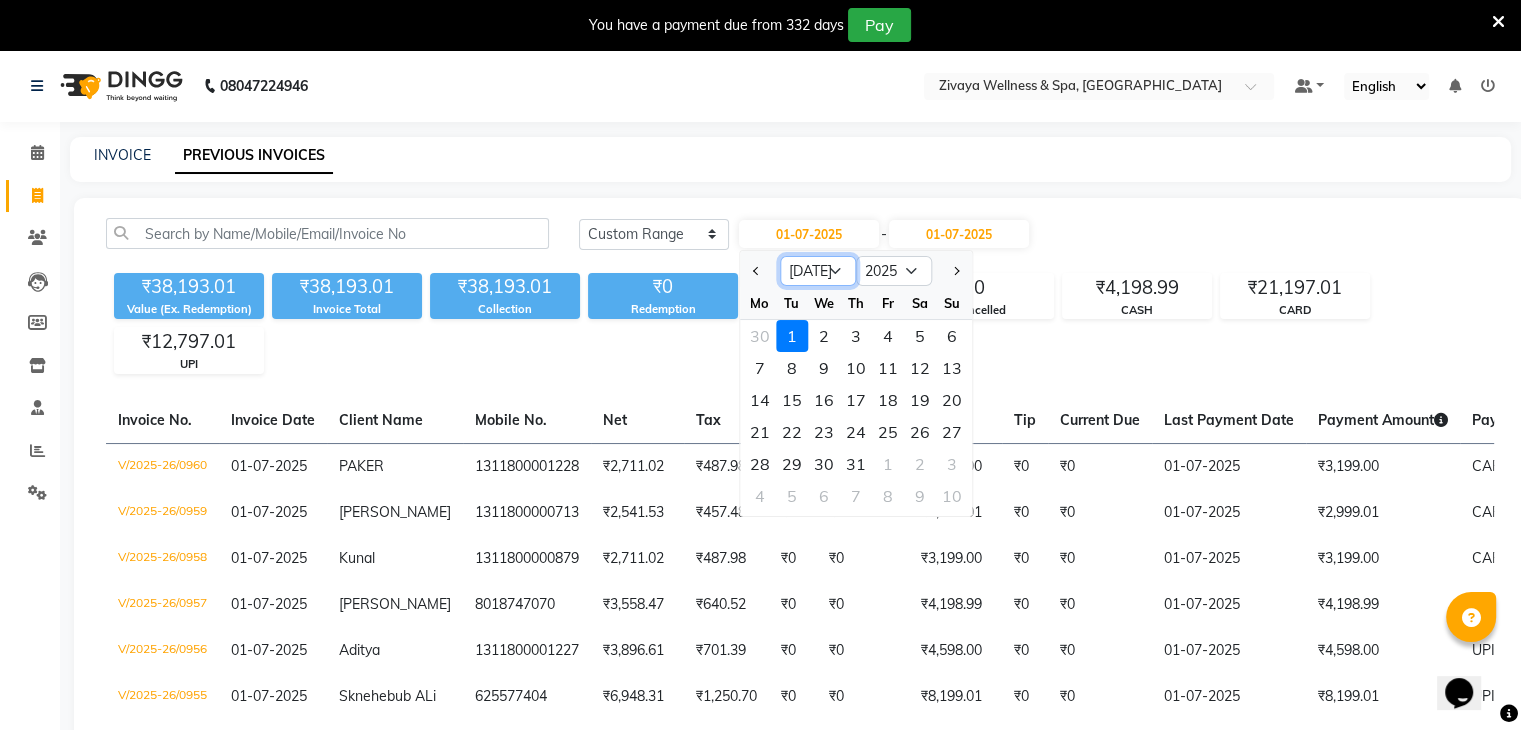 click on "Jan Feb Mar Apr May Jun [DATE] Aug Sep Oct Nov Dec" 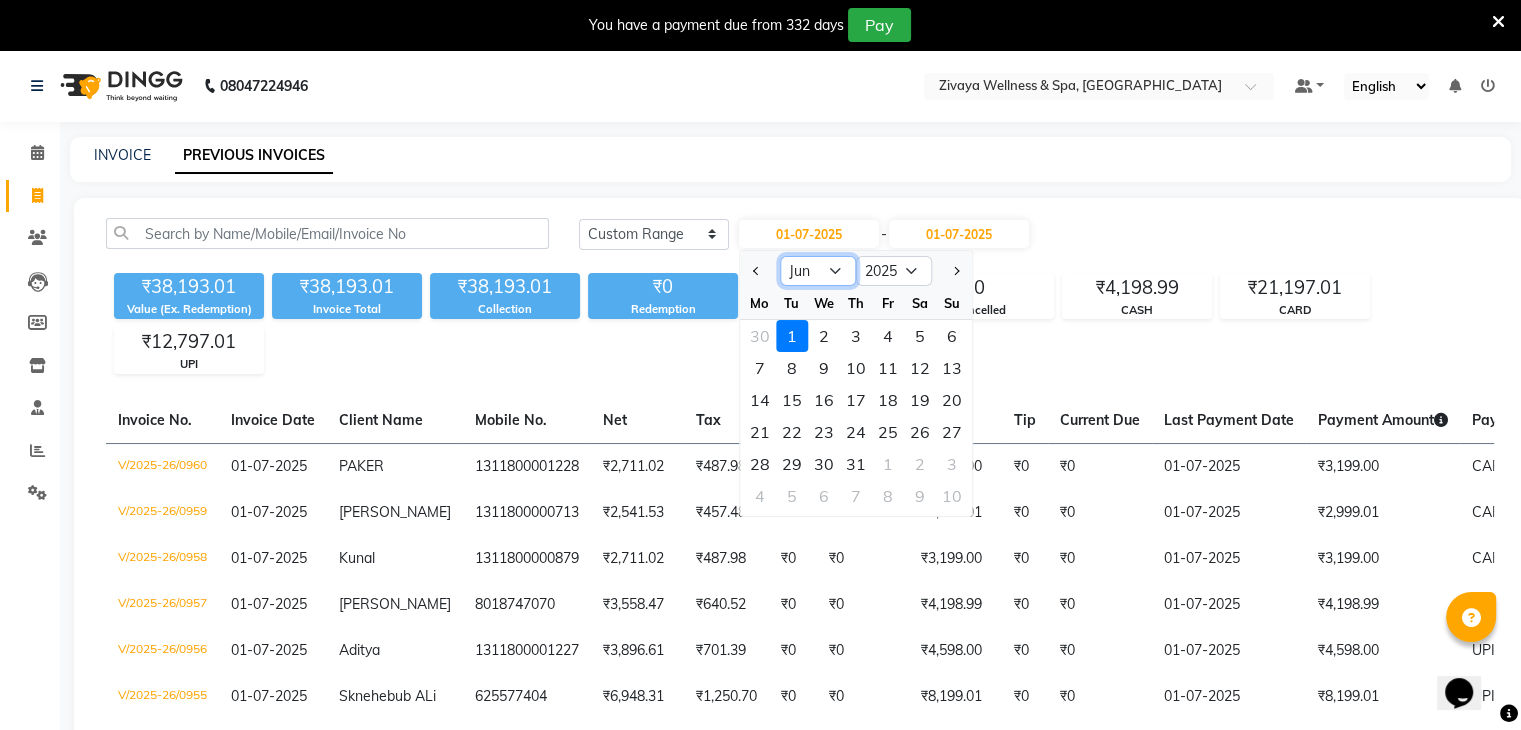 click on "Jan Feb Mar Apr May Jun [DATE] Aug Sep Oct Nov Dec" 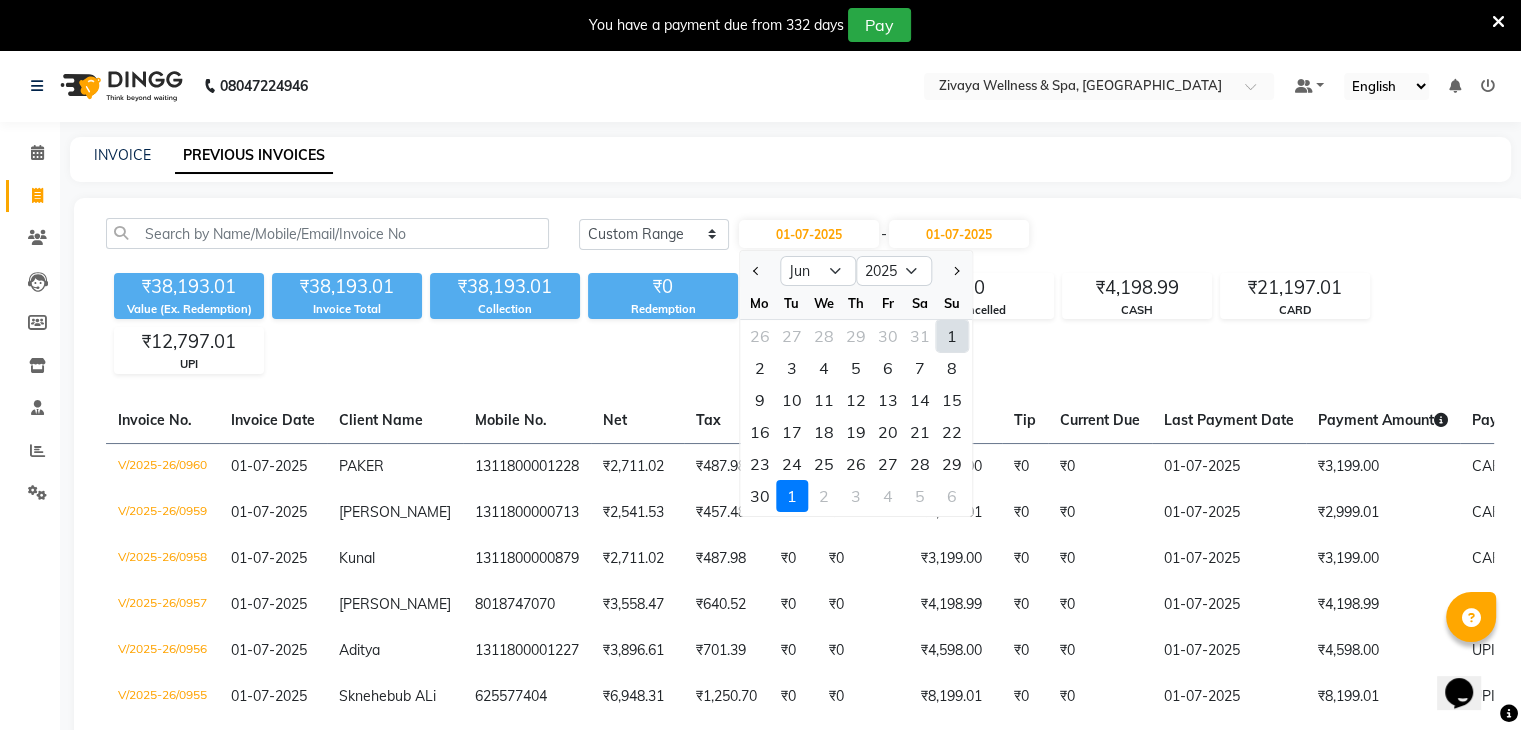 click on "1" 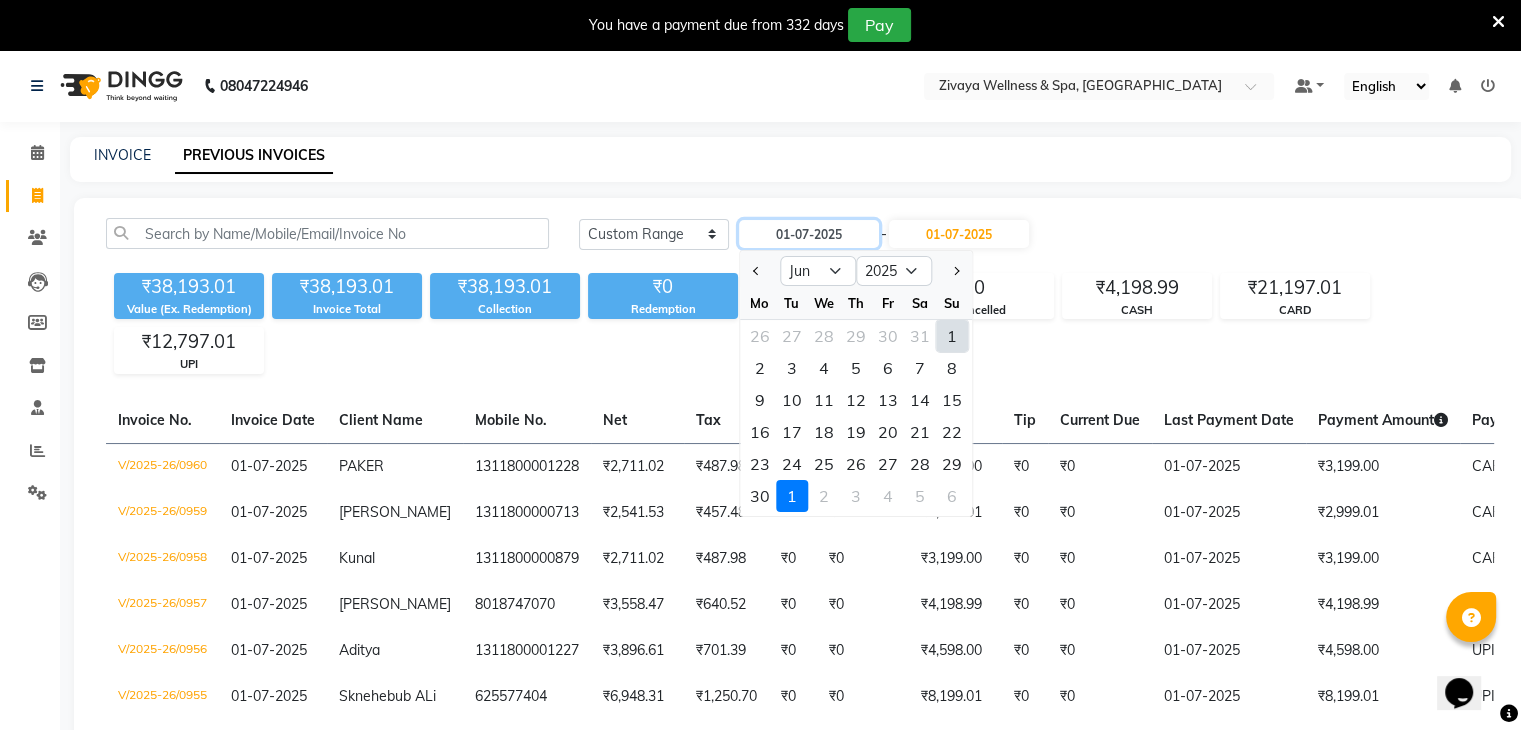 type on "[DATE]" 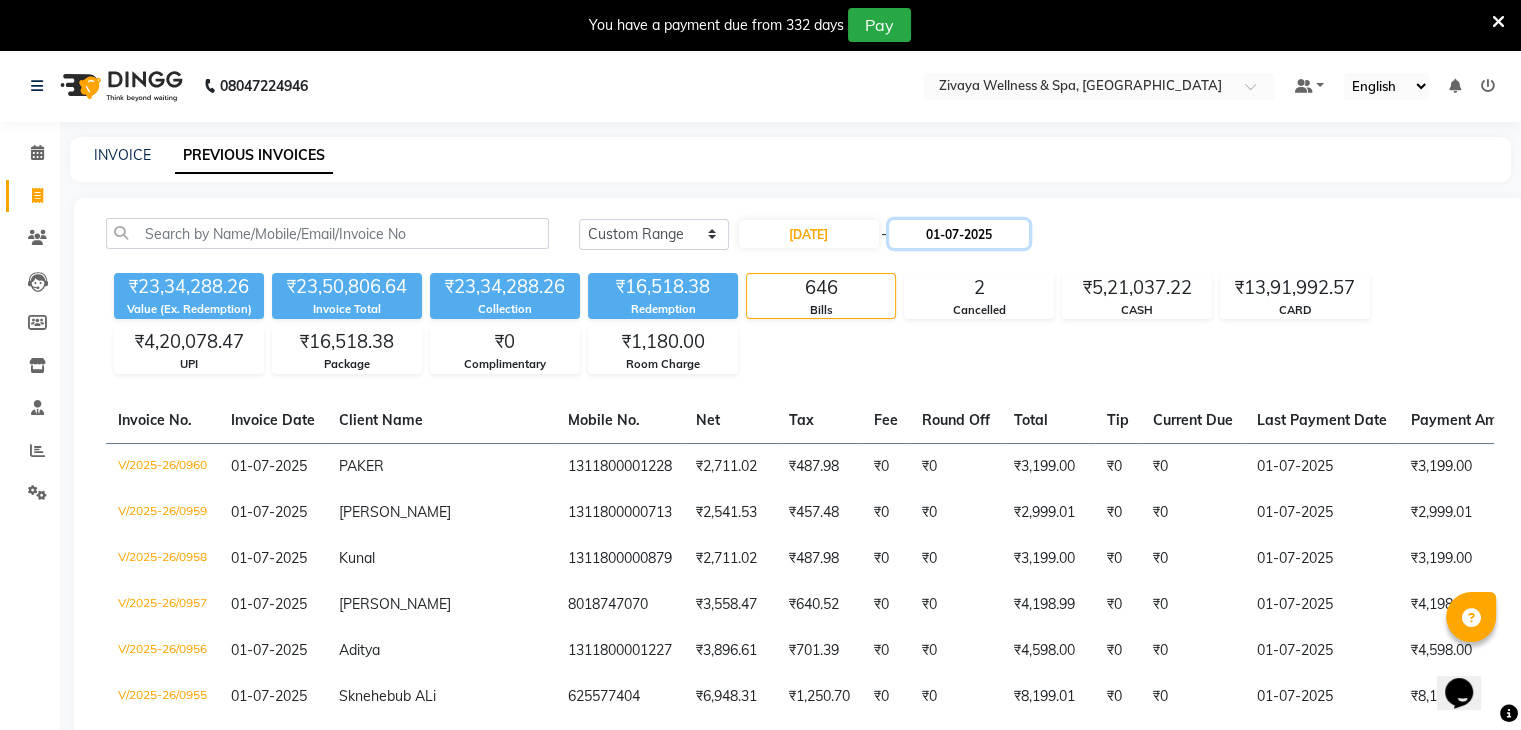 click on "01-07-2025" 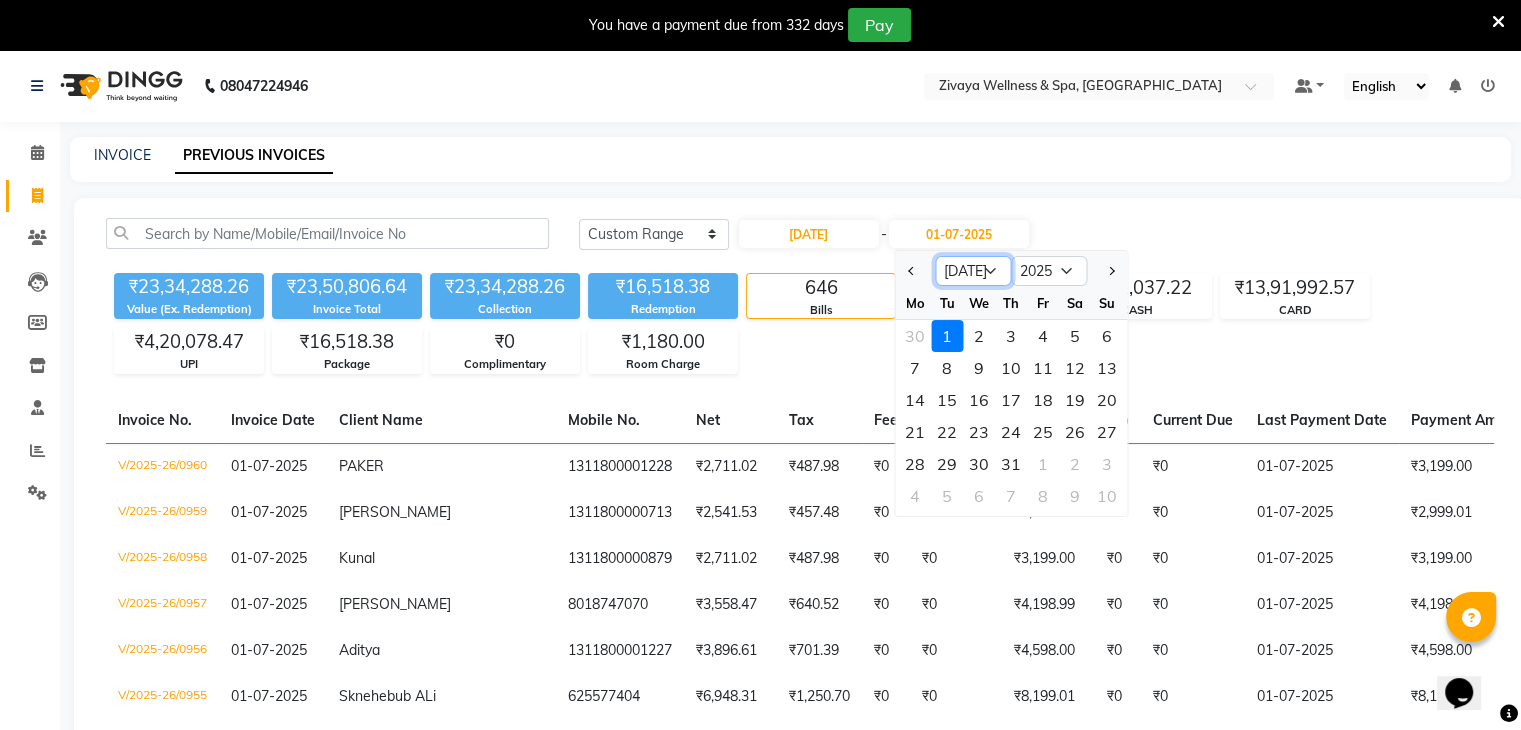 click on "Jun [DATE] Aug Sep Oct Nov Dec" 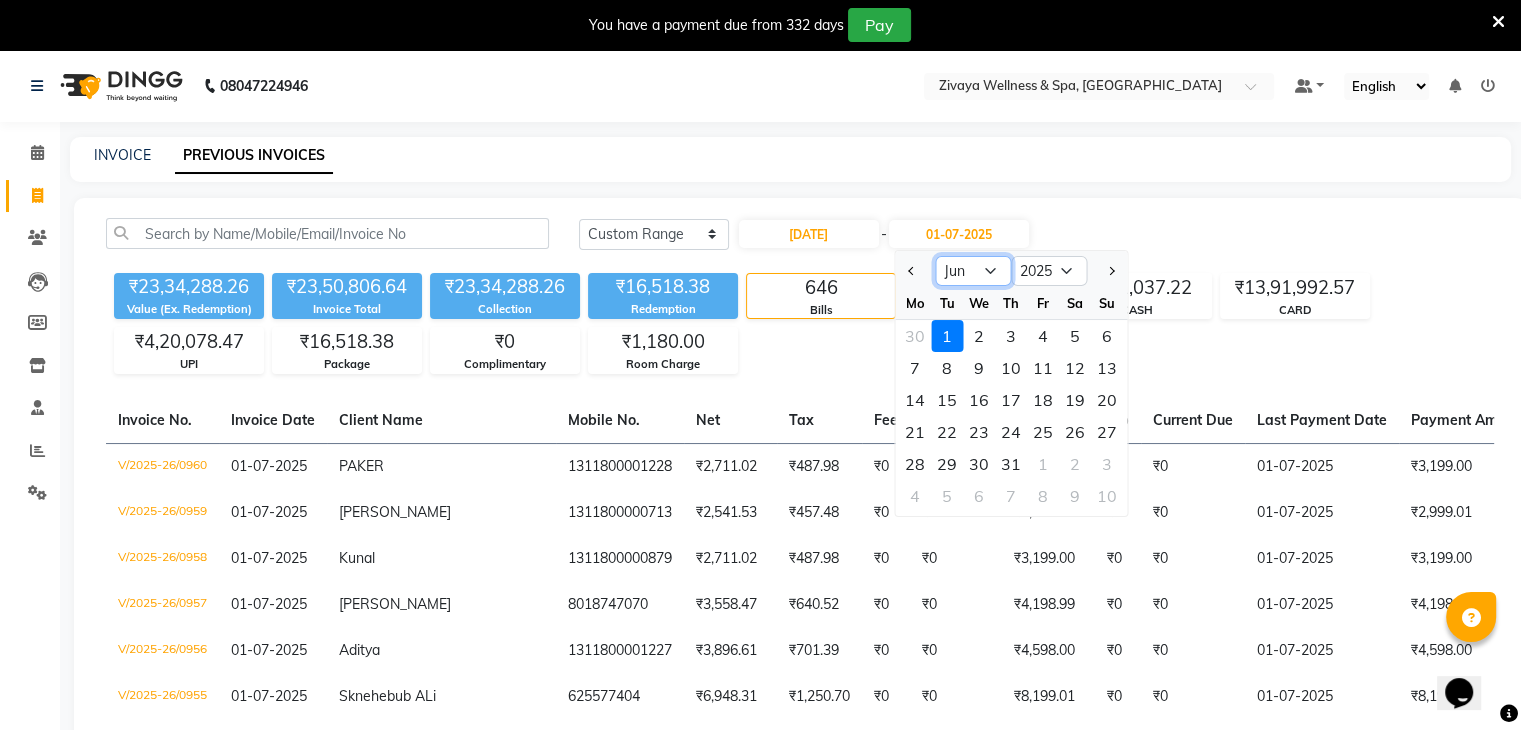 click on "Jun [DATE] Aug Sep Oct Nov Dec" 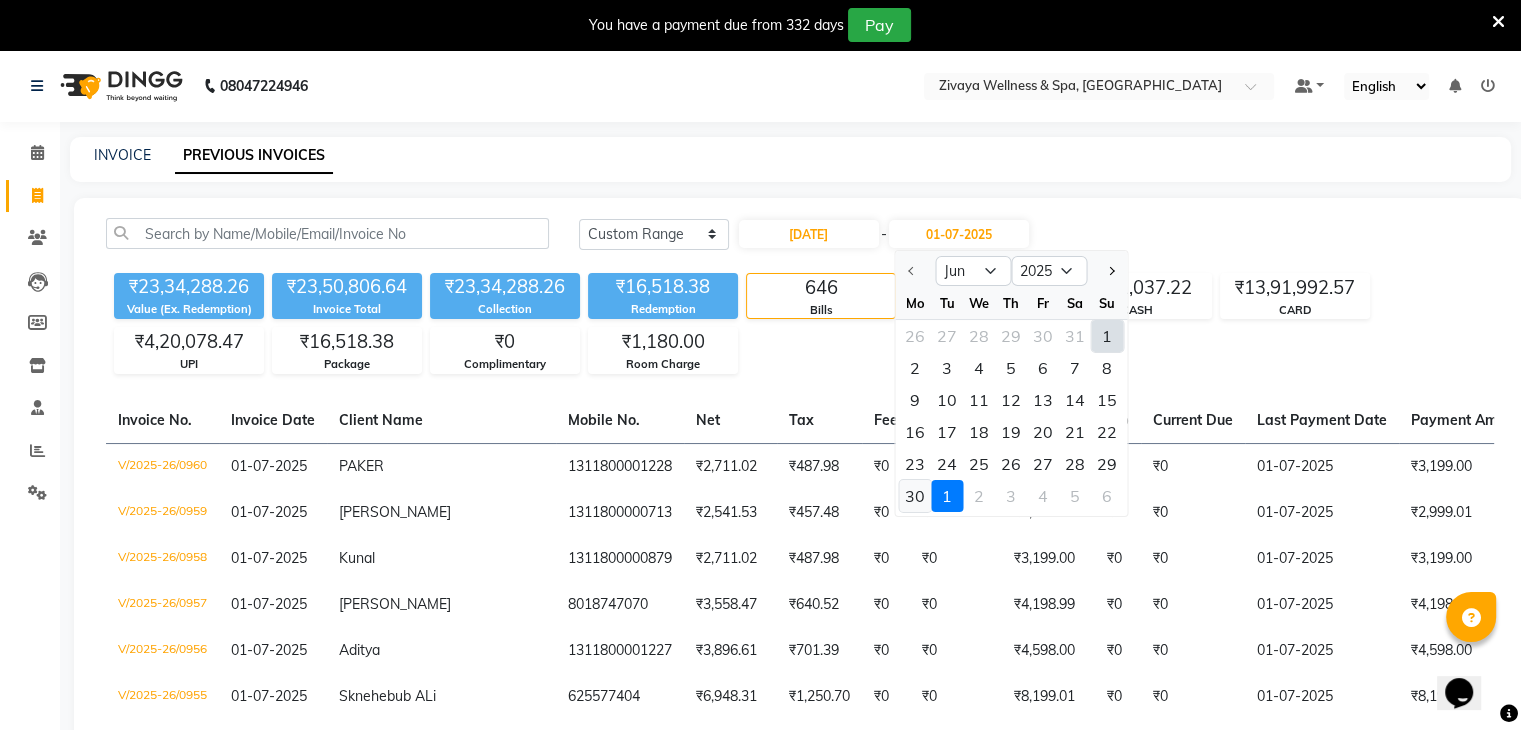 click on "30" 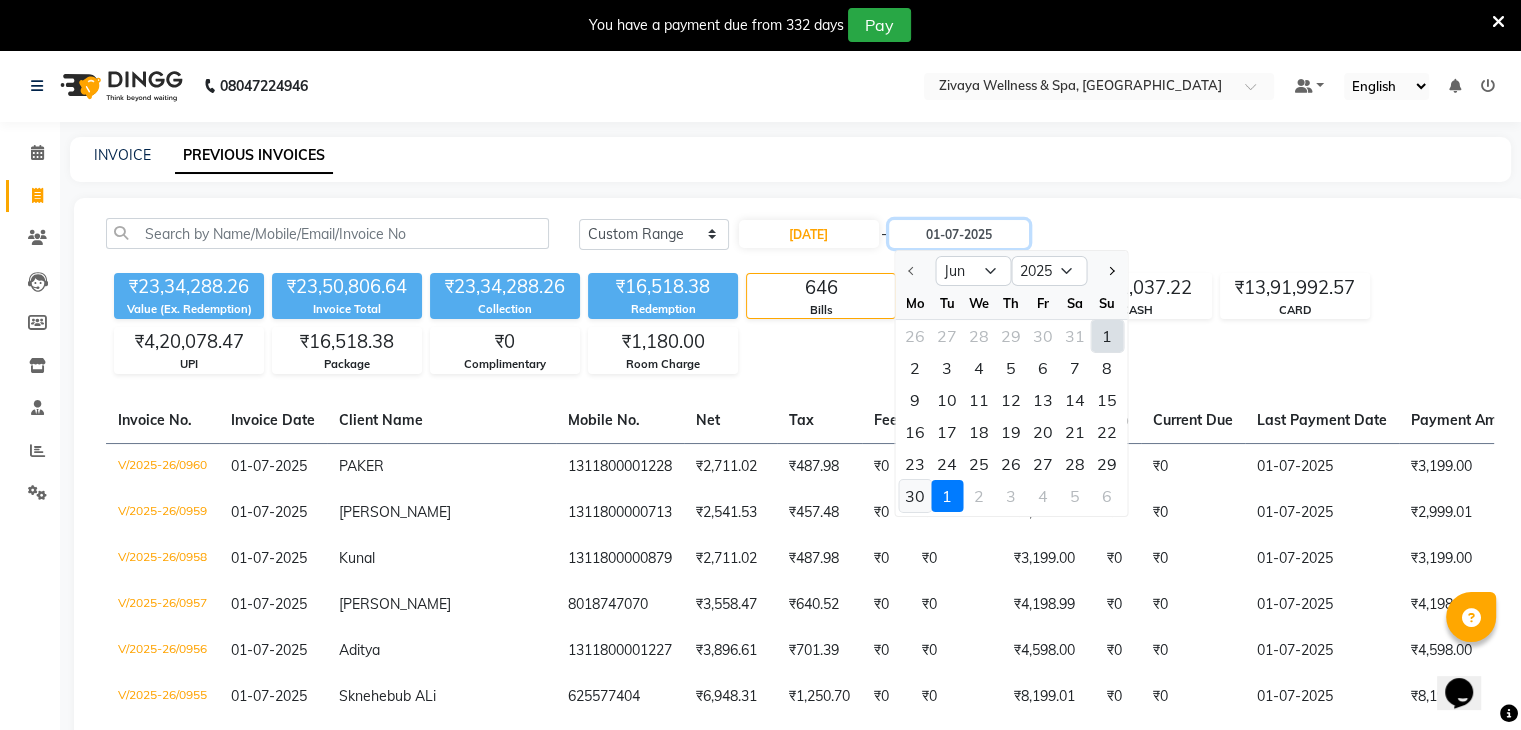type on "[DATE]" 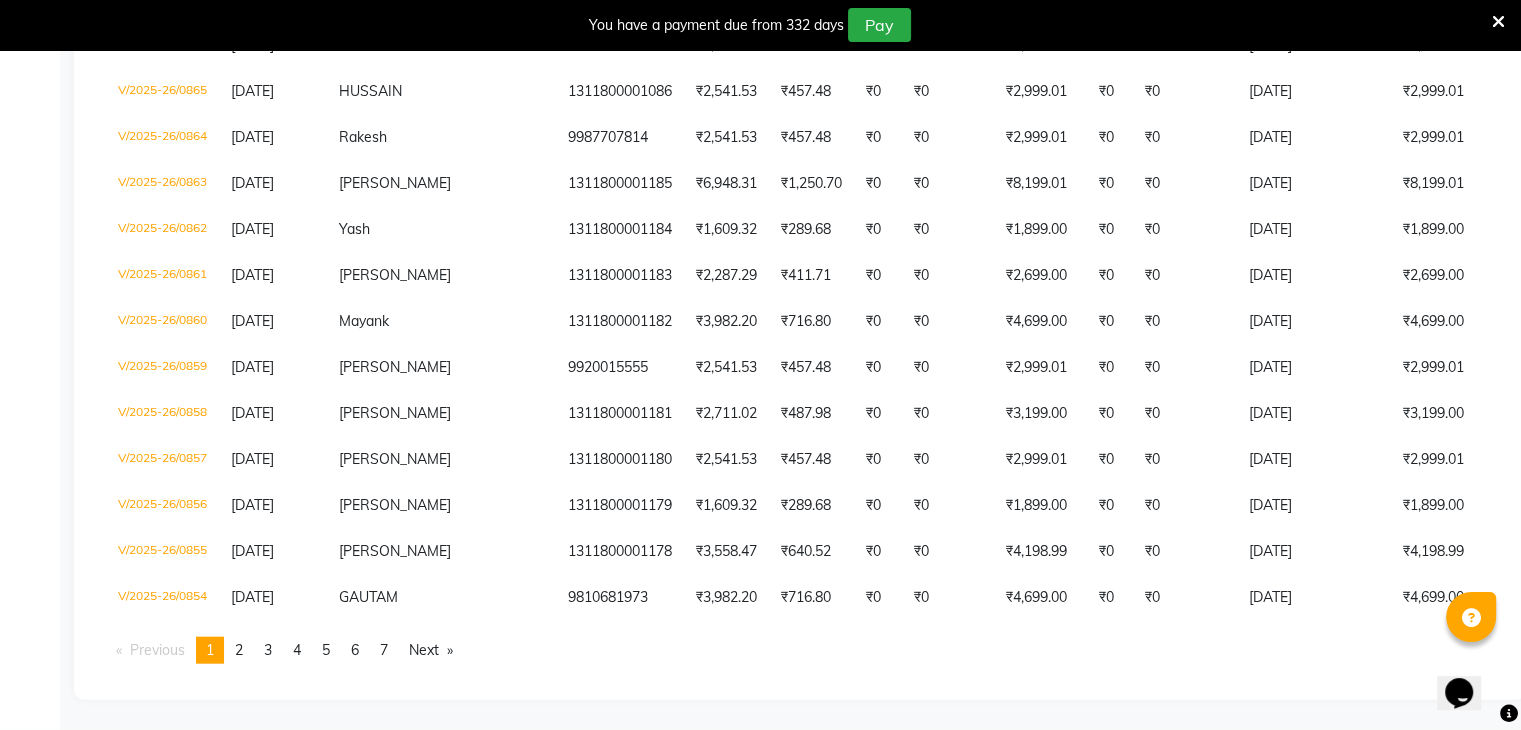 scroll, scrollTop: 4576, scrollLeft: 0, axis: vertical 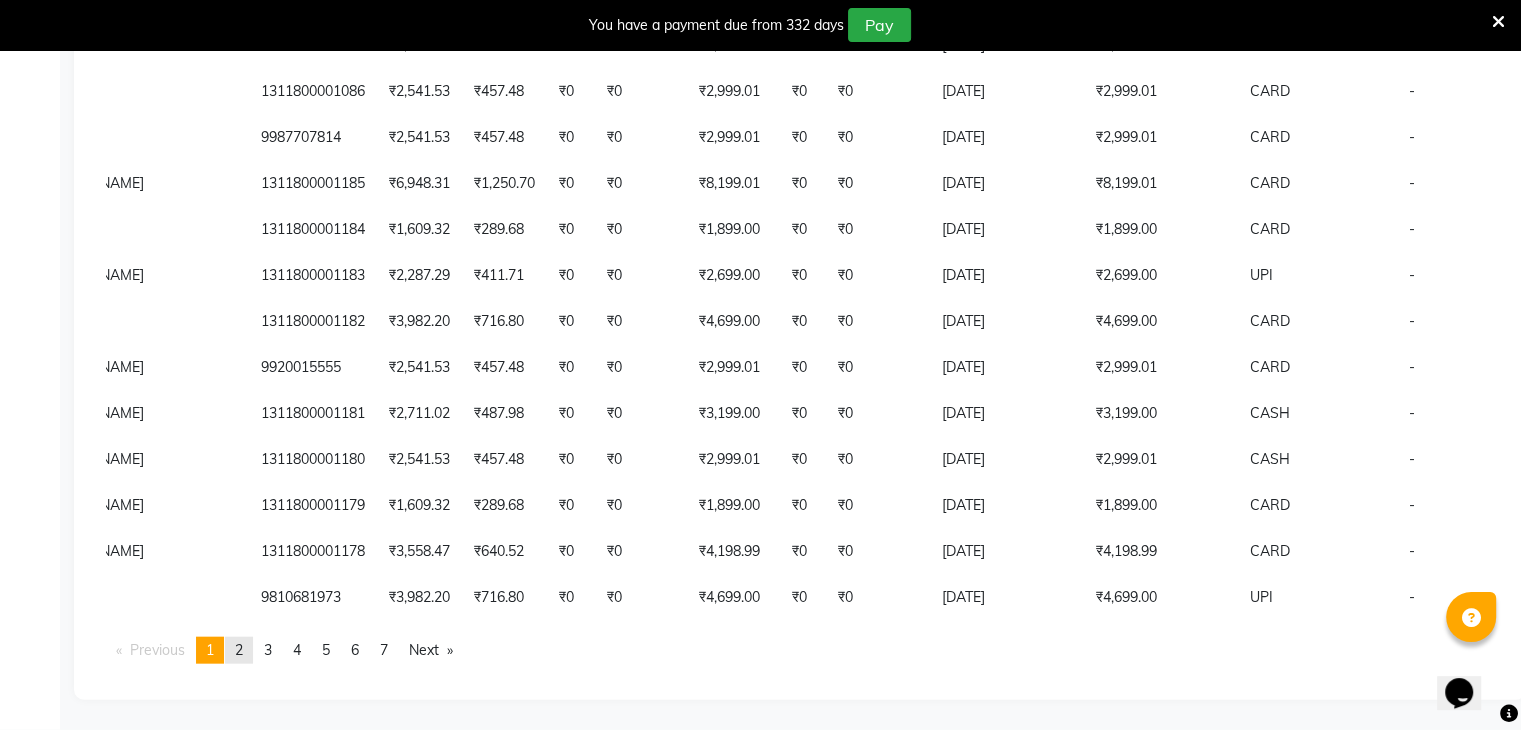 click on "page  2" at bounding box center (239, 650) 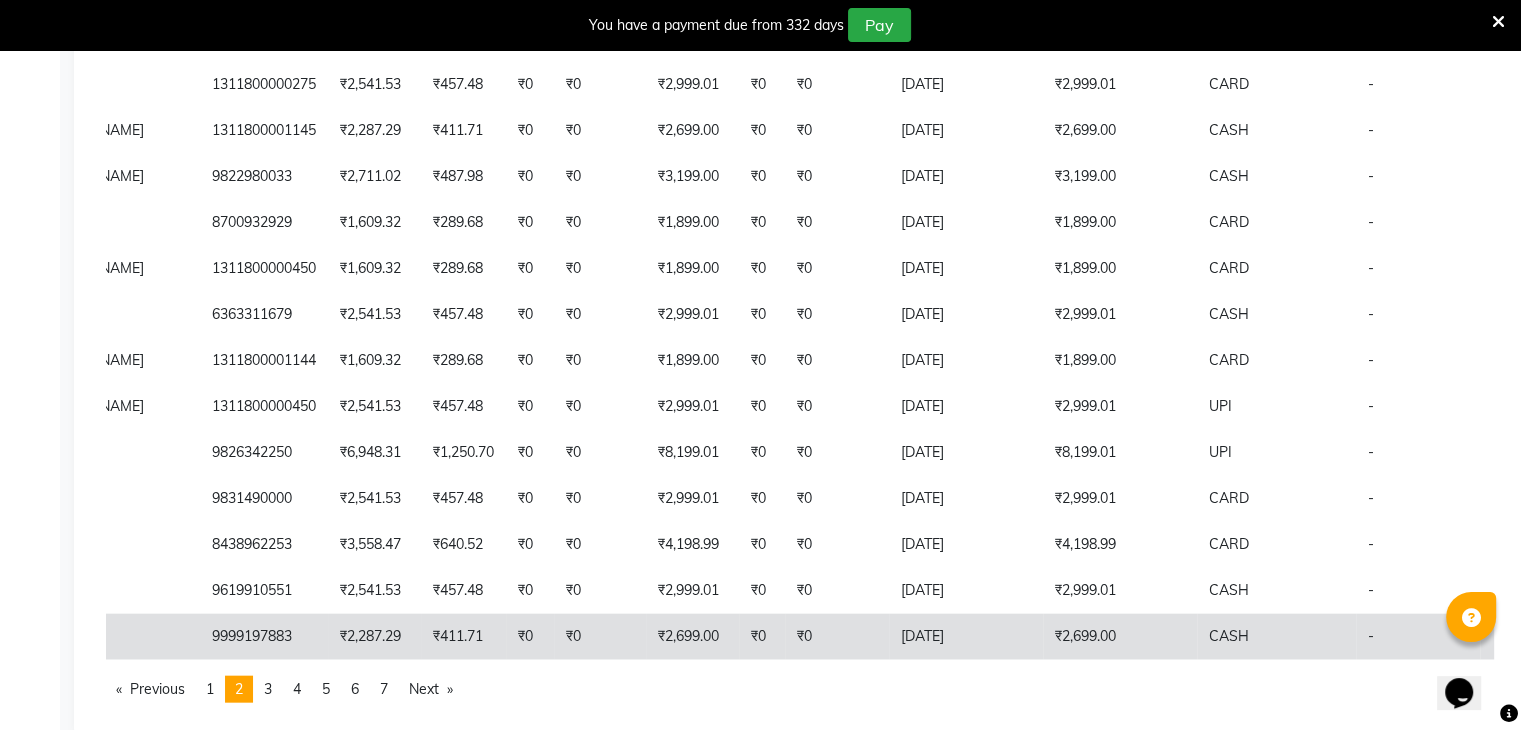 scroll, scrollTop: 4477, scrollLeft: 0, axis: vertical 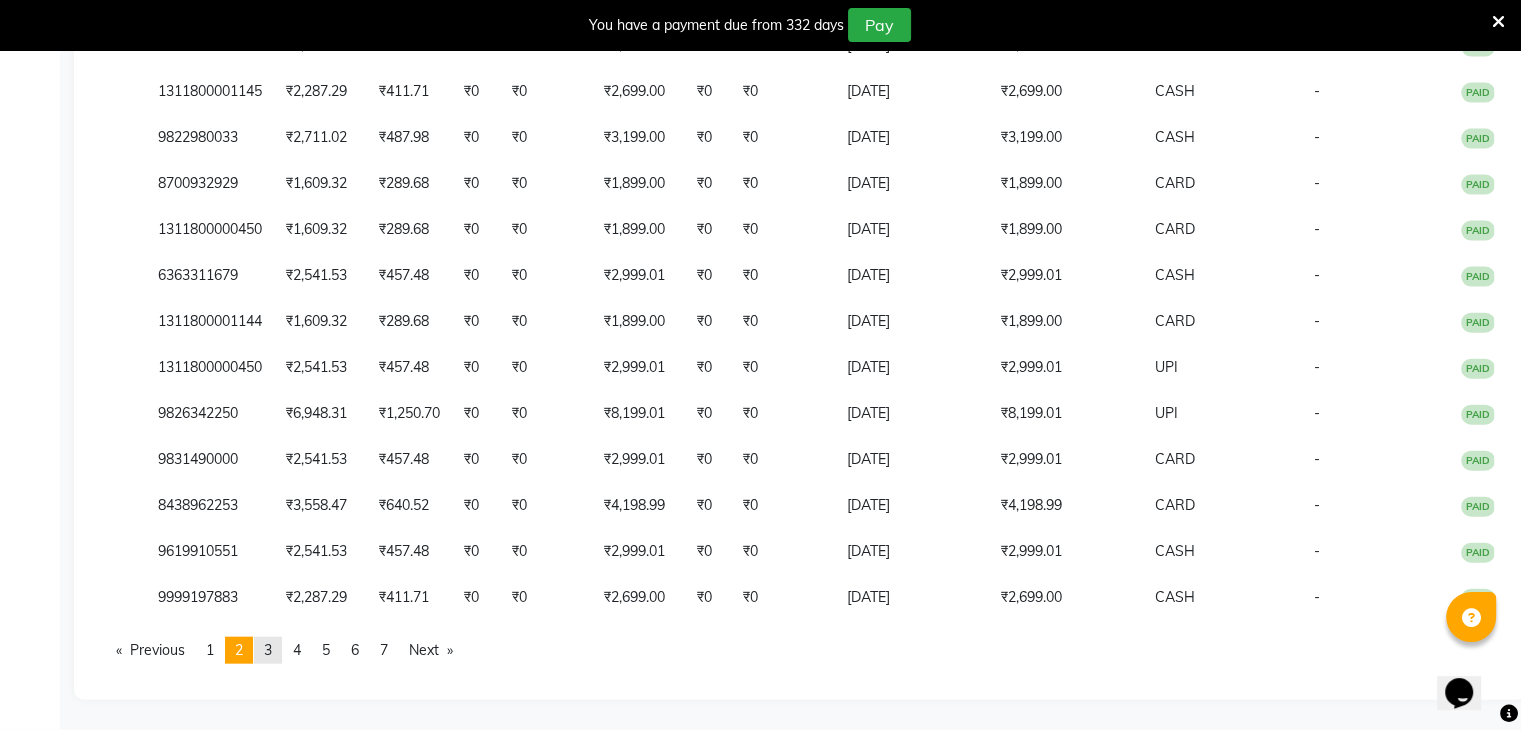 click on "page  3" at bounding box center [268, 650] 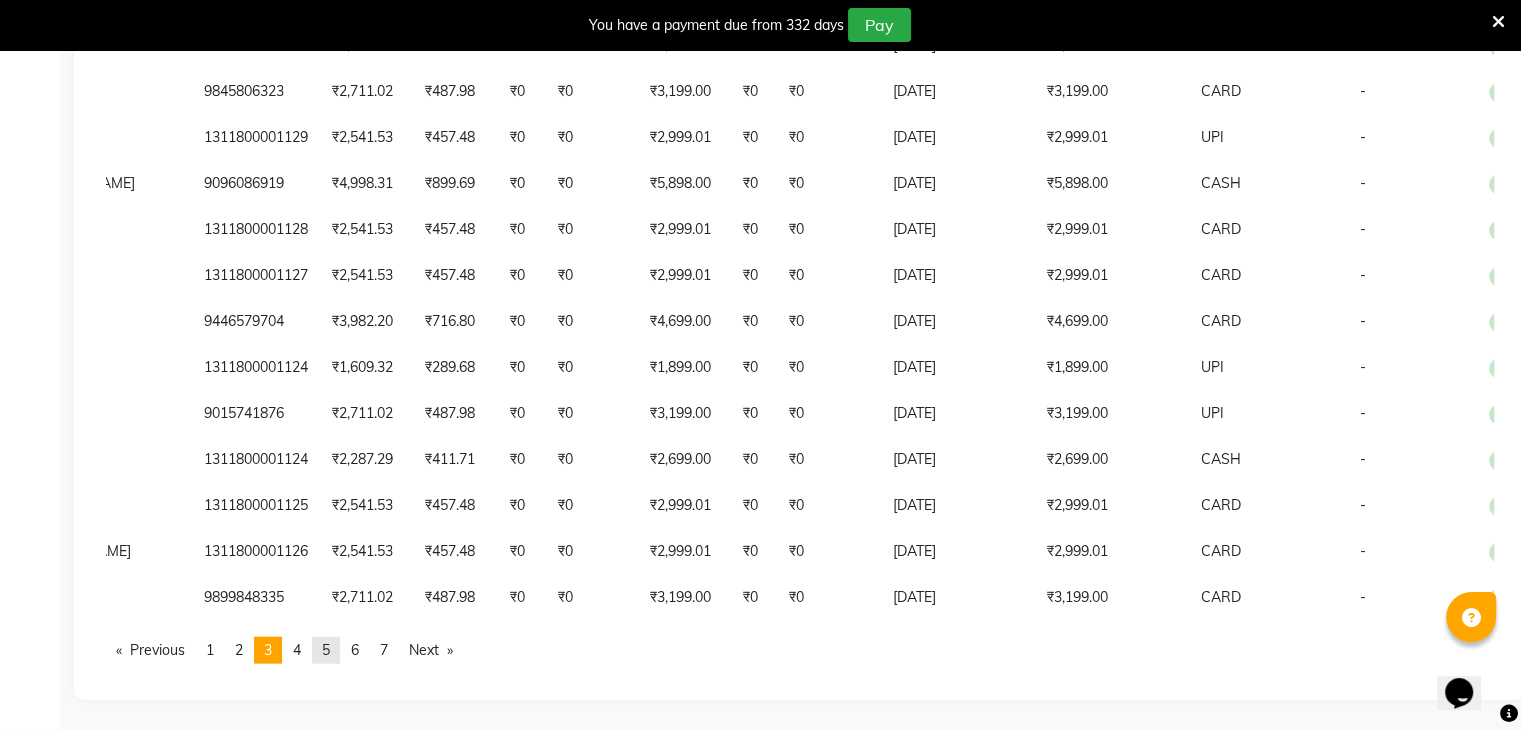 scroll, scrollTop: 0, scrollLeft: 328, axis: horizontal 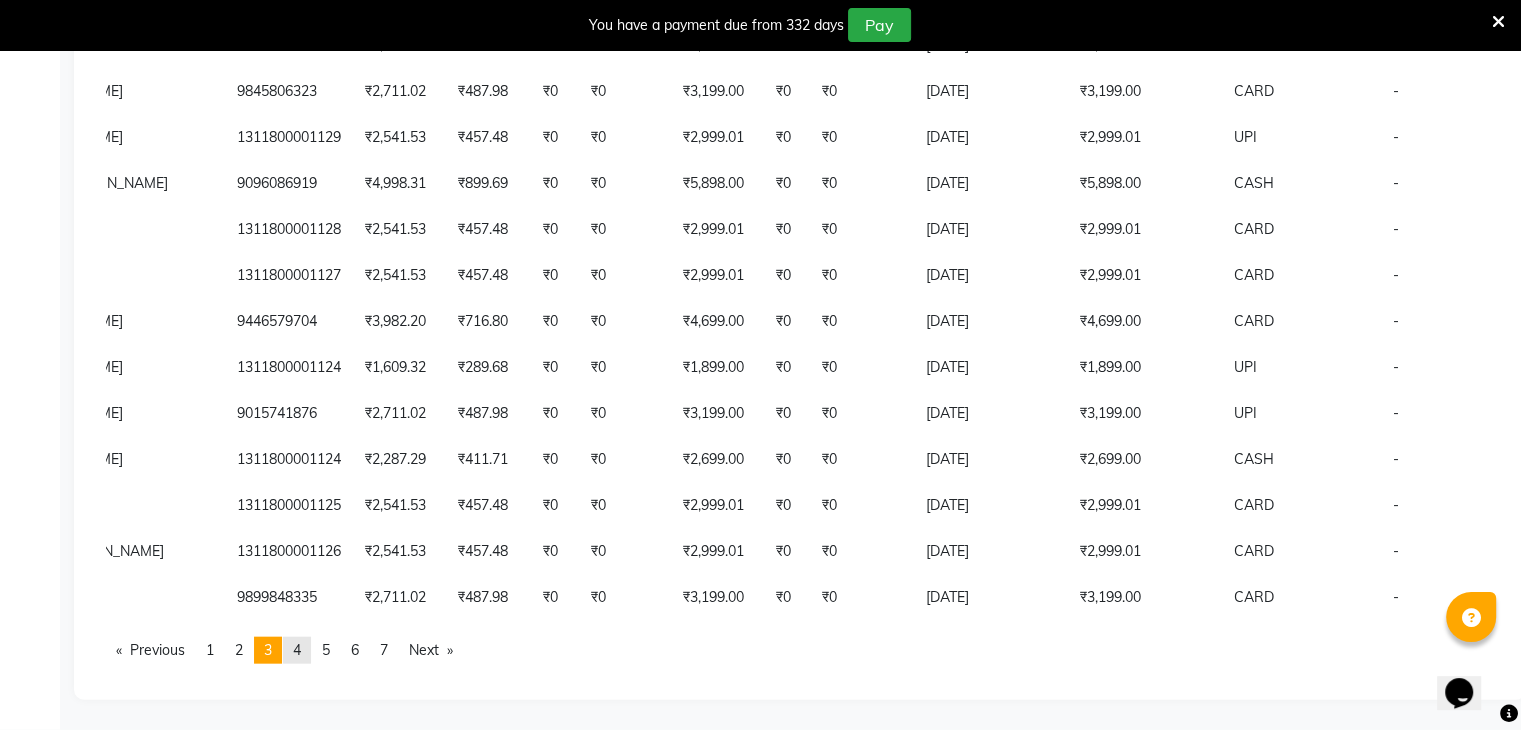 click on "4" at bounding box center [297, 650] 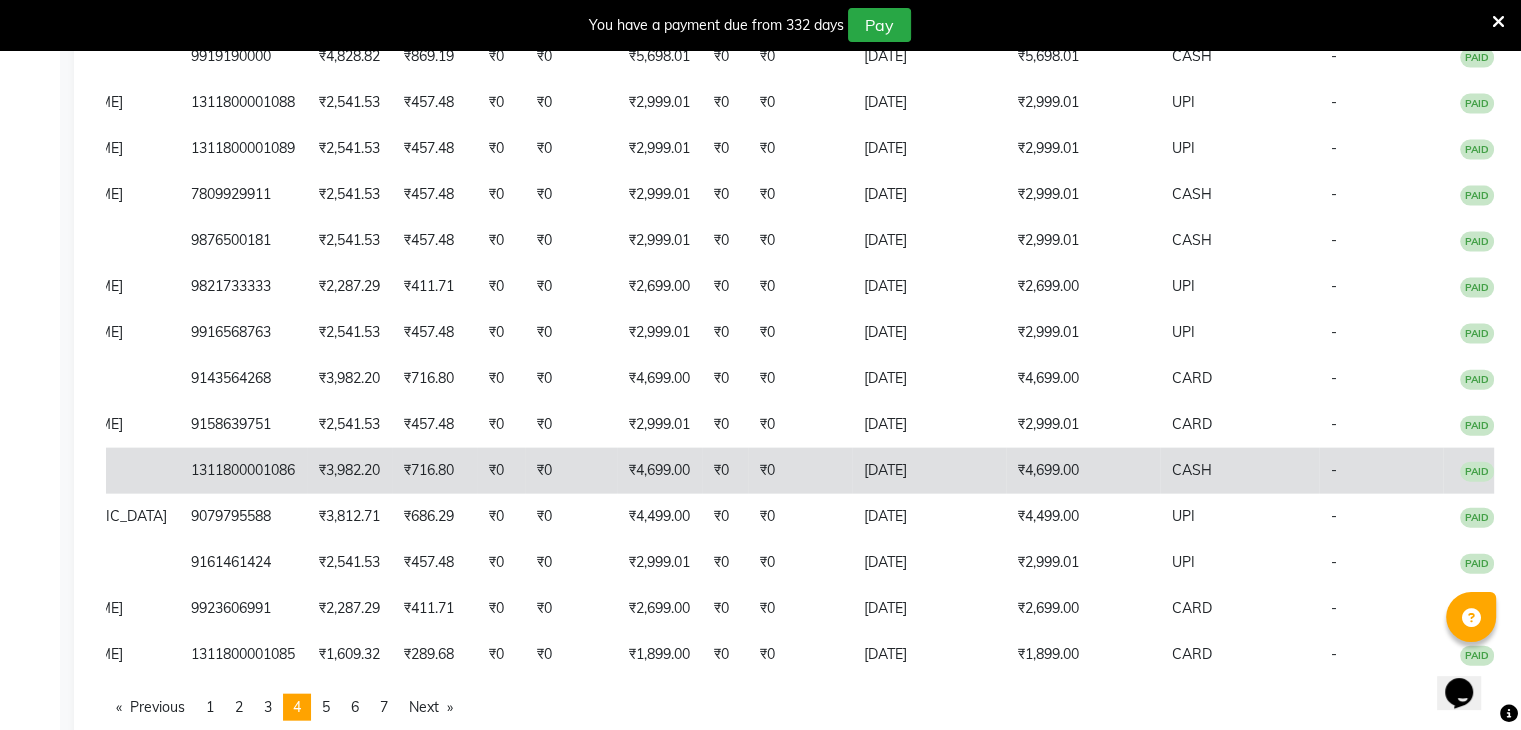 scroll, scrollTop: 4457, scrollLeft: 0, axis: vertical 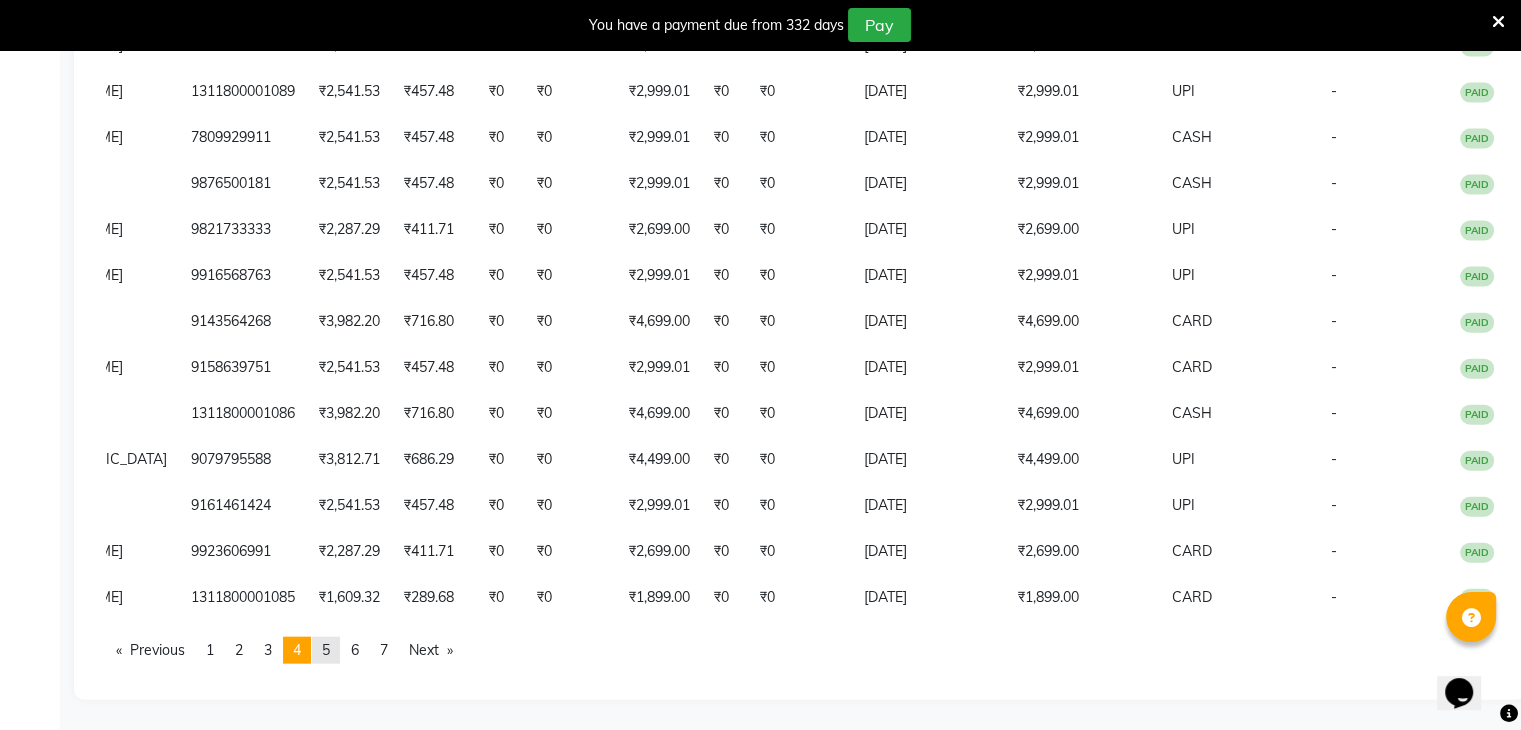 click on "page  5" at bounding box center (326, 650) 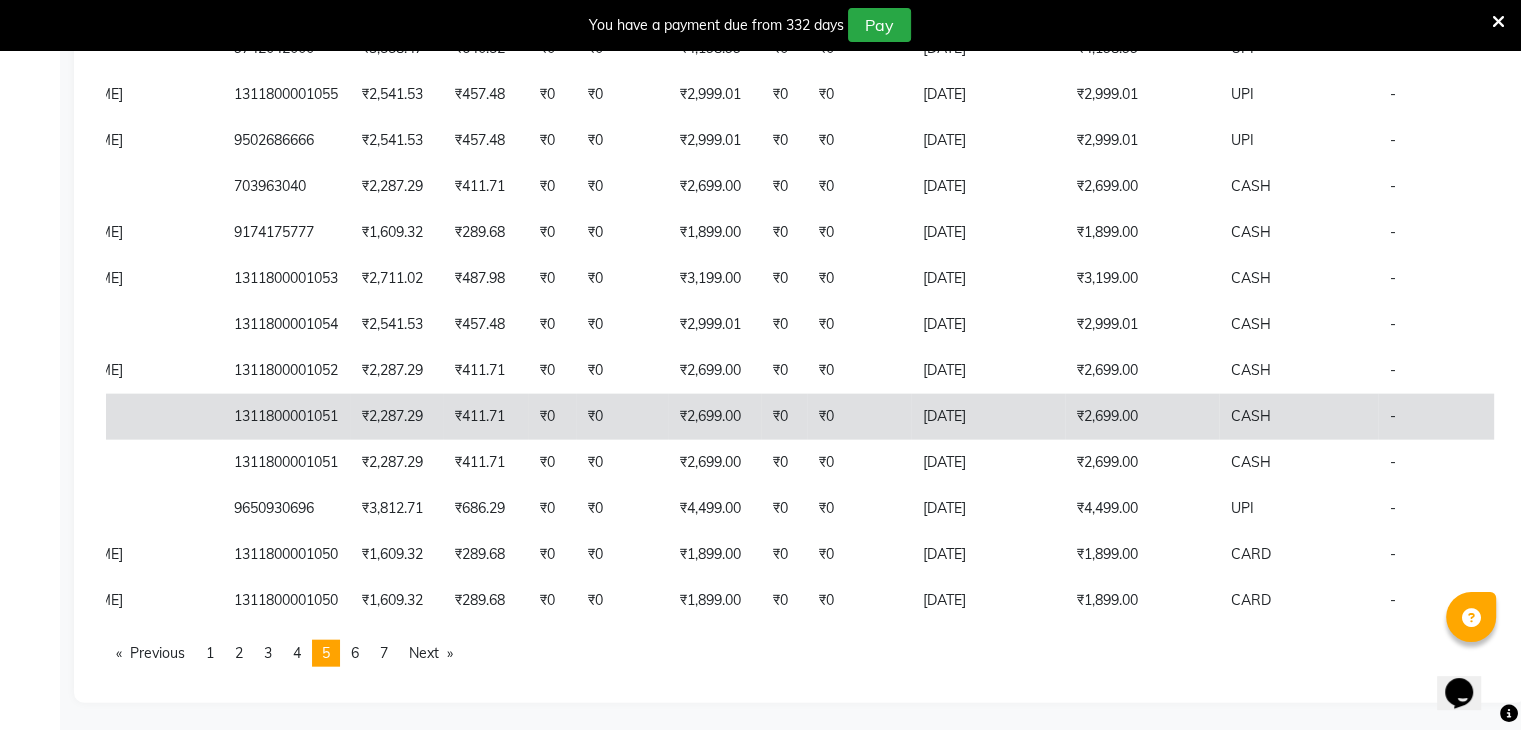 scroll, scrollTop: 4576, scrollLeft: 0, axis: vertical 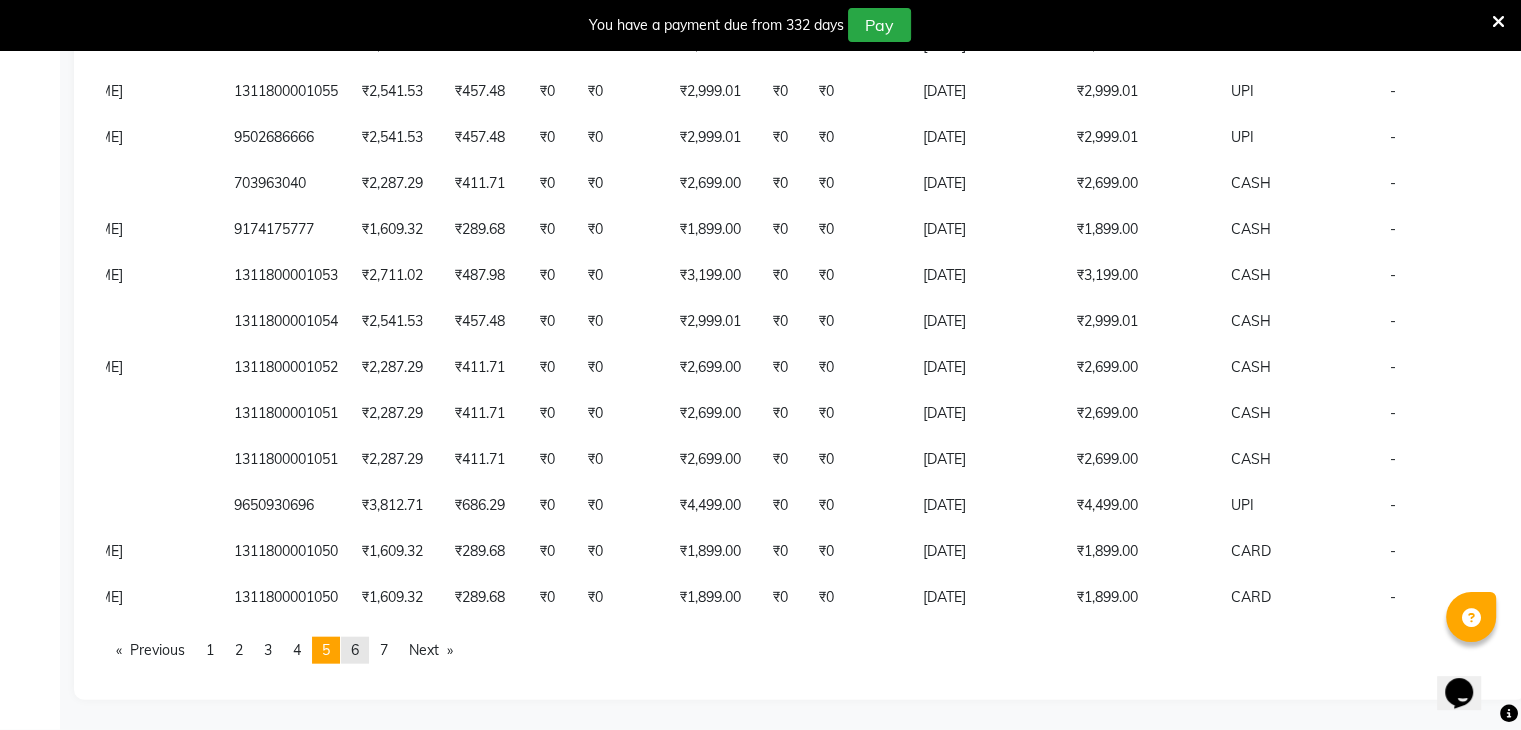 click on "6" at bounding box center [355, 650] 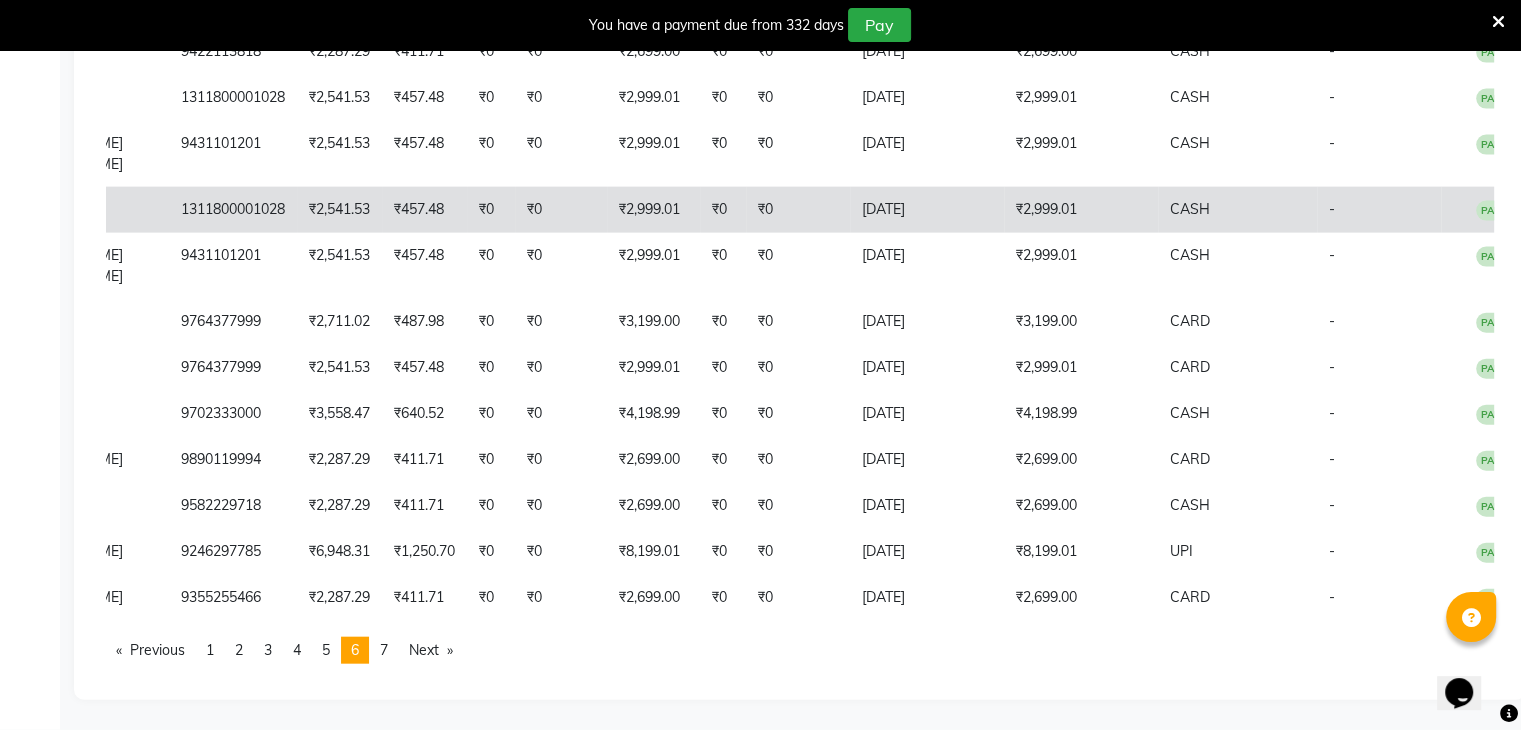 scroll, scrollTop: 4516, scrollLeft: 0, axis: vertical 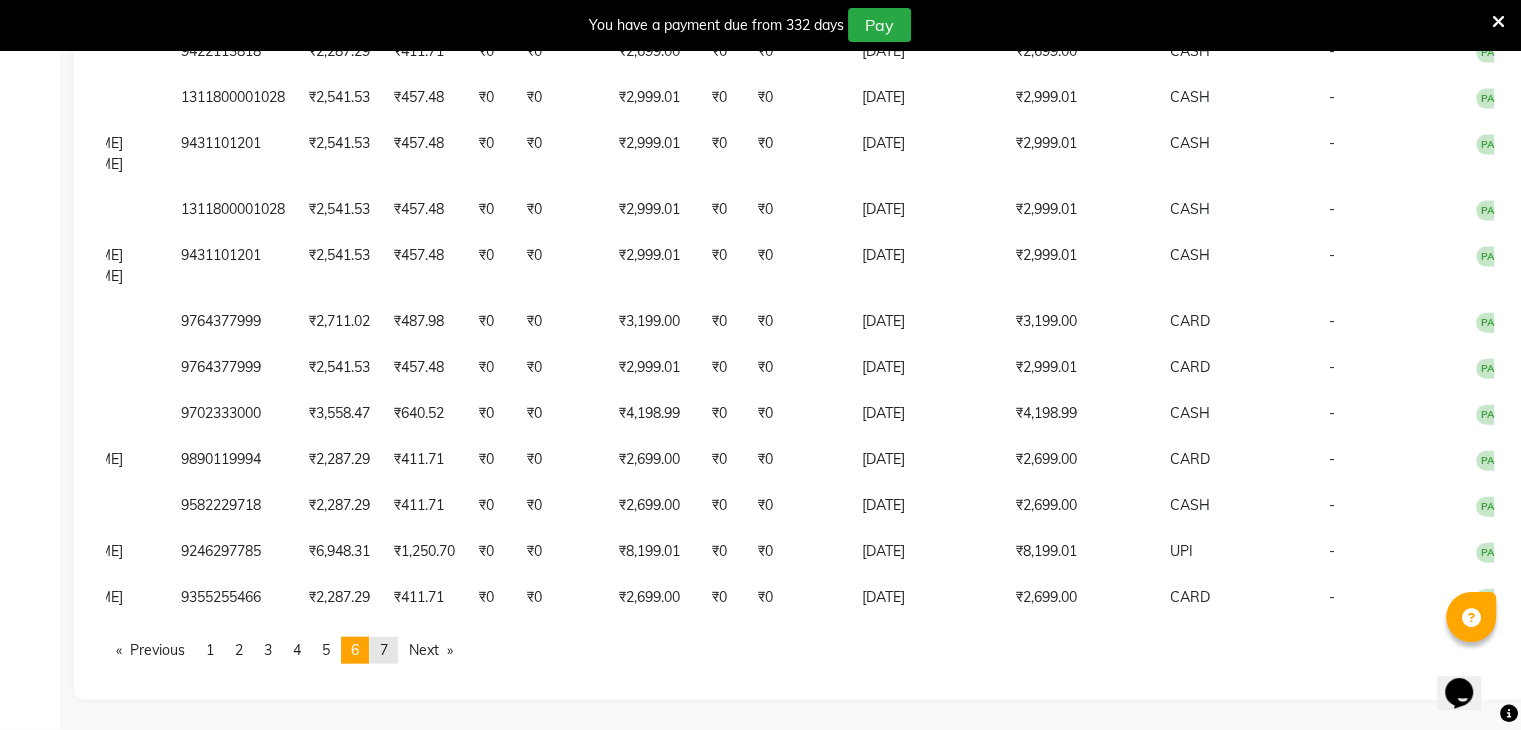 click on "page  7" at bounding box center (384, 650) 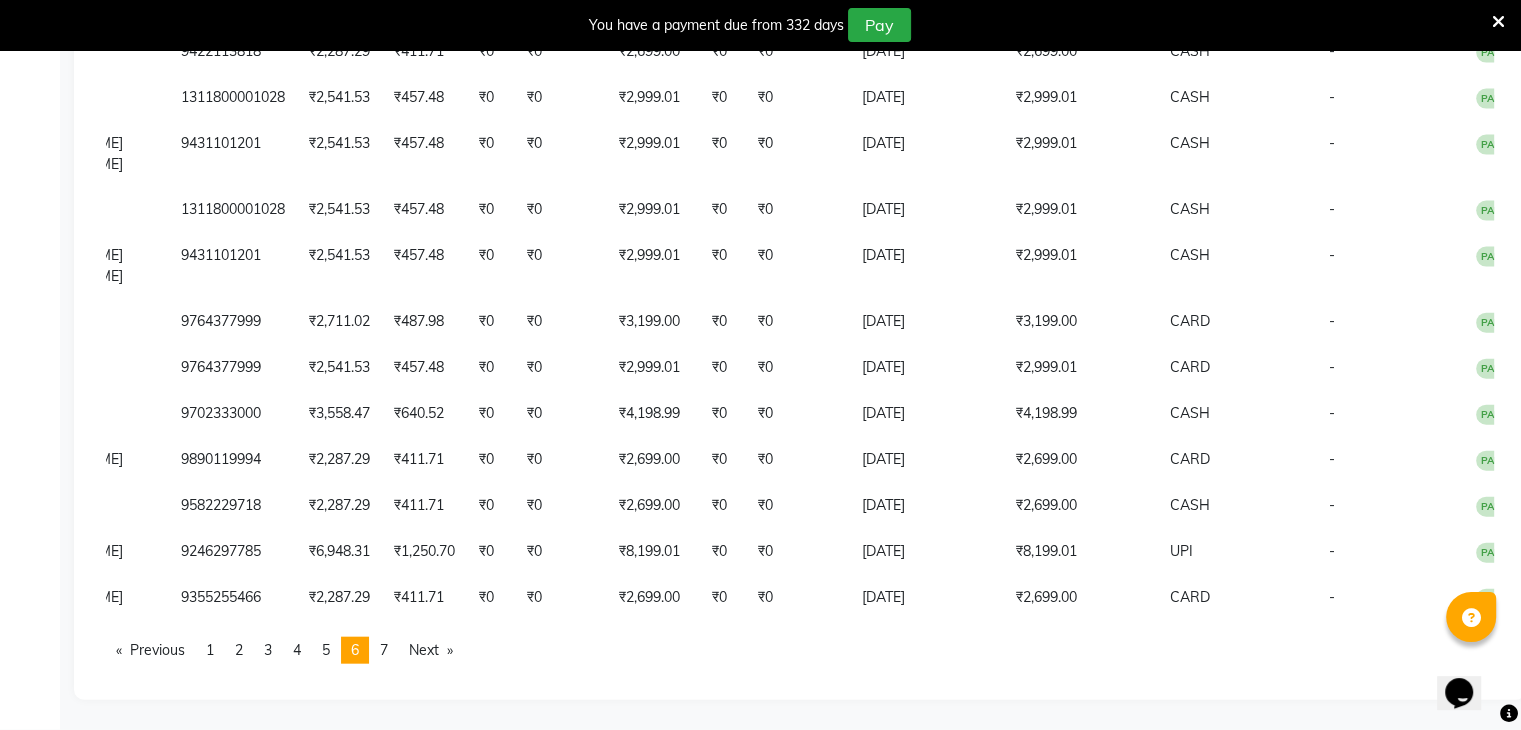 scroll, scrollTop: 1811, scrollLeft: 0, axis: vertical 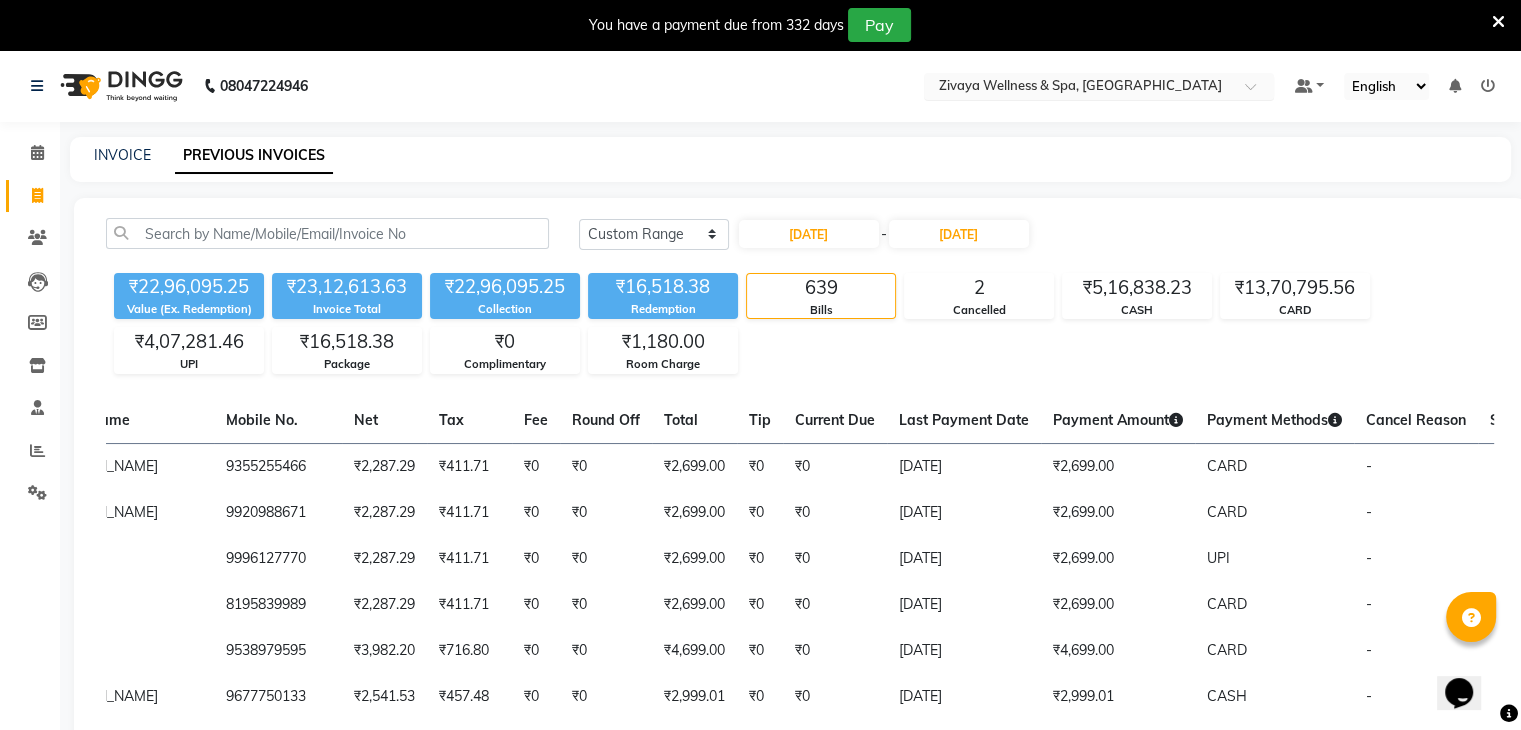 click on "Select Location ×  Zivaya Wellness & Spa, [GEOGRAPHIC_DATA]" at bounding box center [1099, 86] 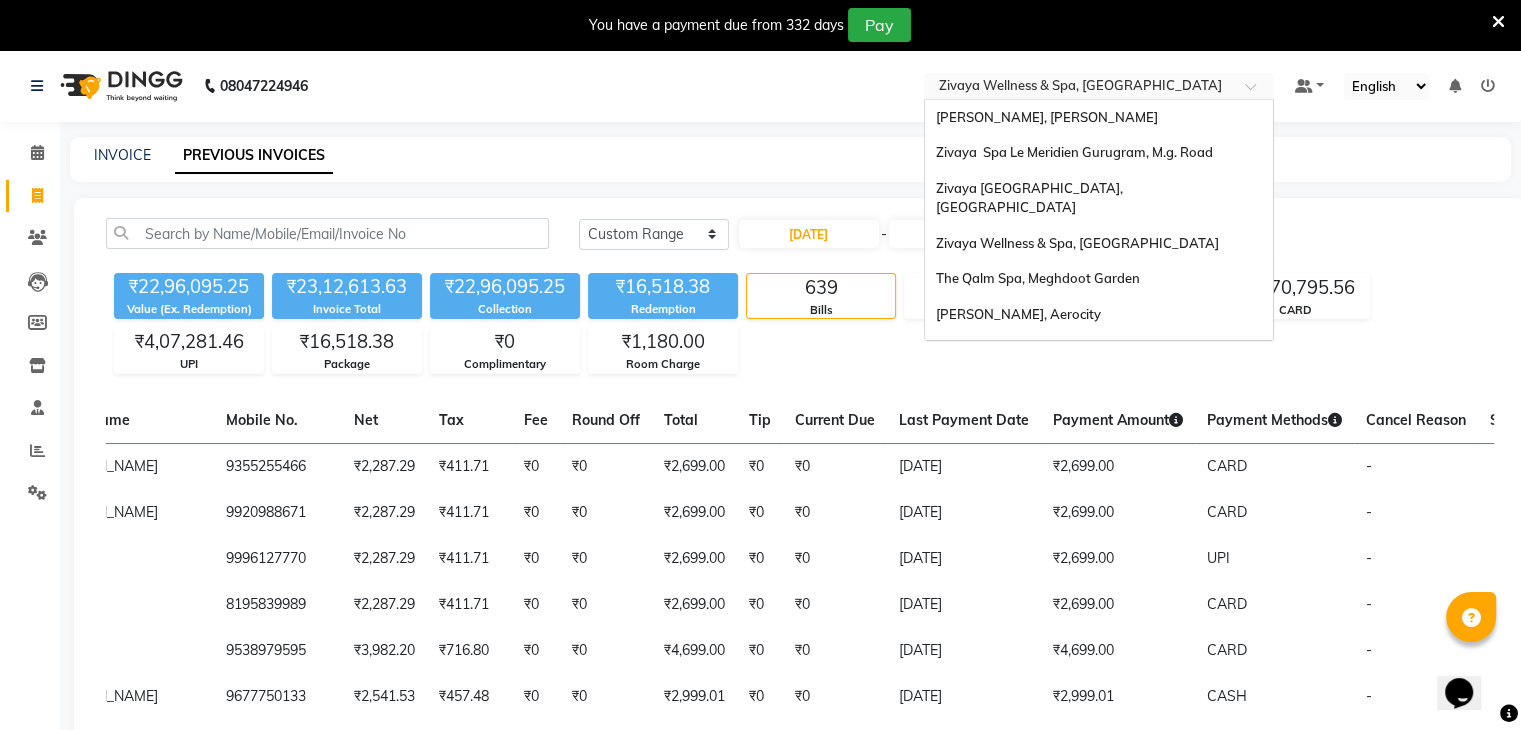 scroll, scrollTop: 205, scrollLeft: 0, axis: vertical 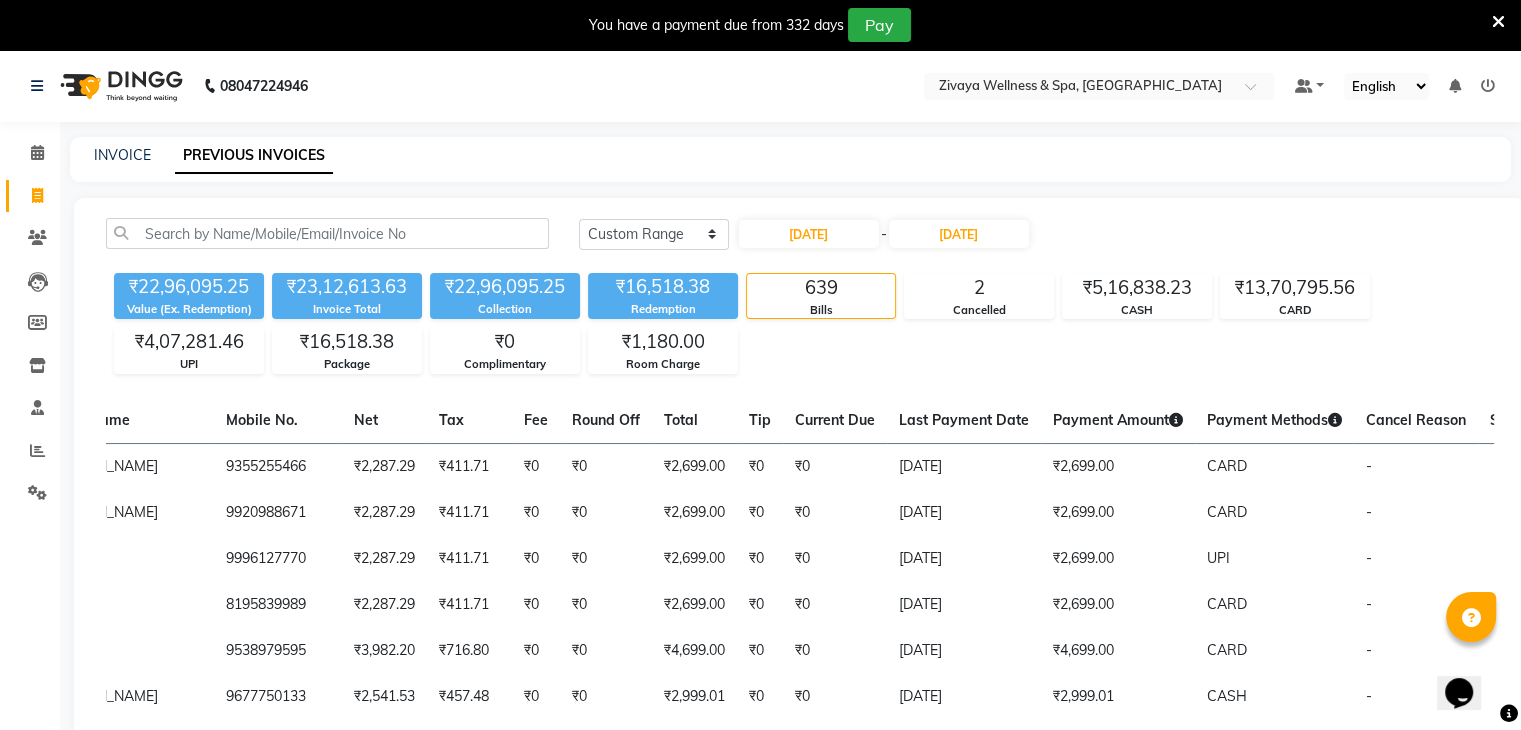 click on "08047224946 Select Location ×  Zivaya Wellness & Spa, [GEOGRAPHIC_DATA] Airport Default Panel My Panel English ENGLISH Español العربية मराठी हिंदी ગુજરાતી தமிழ் 中文 Notifications nothing to show" 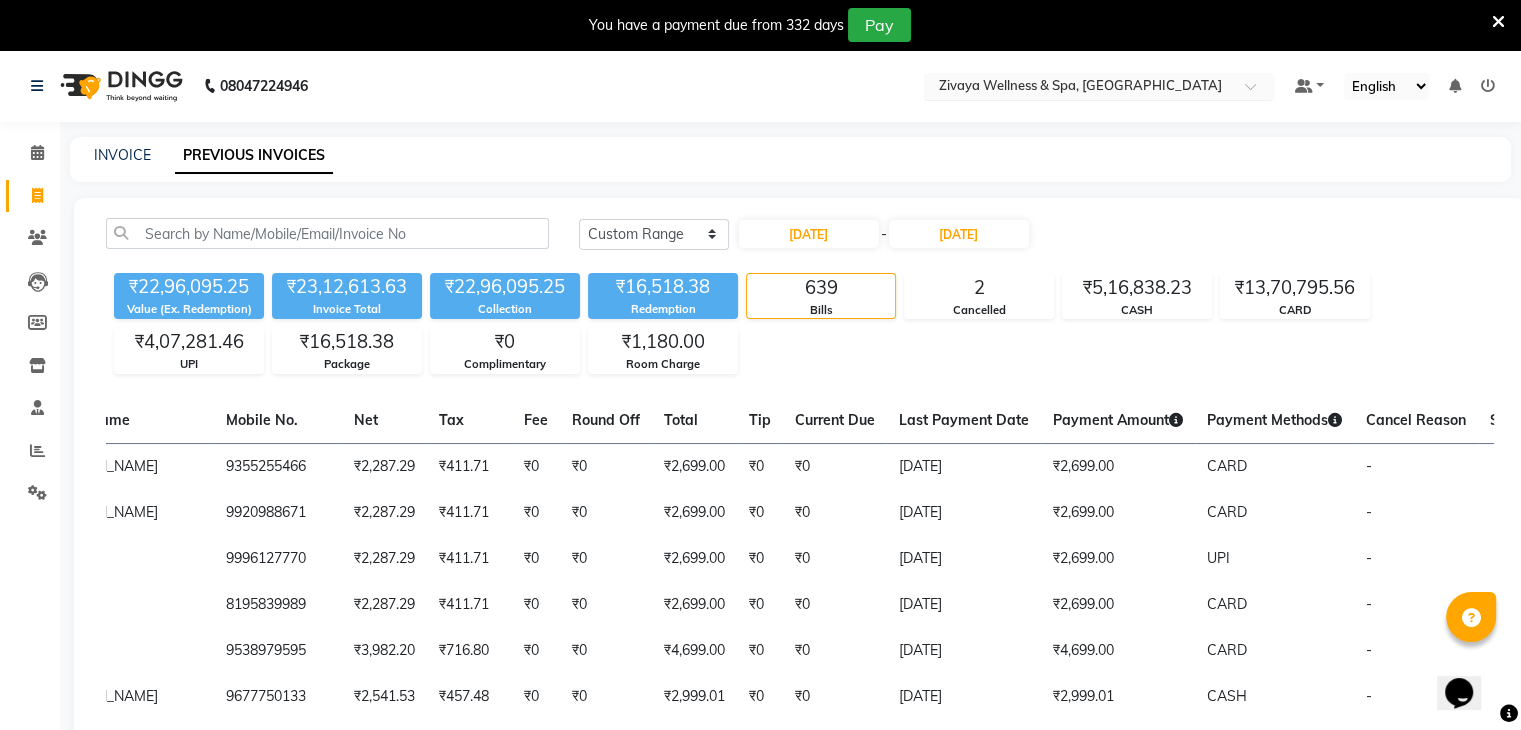 click at bounding box center (1079, 88) 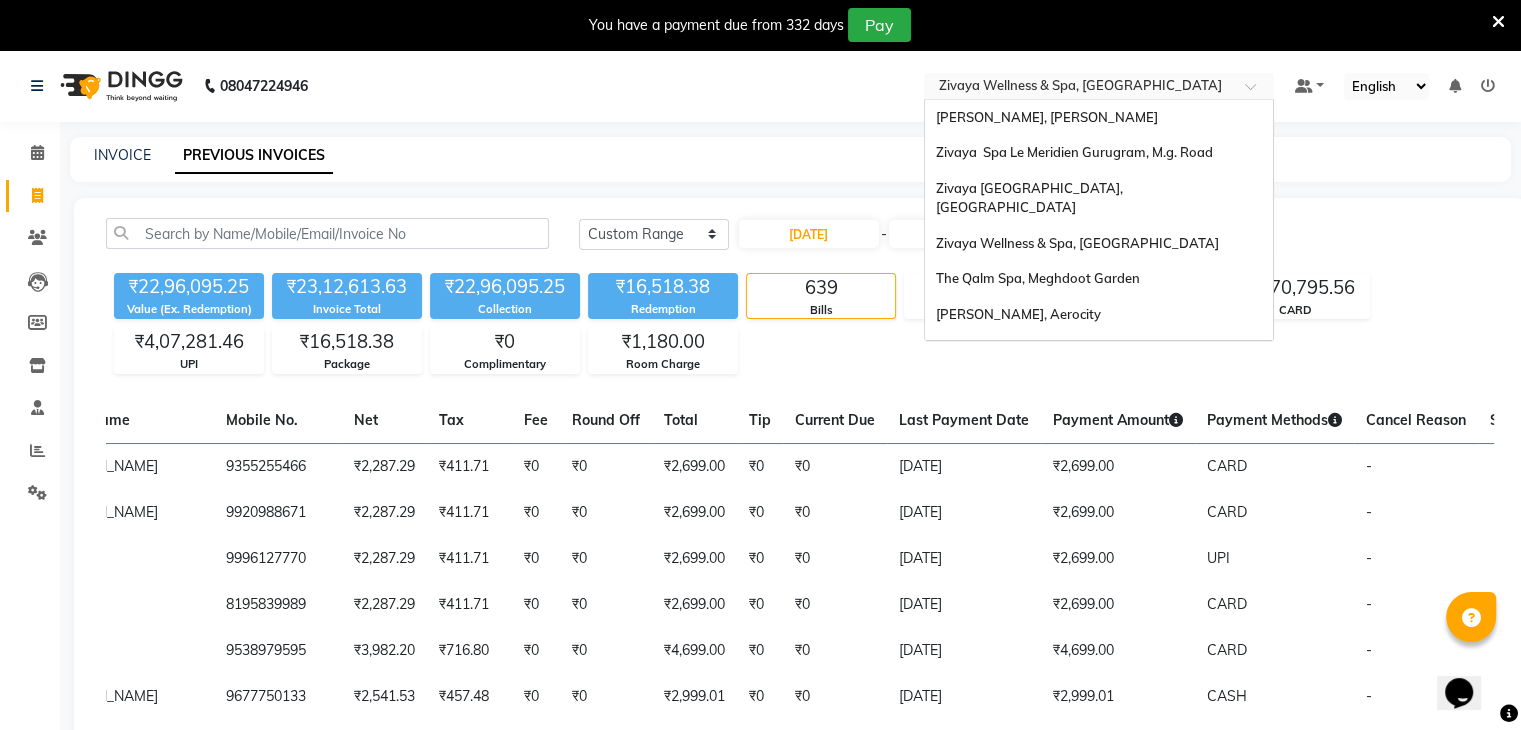 scroll, scrollTop: 205, scrollLeft: 0, axis: vertical 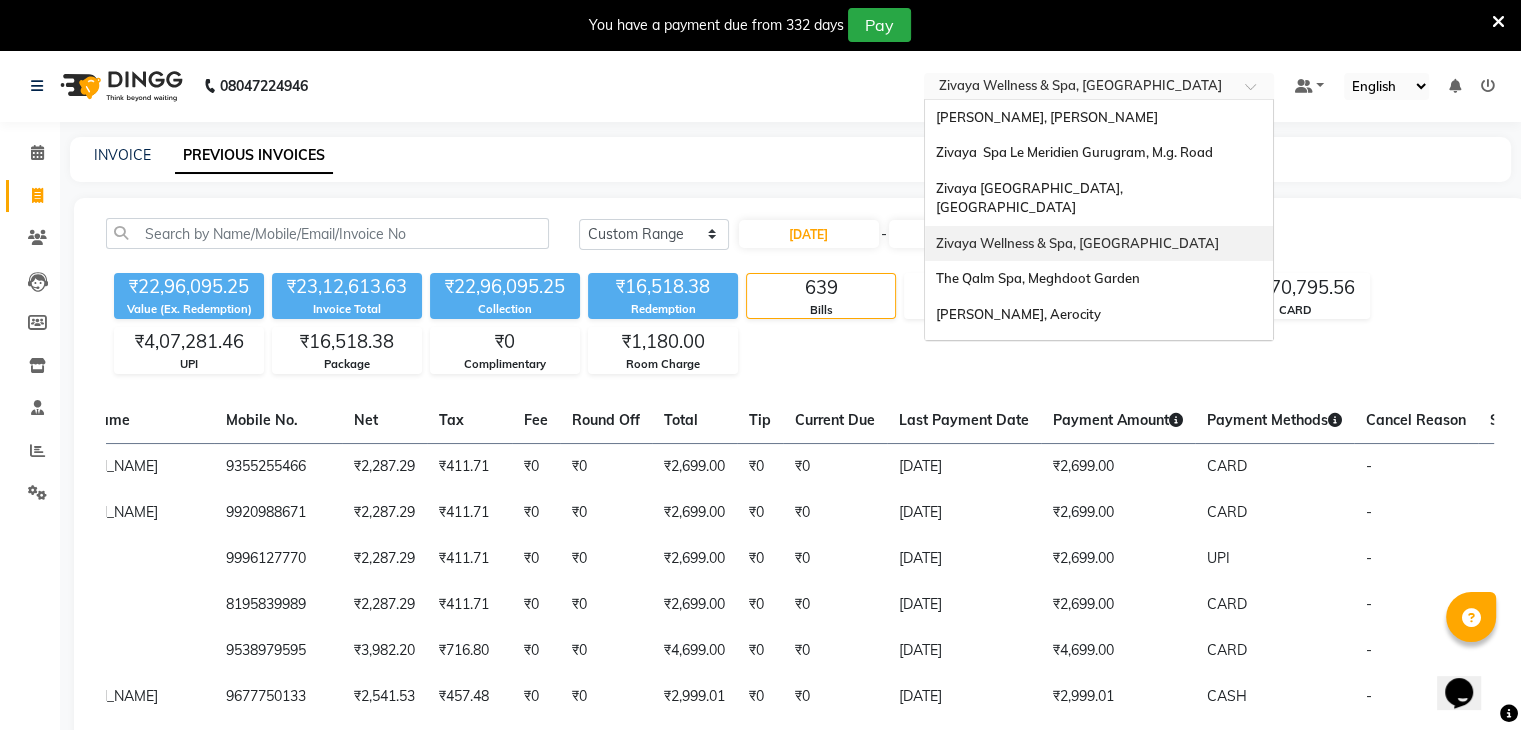 click on "INVOICE PREVIOUS INVOICES" 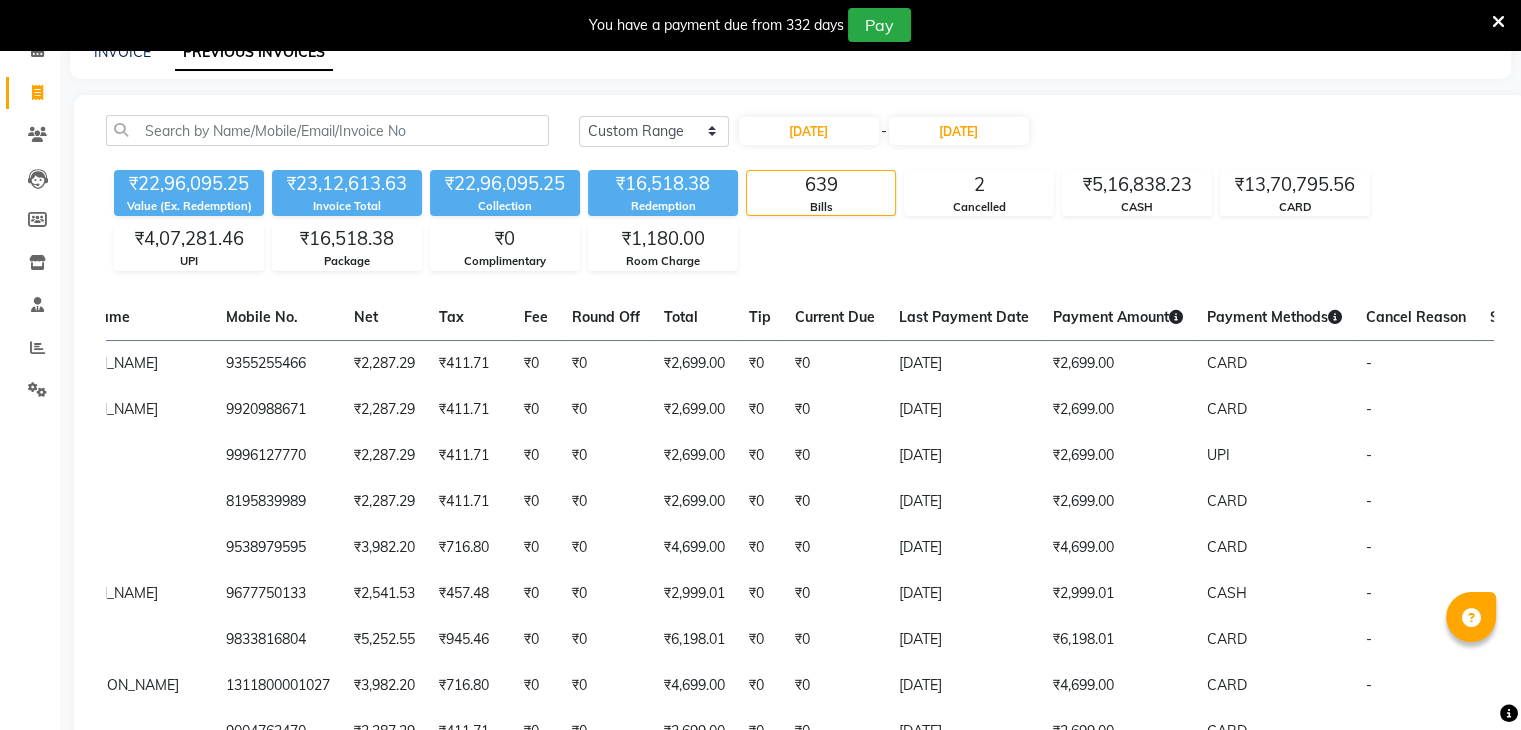 scroll, scrollTop: 0, scrollLeft: 0, axis: both 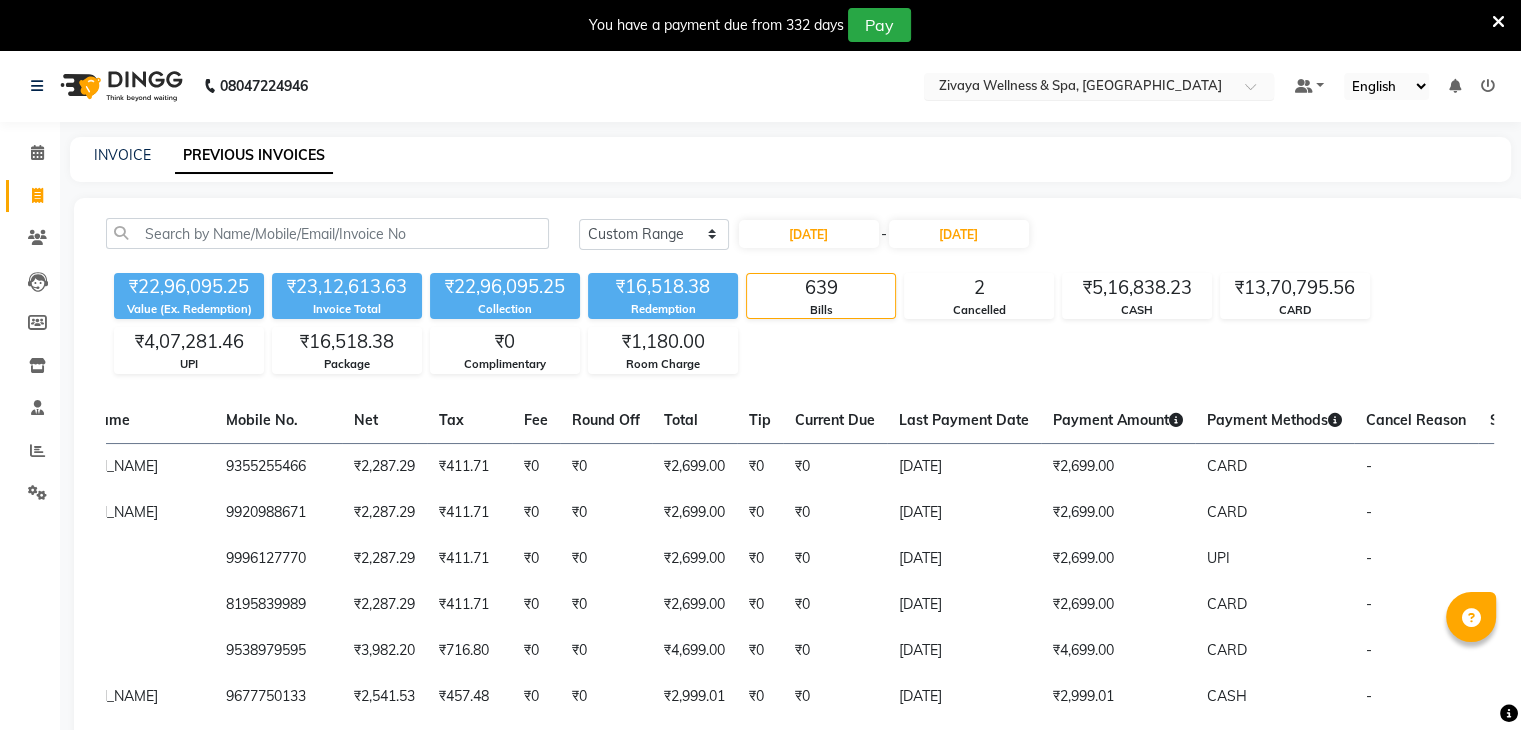 click at bounding box center [1079, 88] 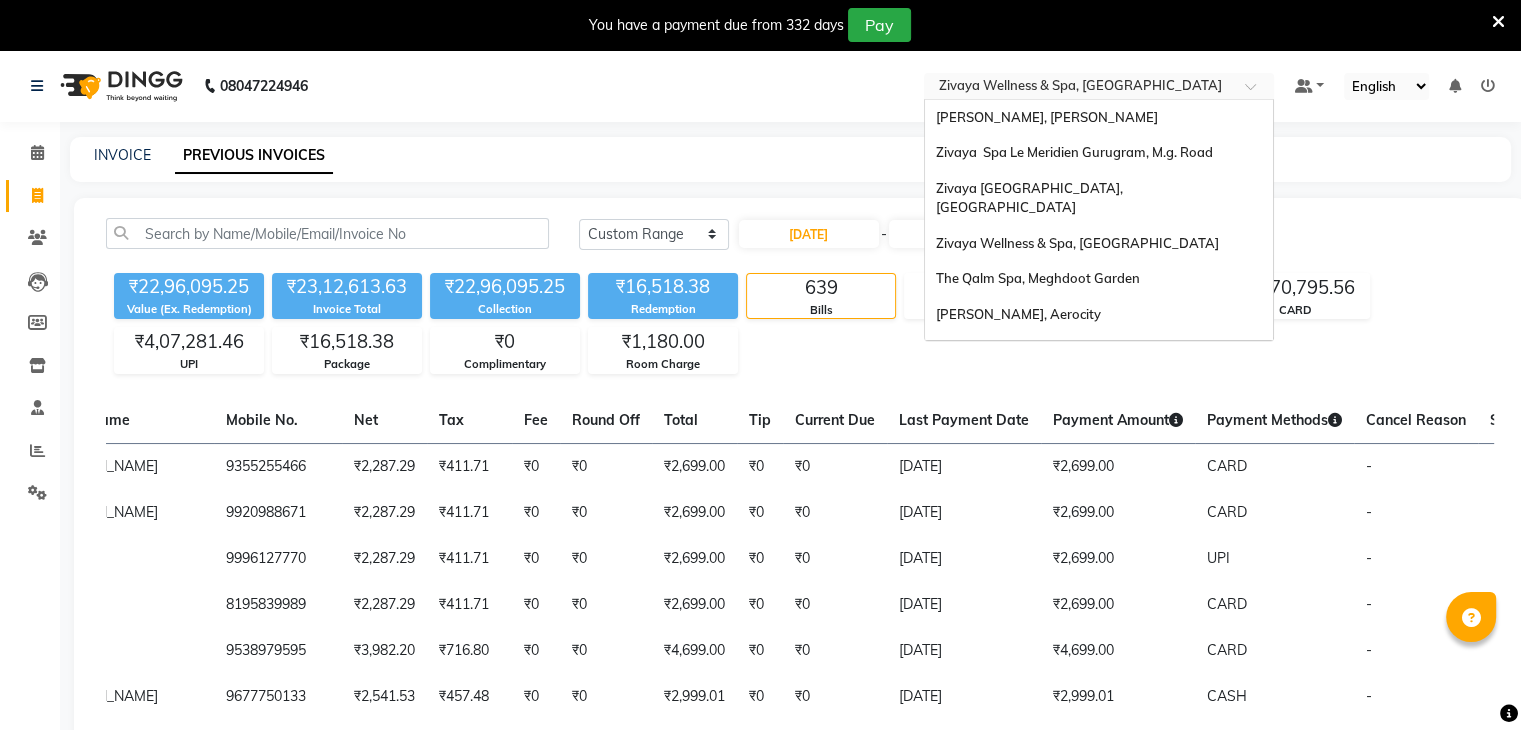 scroll, scrollTop: 205, scrollLeft: 0, axis: vertical 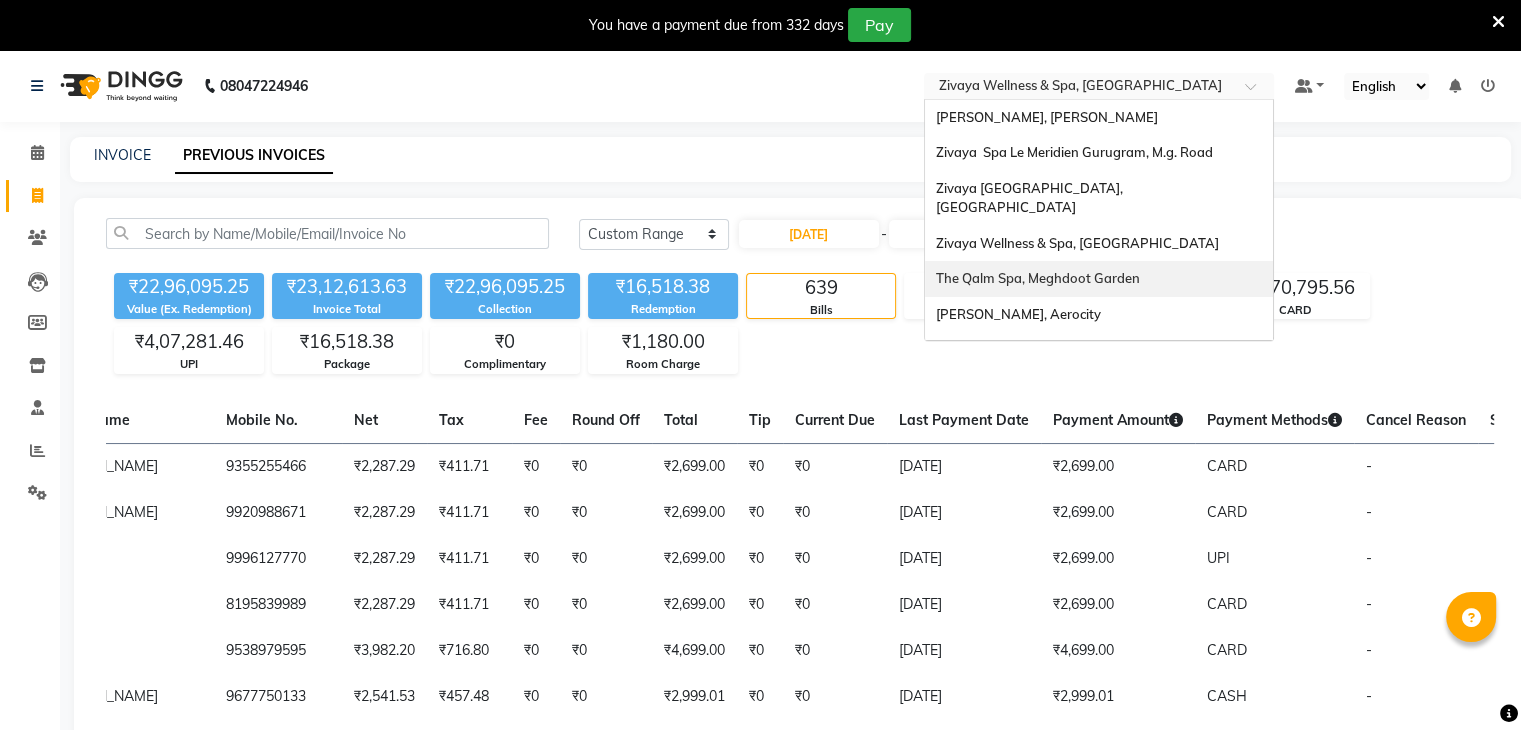 click on "The Qalm Spa, Meghdoot Garden" at bounding box center (1099, 279) 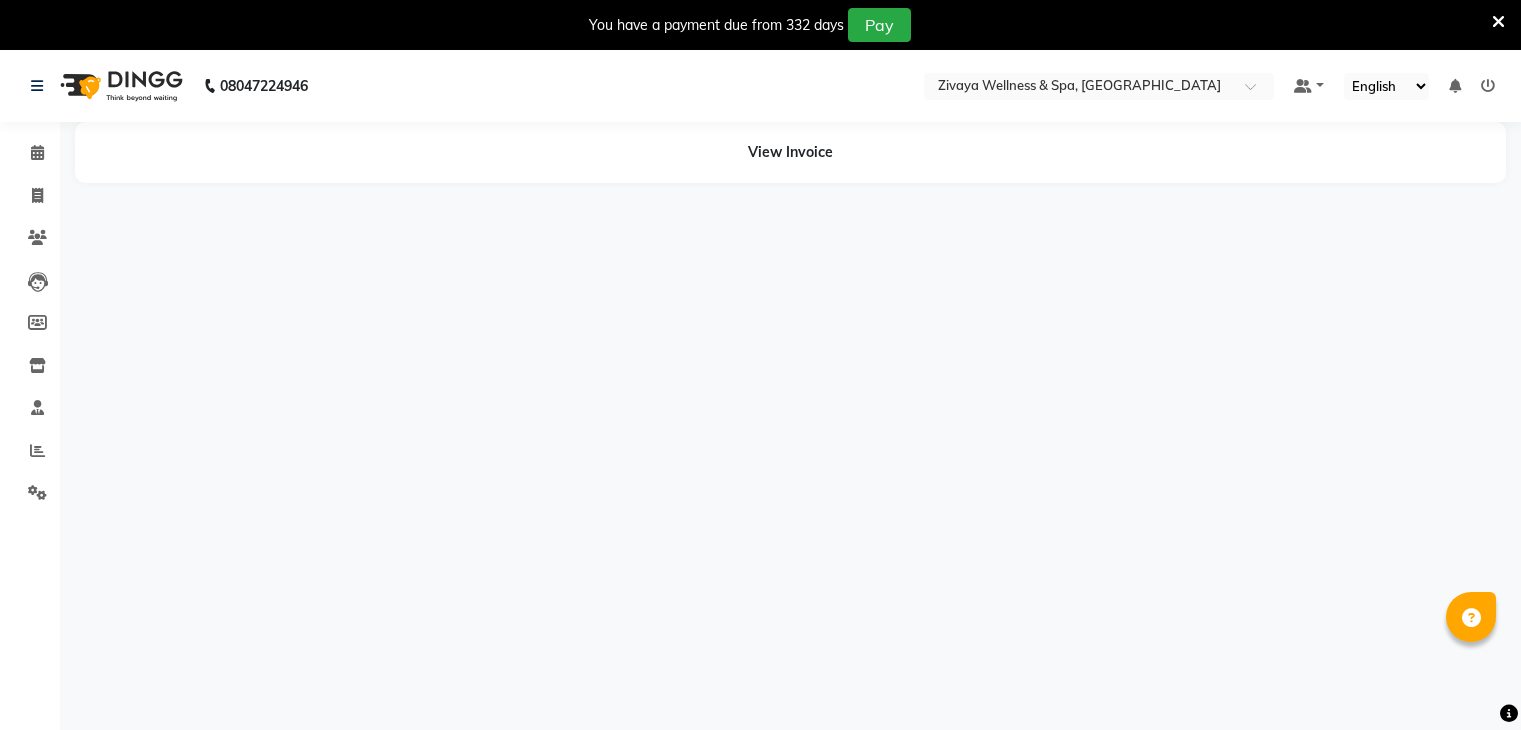 scroll, scrollTop: 0, scrollLeft: 0, axis: both 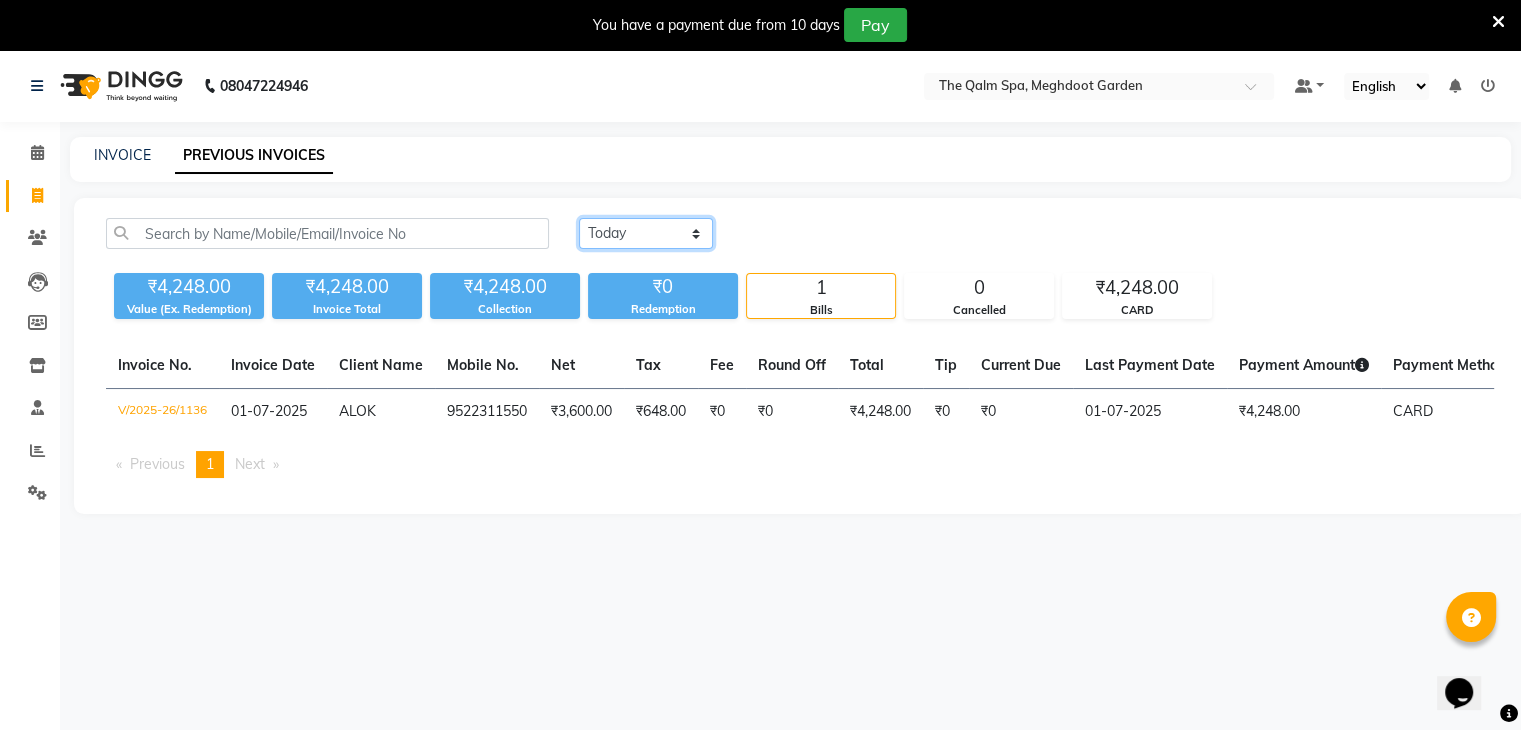 click on "[DATE] [DATE] Custom Range" 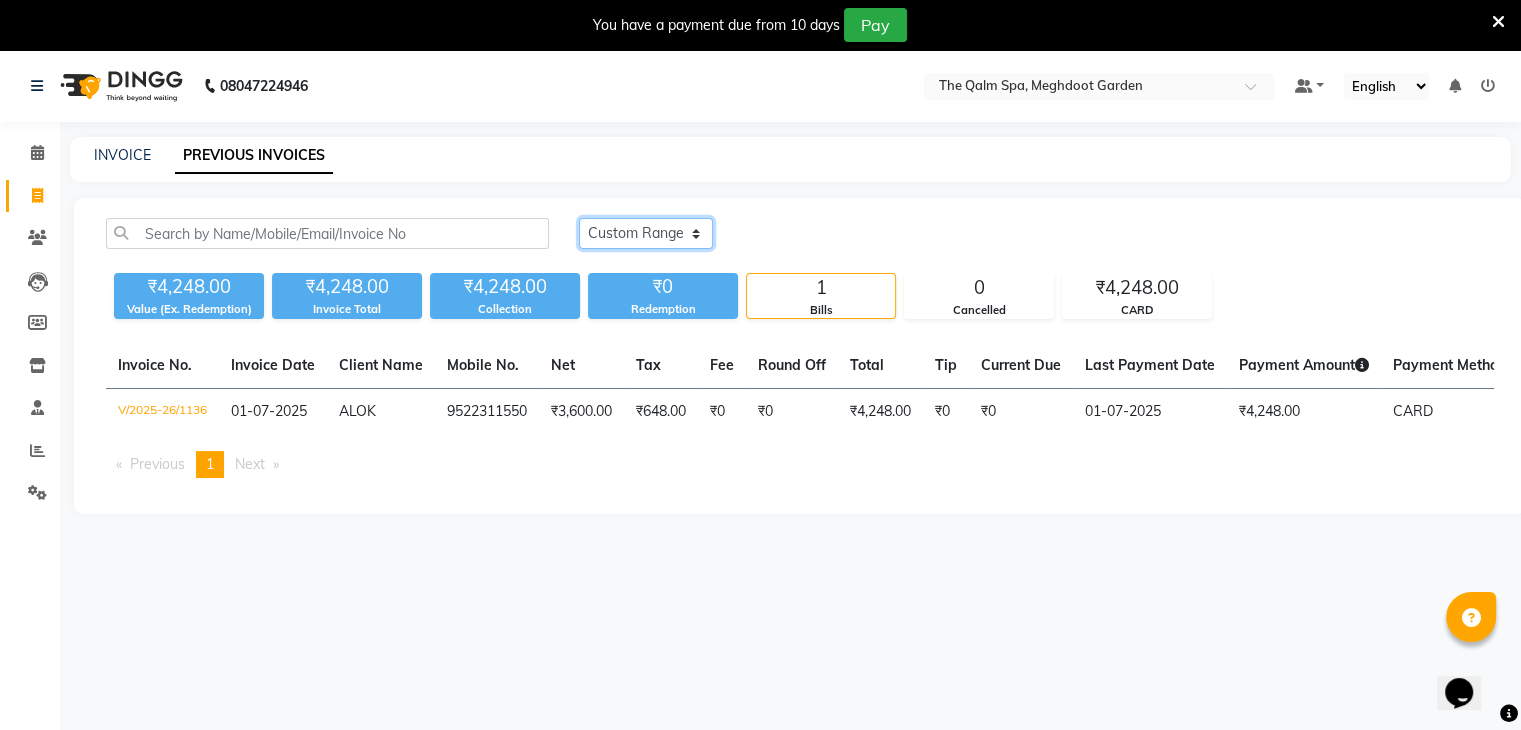 click on "[DATE] [DATE] Custom Range" 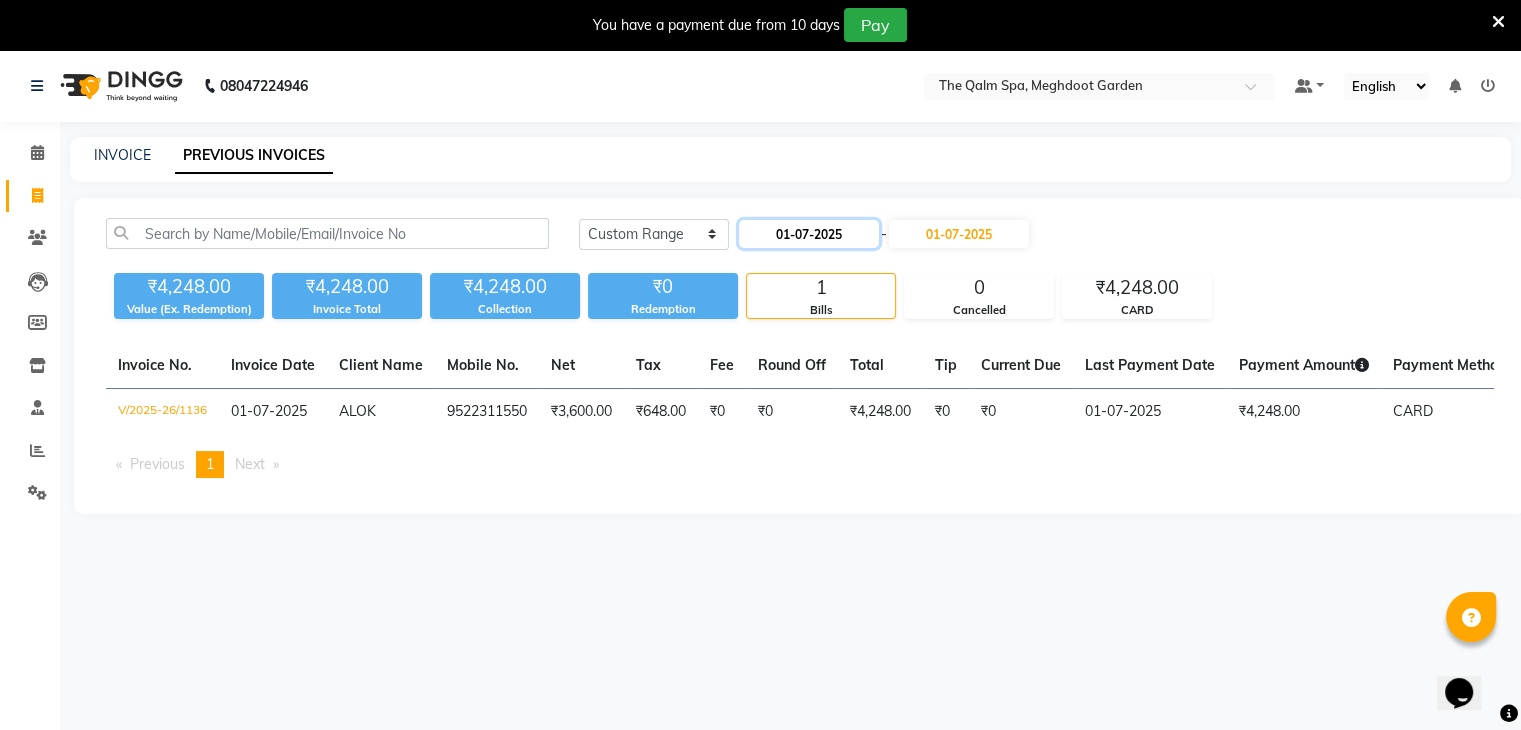 click on "01-07-2025" 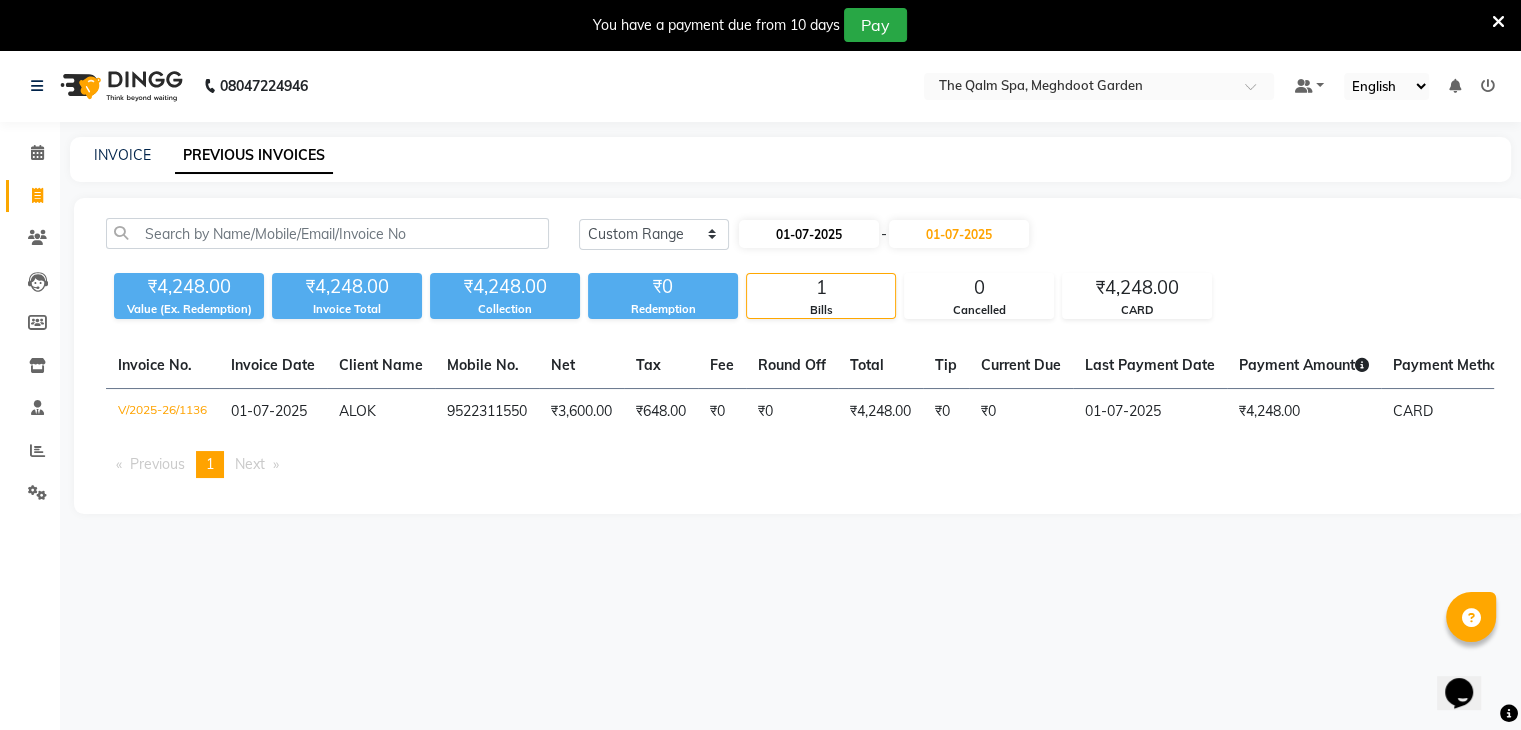 select on "7" 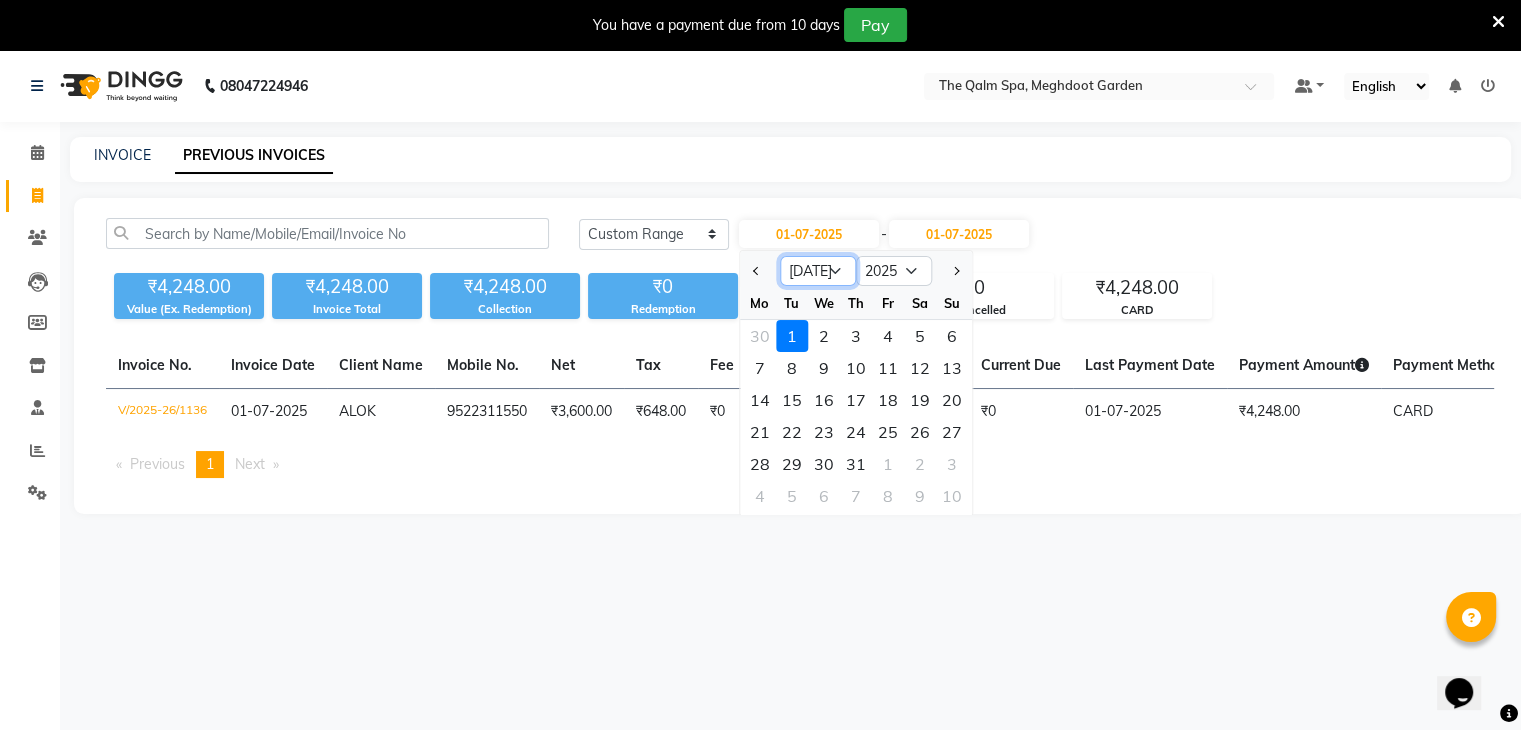click on "Jan Feb Mar Apr May Jun [DATE] Aug Sep Oct Nov Dec" 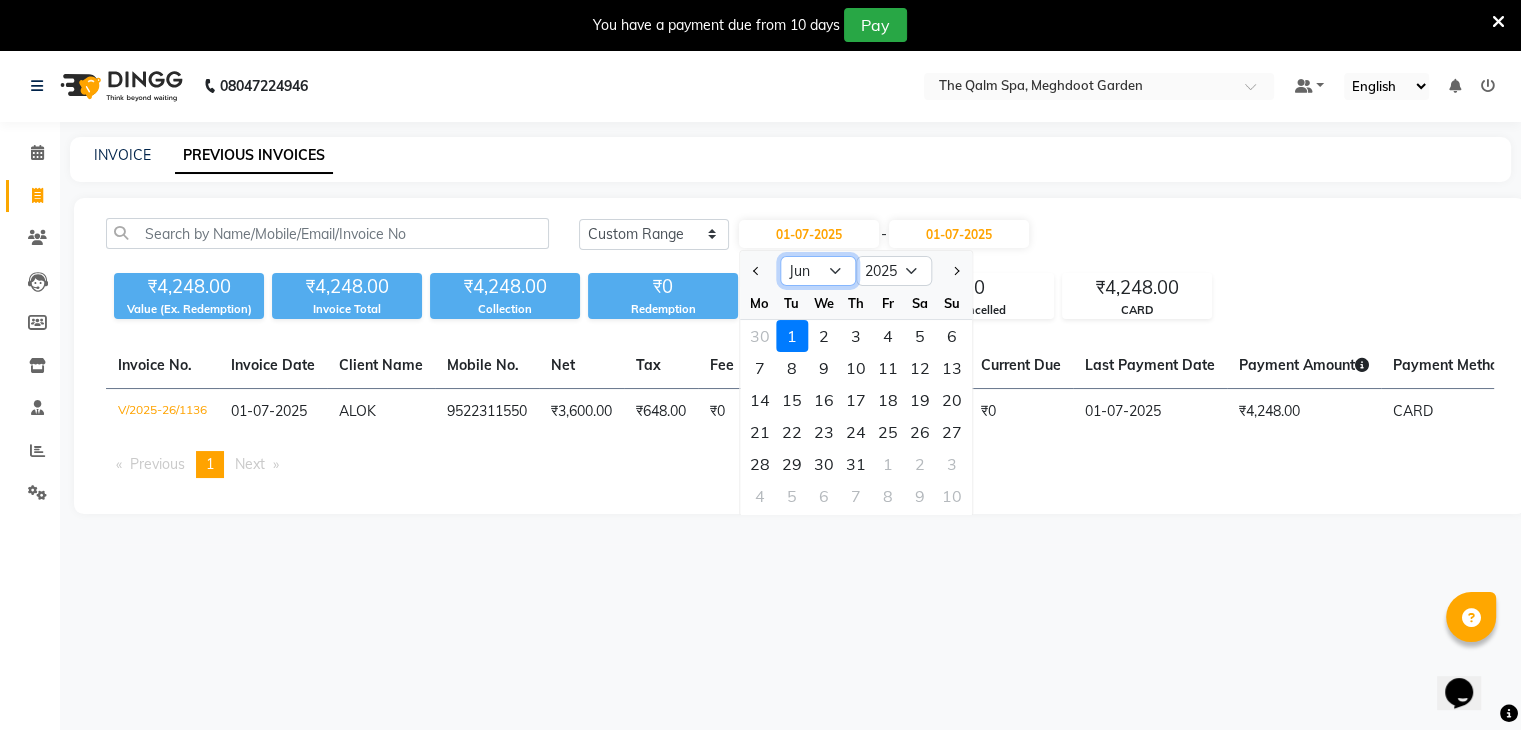 click on "Jan Feb Mar Apr May Jun [DATE] Aug Sep Oct Nov Dec" 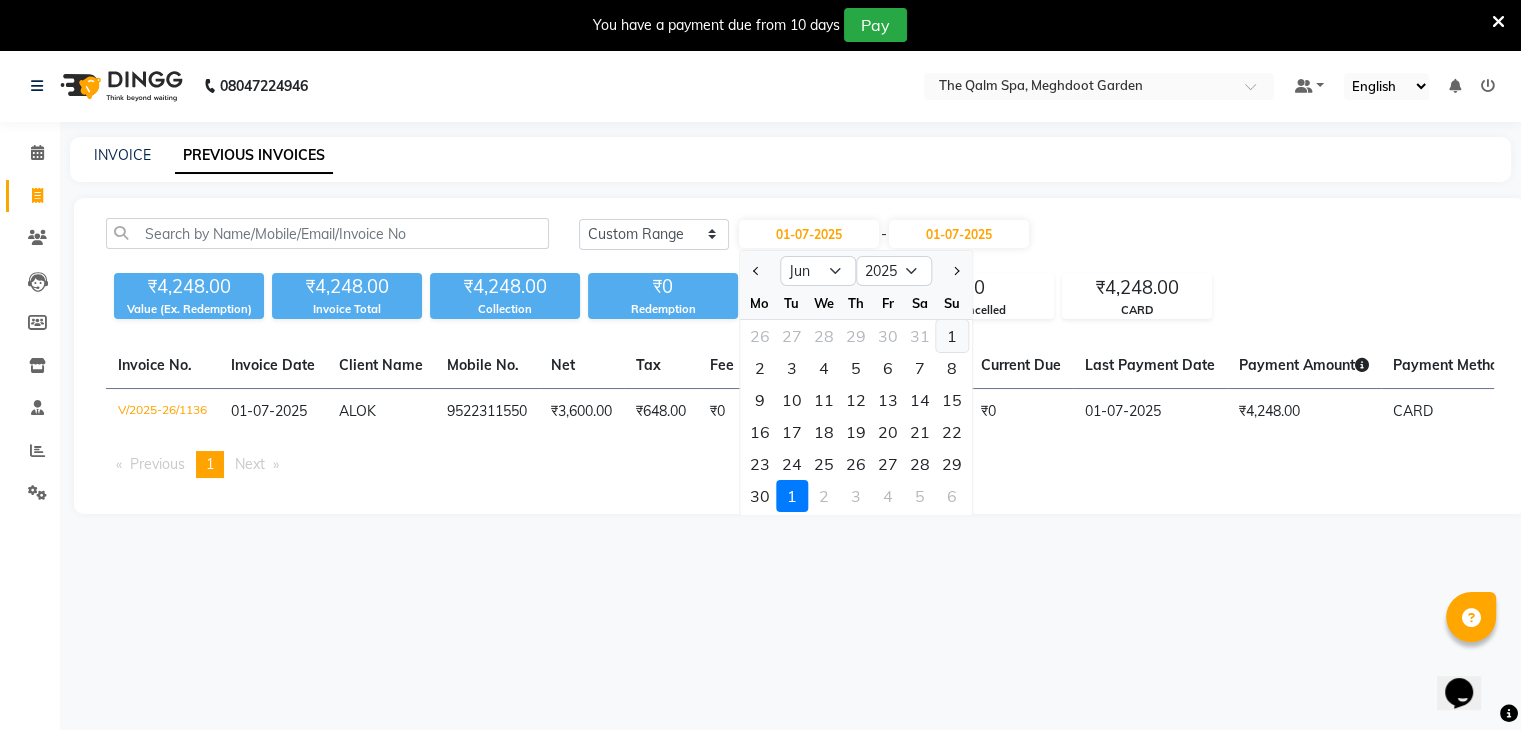 click on "1" 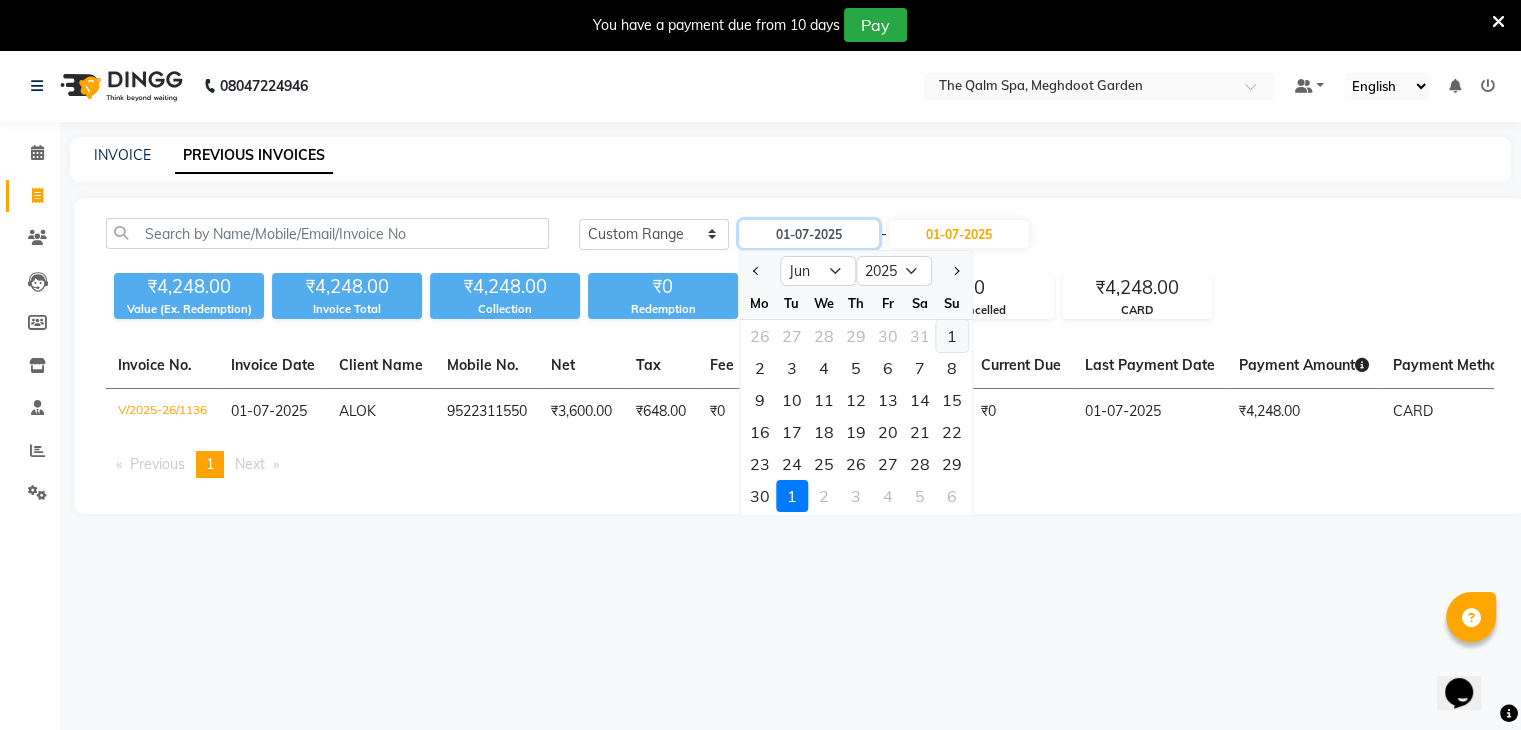 type on "[DATE]" 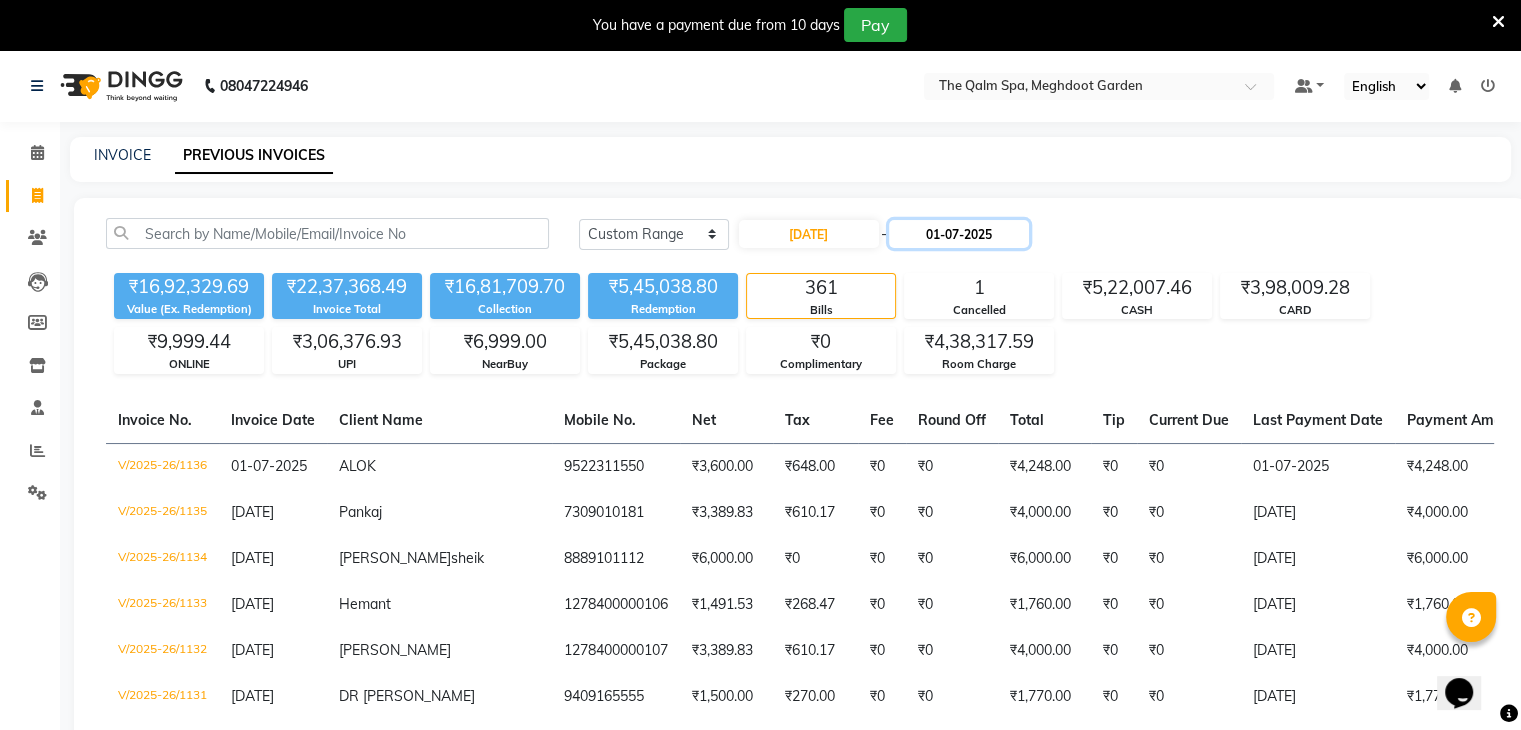 click on "01-07-2025" 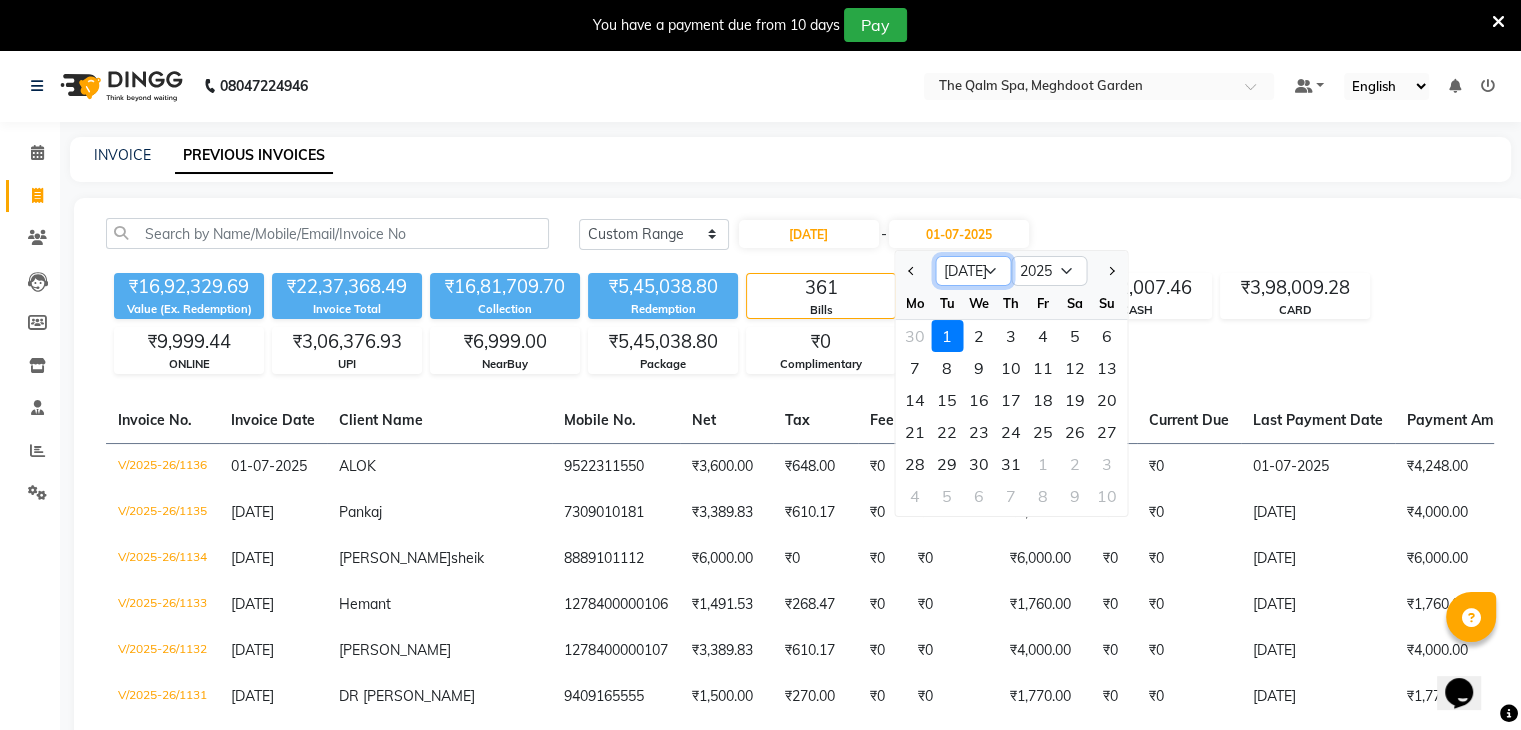 click on "Jun [DATE] Aug Sep Oct Nov Dec" 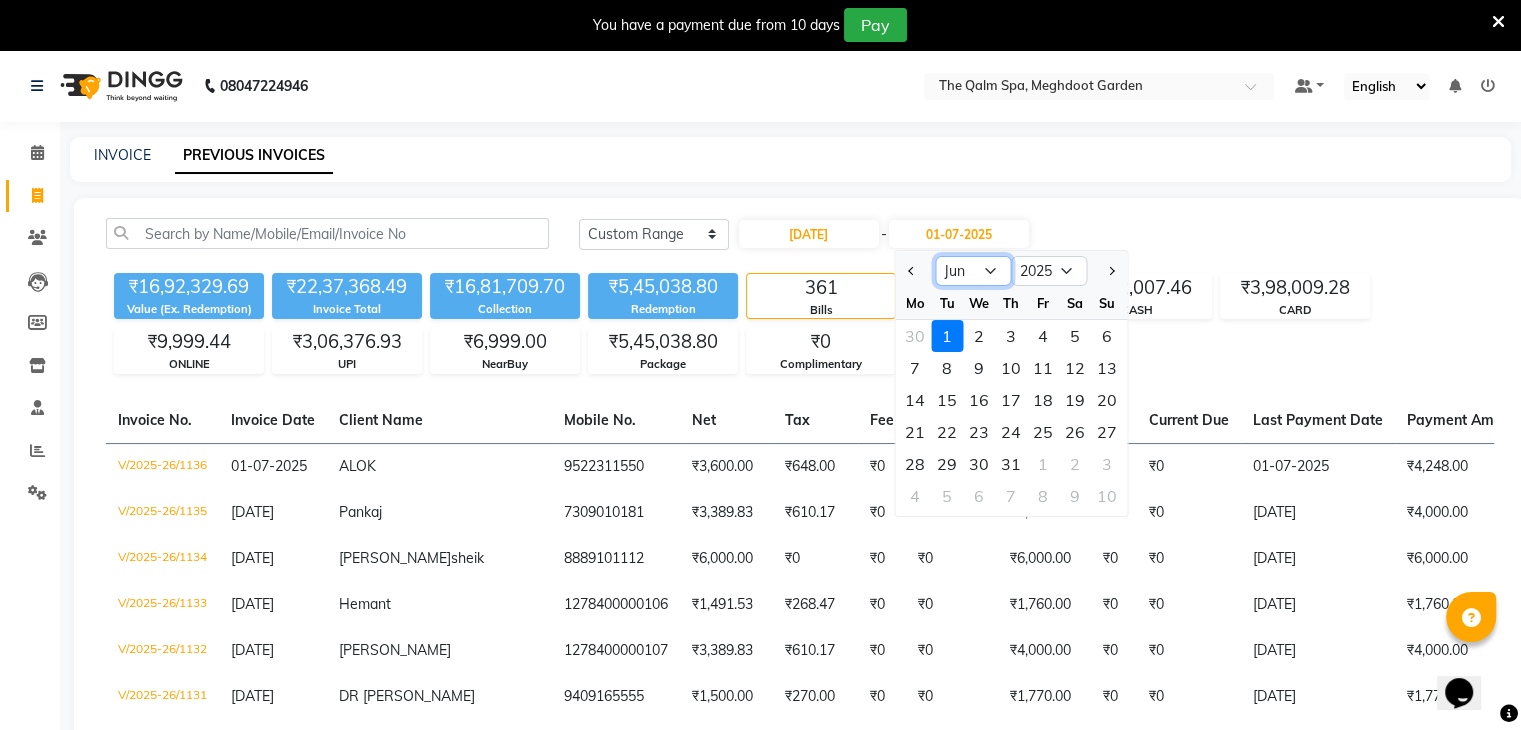 click on "Jun [DATE] Aug Sep Oct Nov Dec" 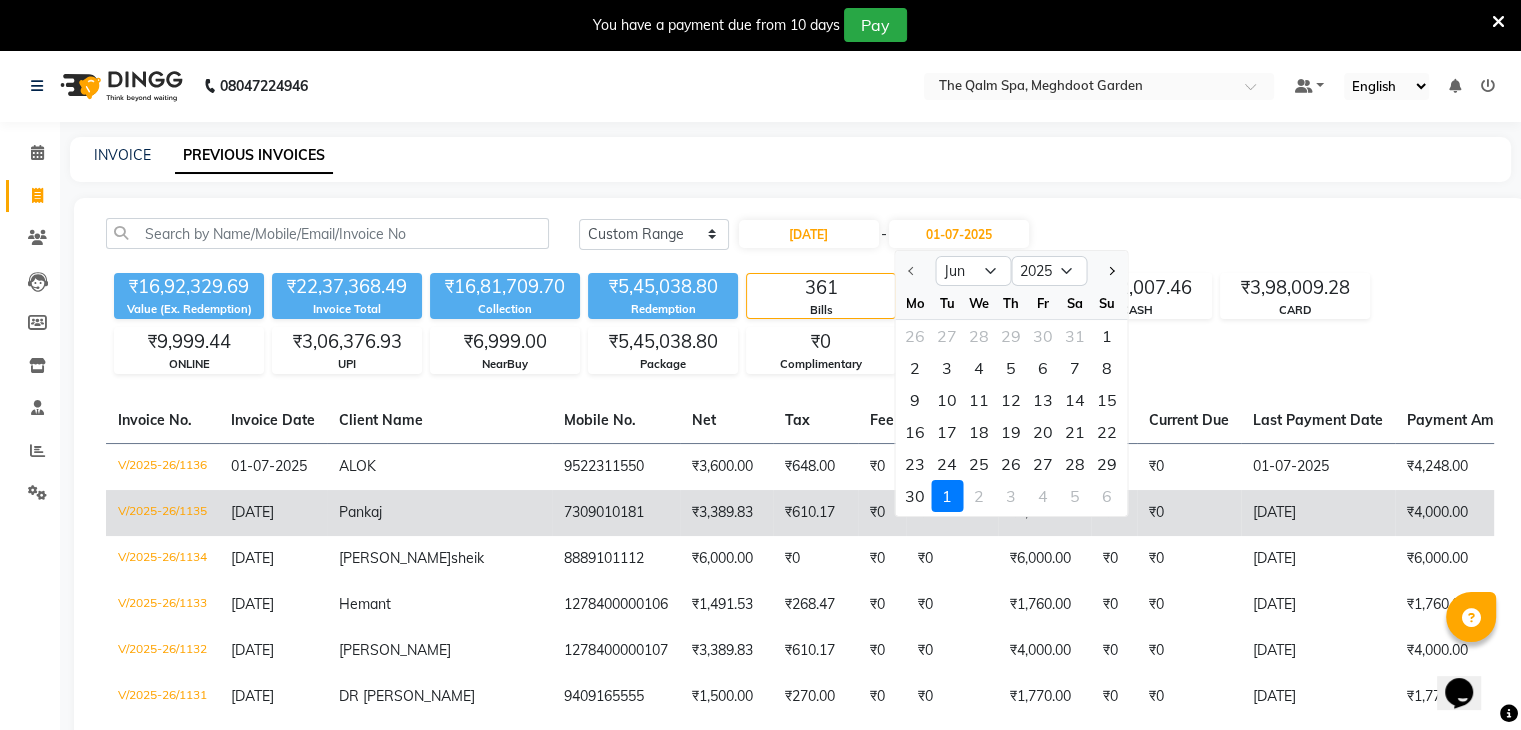 click on "30" 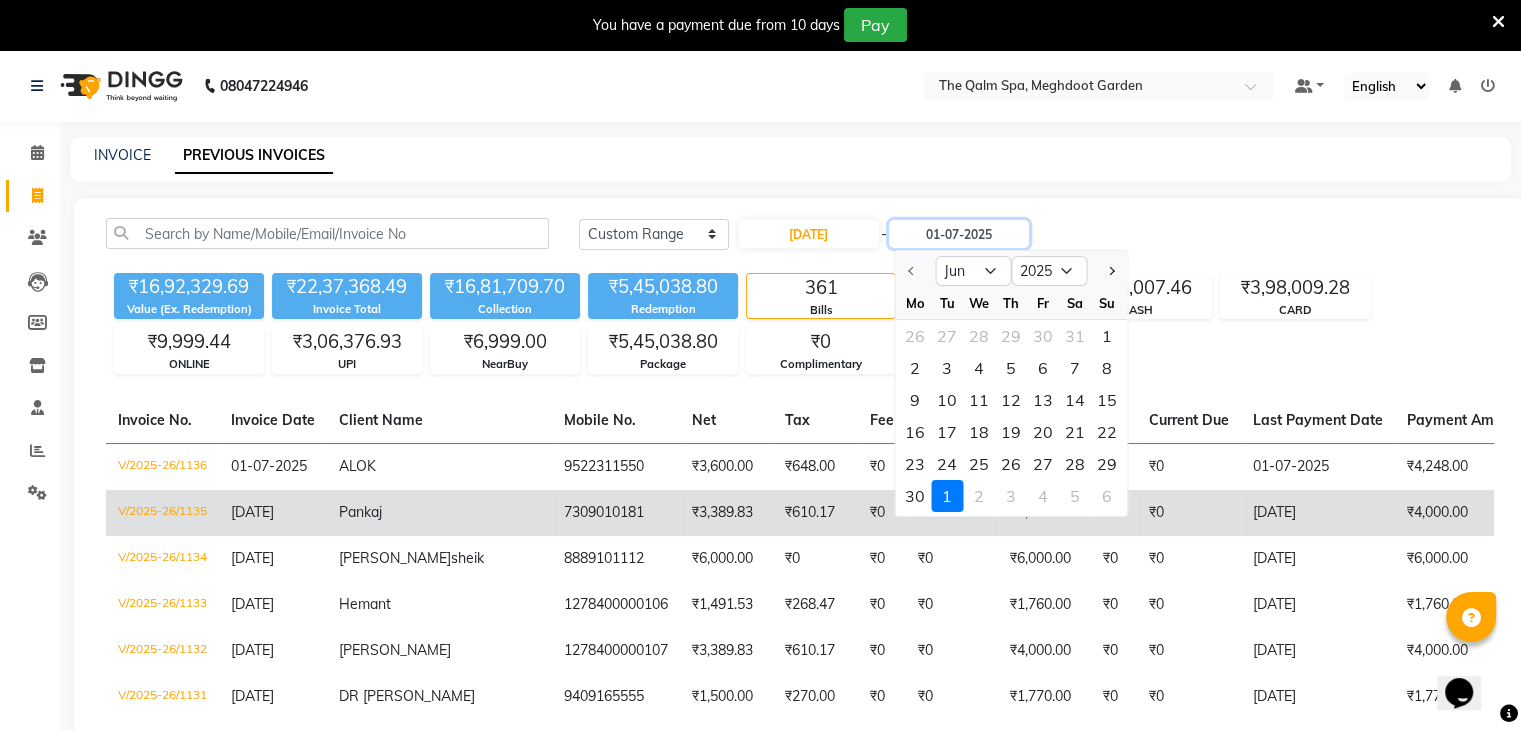 type on "[DATE]" 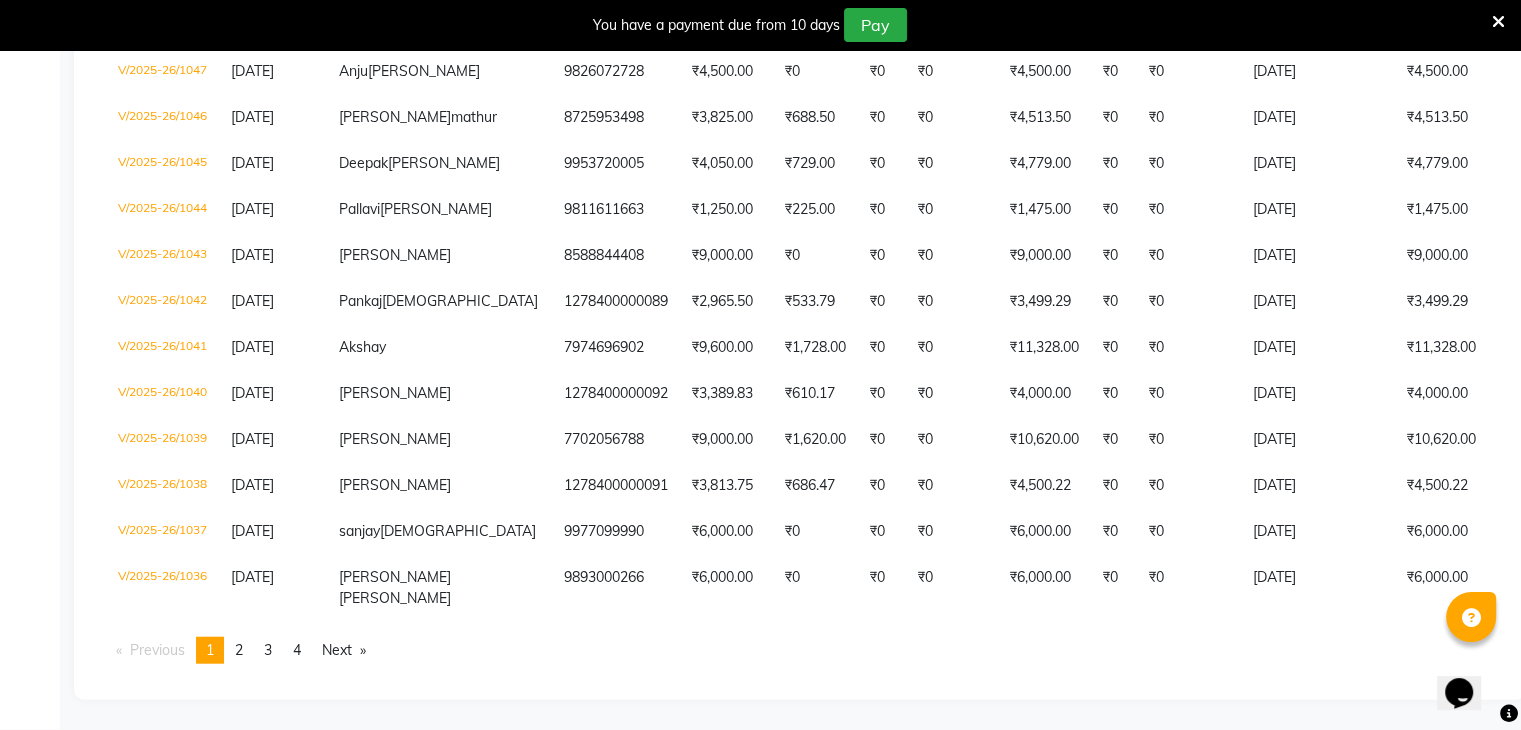 scroll, scrollTop: 5132, scrollLeft: 0, axis: vertical 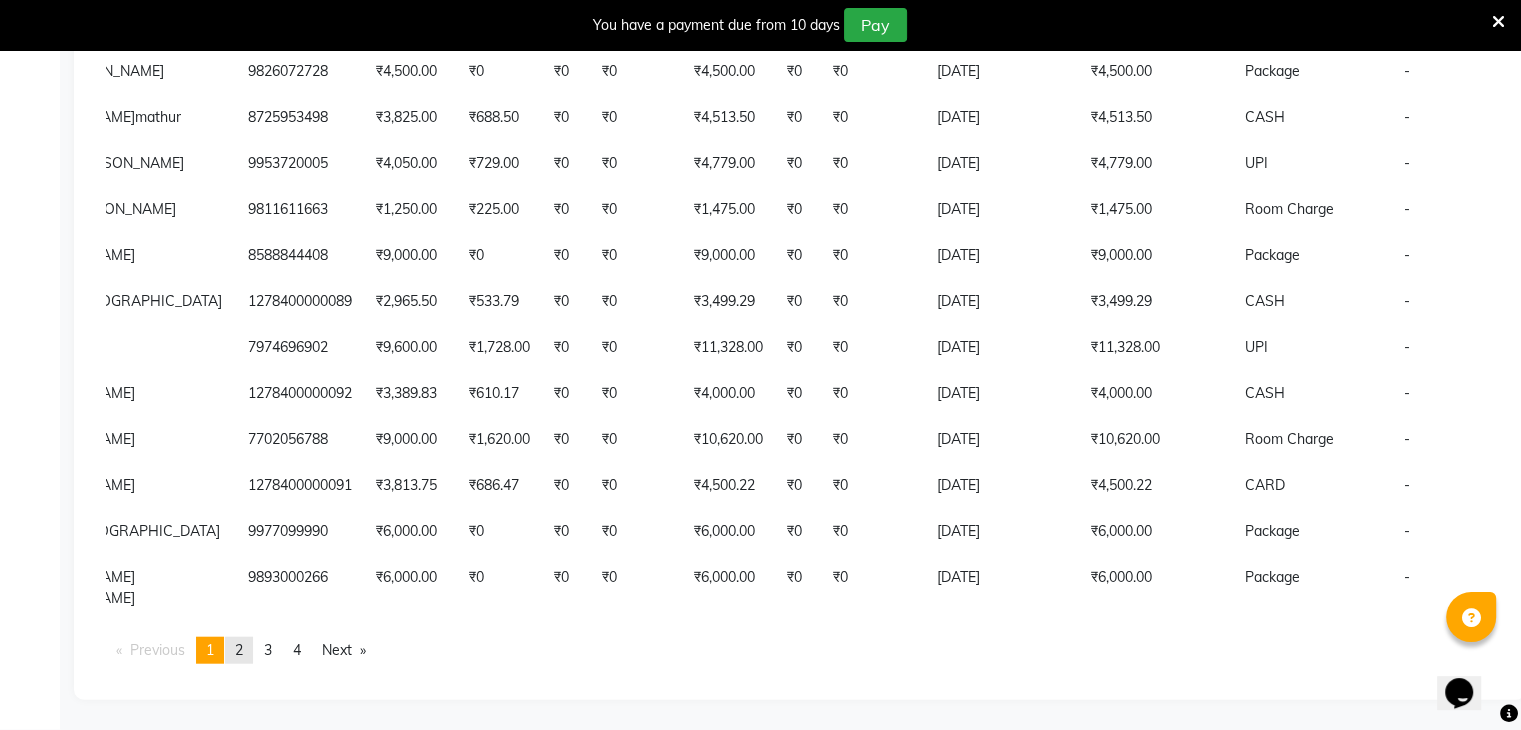 click on "page  2" at bounding box center [239, 650] 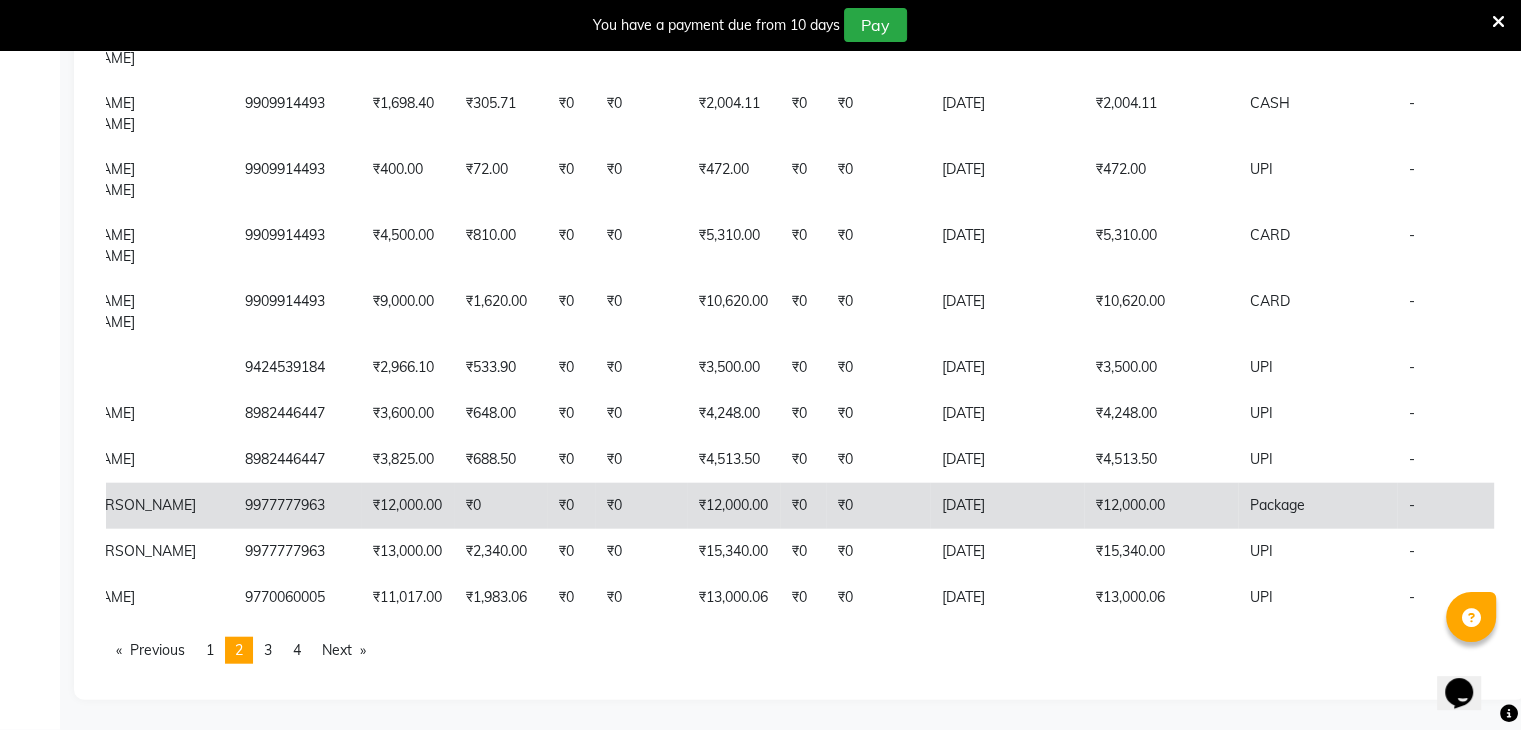 scroll, scrollTop: 5428, scrollLeft: 0, axis: vertical 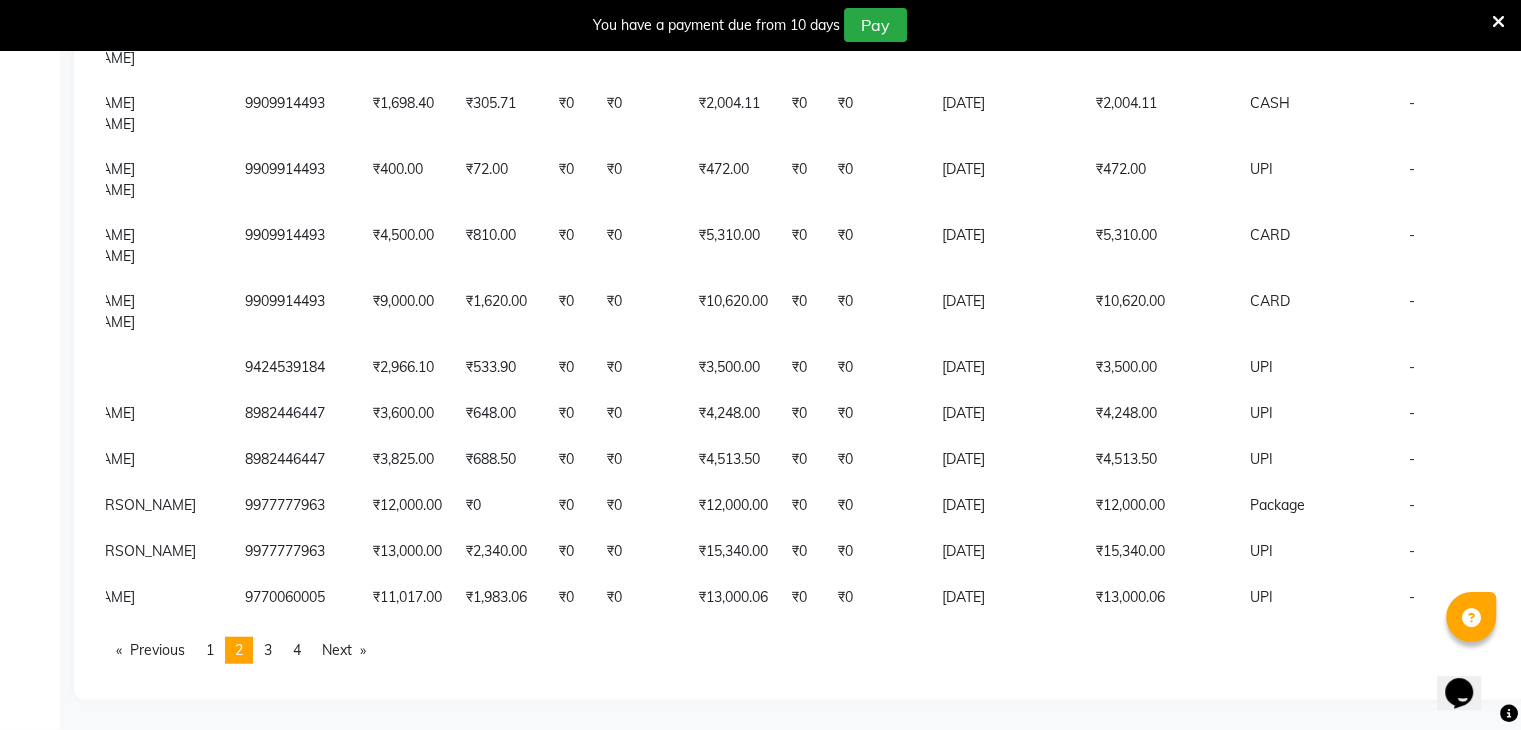 click on "page  3" at bounding box center [268, 650] 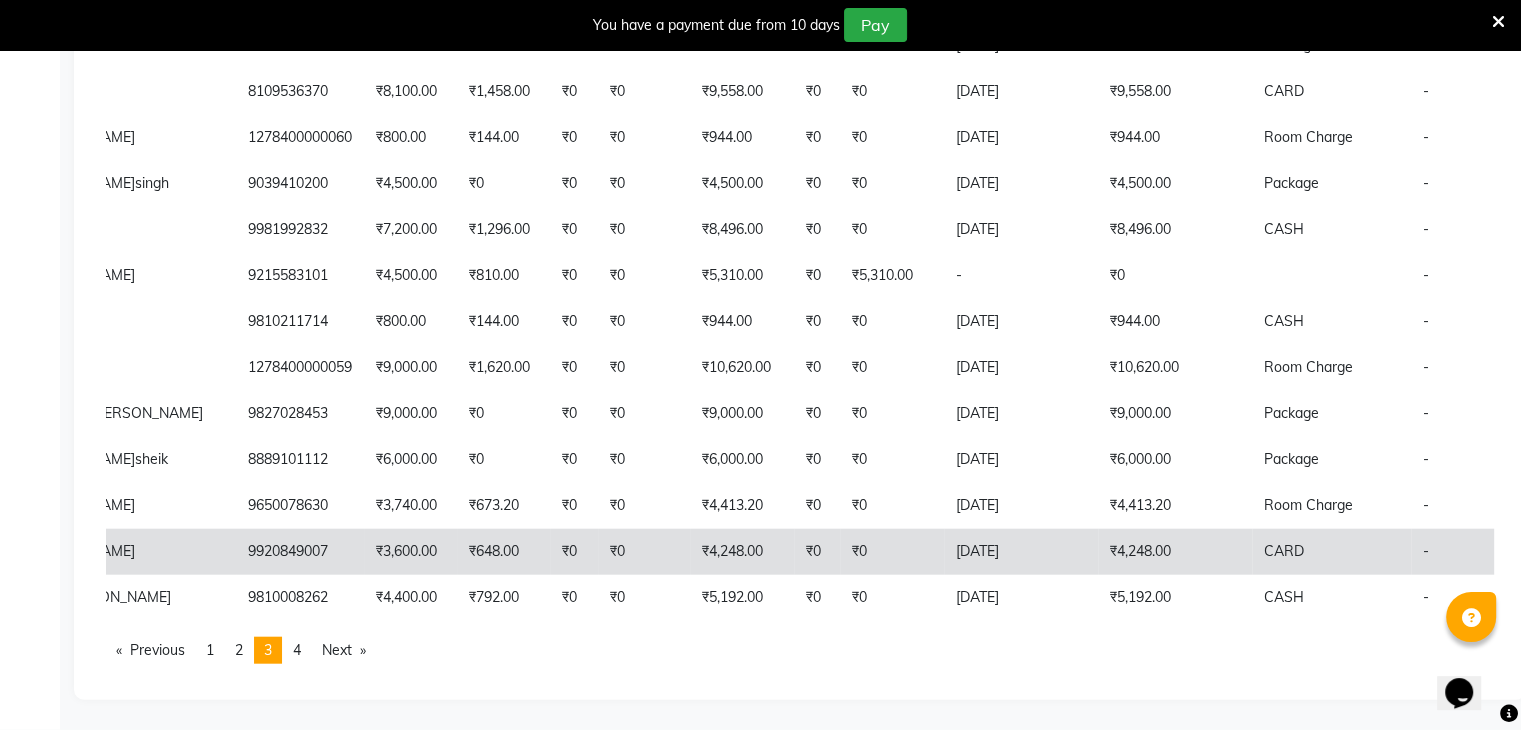 scroll, scrollTop: 4734, scrollLeft: 0, axis: vertical 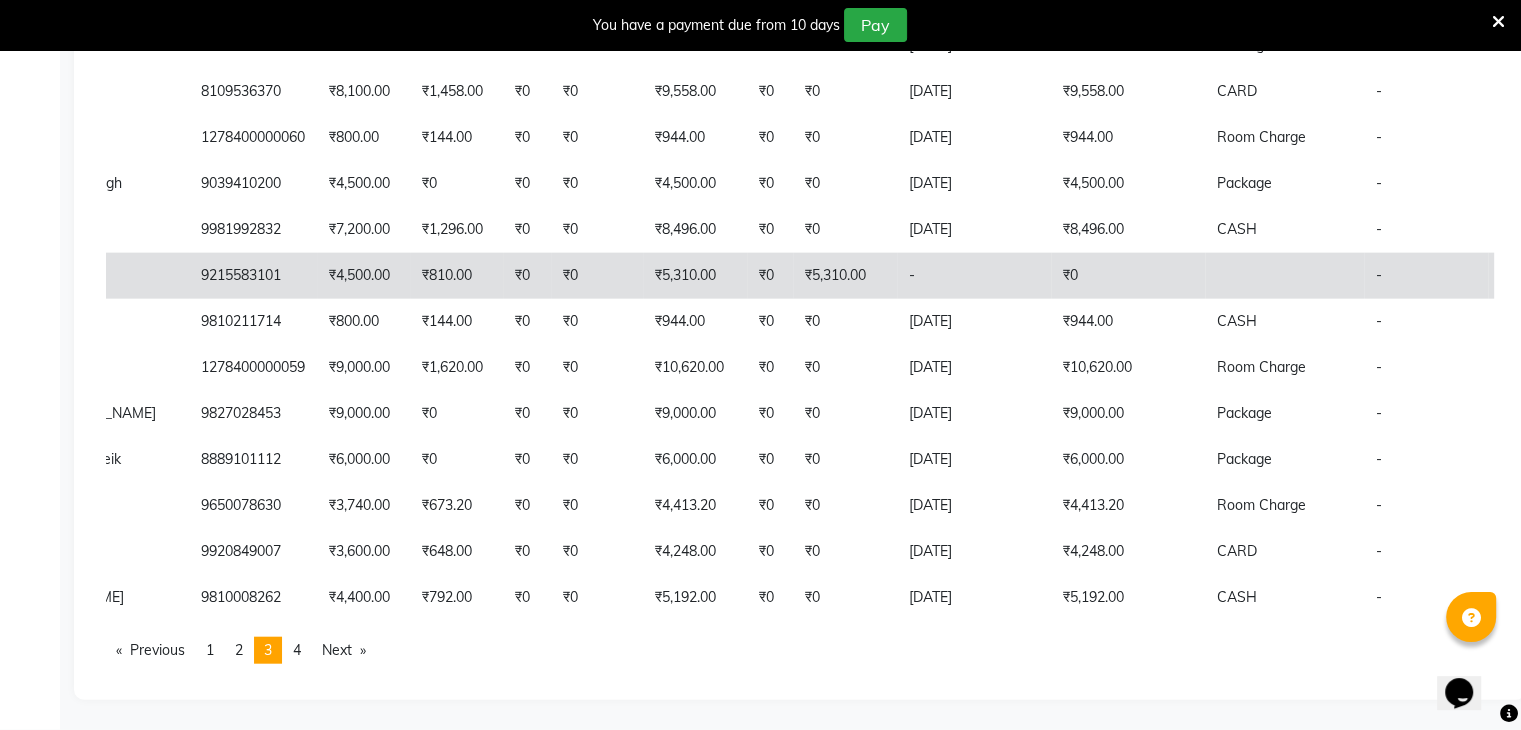 click on "₹5,310.00" 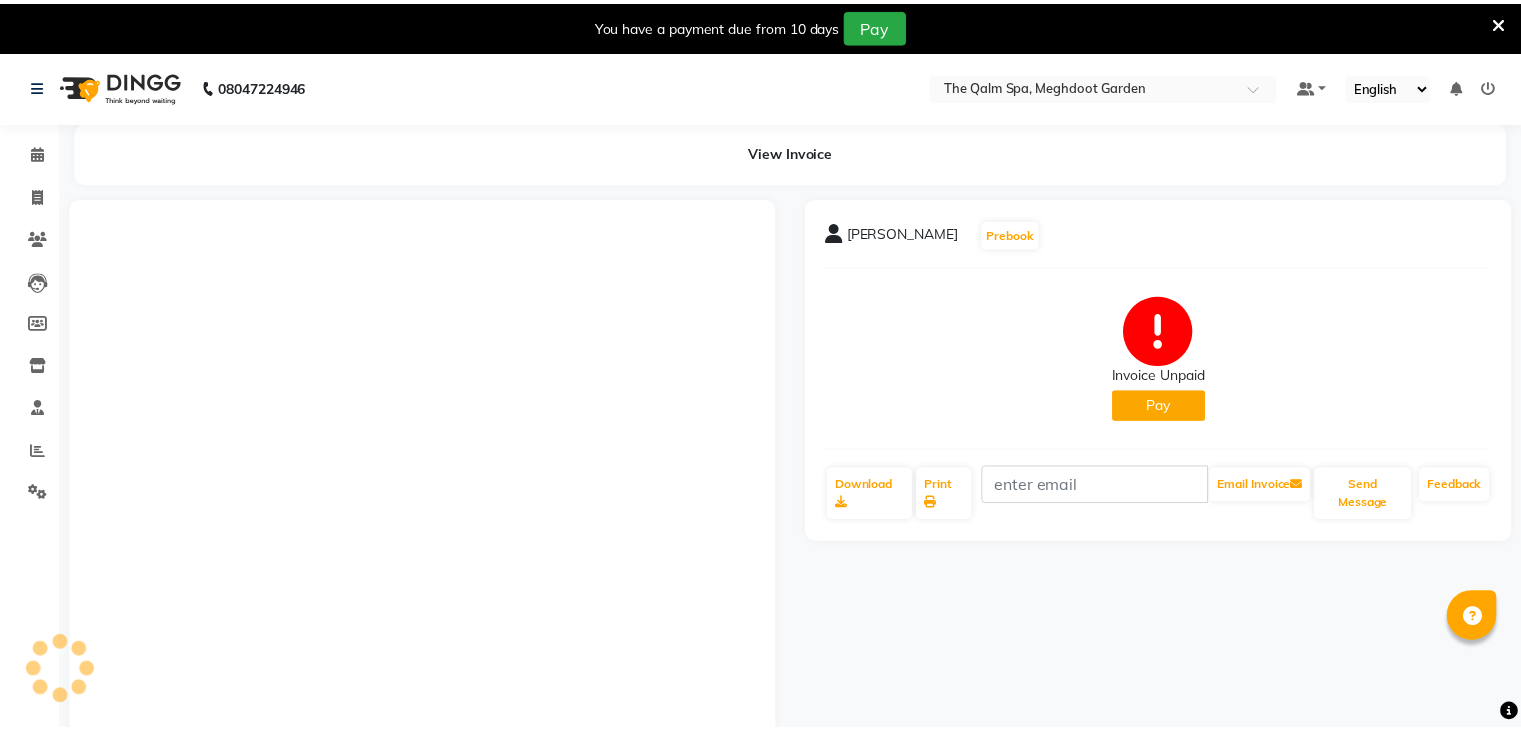 scroll, scrollTop: 0, scrollLeft: 0, axis: both 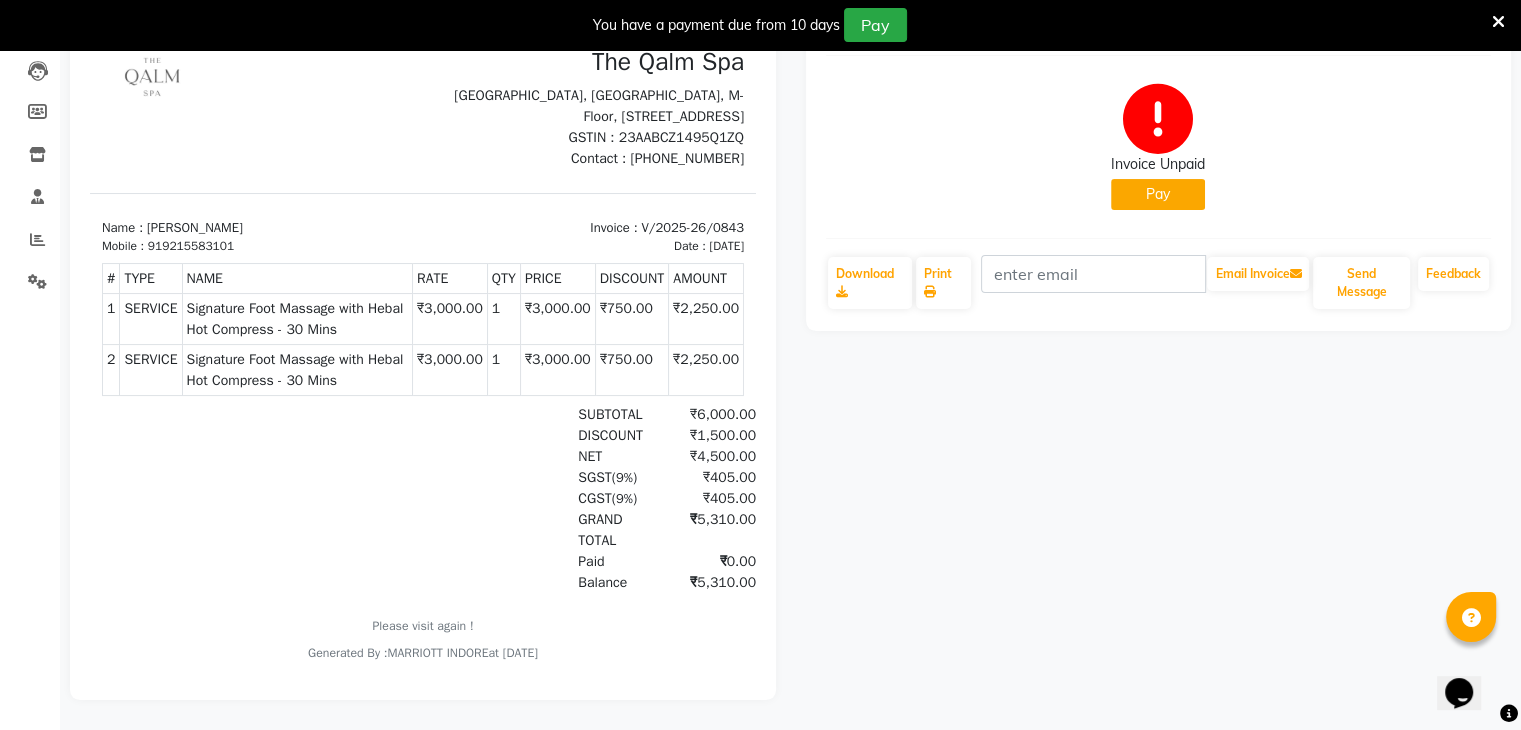click on "[PERSON_NAME]   Prebook   Invoice Unpaid   Pay  Download  Print   Email Invoice   Send Message Feedback" 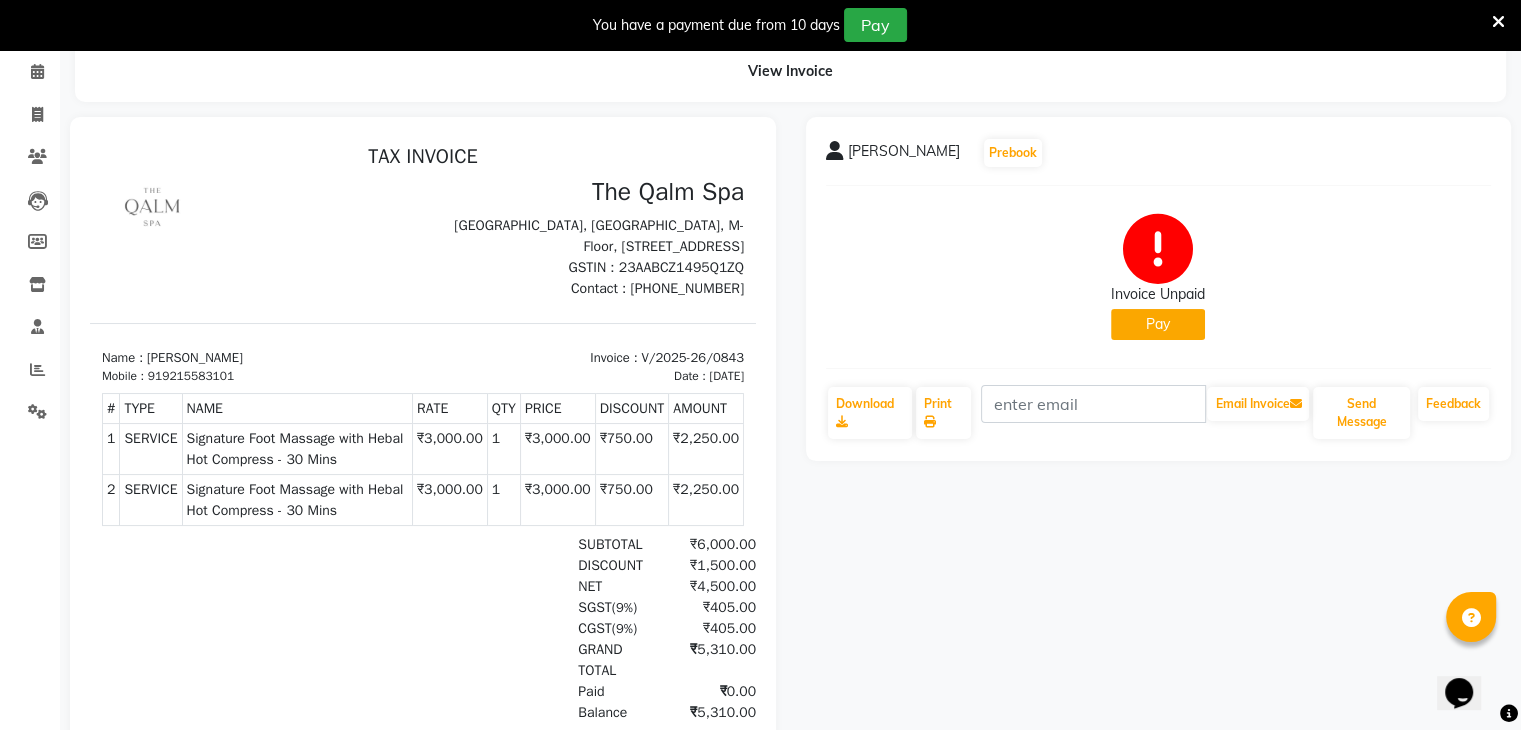 scroll, scrollTop: 0, scrollLeft: 0, axis: both 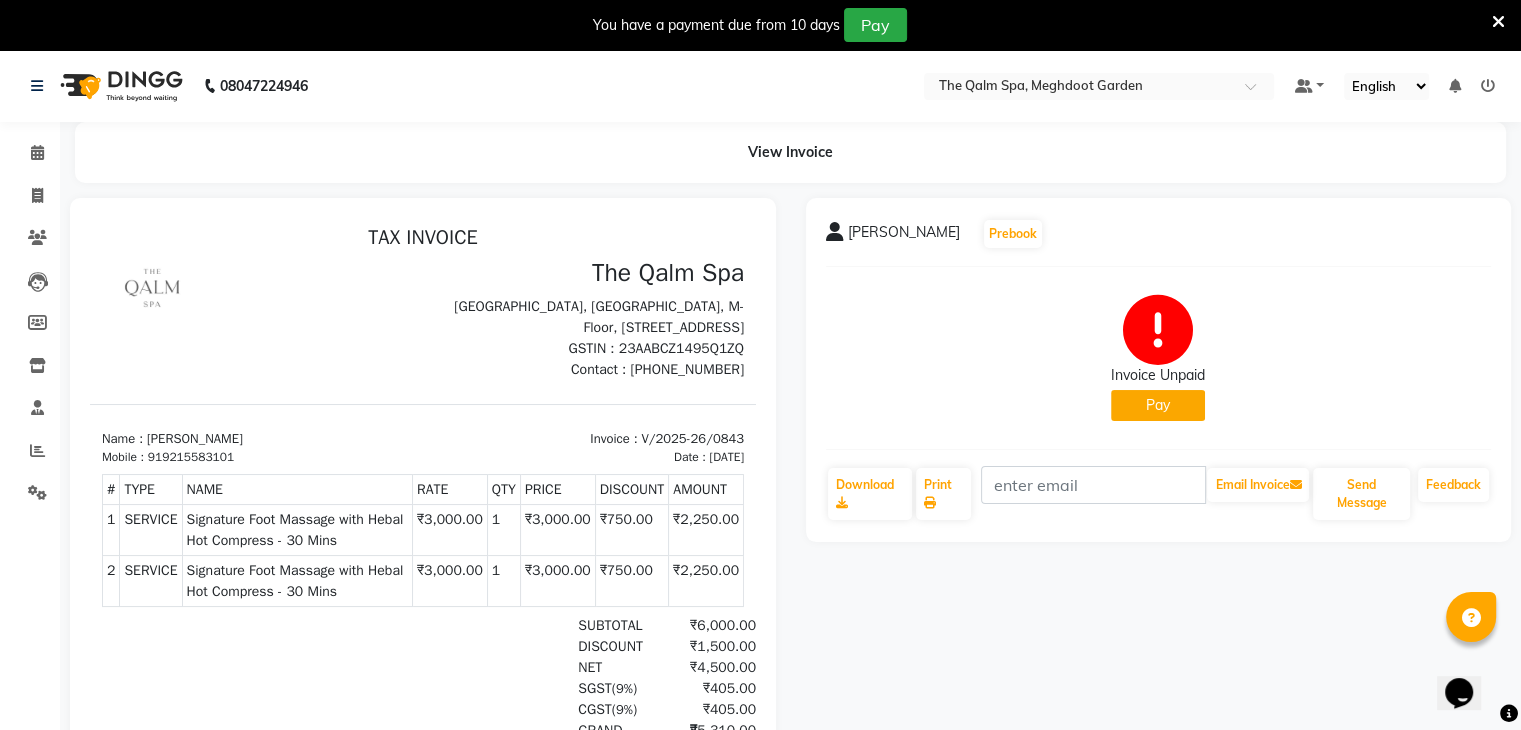 click on "You have a payment due from 10 days   Pay" at bounding box center [760, 25] 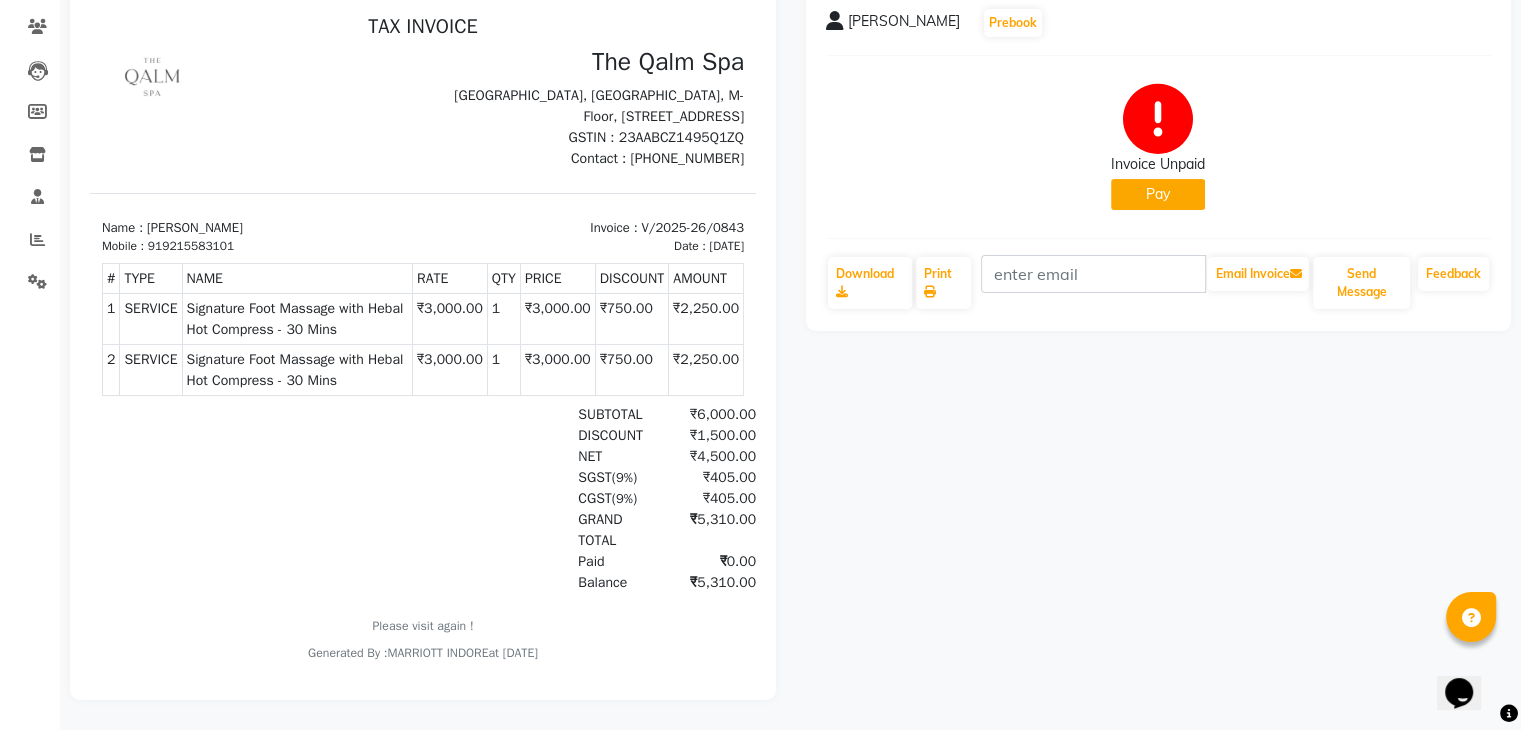 scroll, scrollTop: 0, scrollLeft: 0, axis: both 